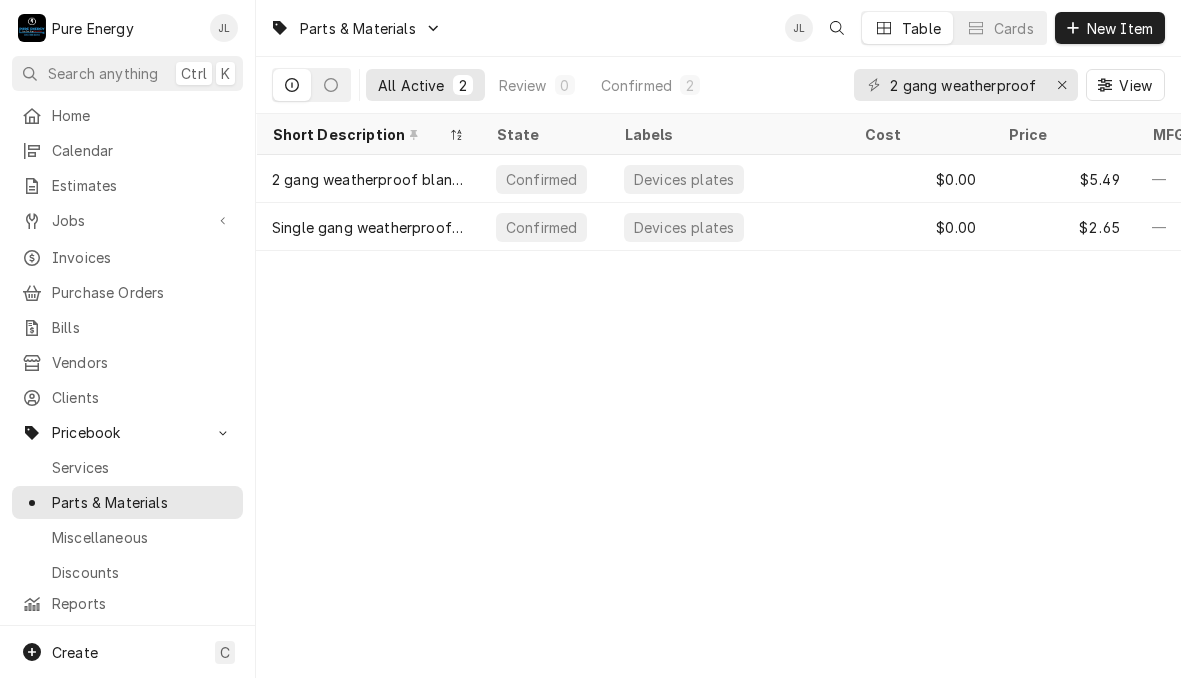 scroll, scrollTop: 0, scrollLeft: 0, axis: both 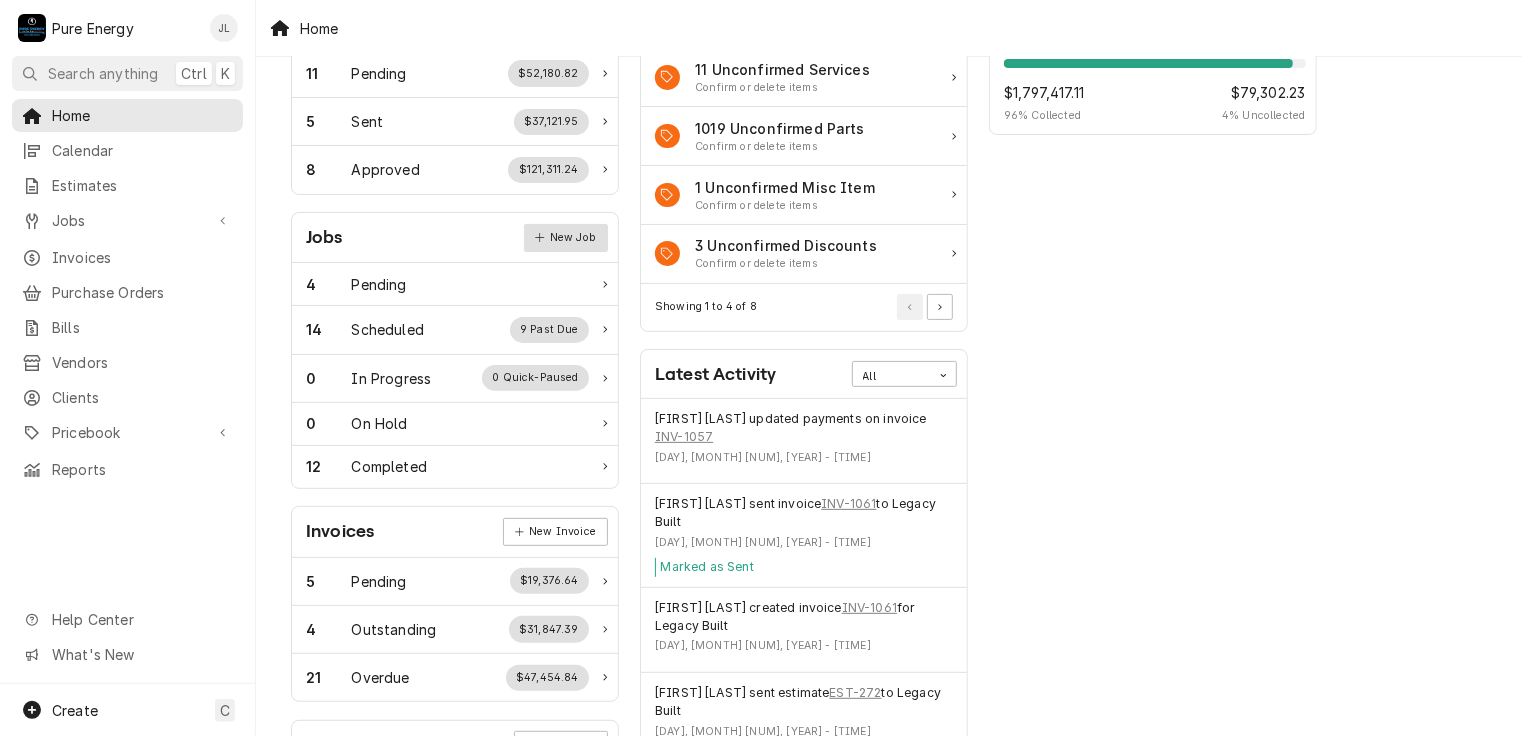 click on "New Job" at bounding box center [566, 238] 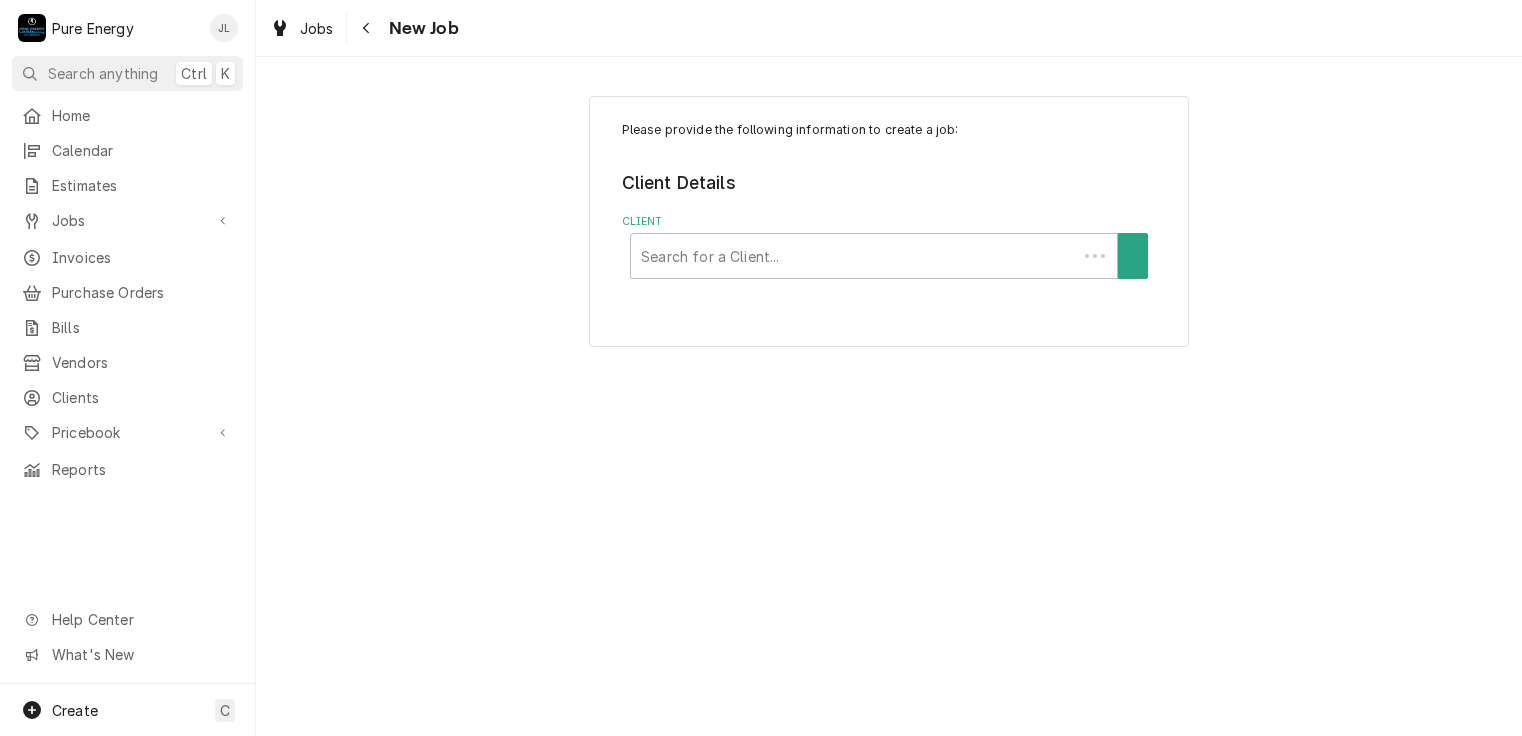 scroll, scrollTop: 0, scrollLeft: 0, axis: both 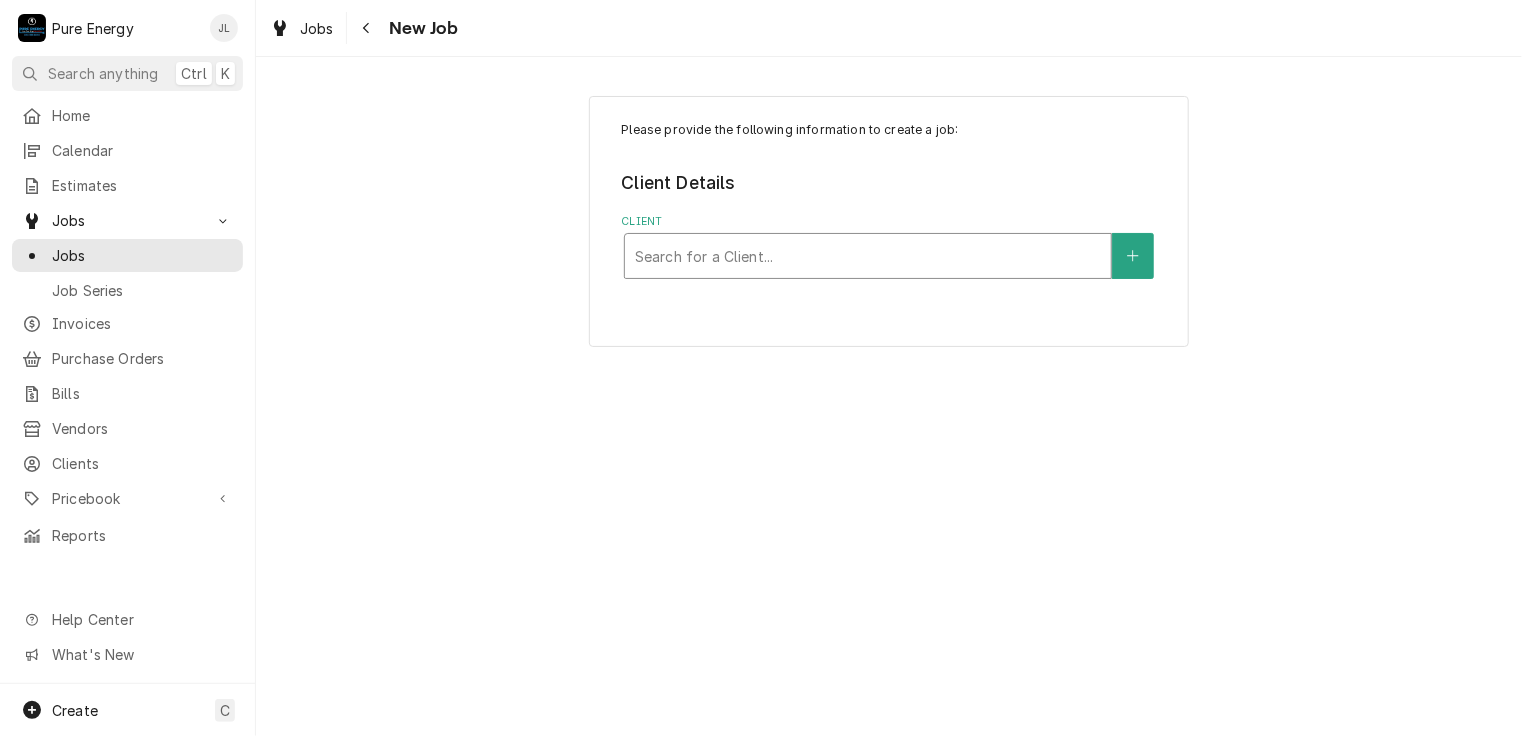 click at bounding box center [868, 256] 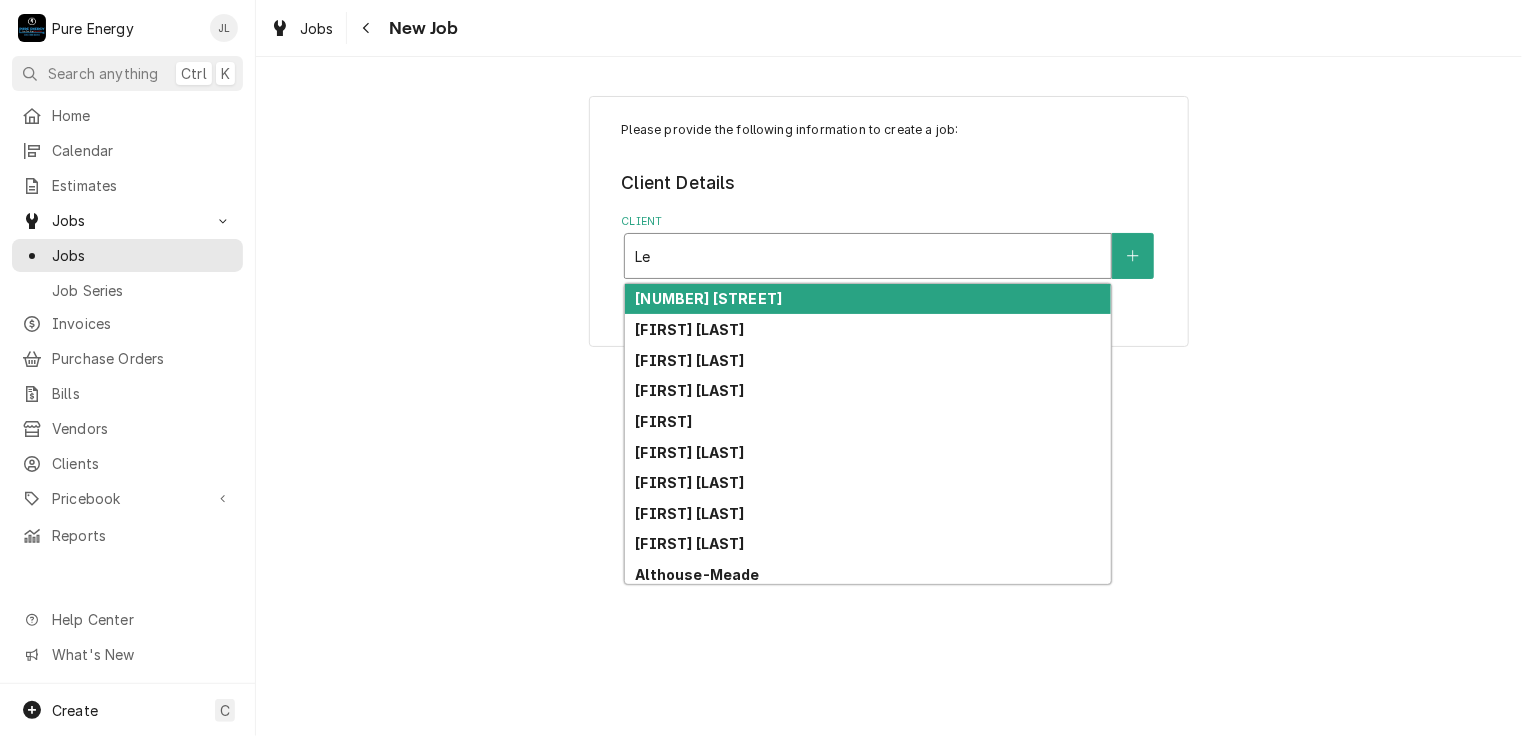 type on "L" 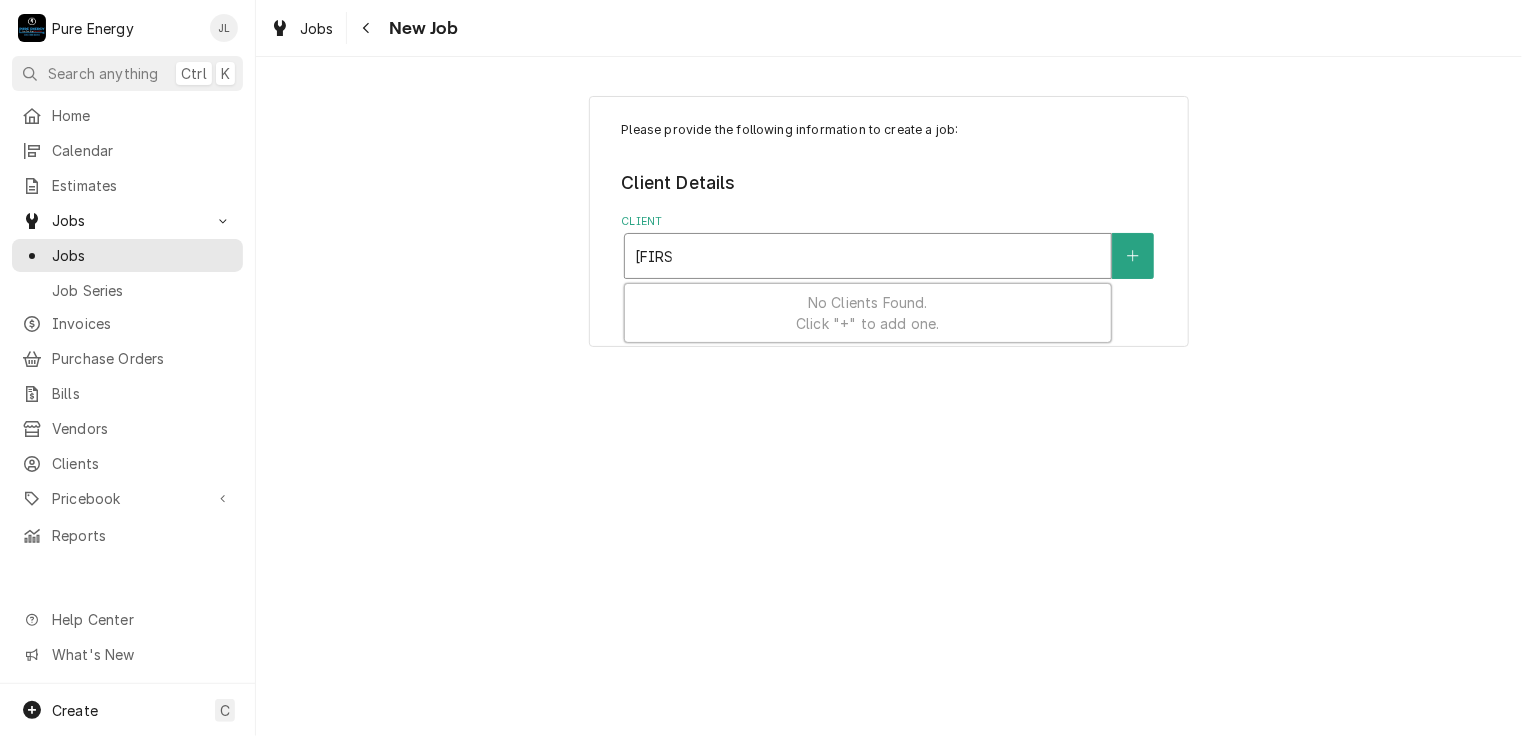 type on "[FIRST]" 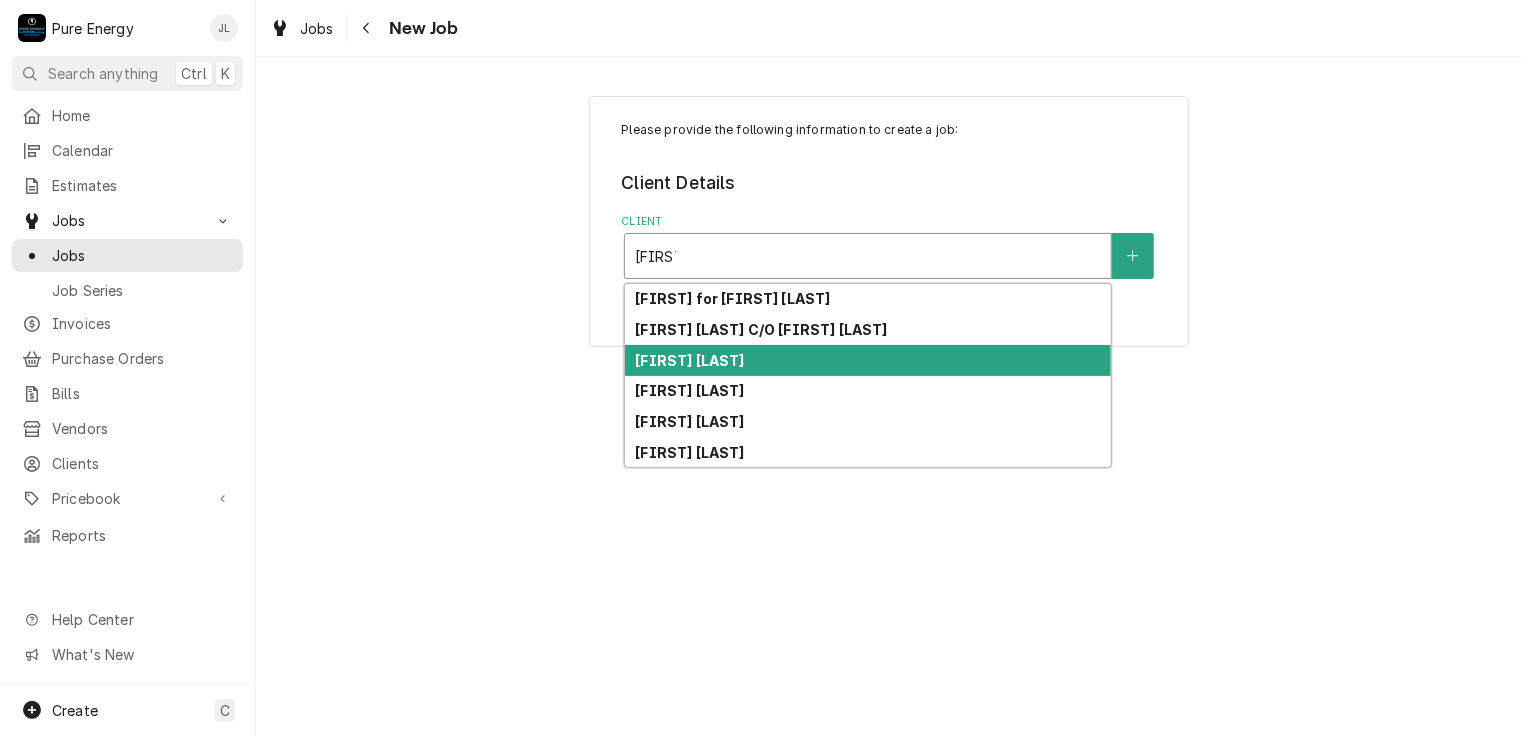 click on "[FIRST] [LAST]" at bounding box center [868, 360] 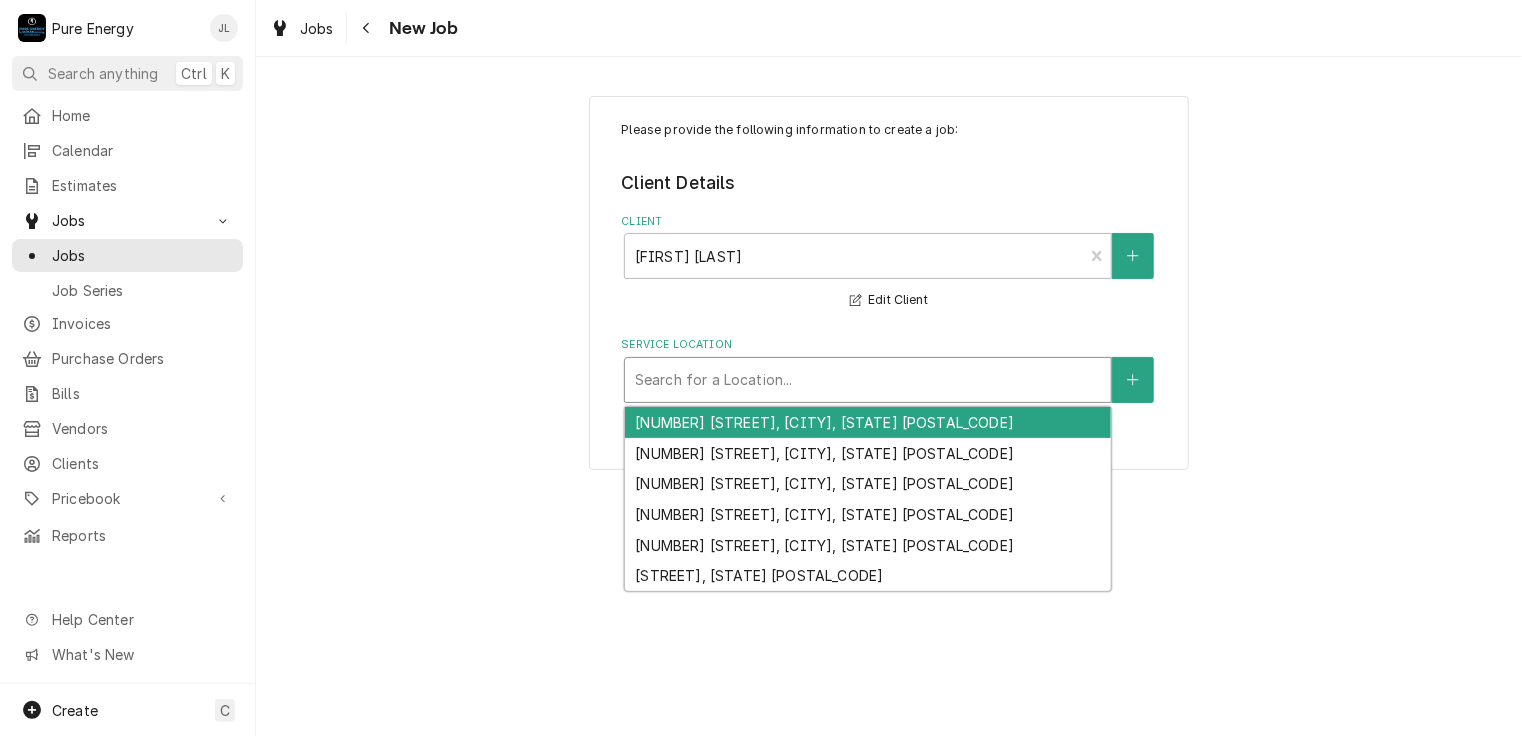 click at bounding box center (868, 380) 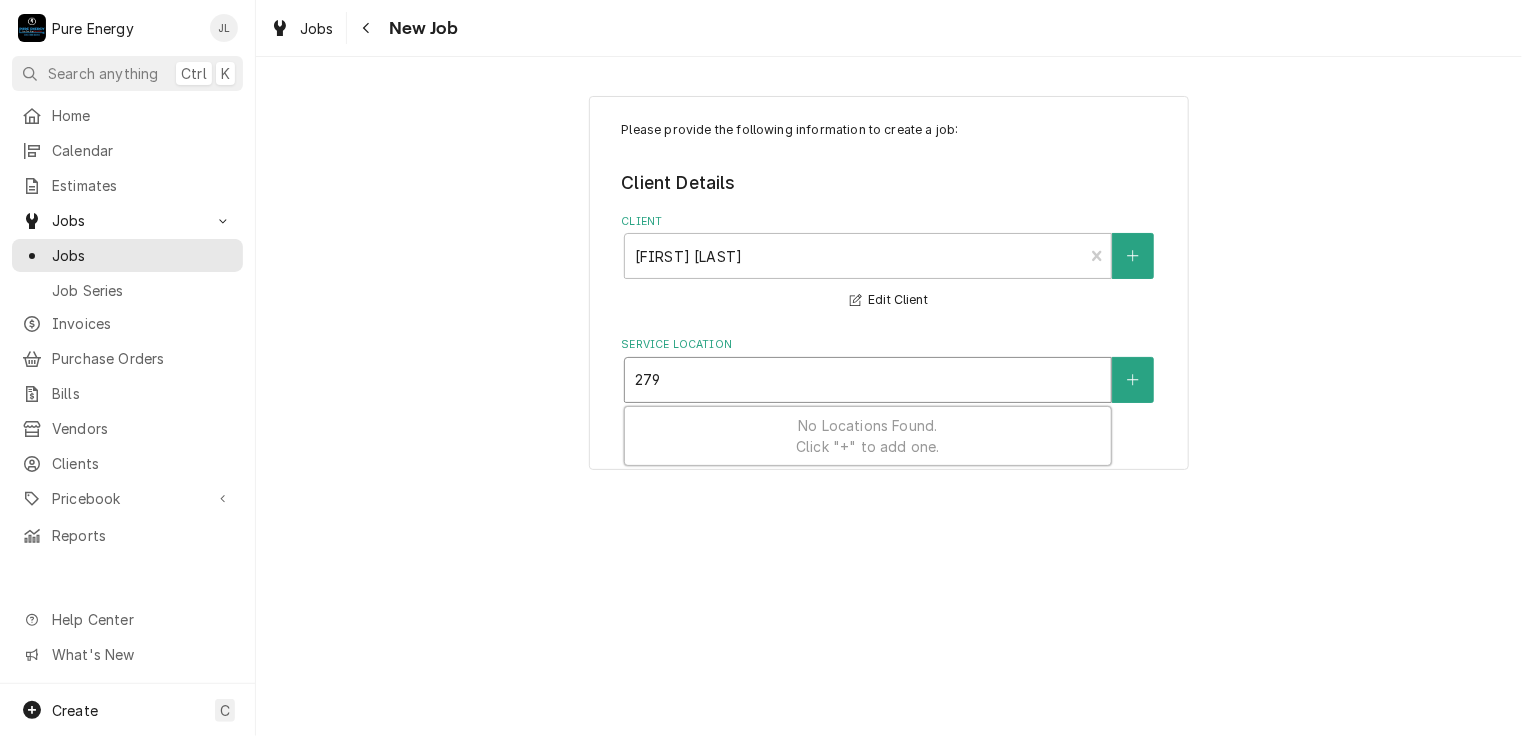 type on "27" 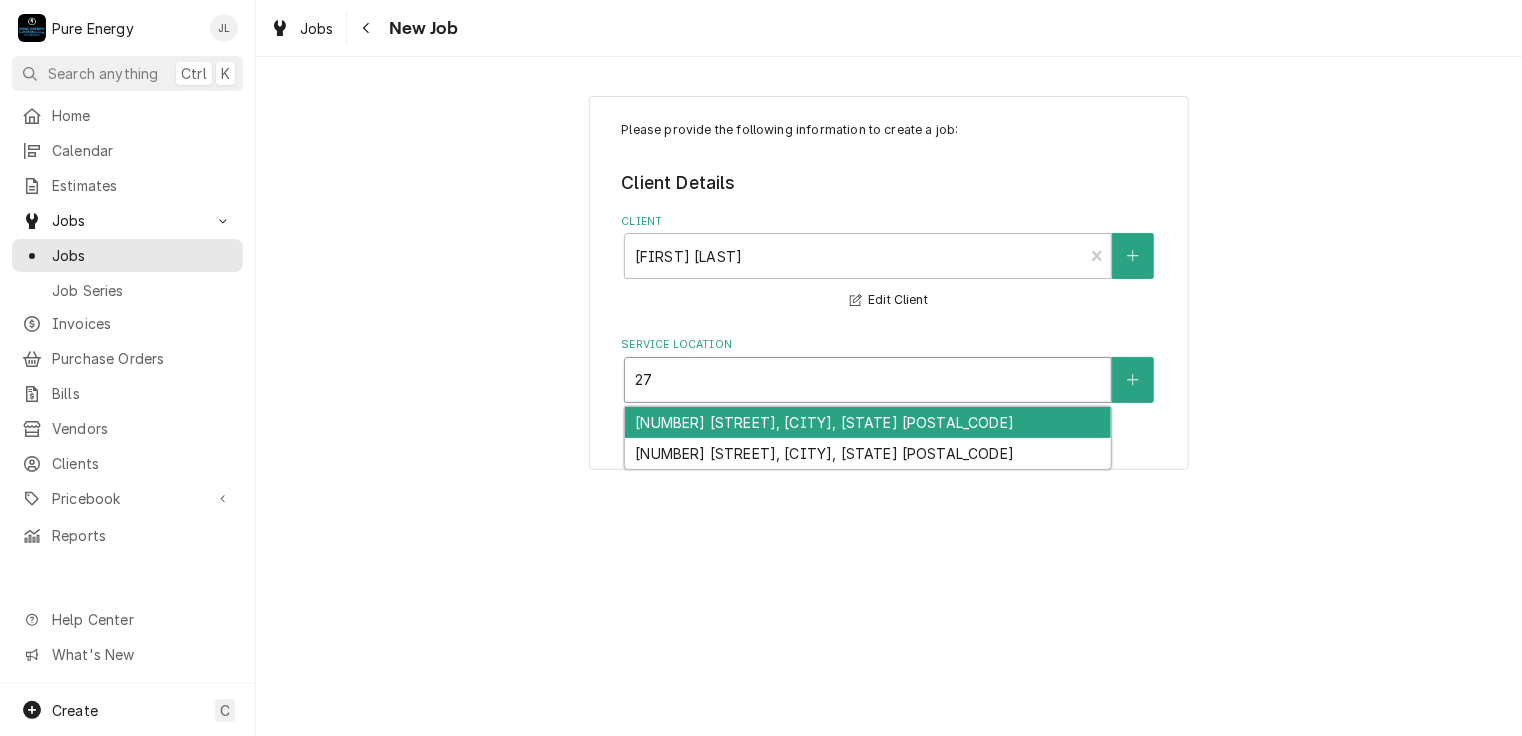 click on "2779 Oak Shores Dr, Bradley, CA 93426" at bounding box center (868, 422) 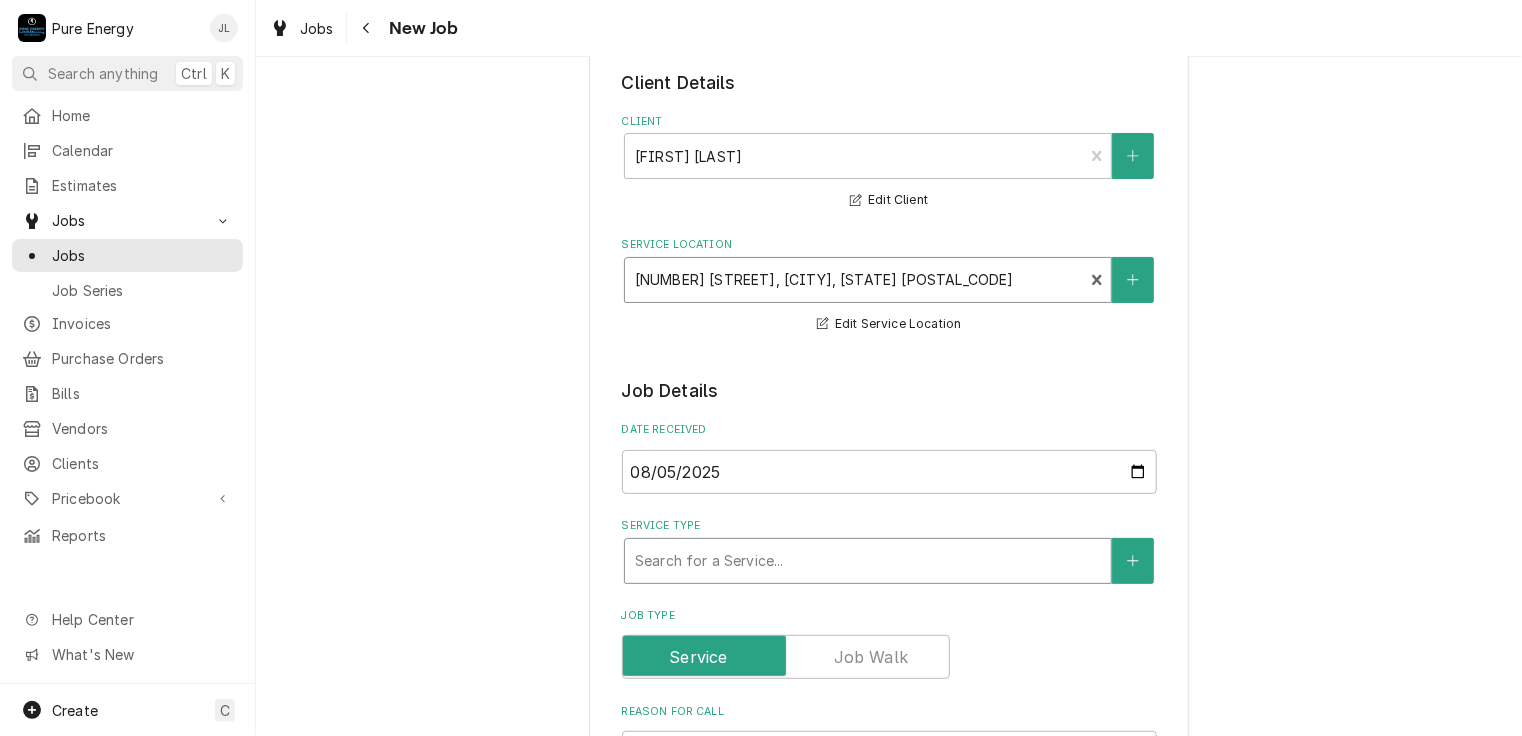 scroll, scrollTop: 200, scrollLeft: 0, axis: vertical 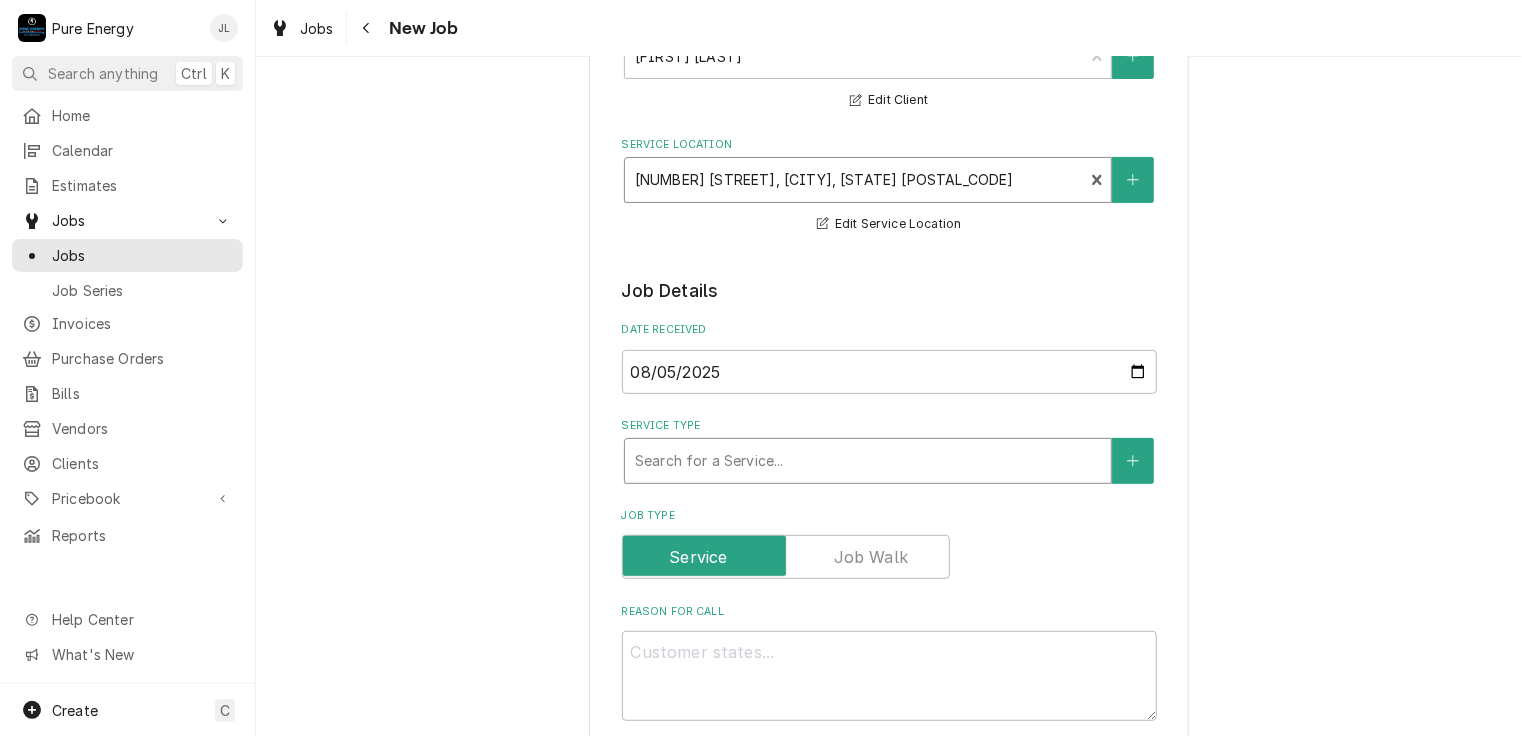 click at bounding box center [868, 461] 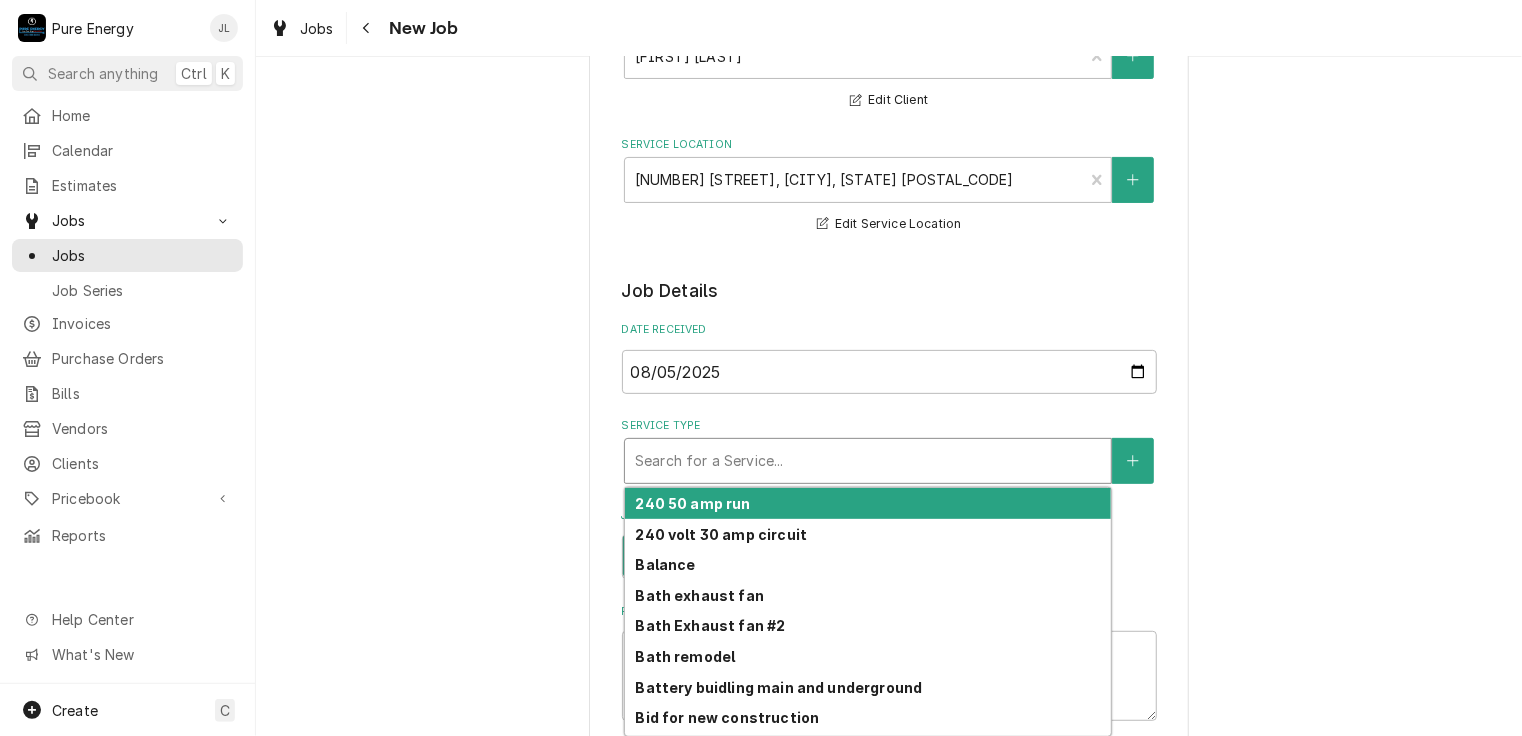 scroll, scrollTop: 400, scrollLeft: 0, axis: vertical 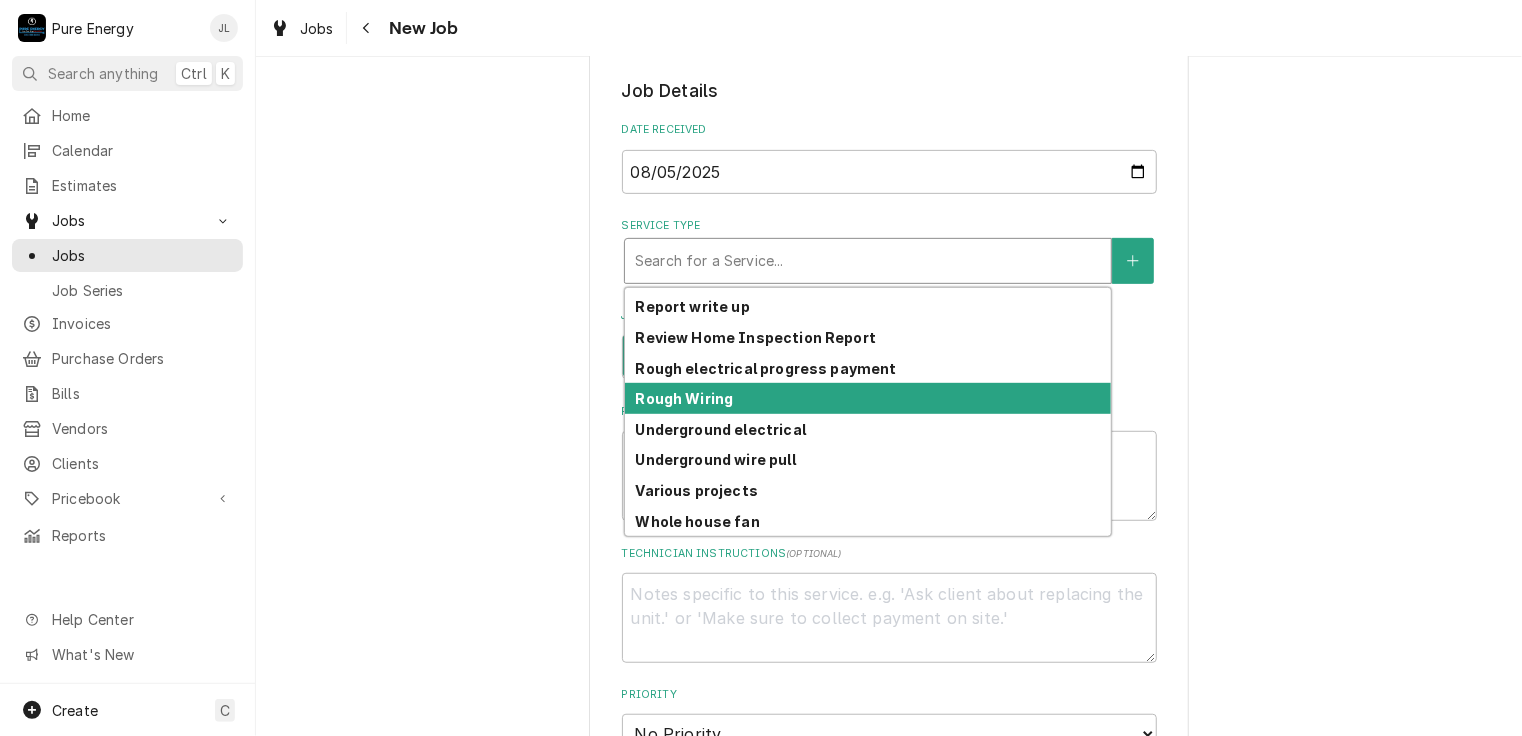 click on "Rough Wiring" at bounding box center (868, 398) 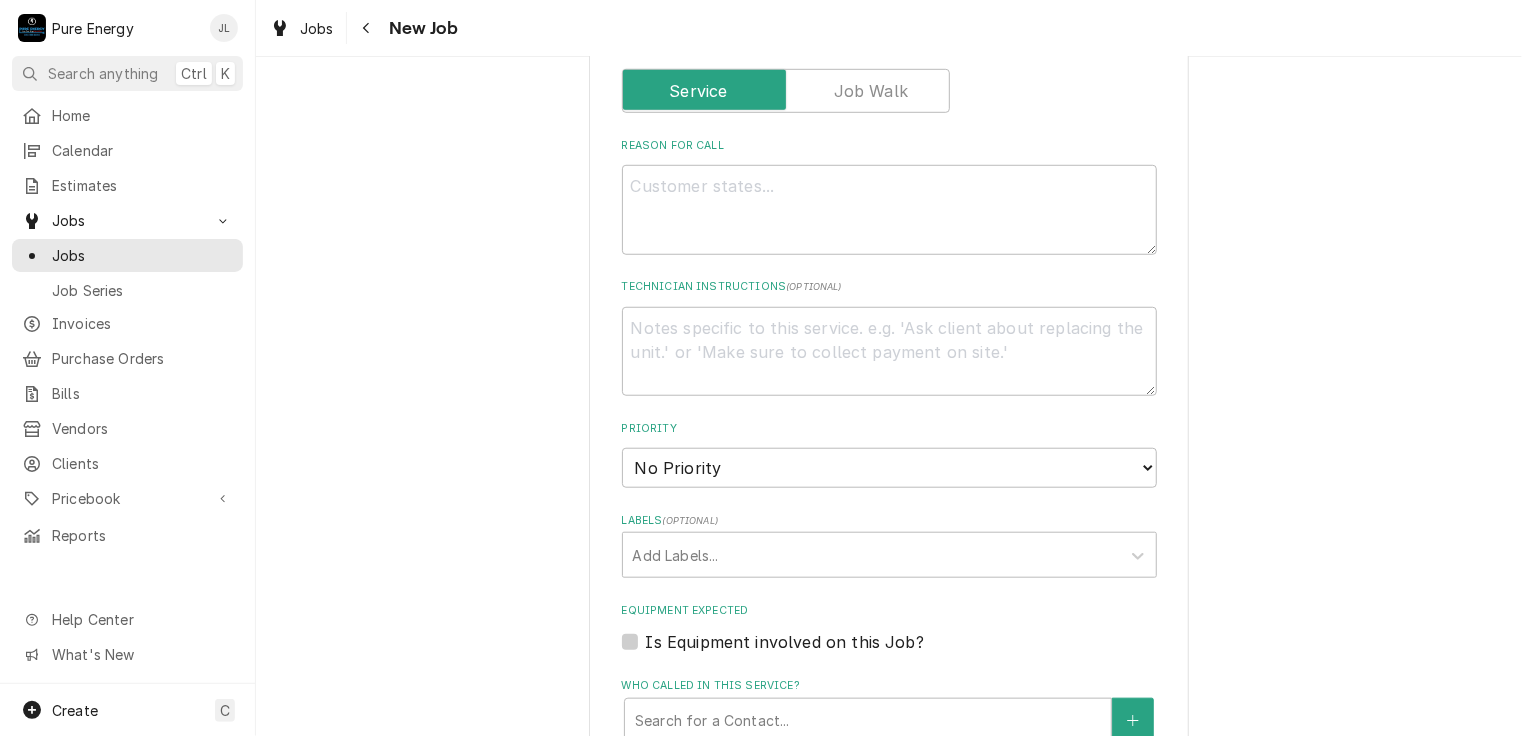 scroll, scrollTop: 1000, scrollLeft: 0, axis: vertical 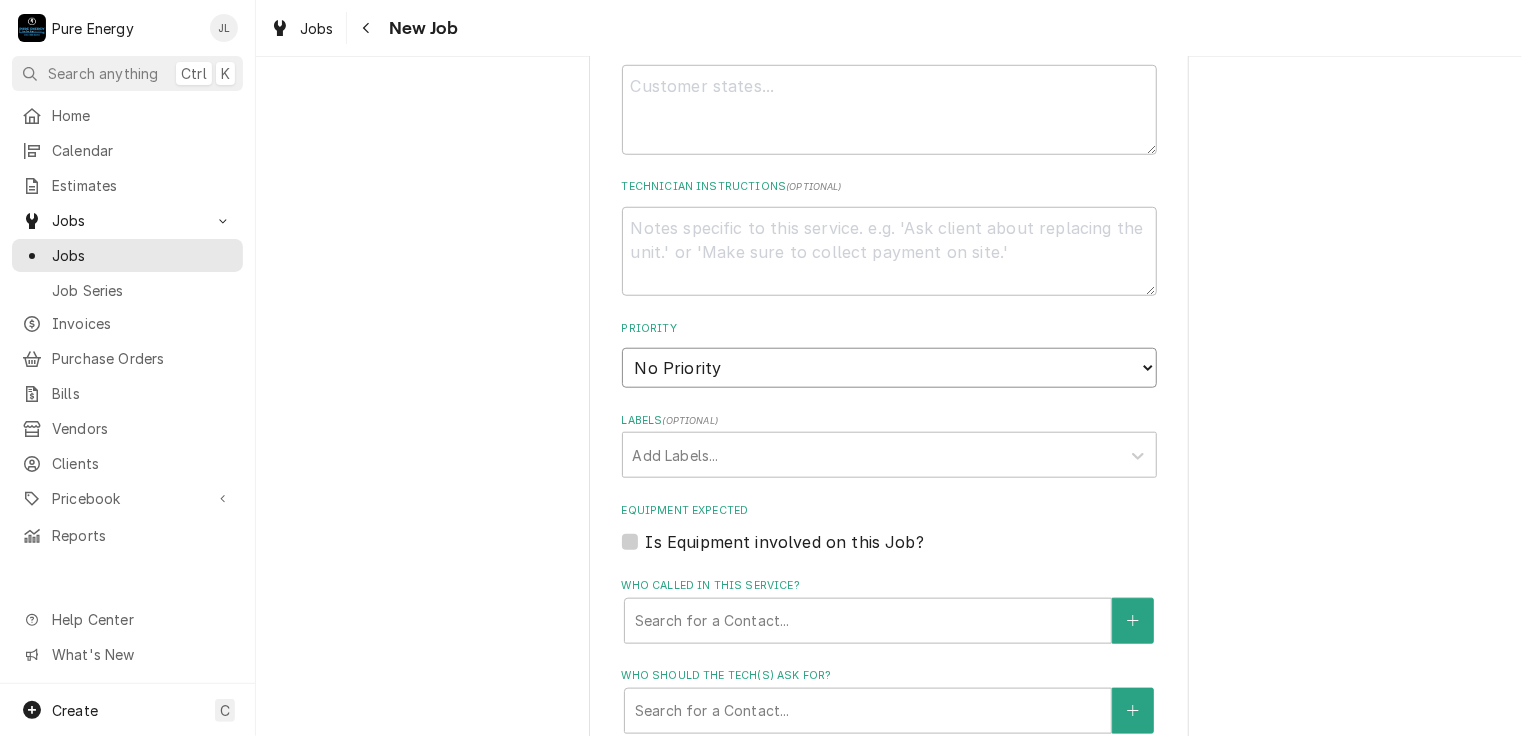 click on "No Priority Urgent High Medium Low" at bounding box center [889, 368] 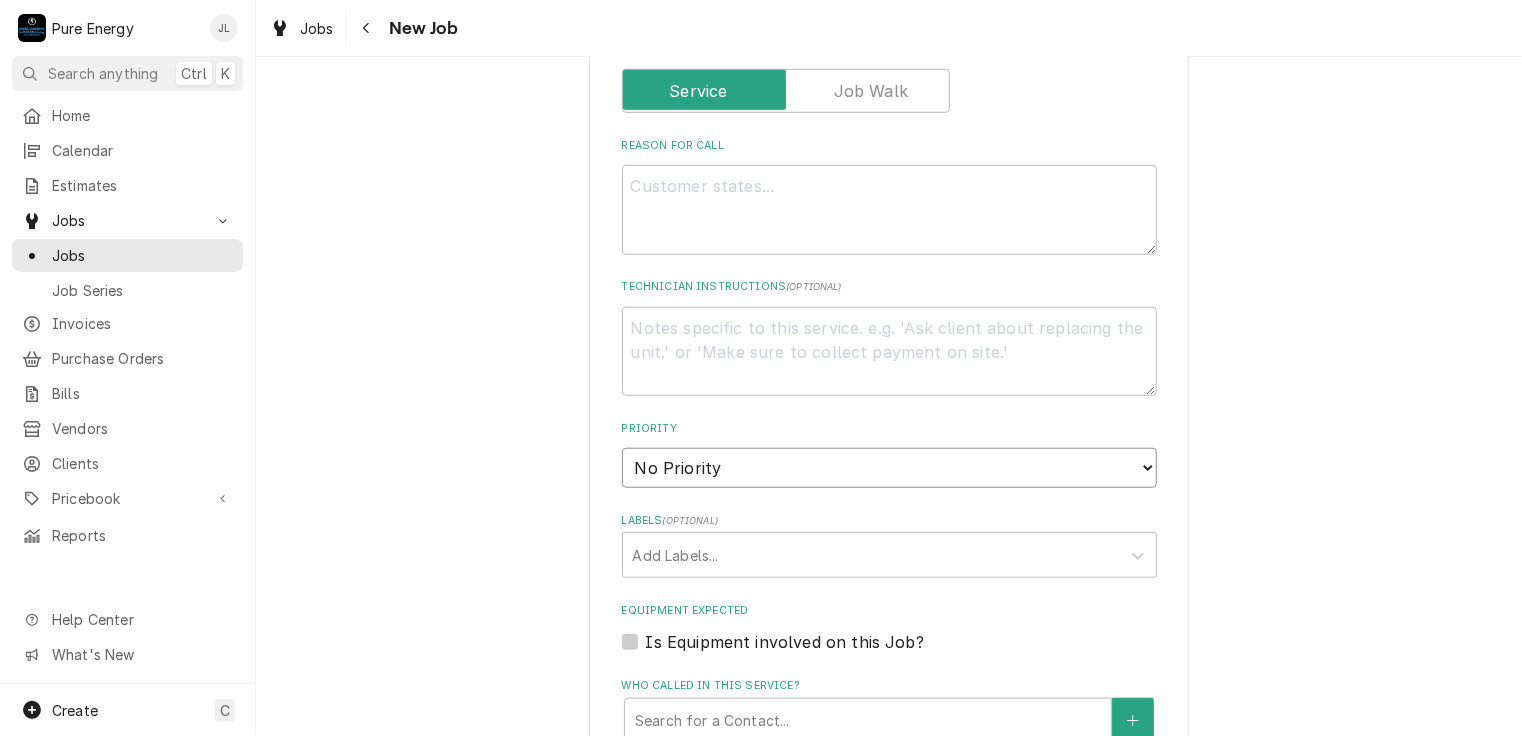 scroll, scrollTop: 600, scrollLeft: 0, axis: vertical 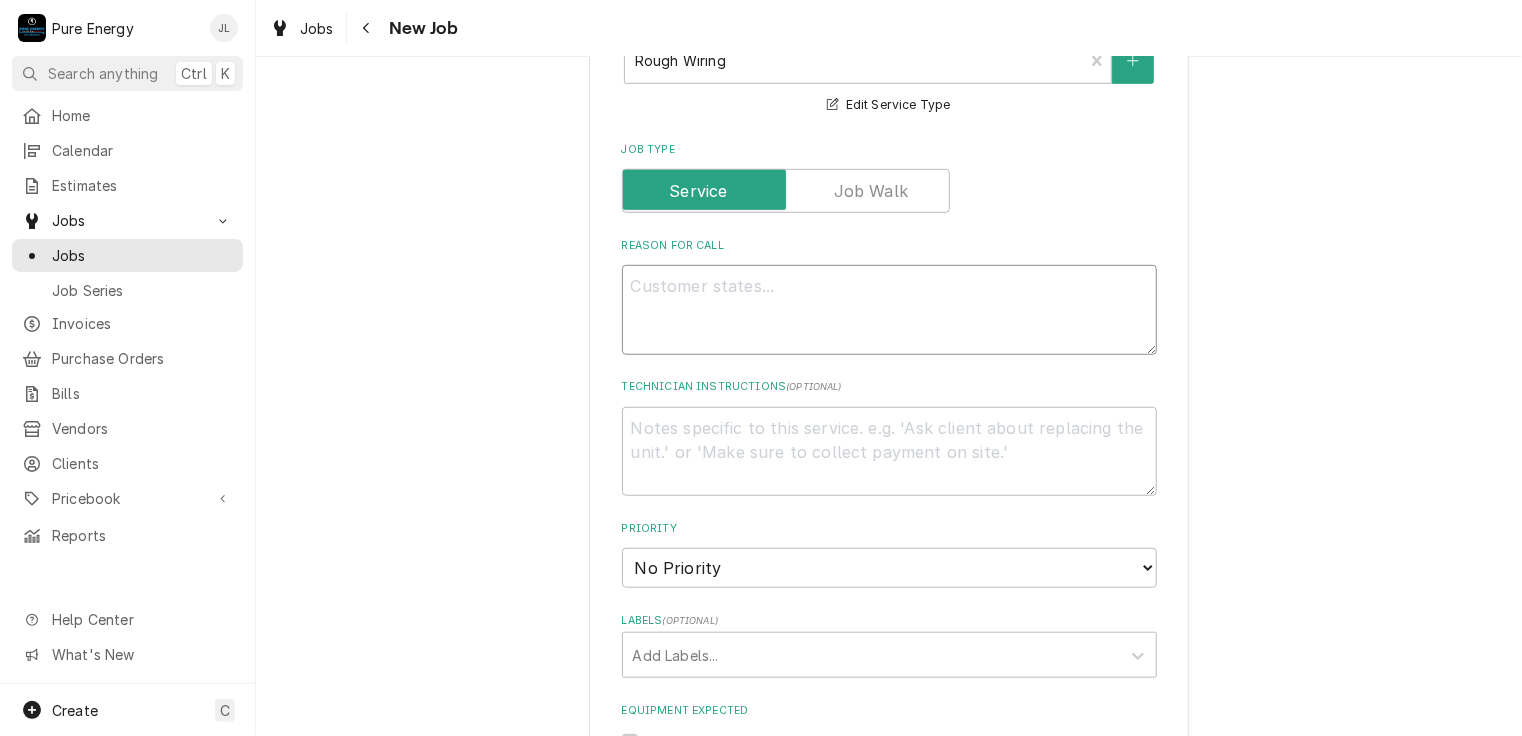 click on "Reason For Call" at bounding box center [889, 310] 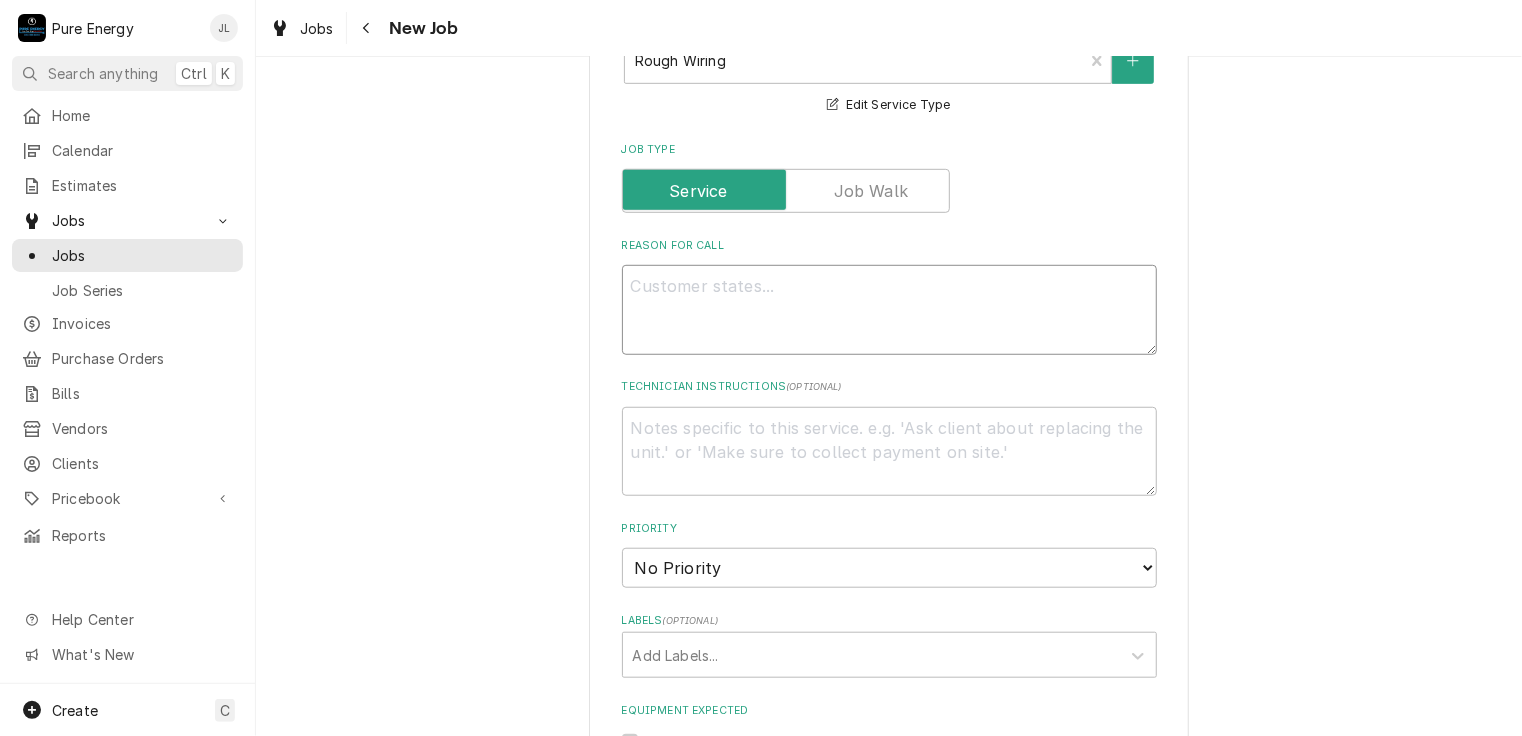 type on "x" 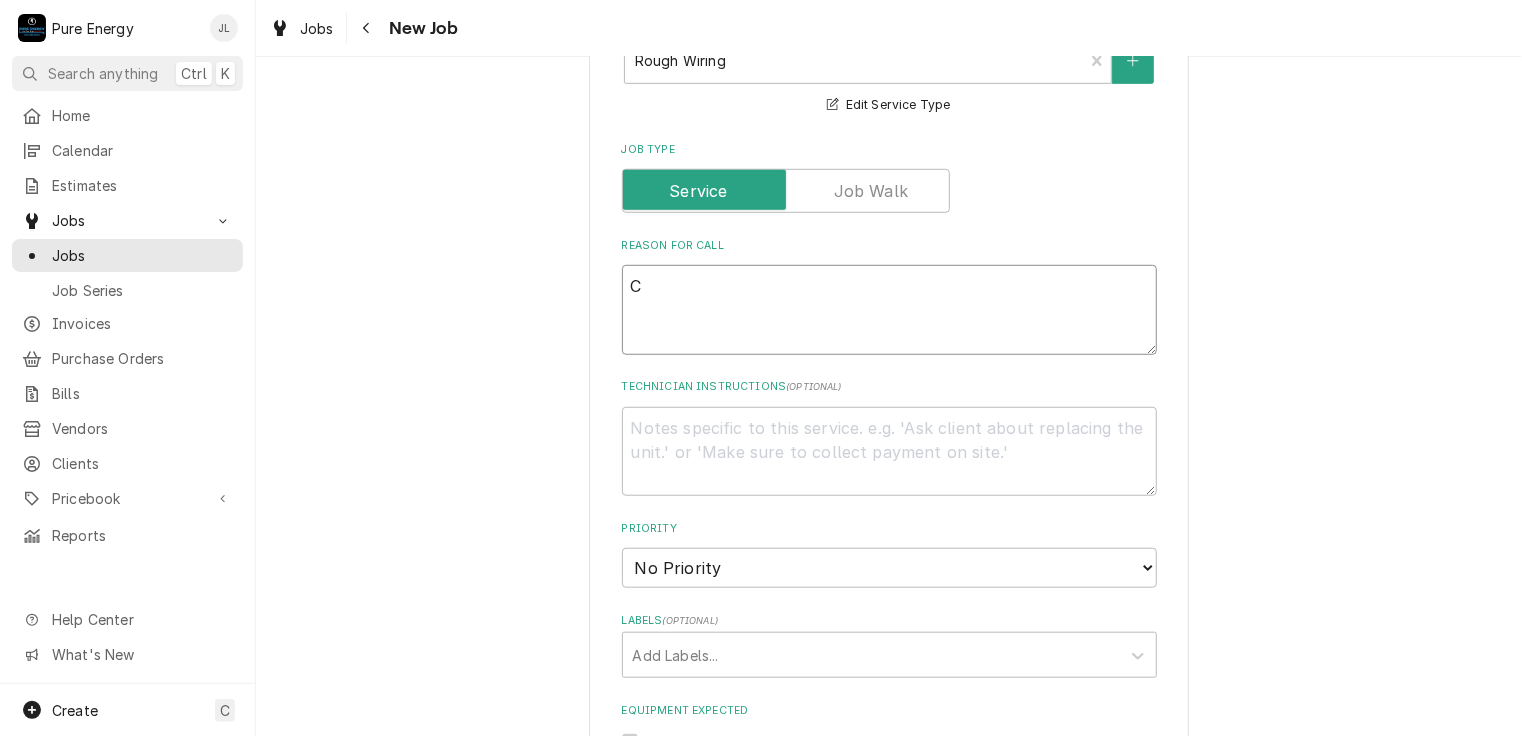type on "Co" 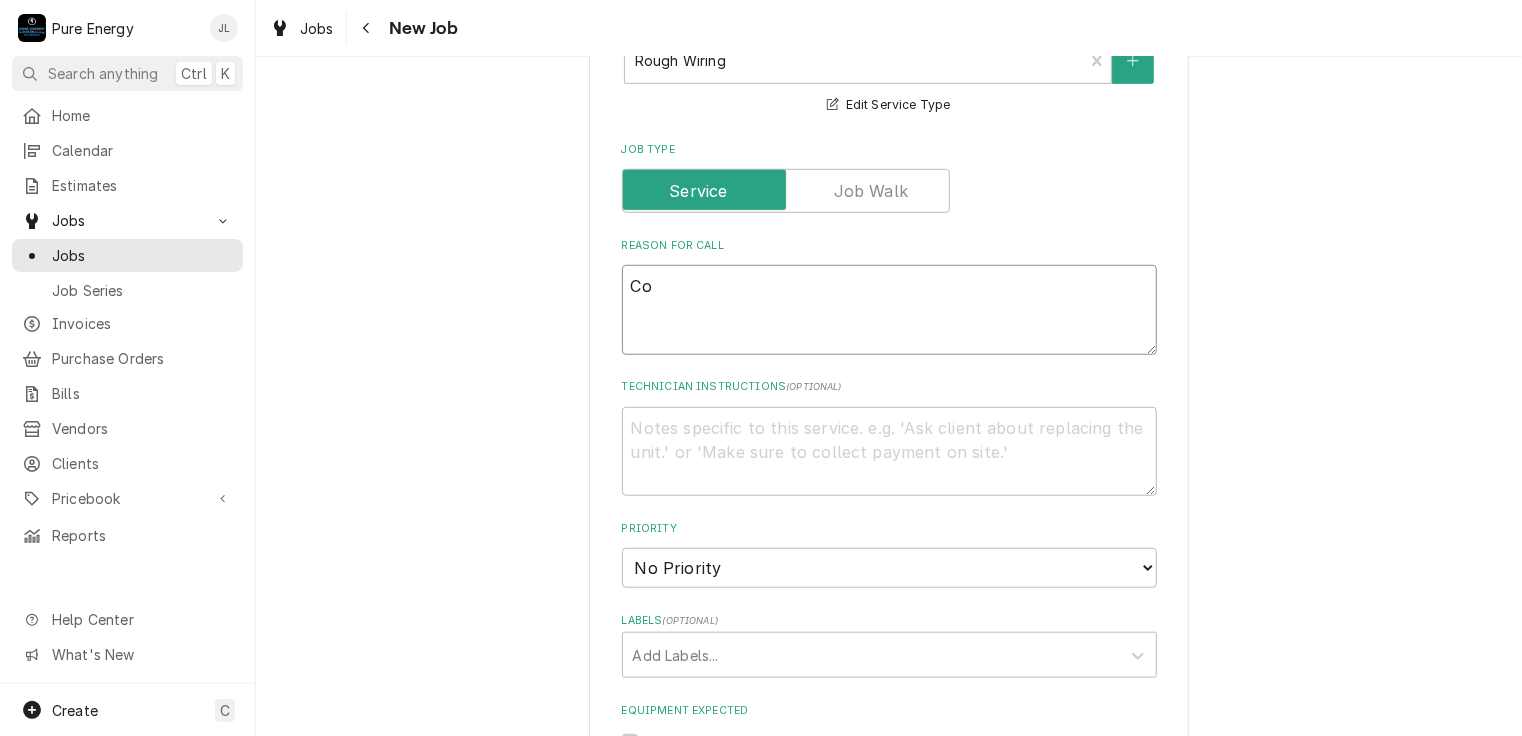 type on "x" 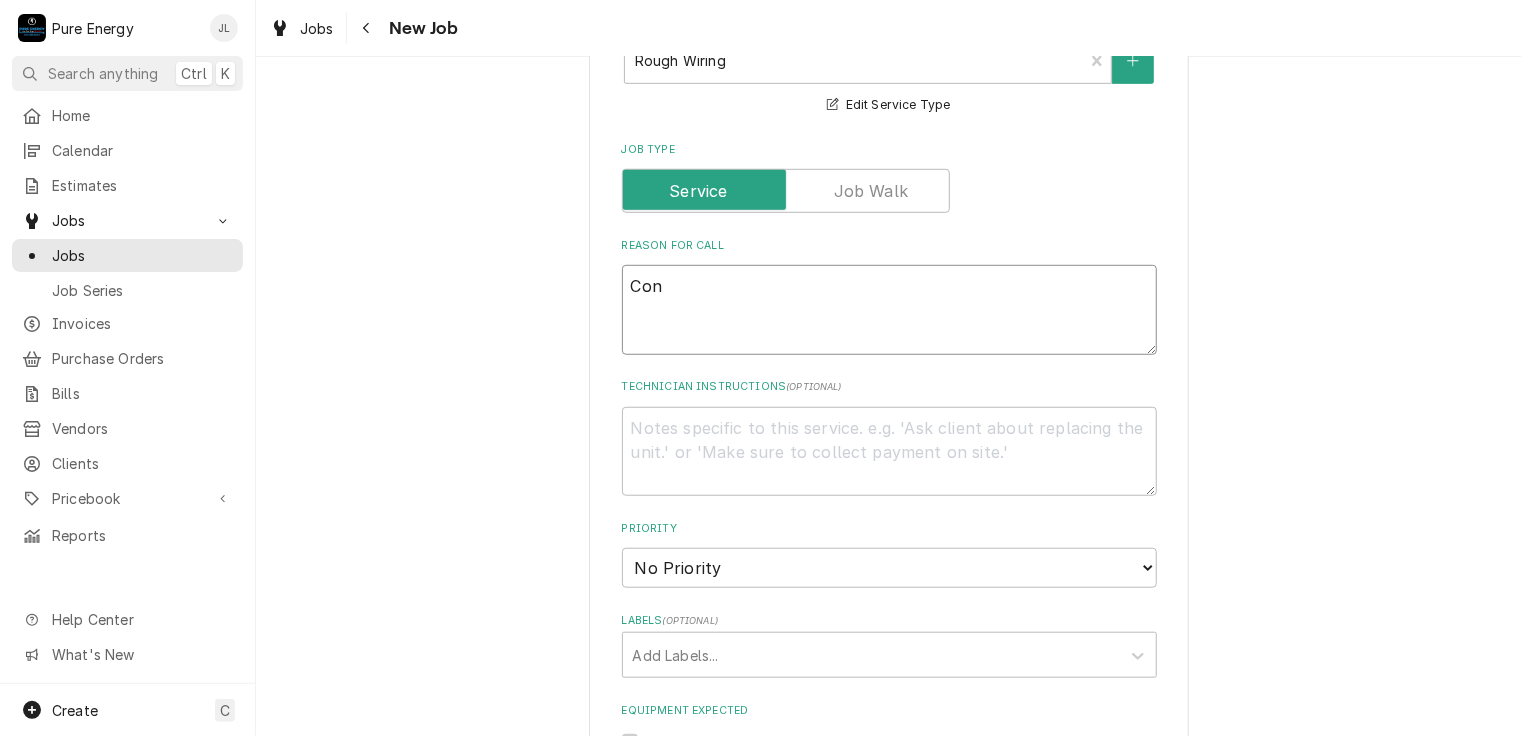 type on "x" 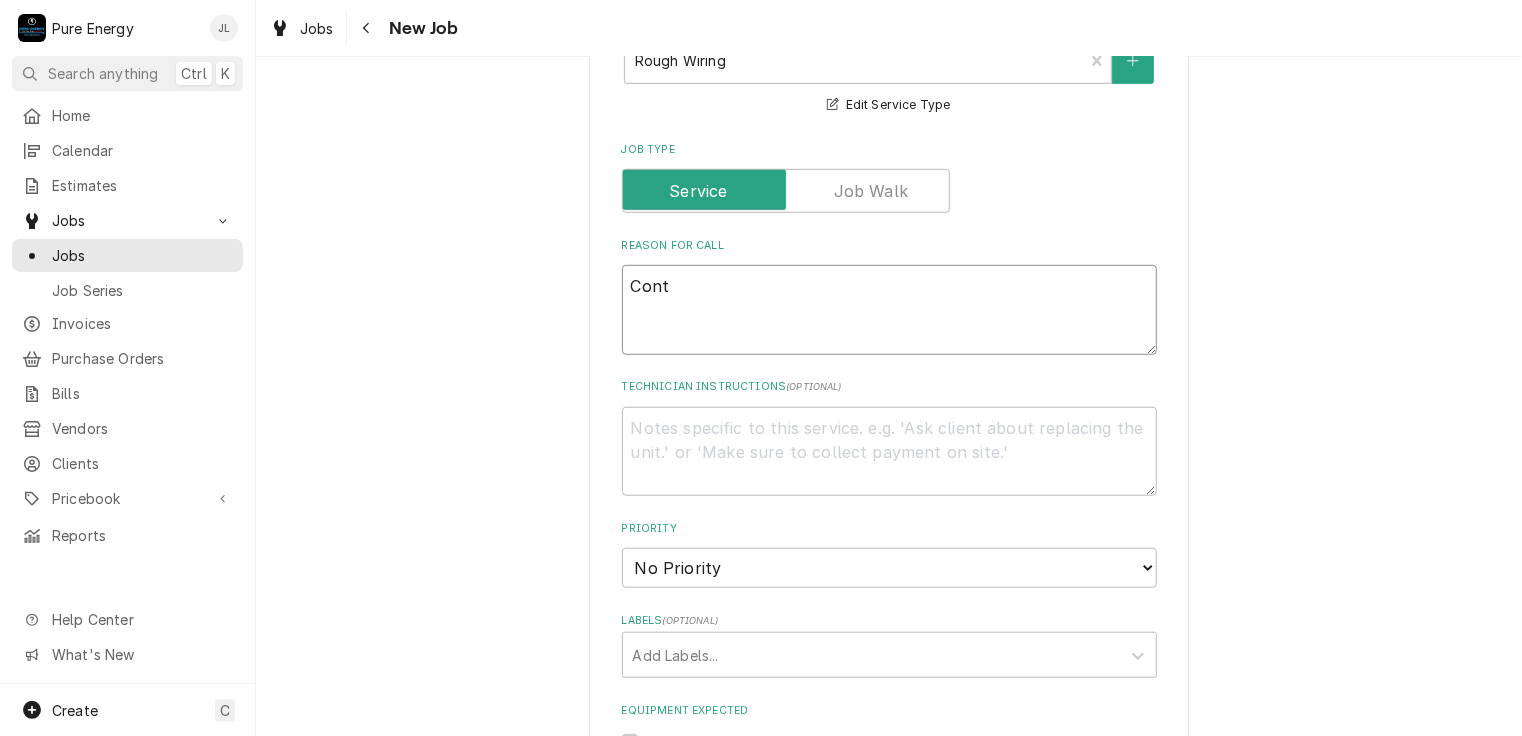 type on "Conti" 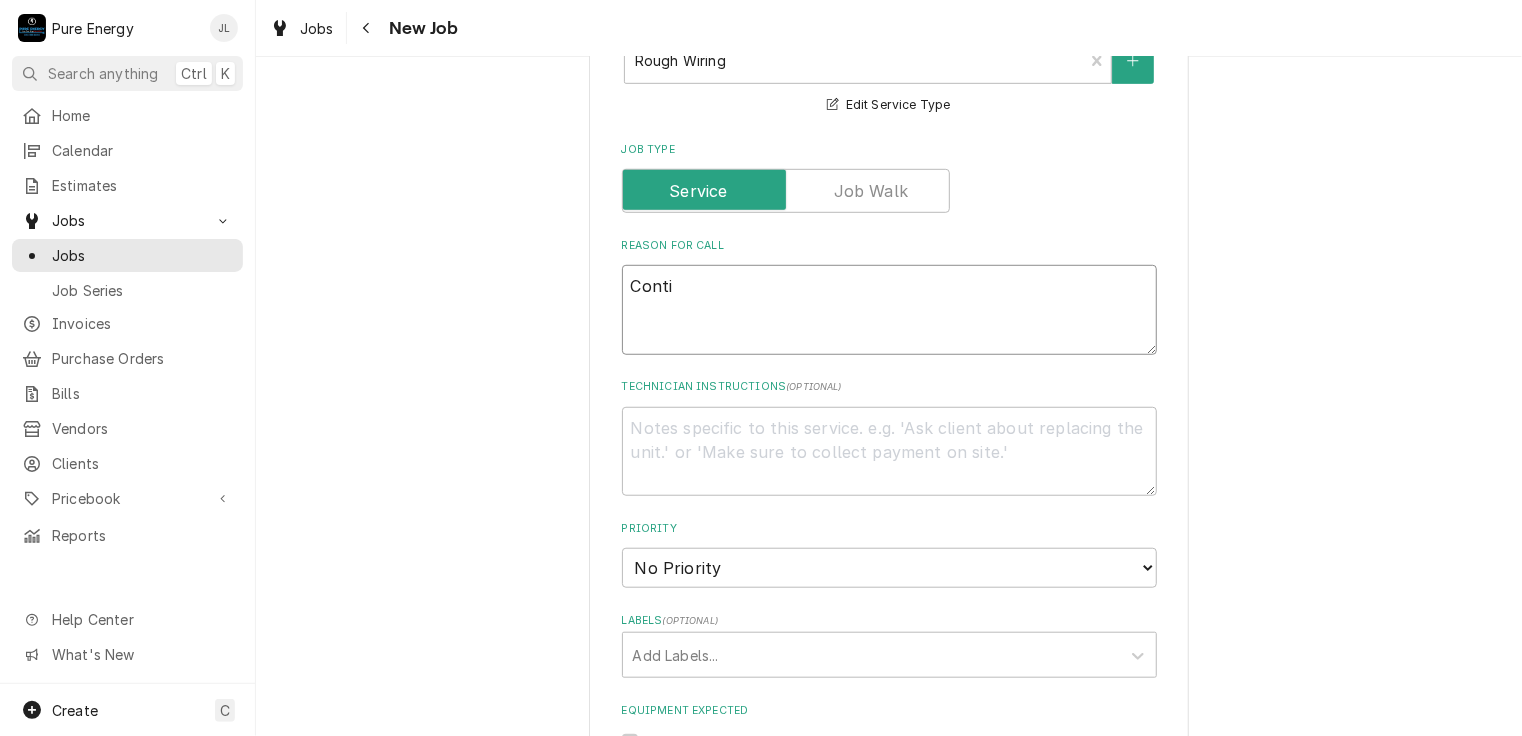 type on "x" 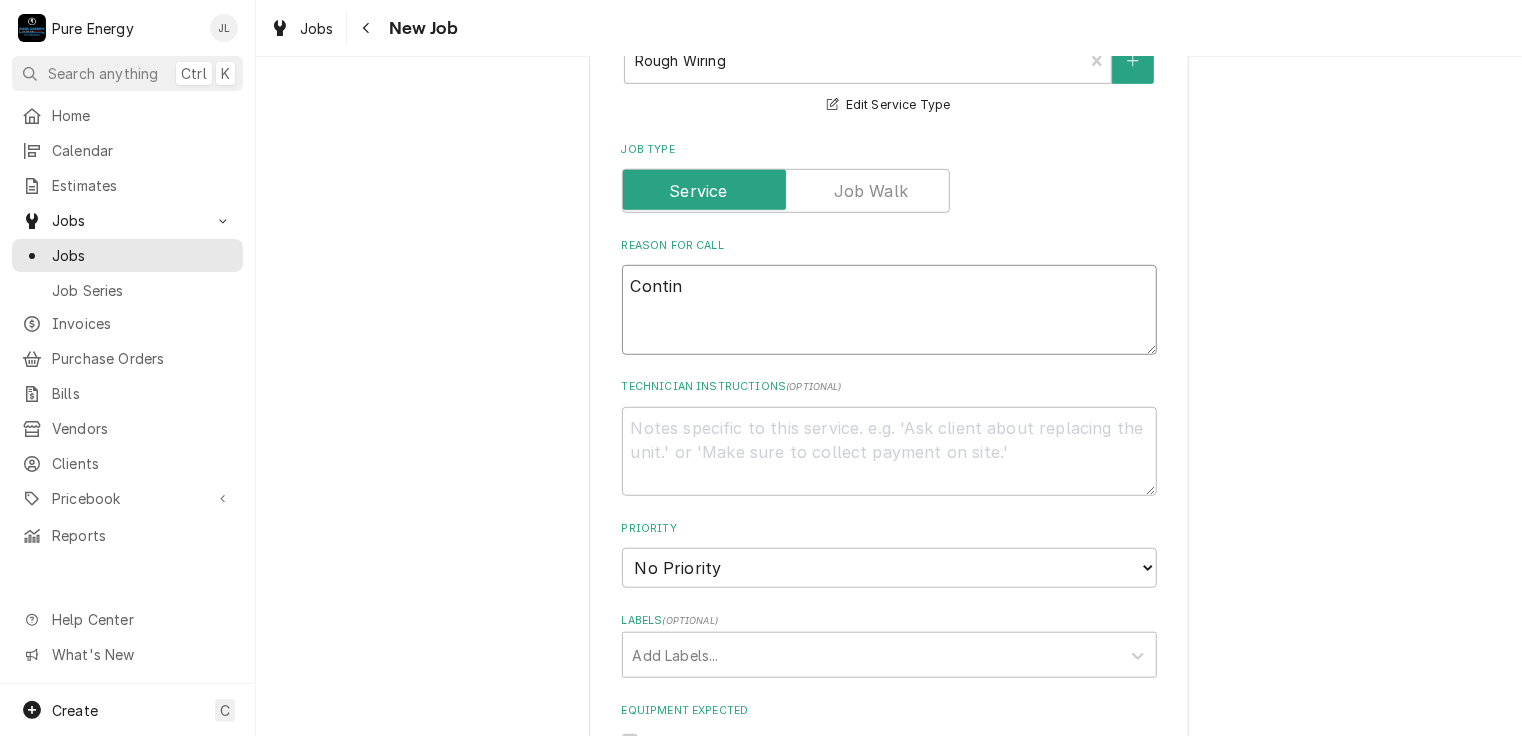 type on "x" 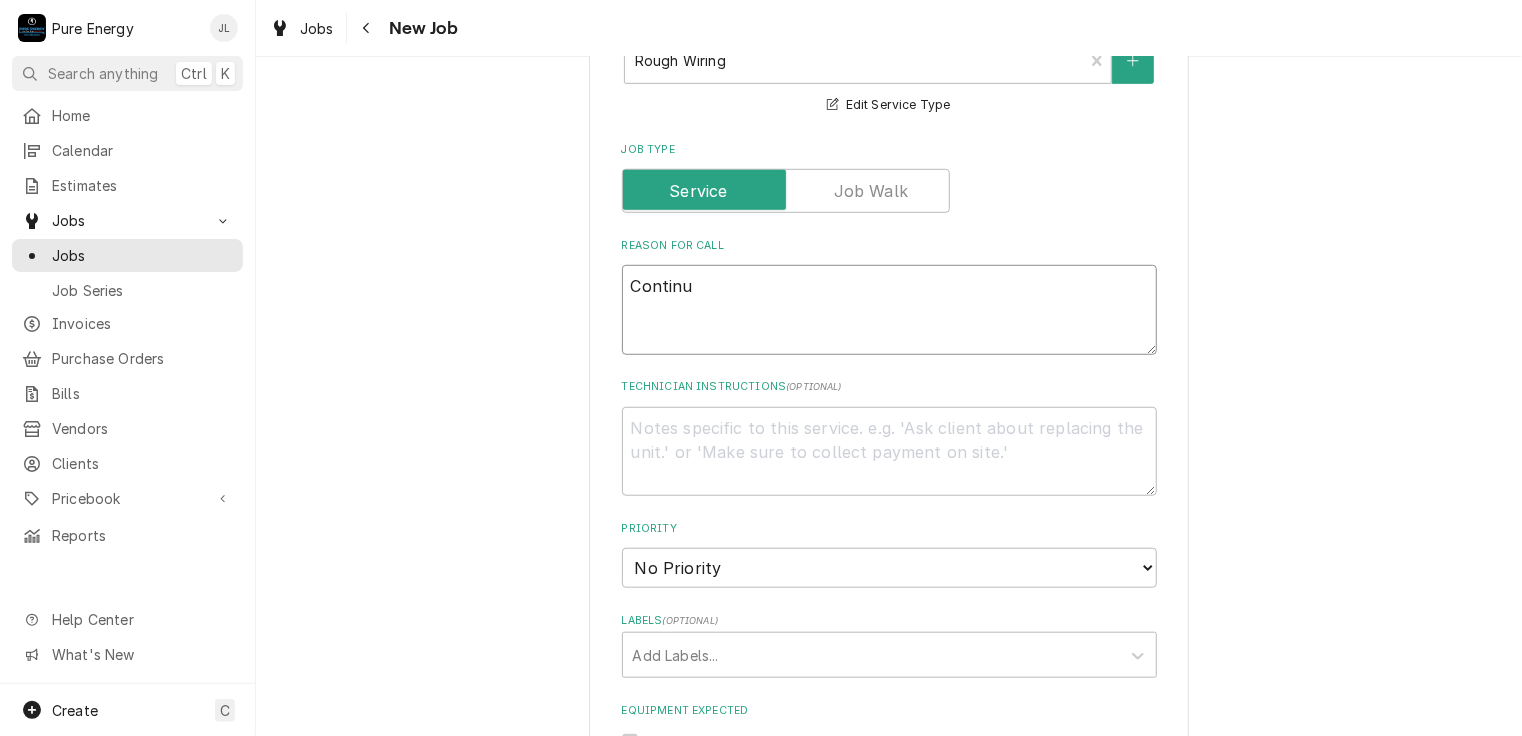 type on "x" 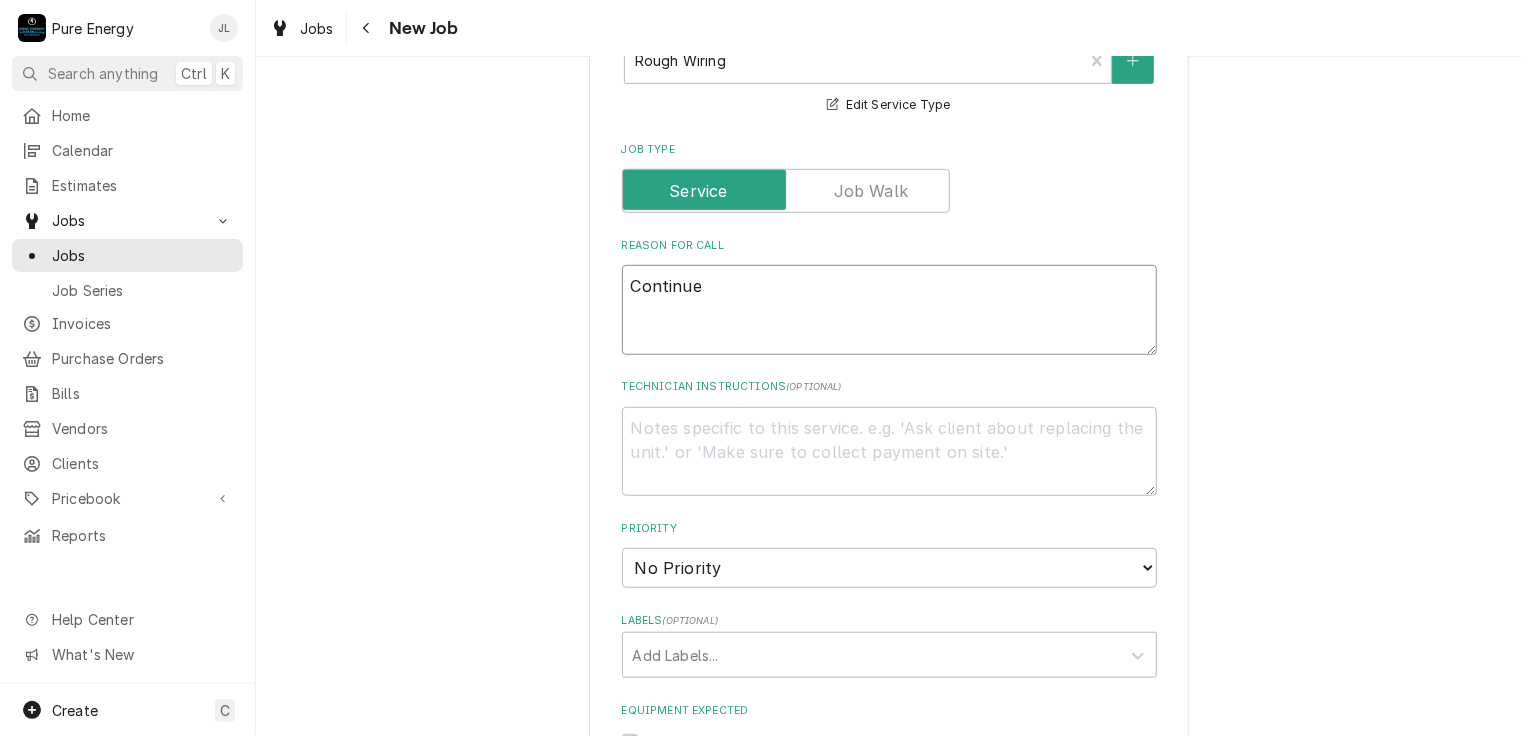 type on "x" 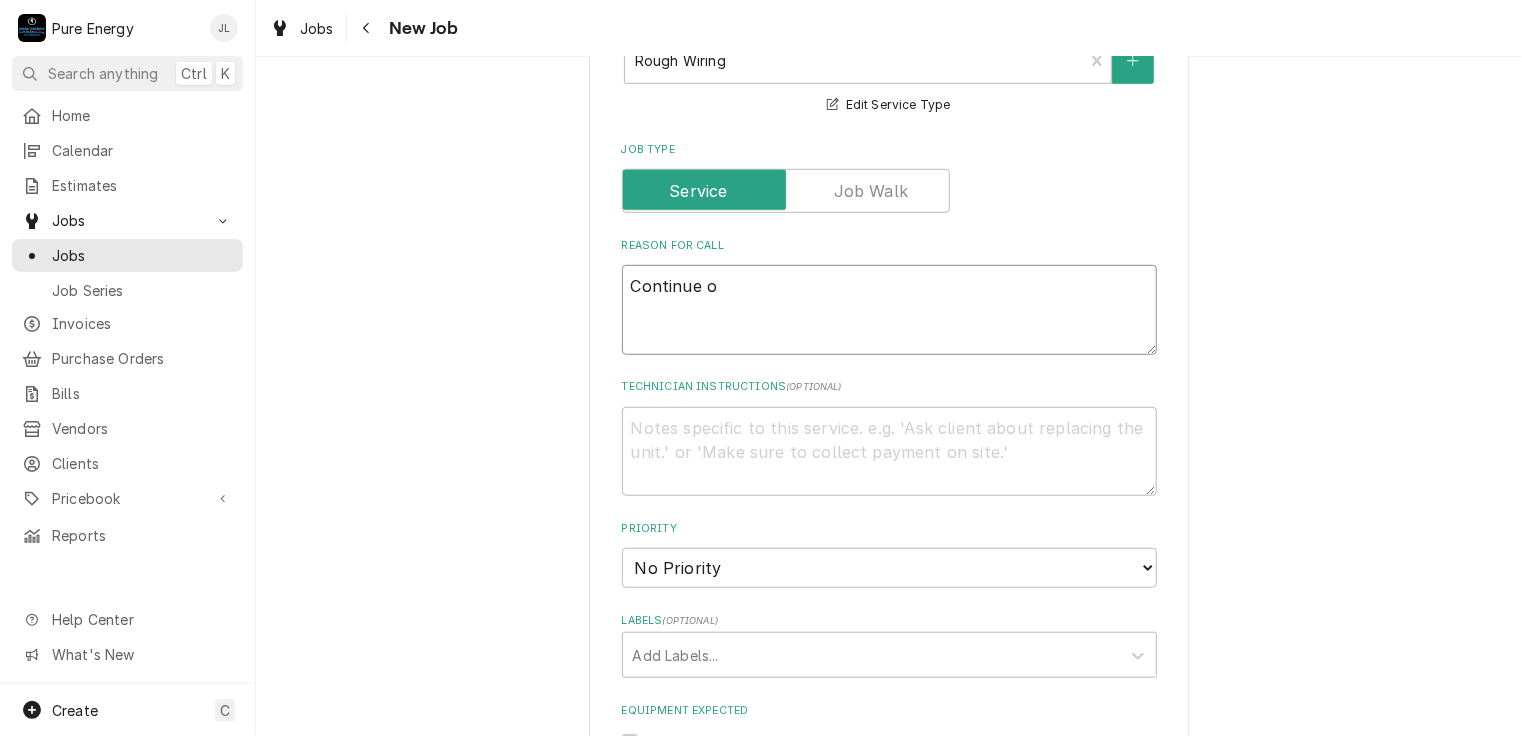 type on "x" 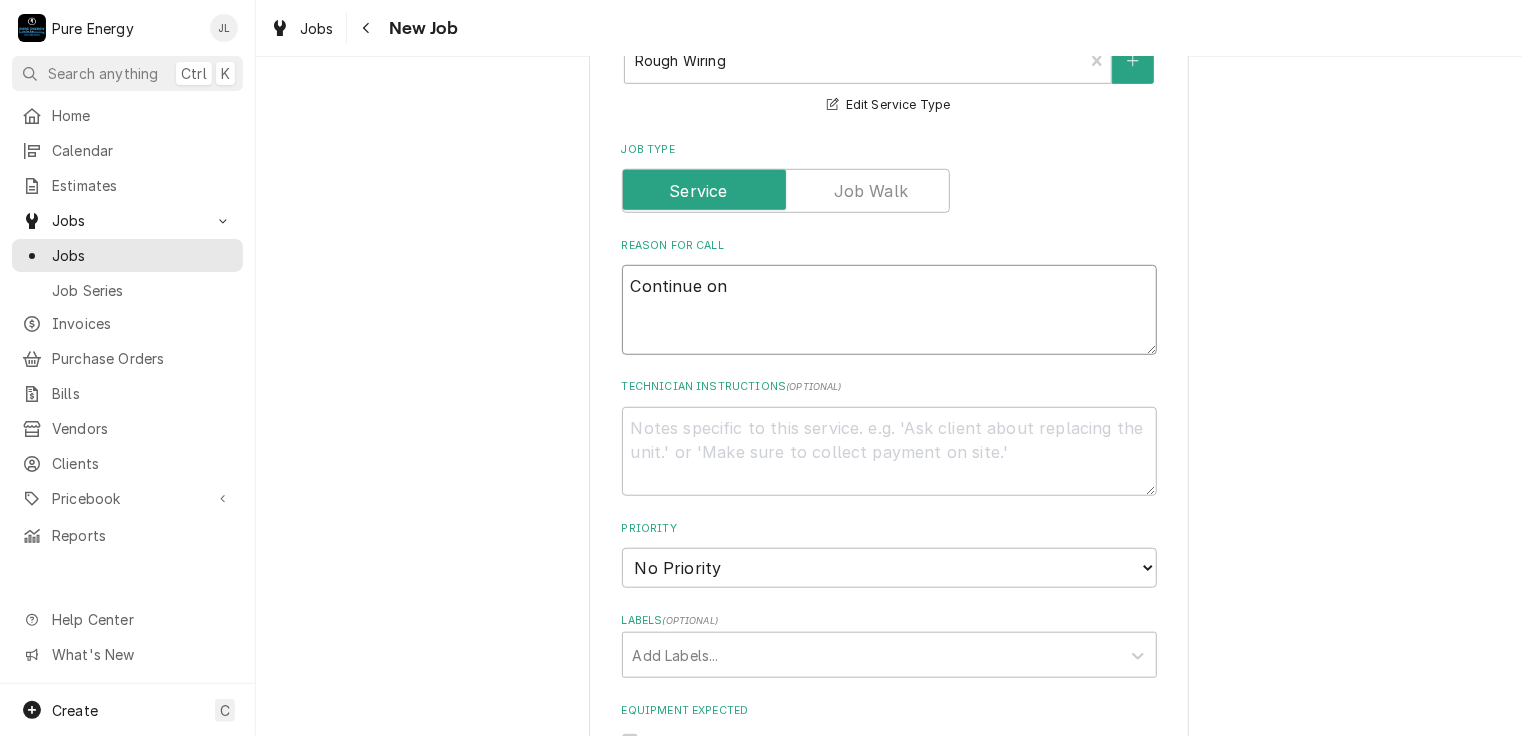 type on "Continue on" 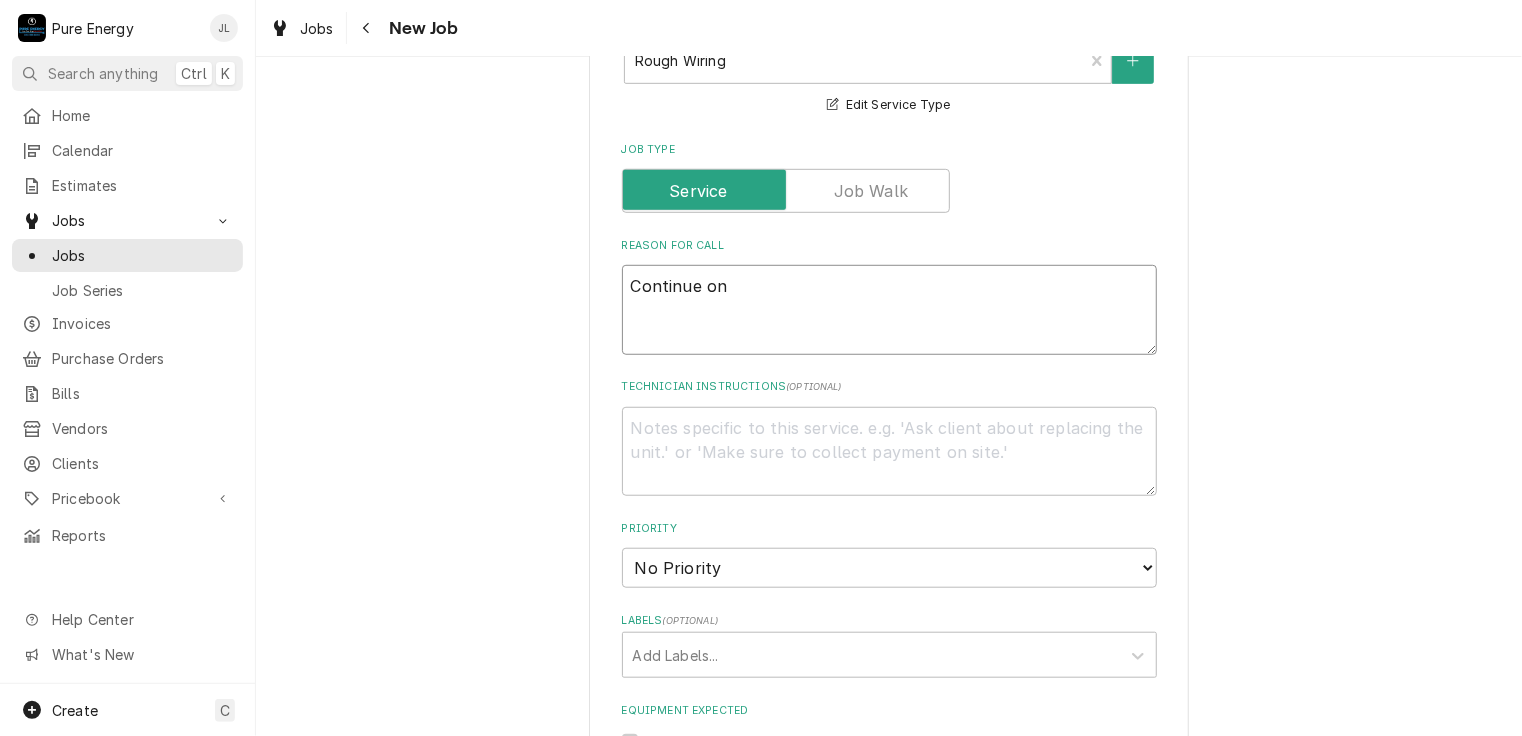 type on "x" 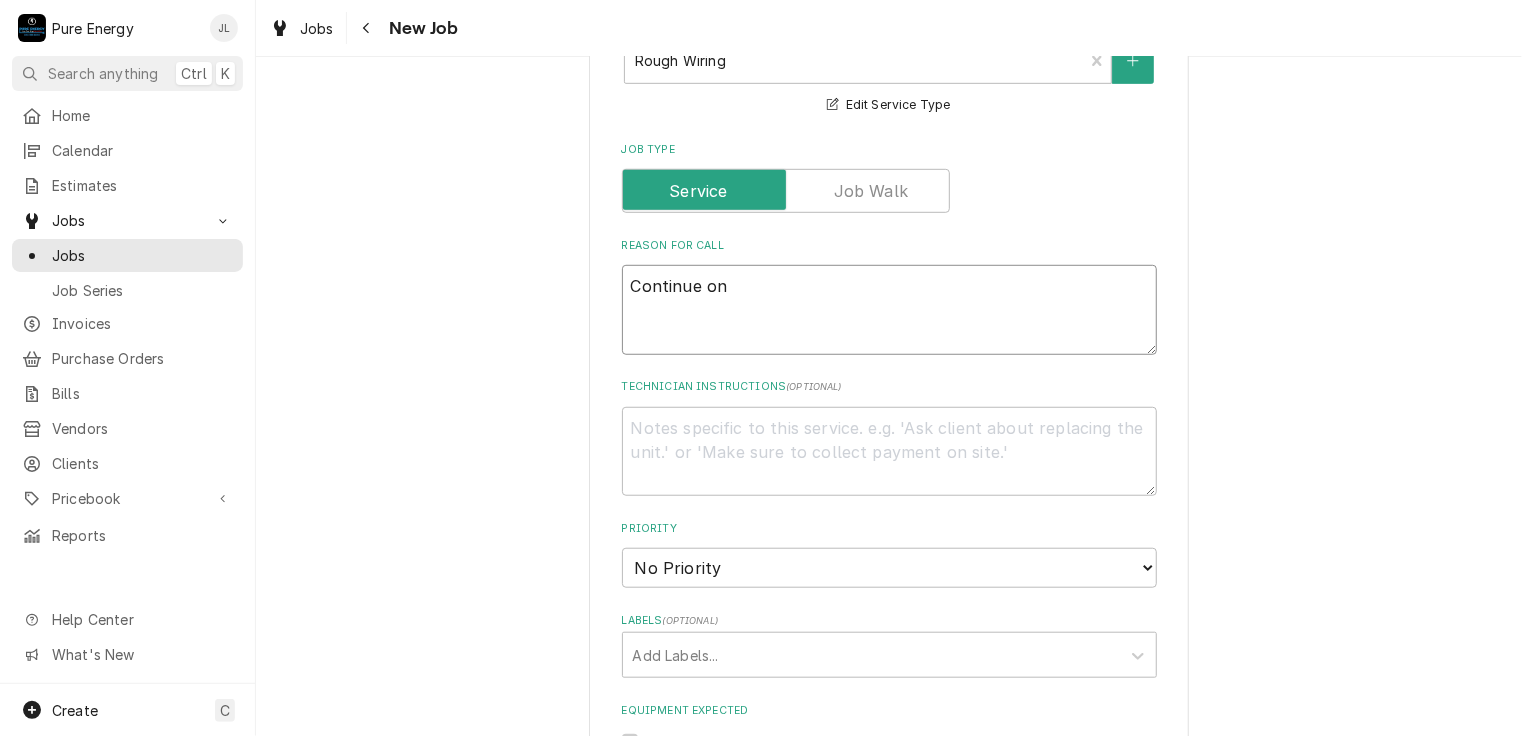 type on "Continue on" 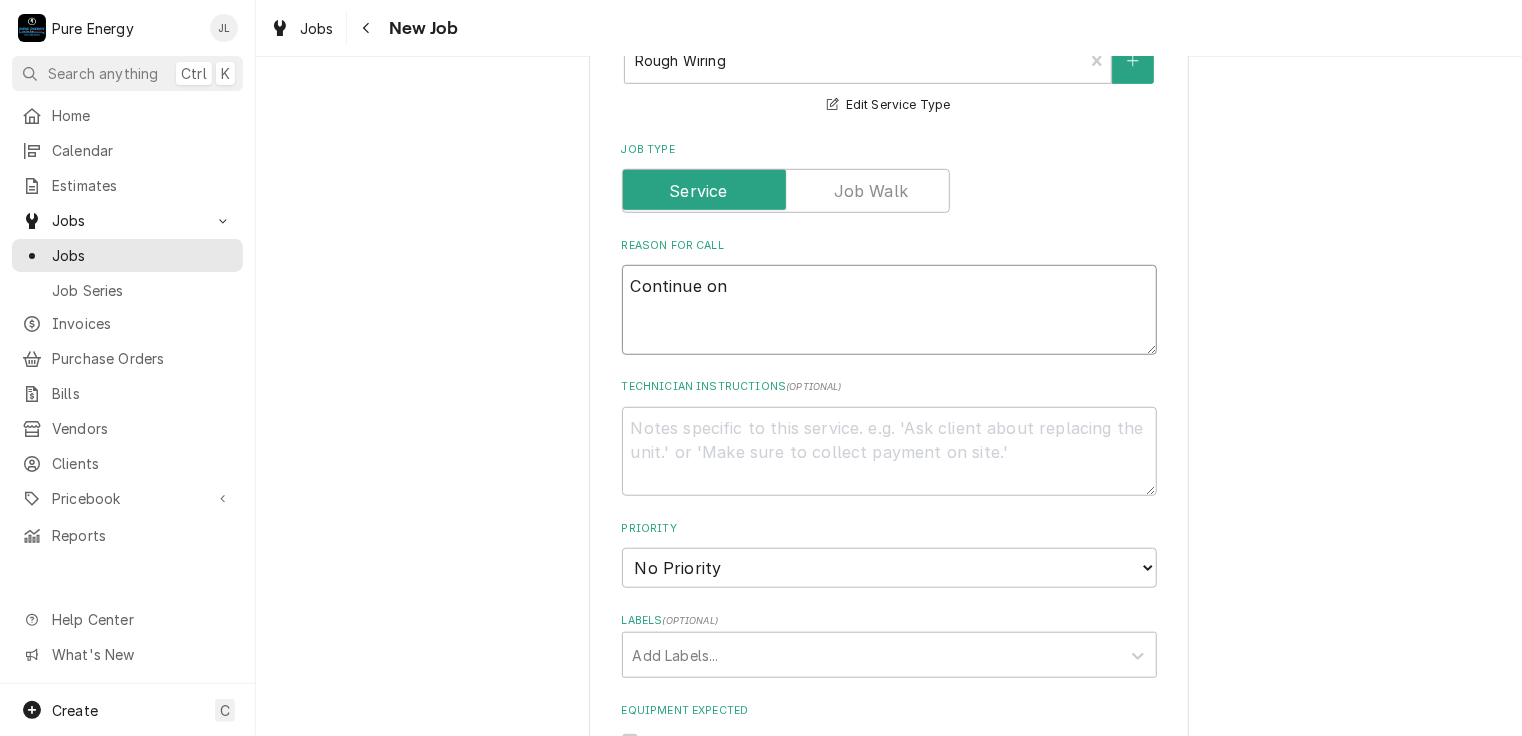 type on "x" 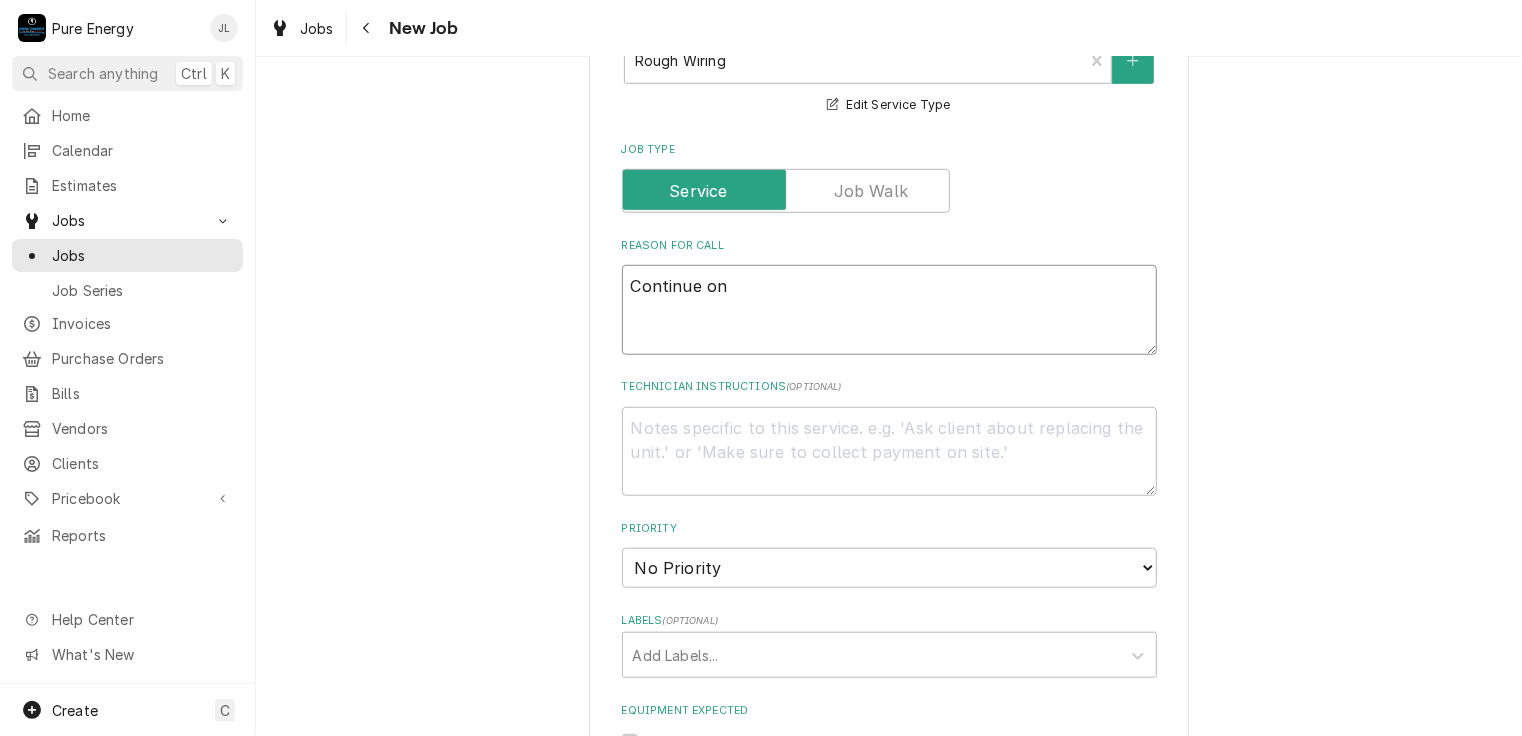 type on "Continue on
F" 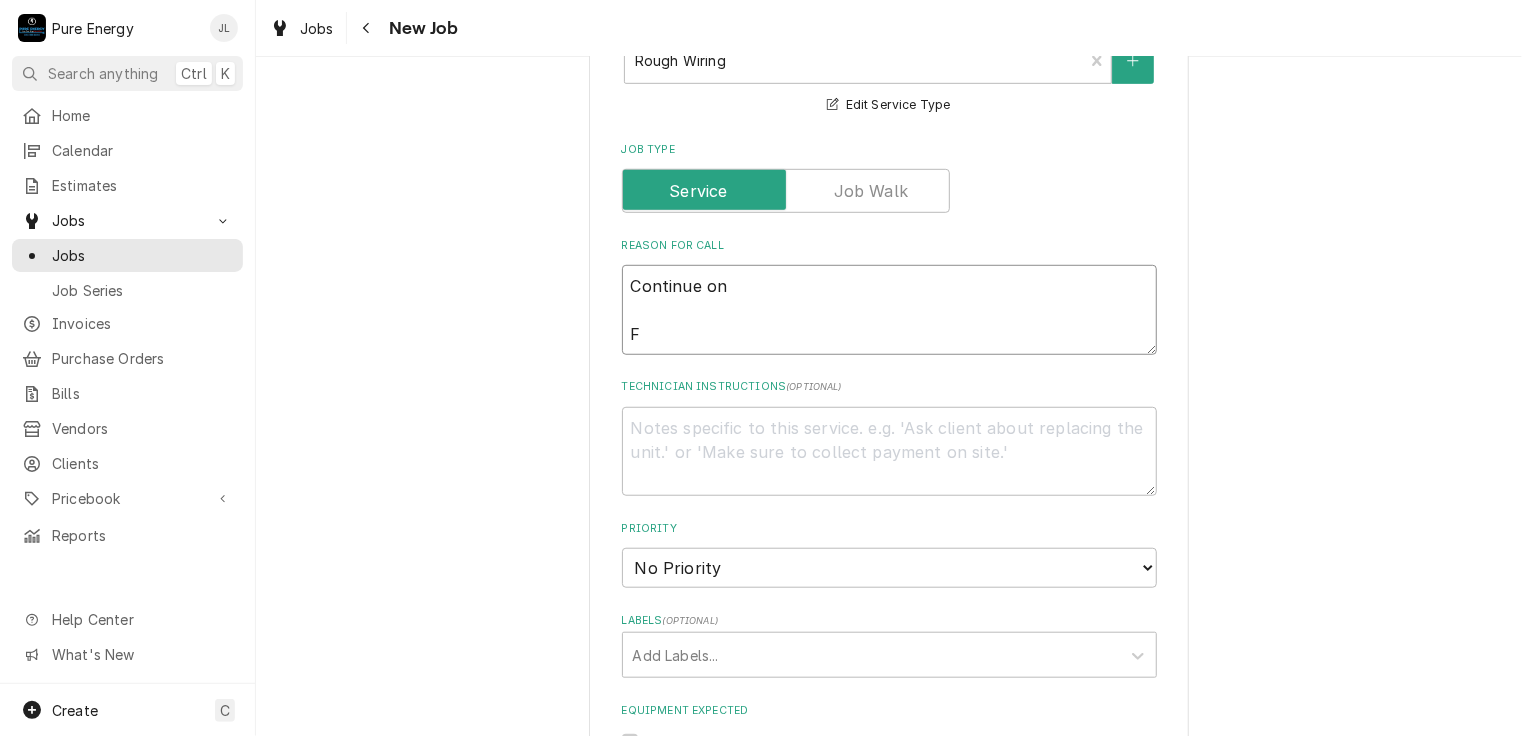 type on "x" 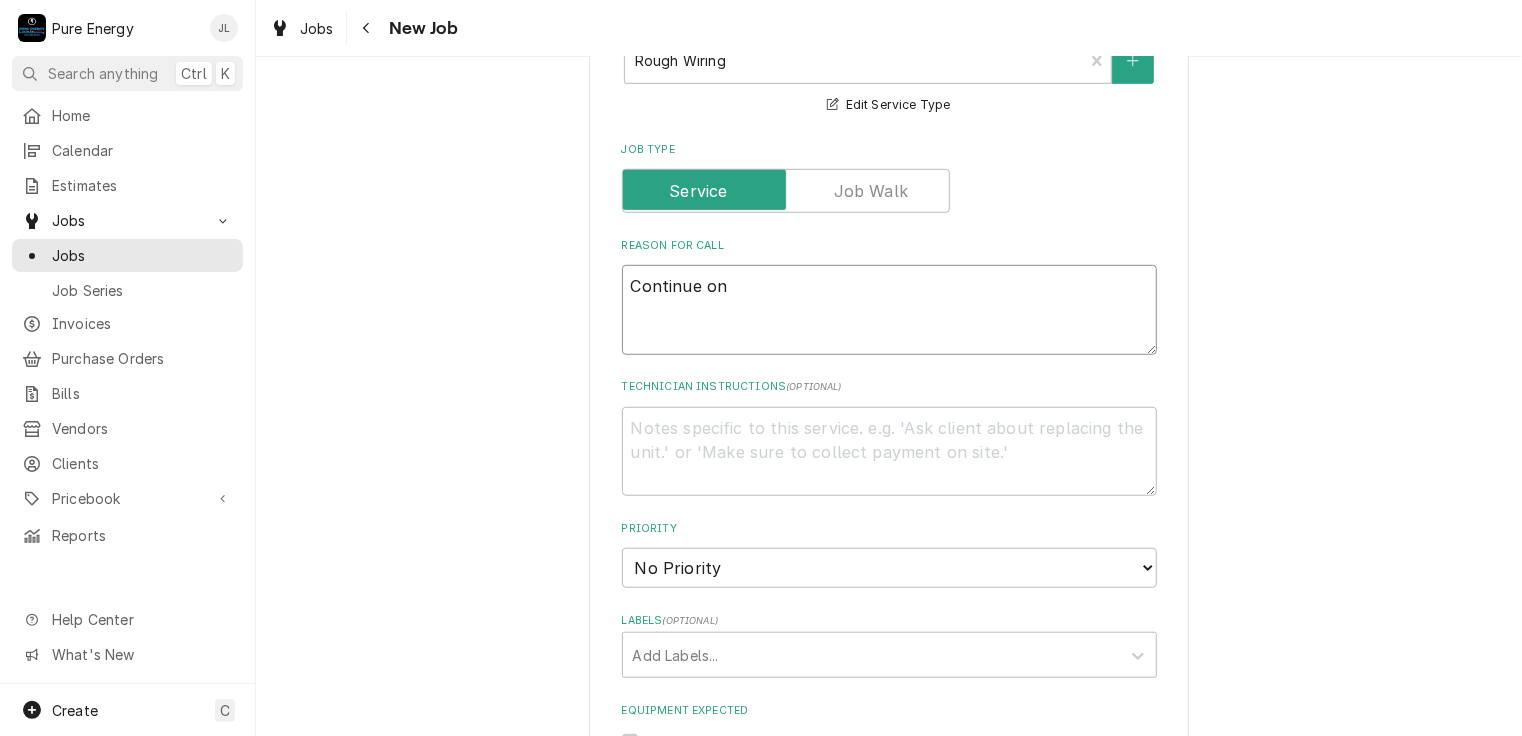 type on "x" 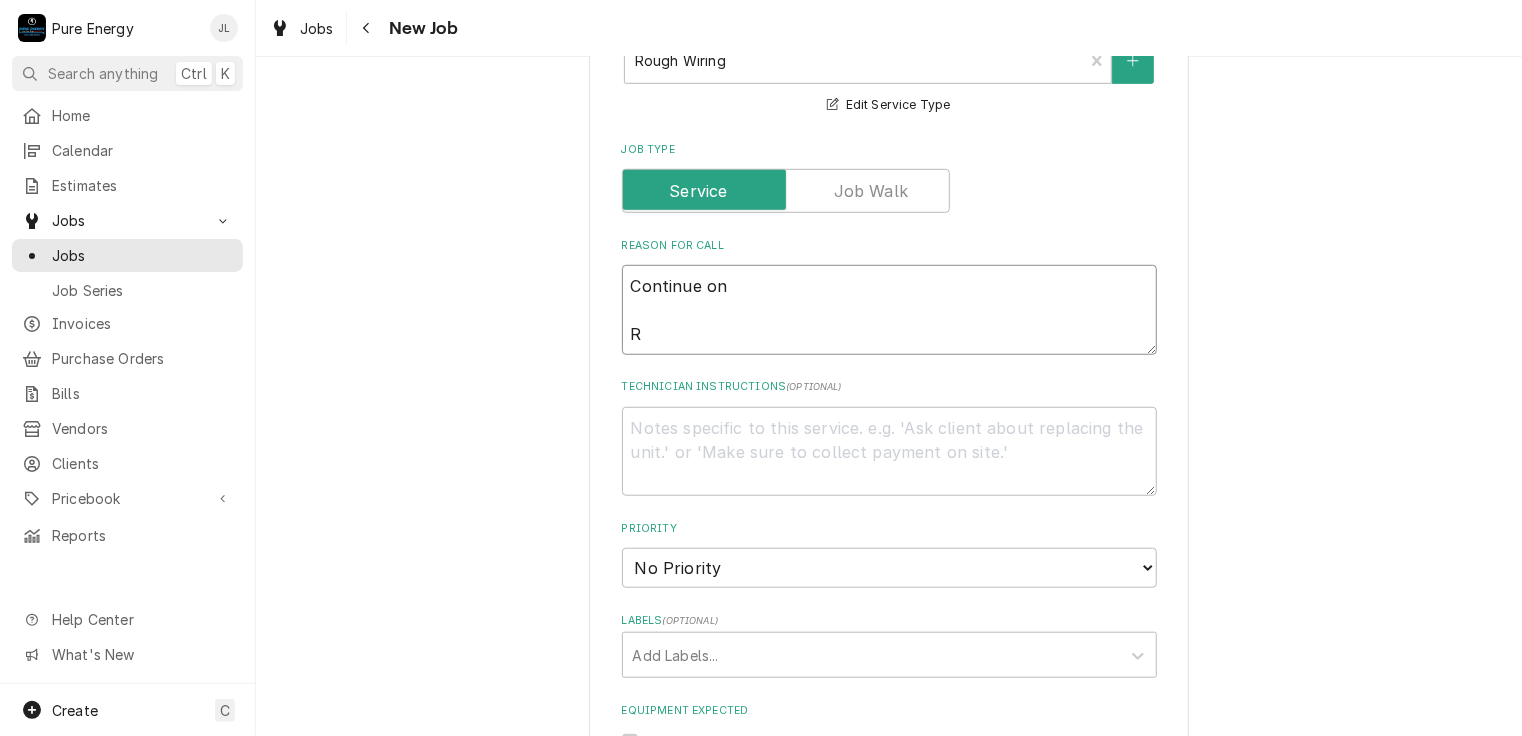 type on "x" 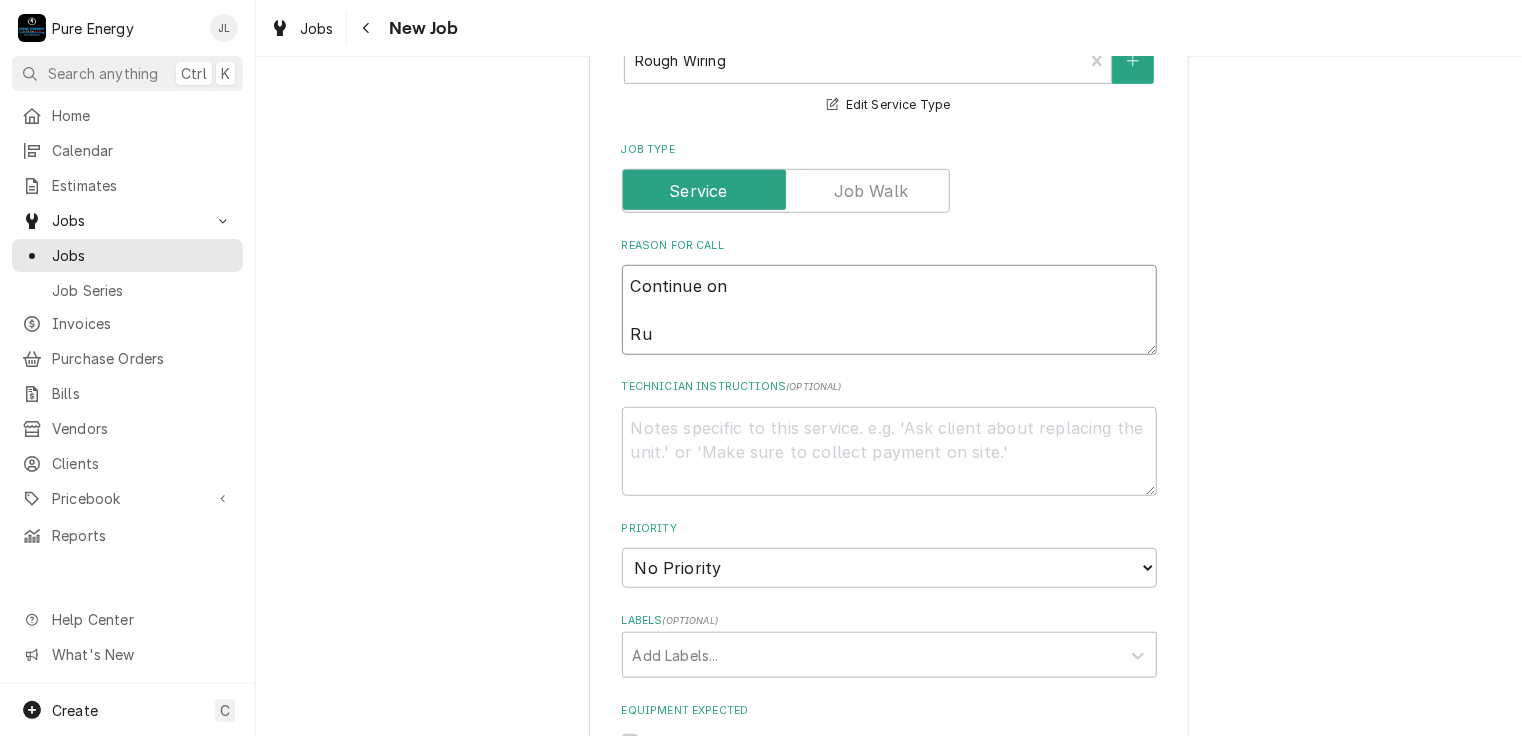 type on "x" 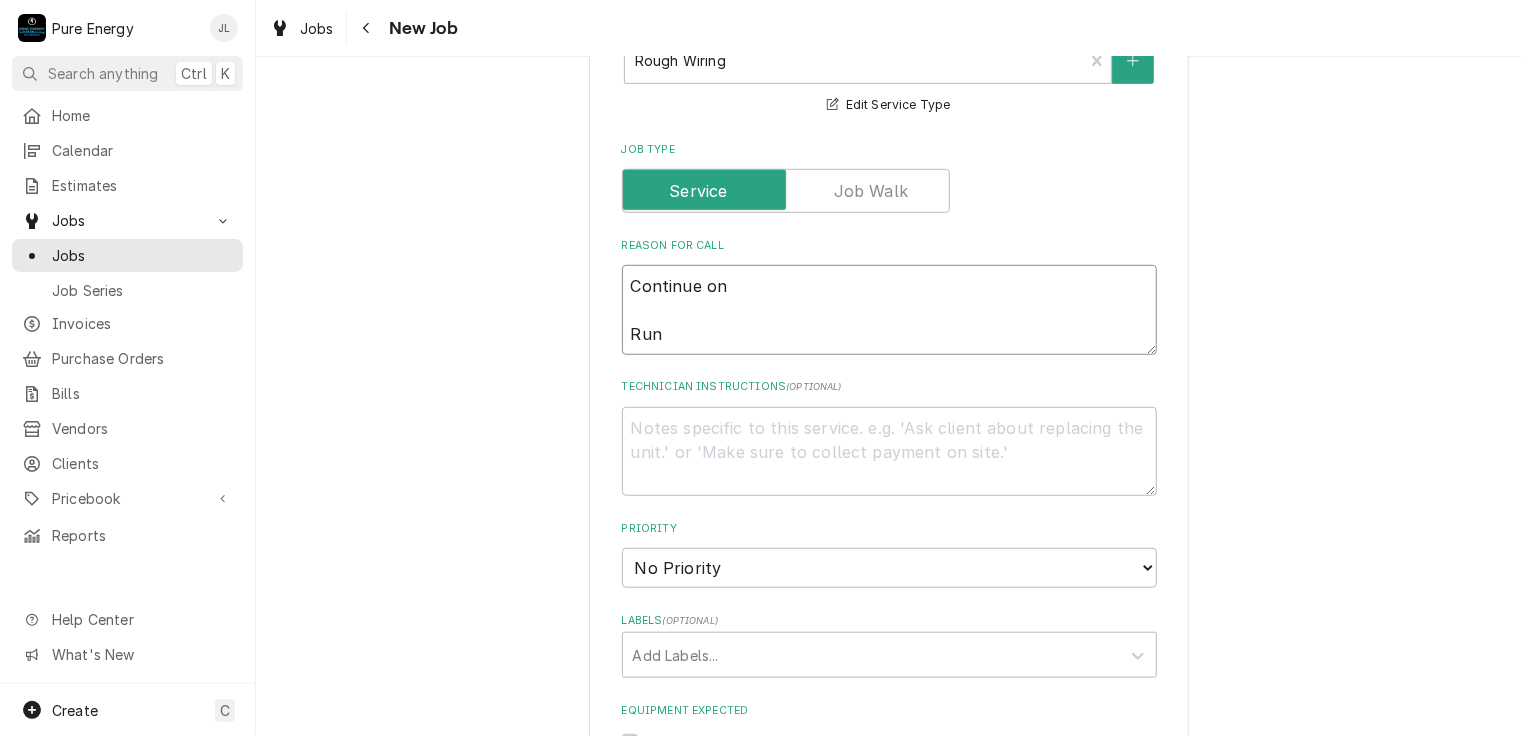 type on "x" 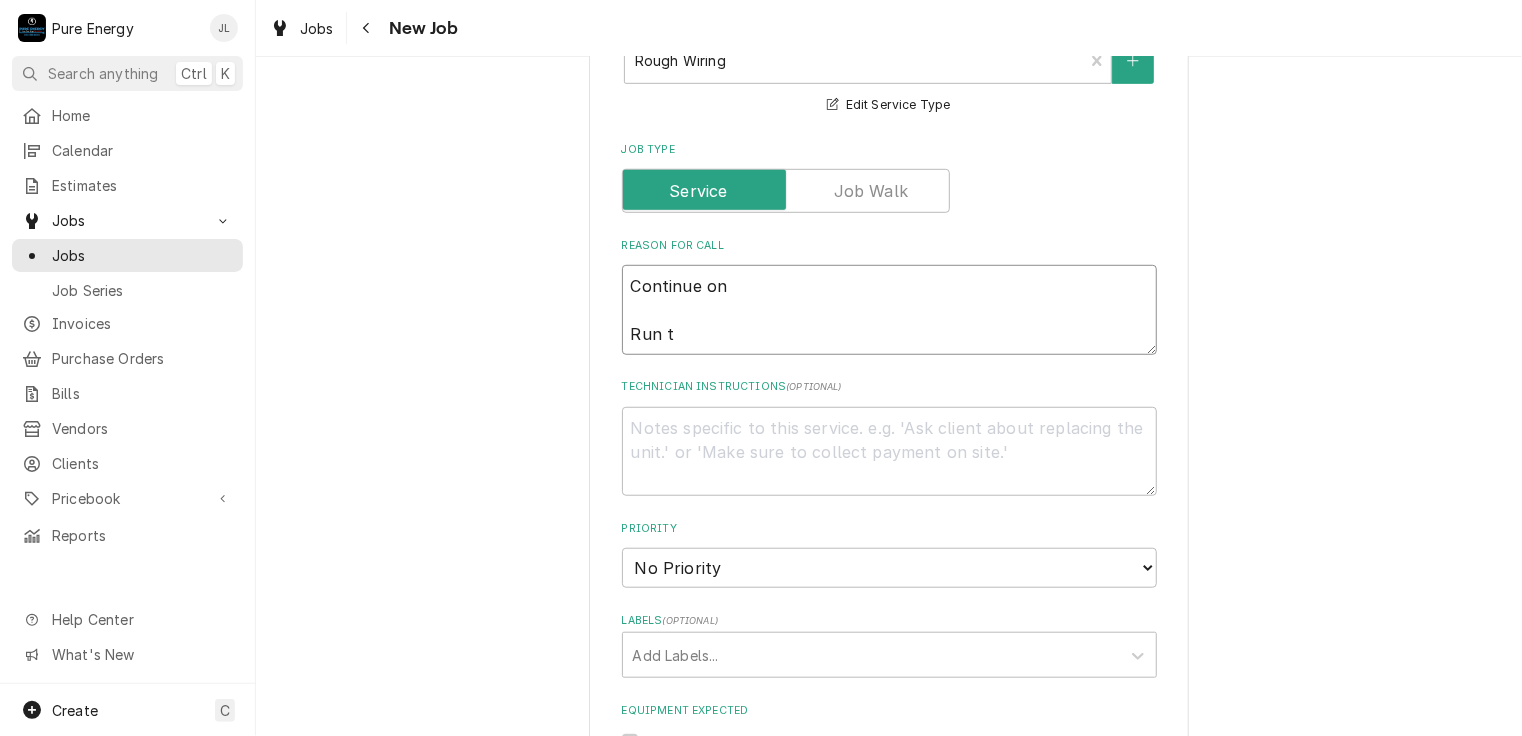 type on "Continue on
Run th" 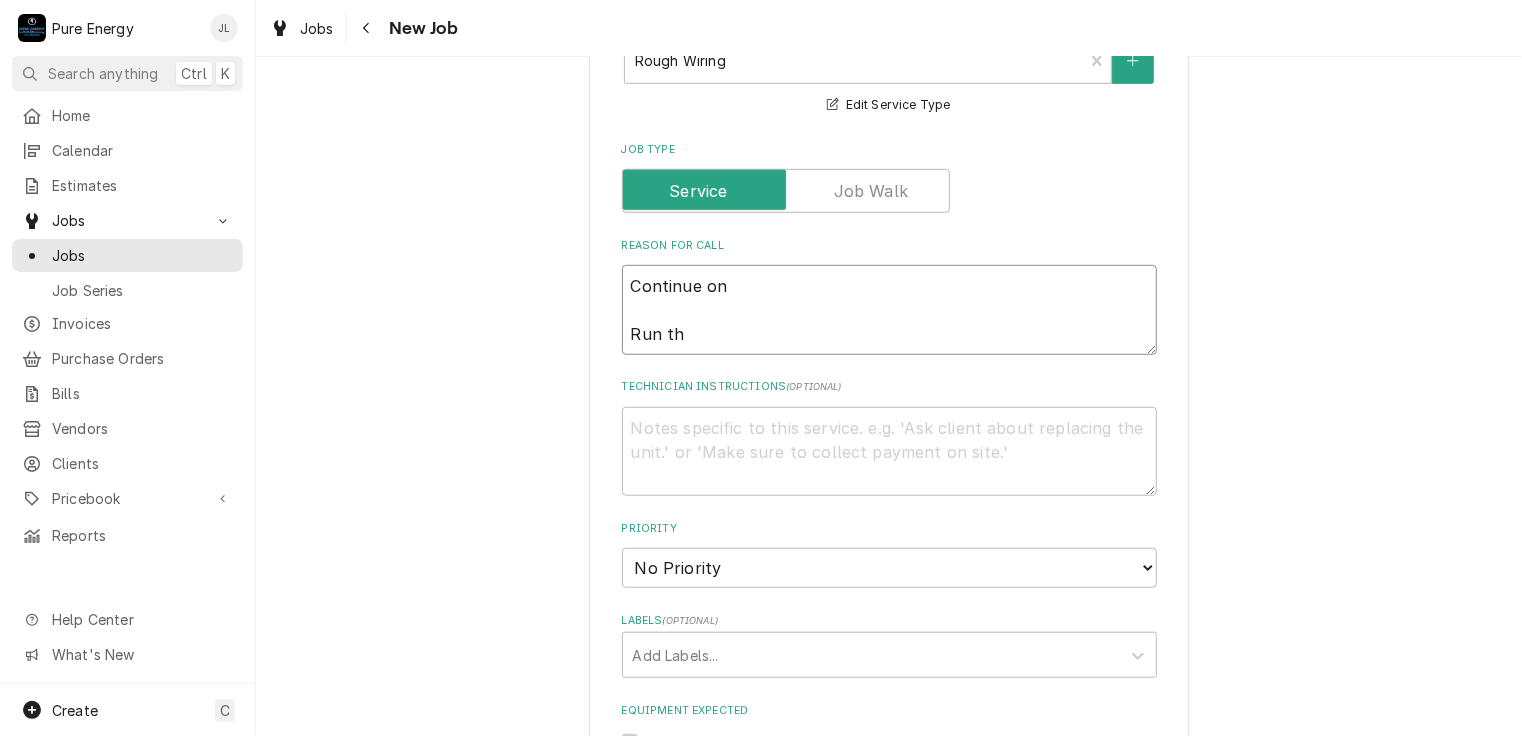 type on "x" 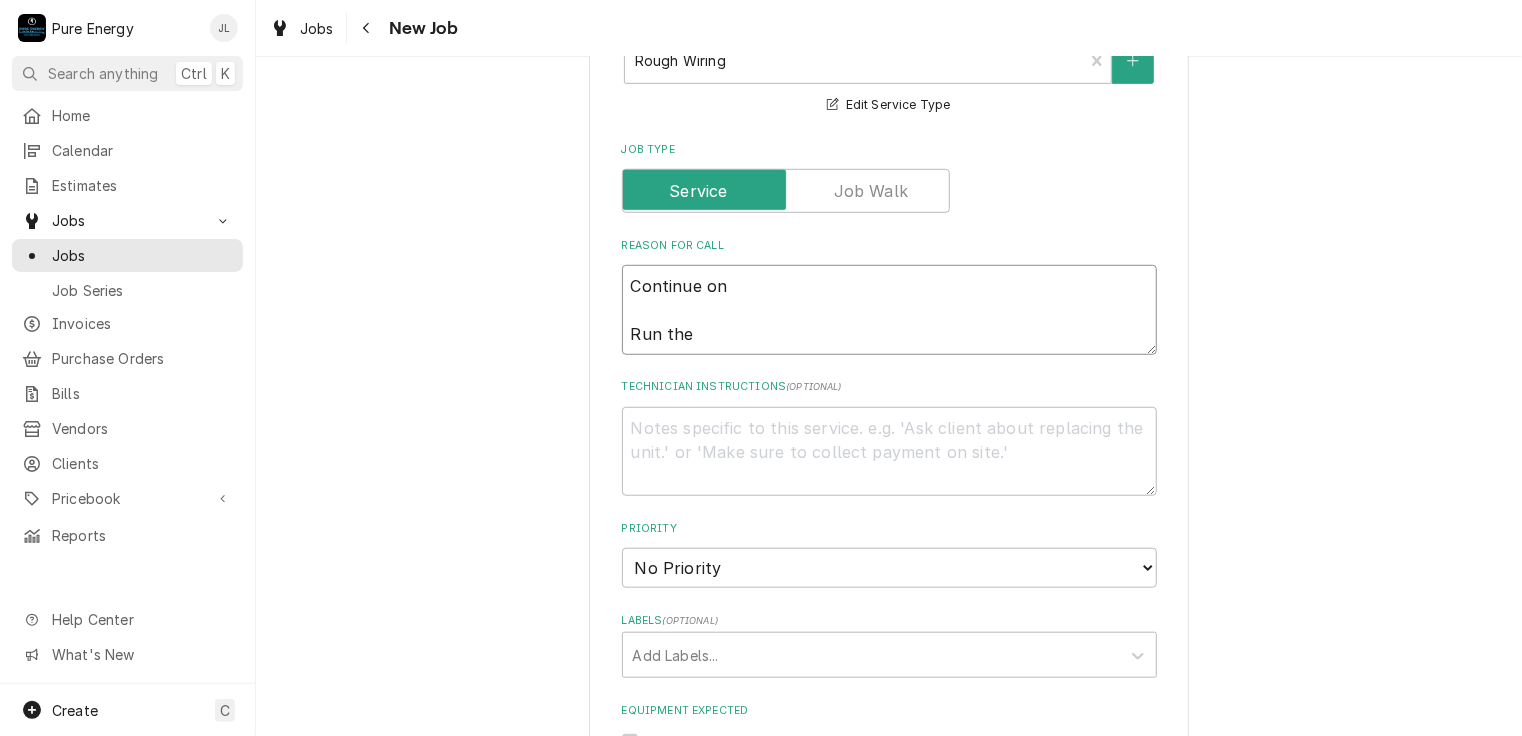 type on "Continue on
Run the" 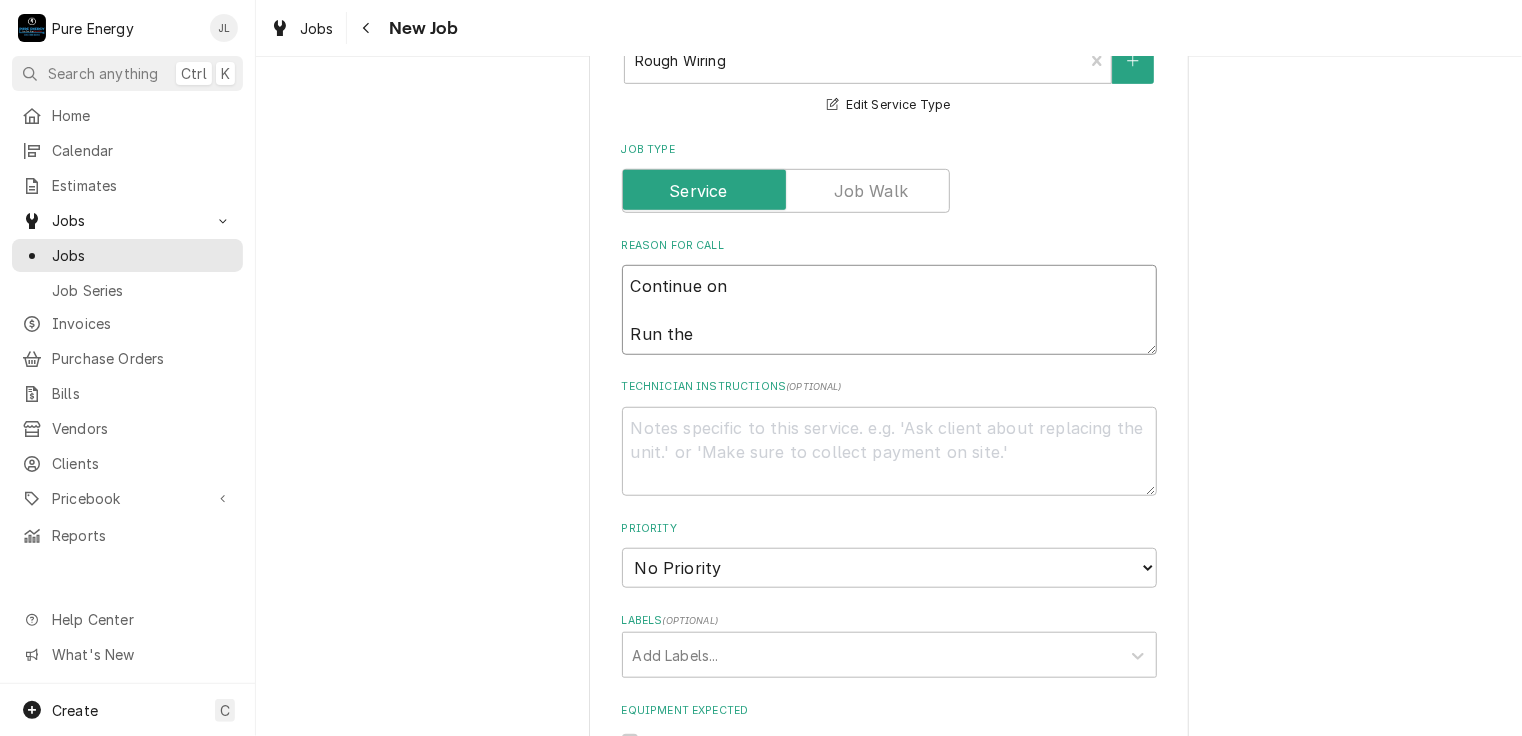 type on "x" 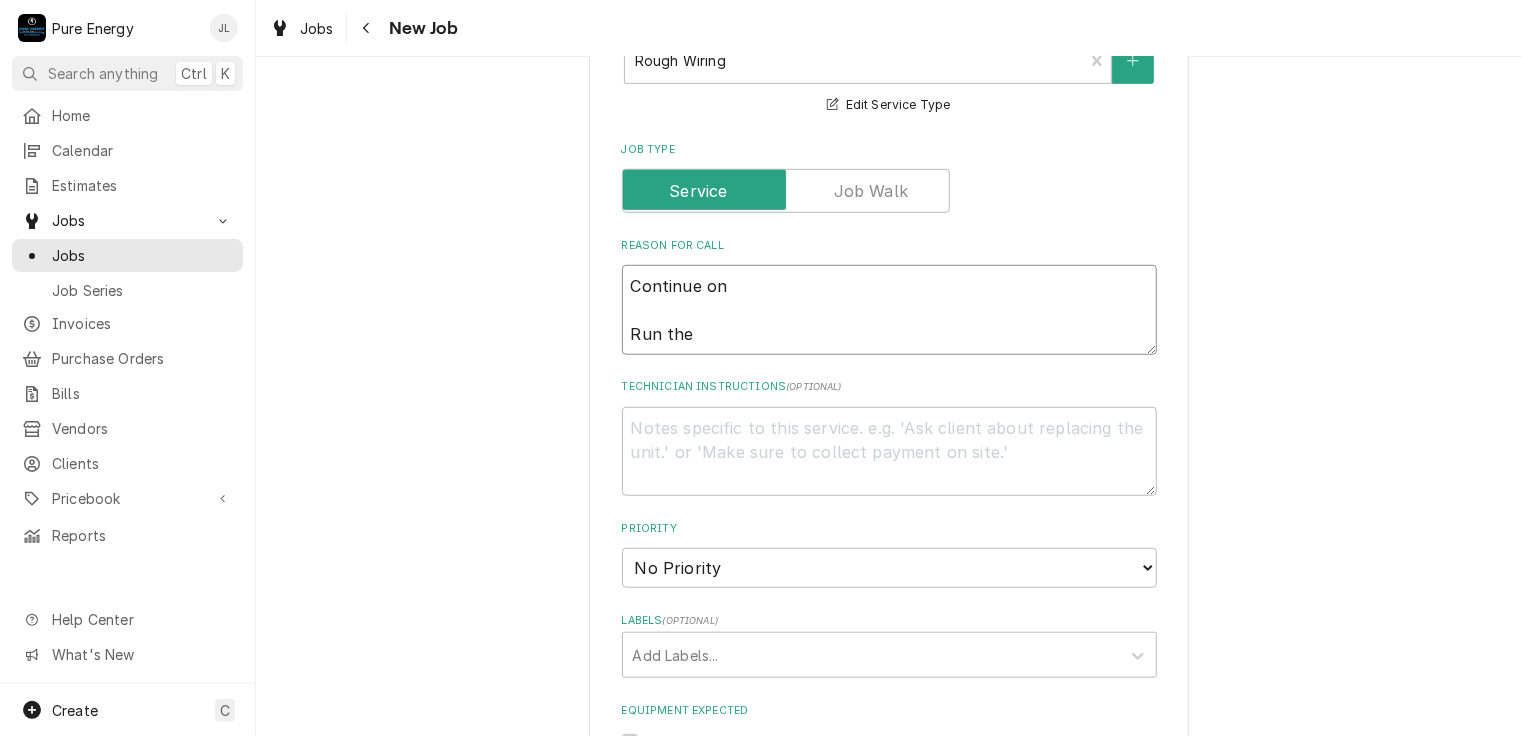 type on "Continue on
Run the 6" 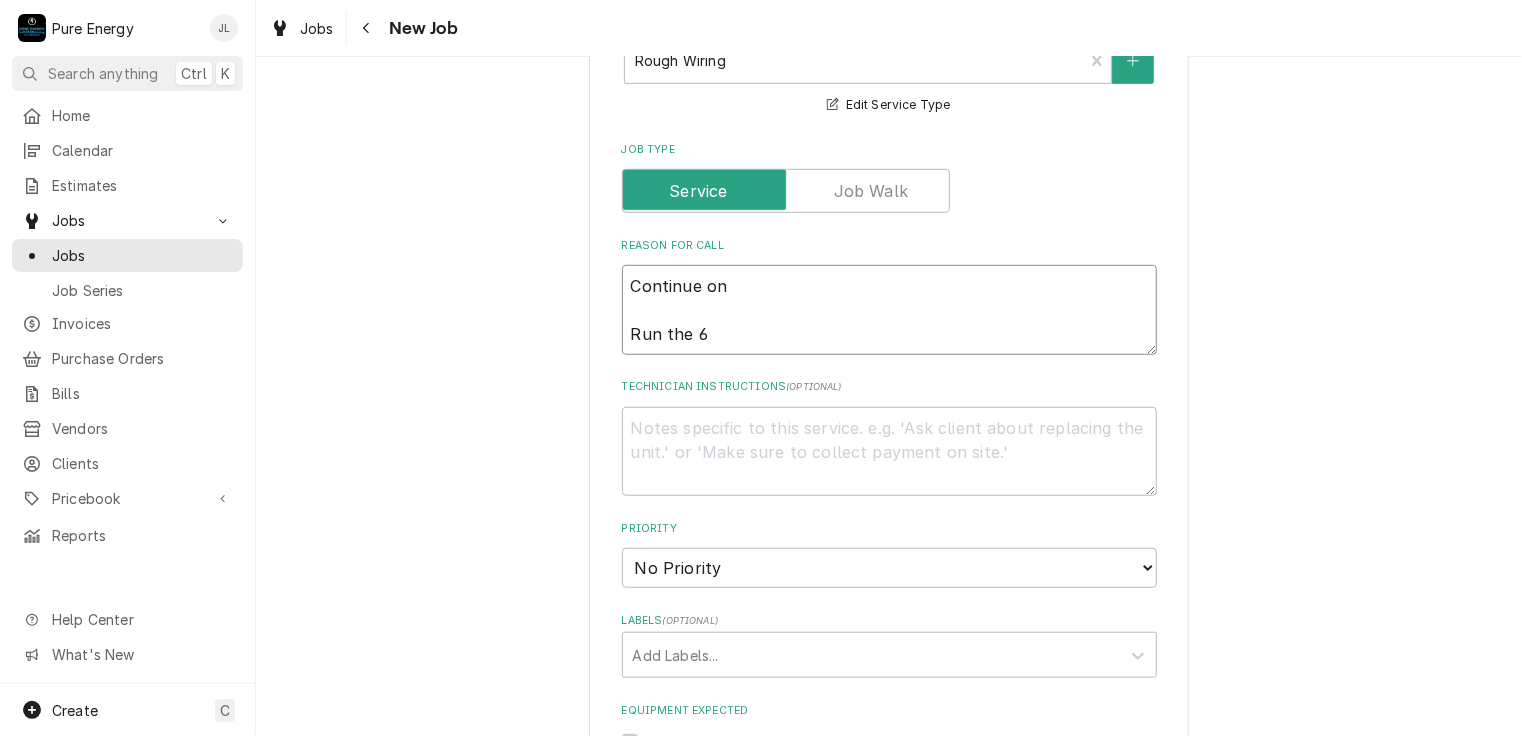 type on "x" 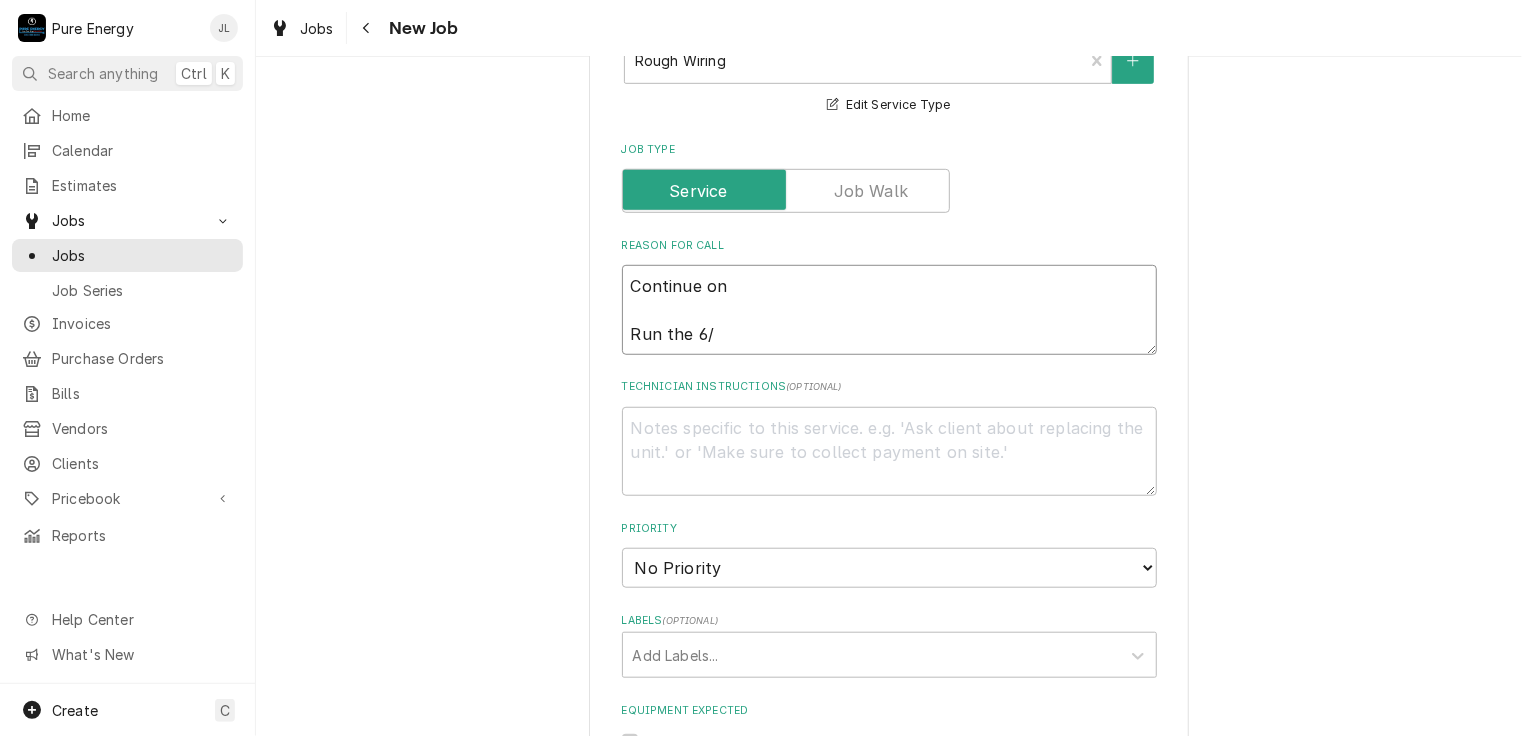 type on "x" 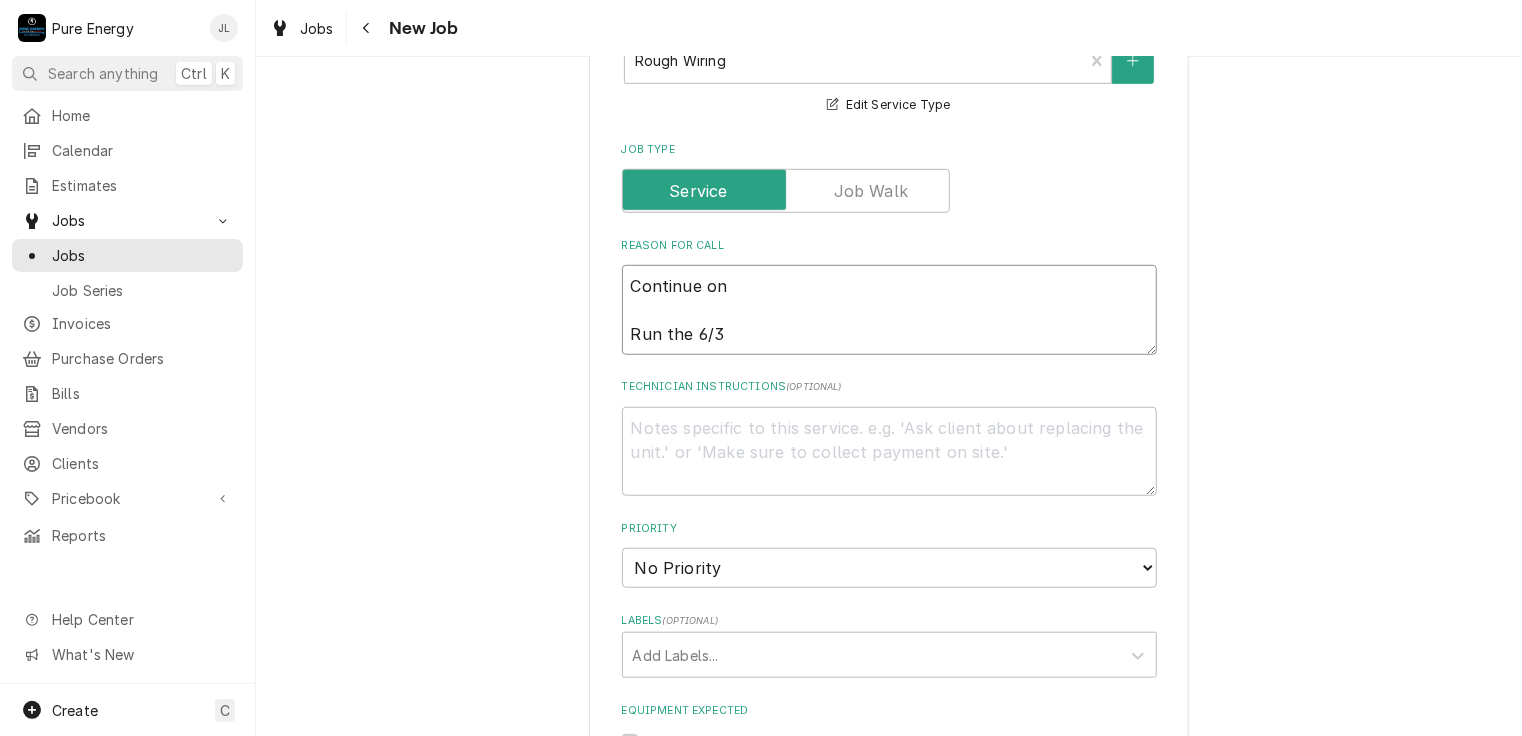 type on "x" 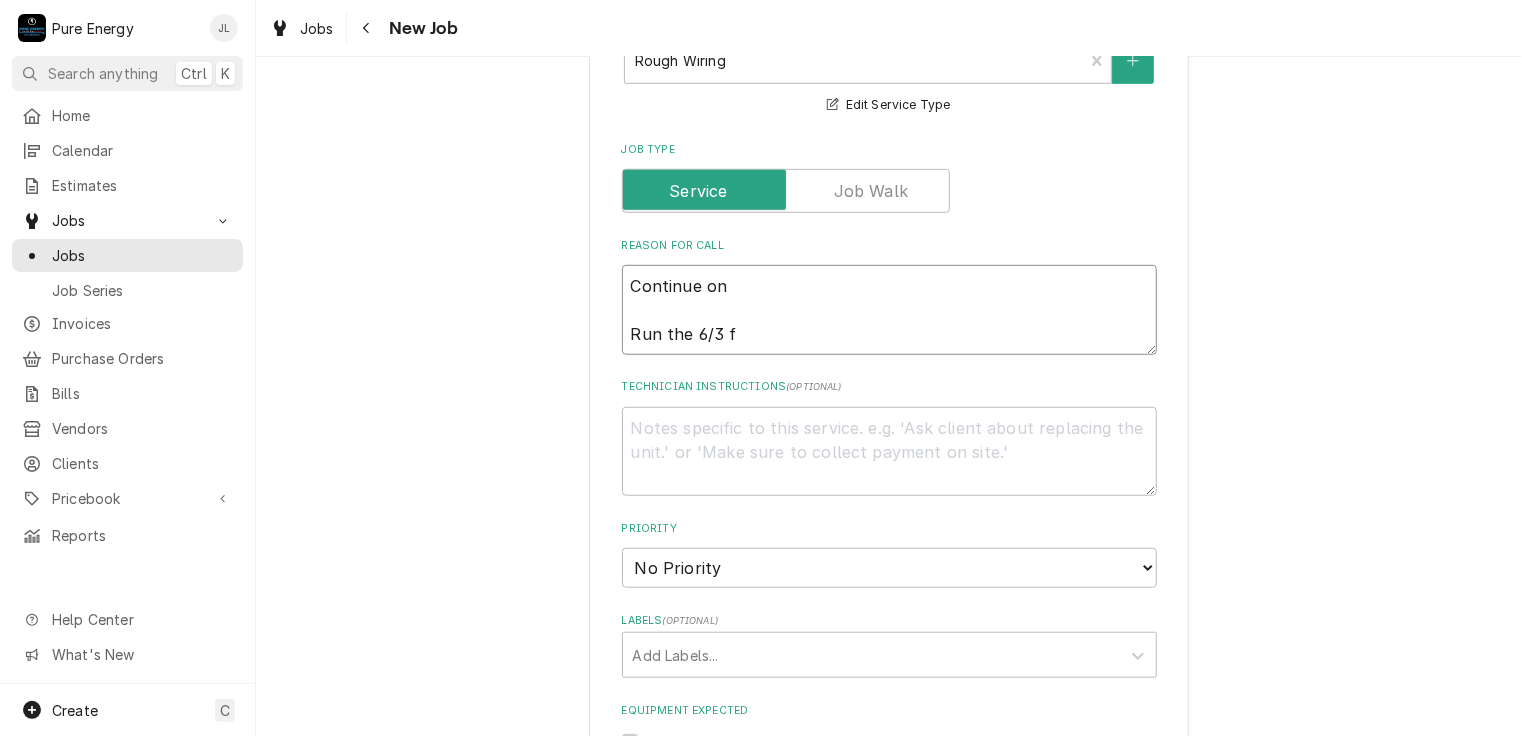 type on "Continue on
Run the 6/3 fo" 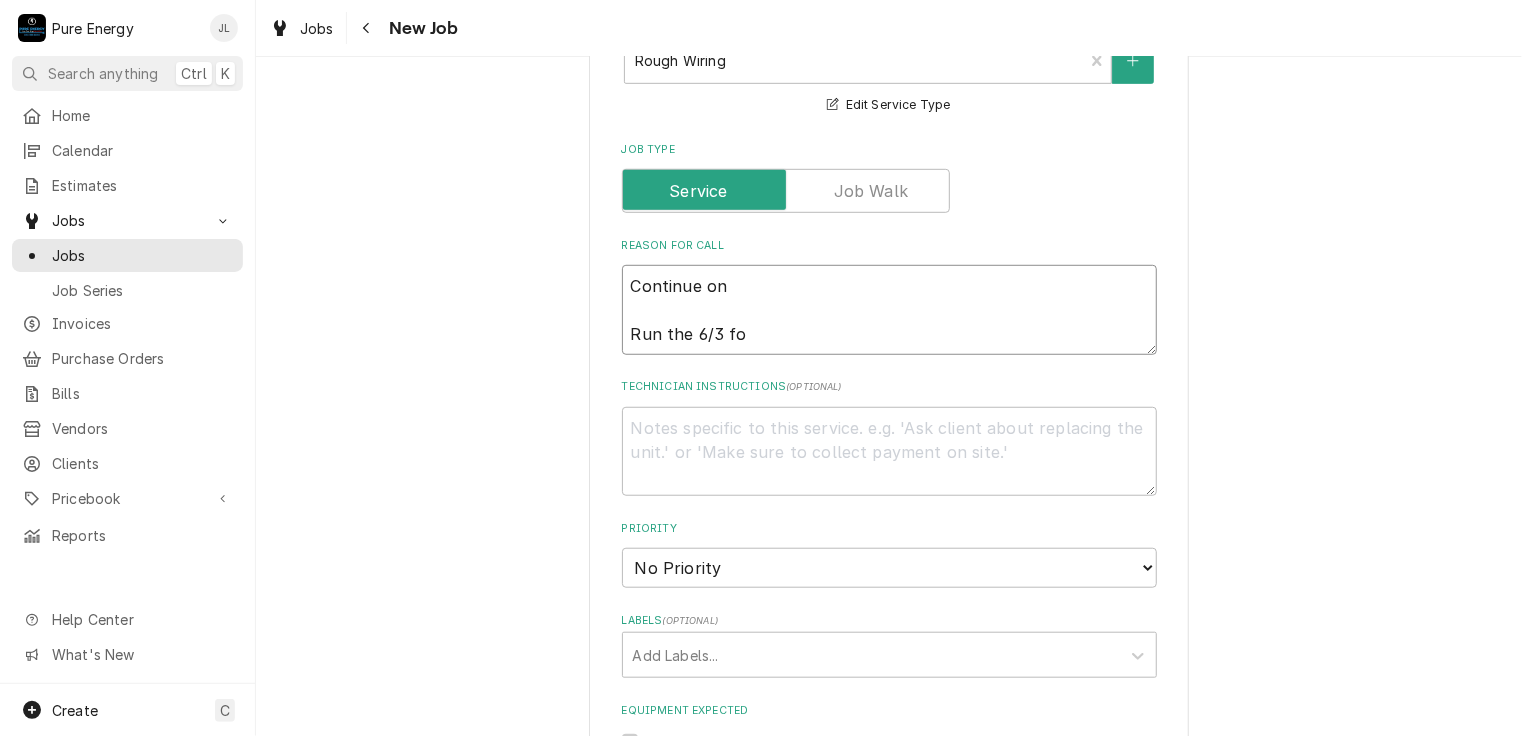 type on "x" 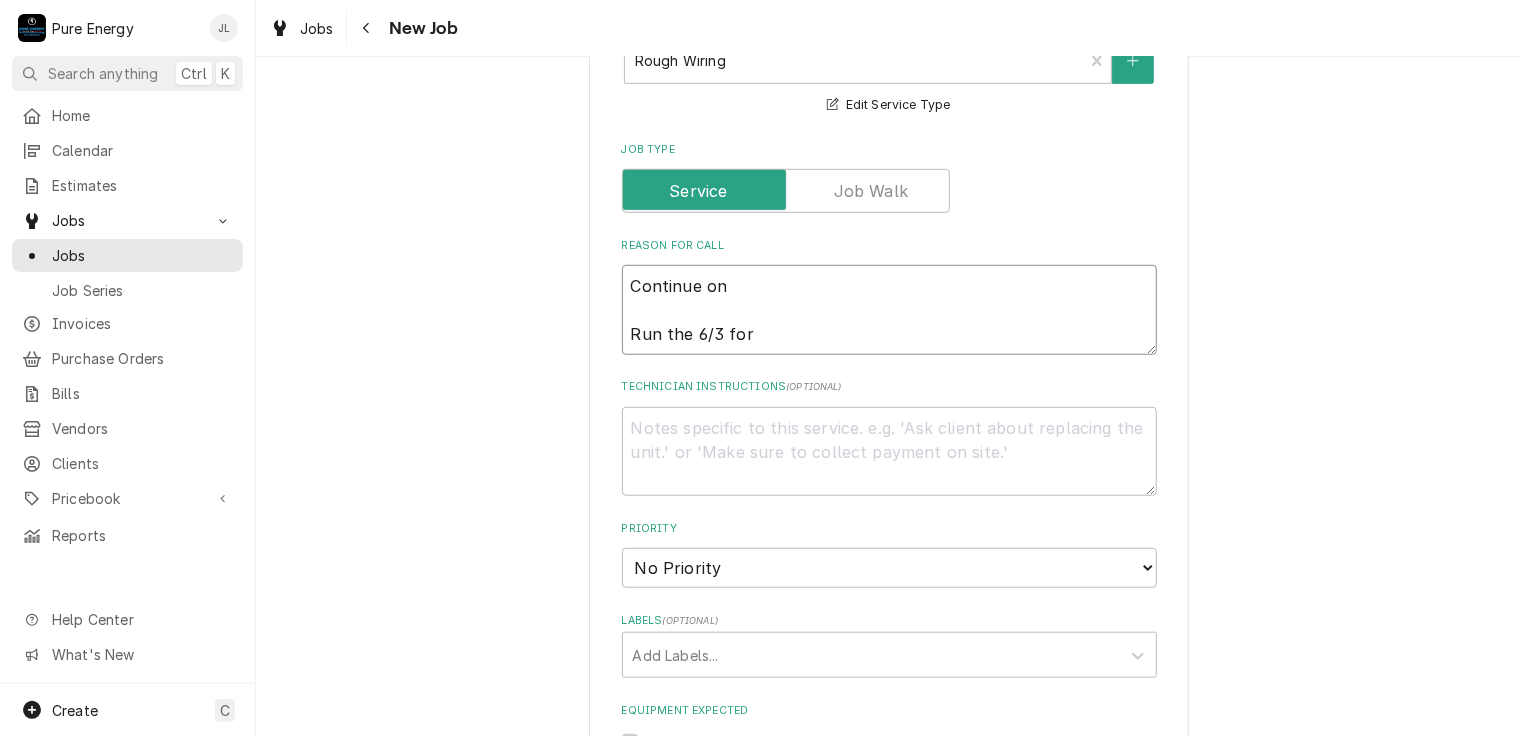 type on "x" 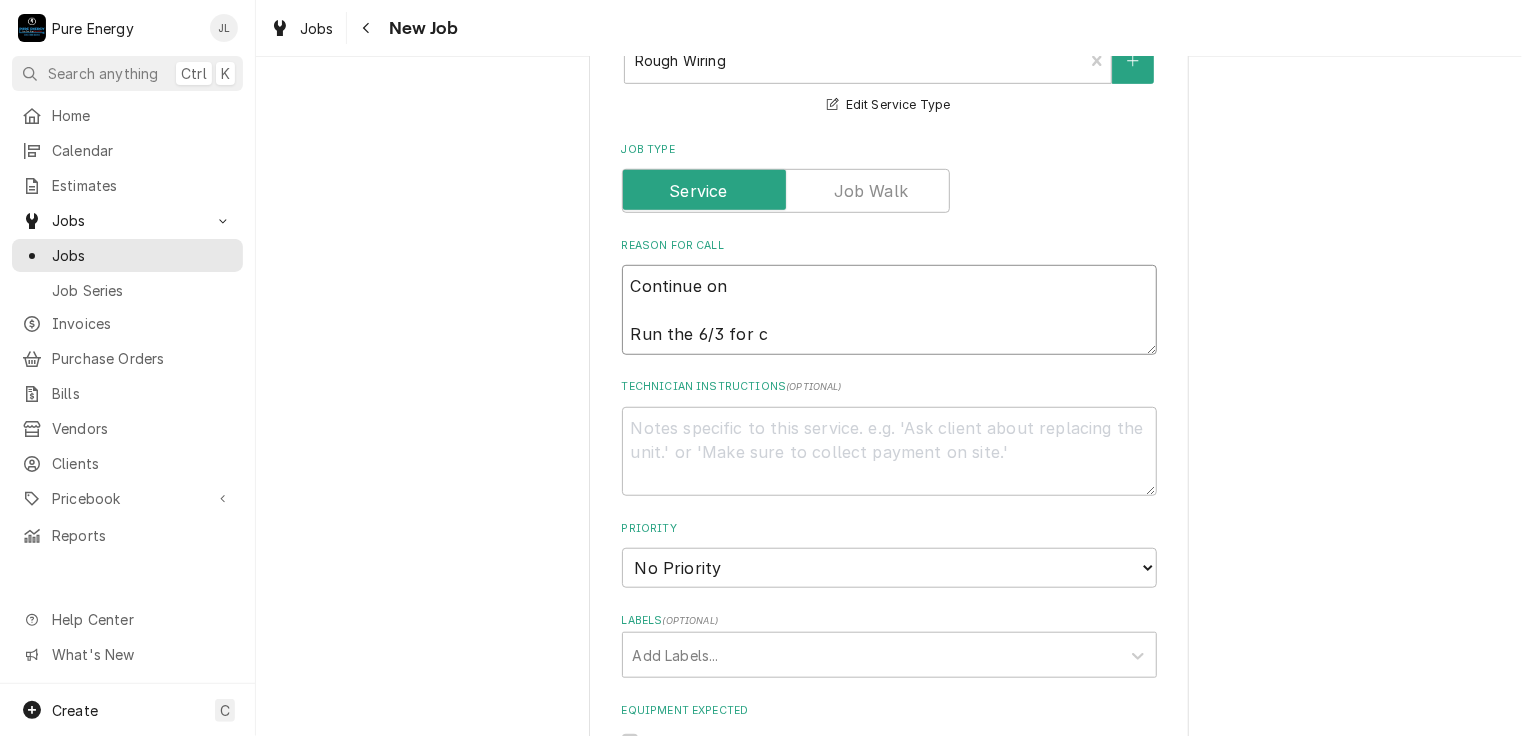 type on "x" 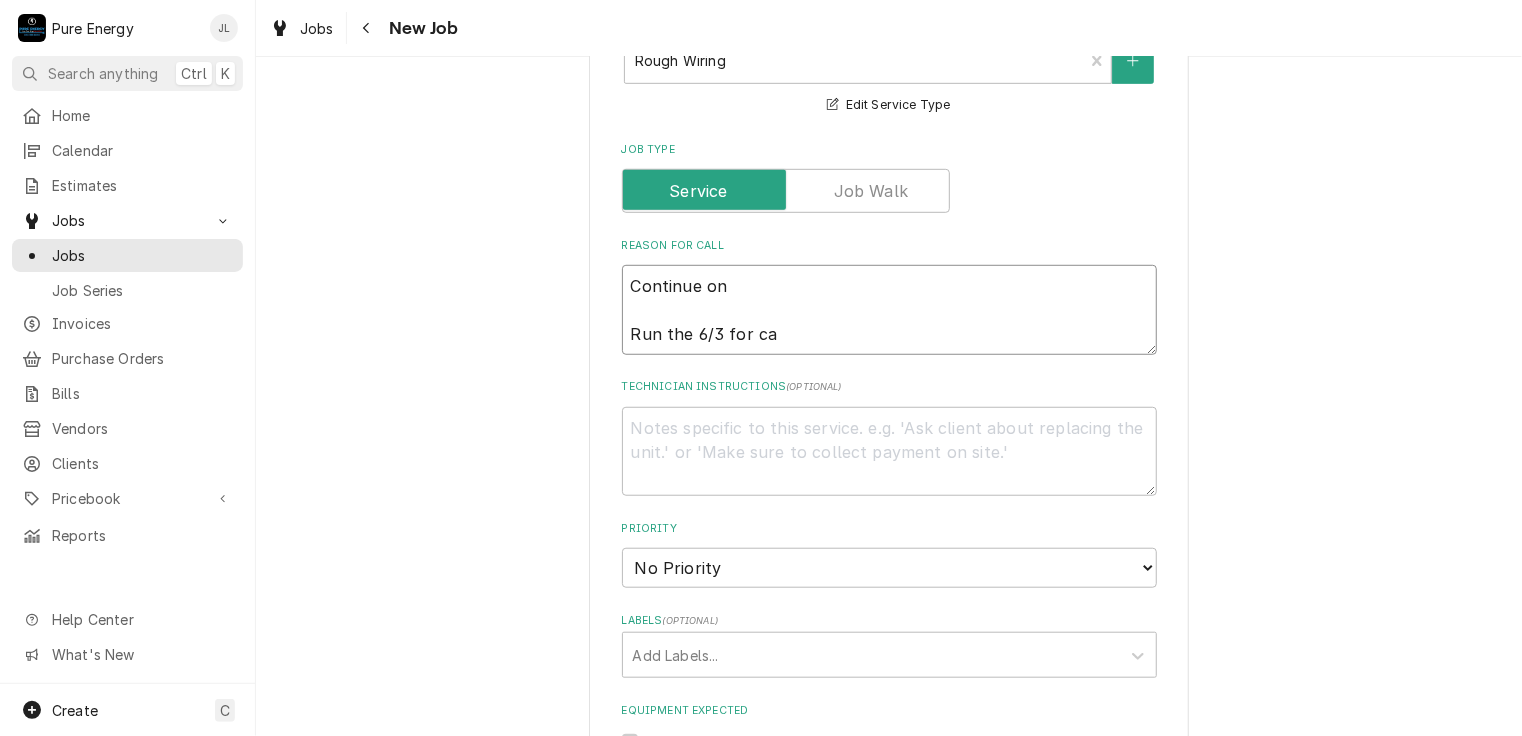 type on "Continue on
Run the 6/3 for car" 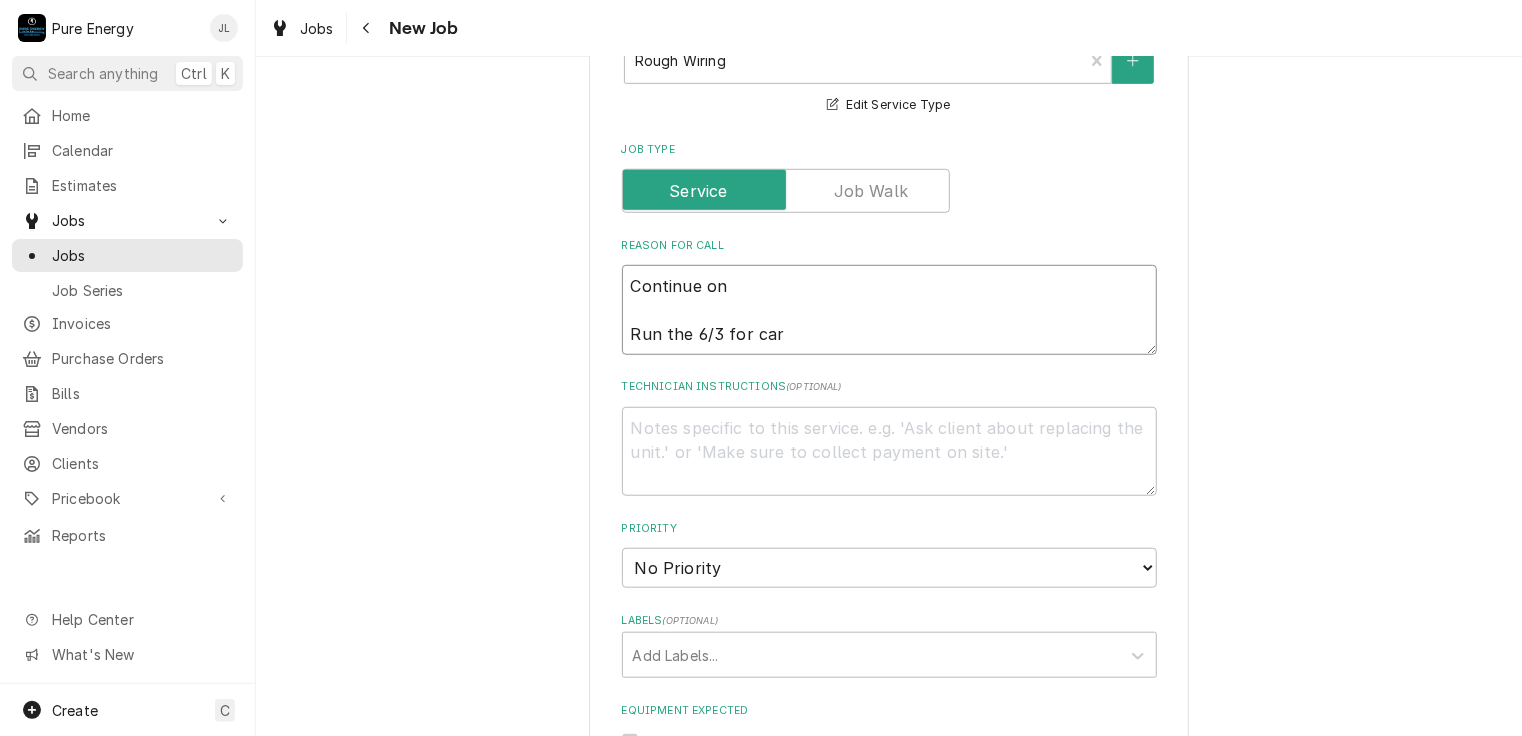 type on "x" 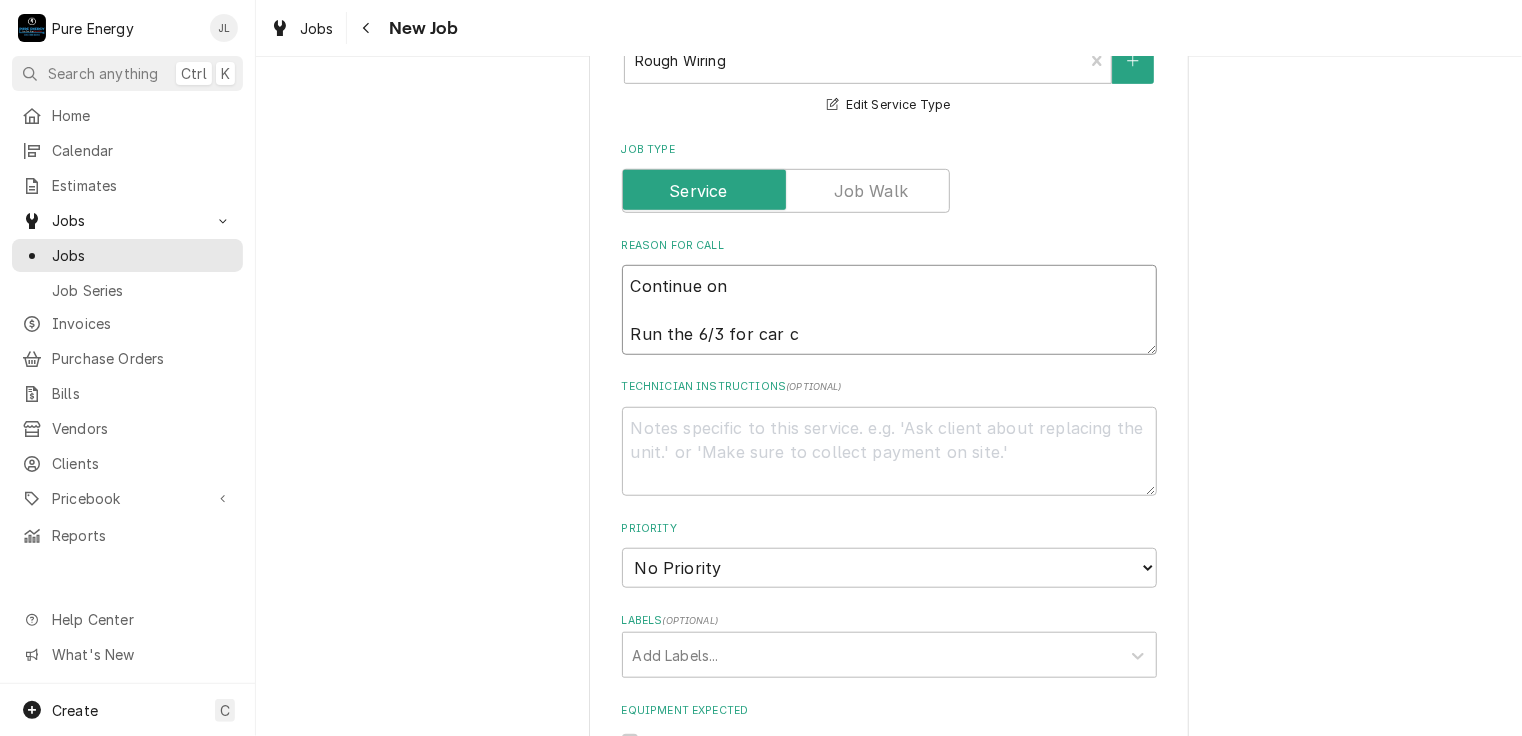 type on "Continue on
Run the 6/3 for car ch" 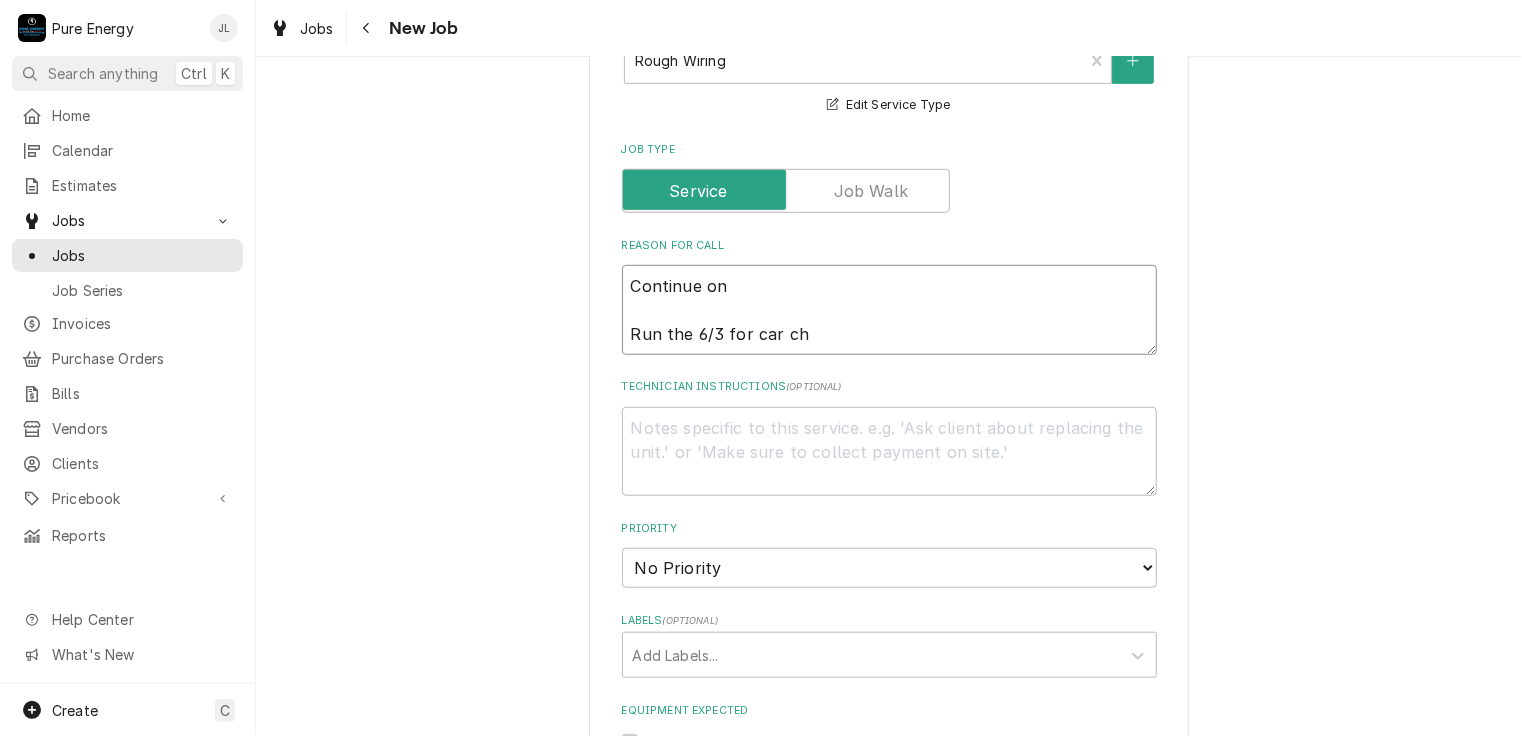 type on "x" 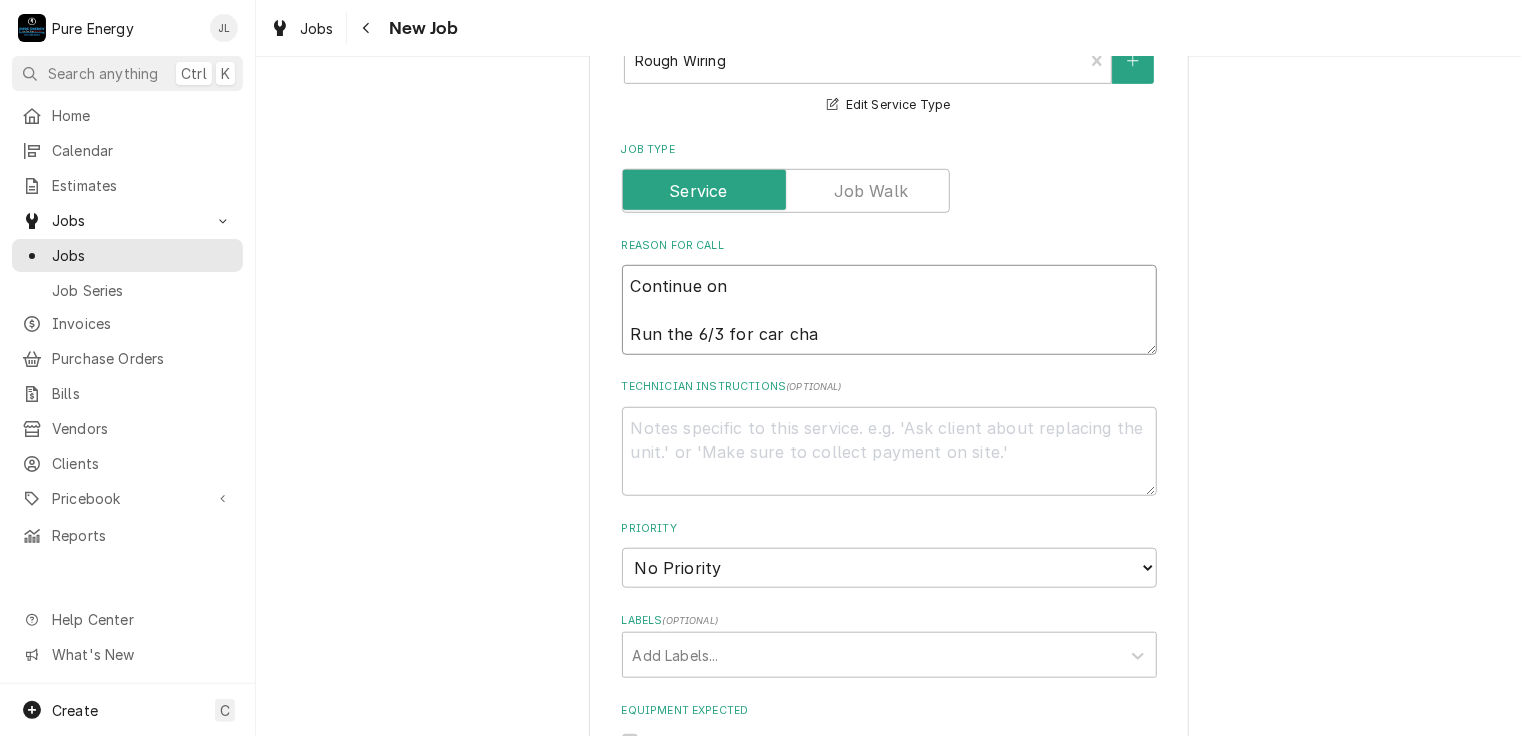 type on "Continue on
Run the 6/3 for car char" 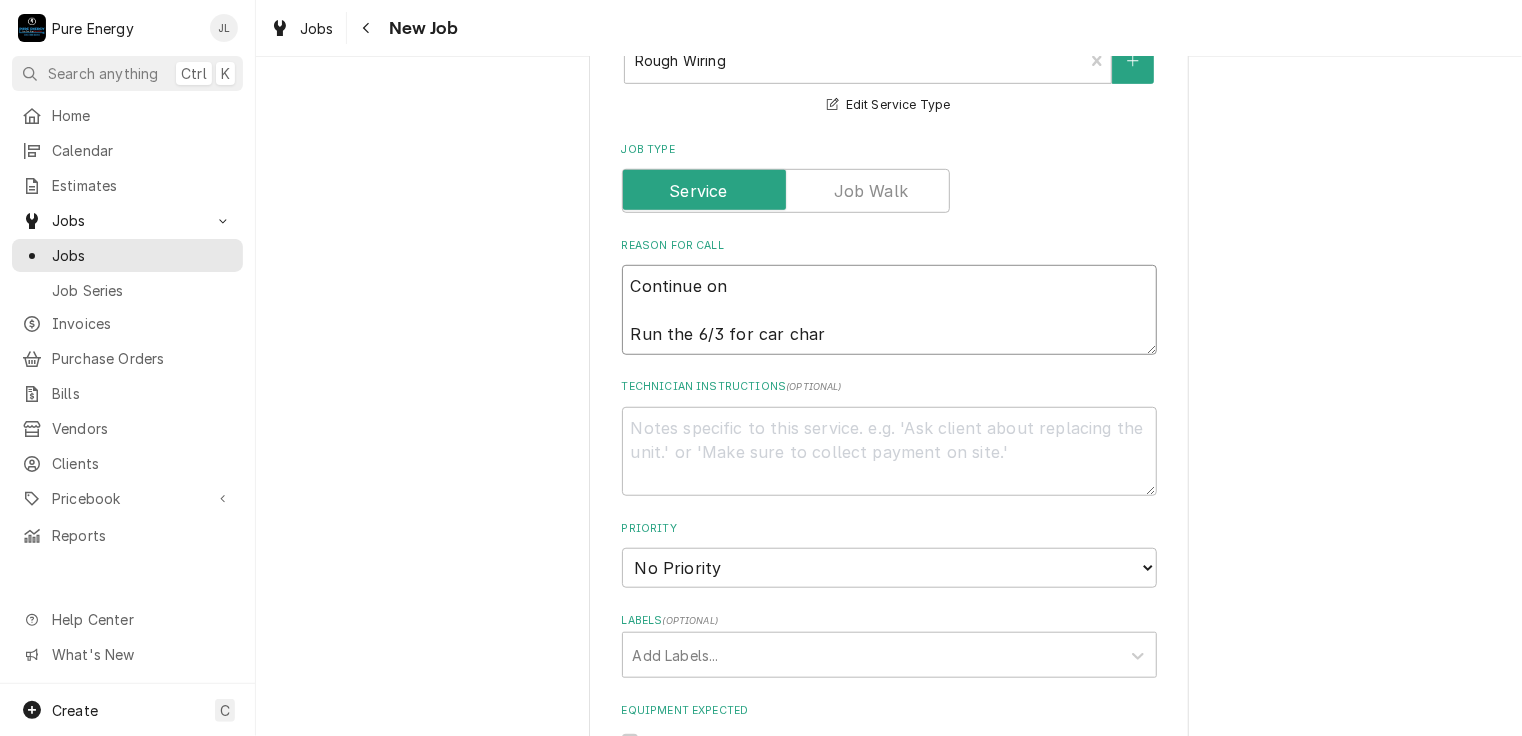 type on "x" 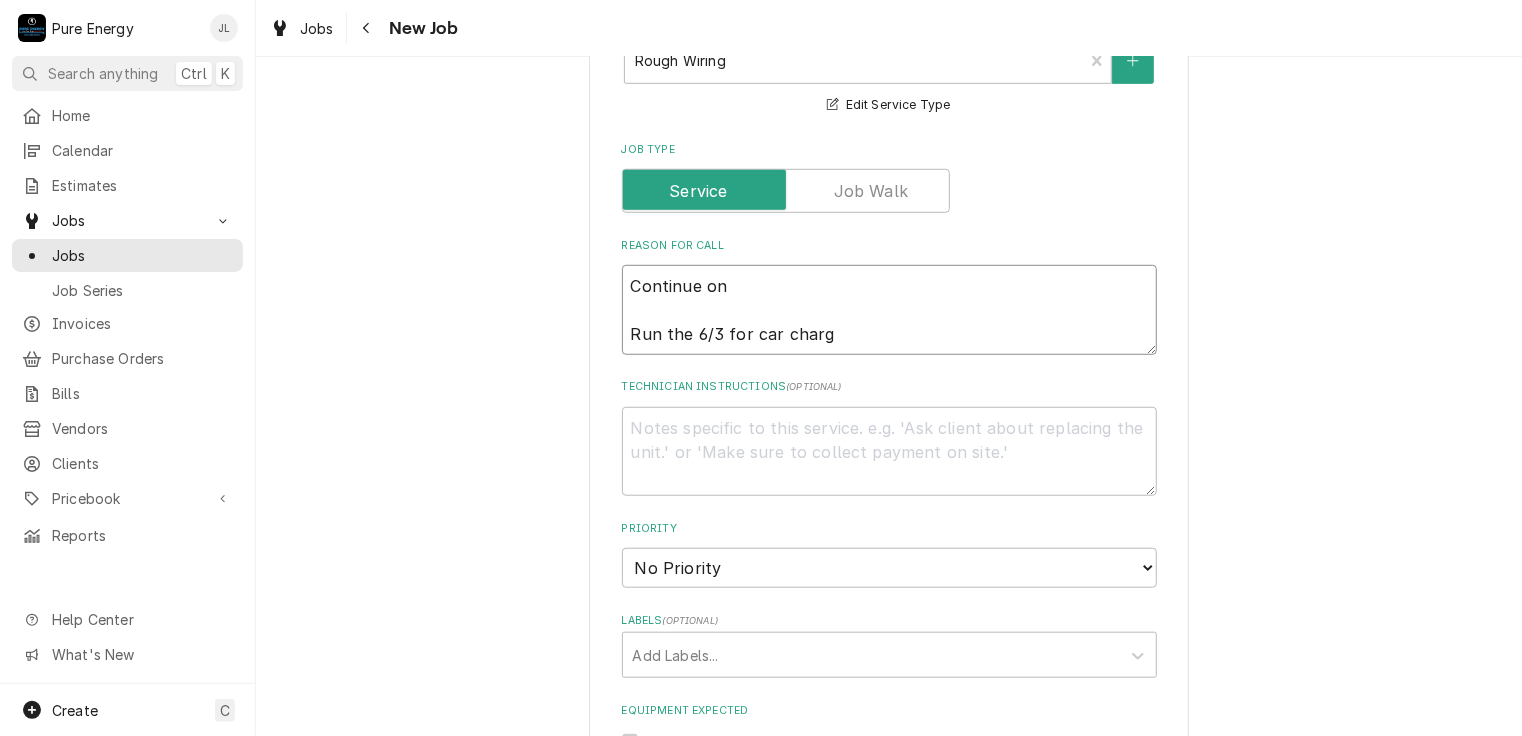 type on "x" 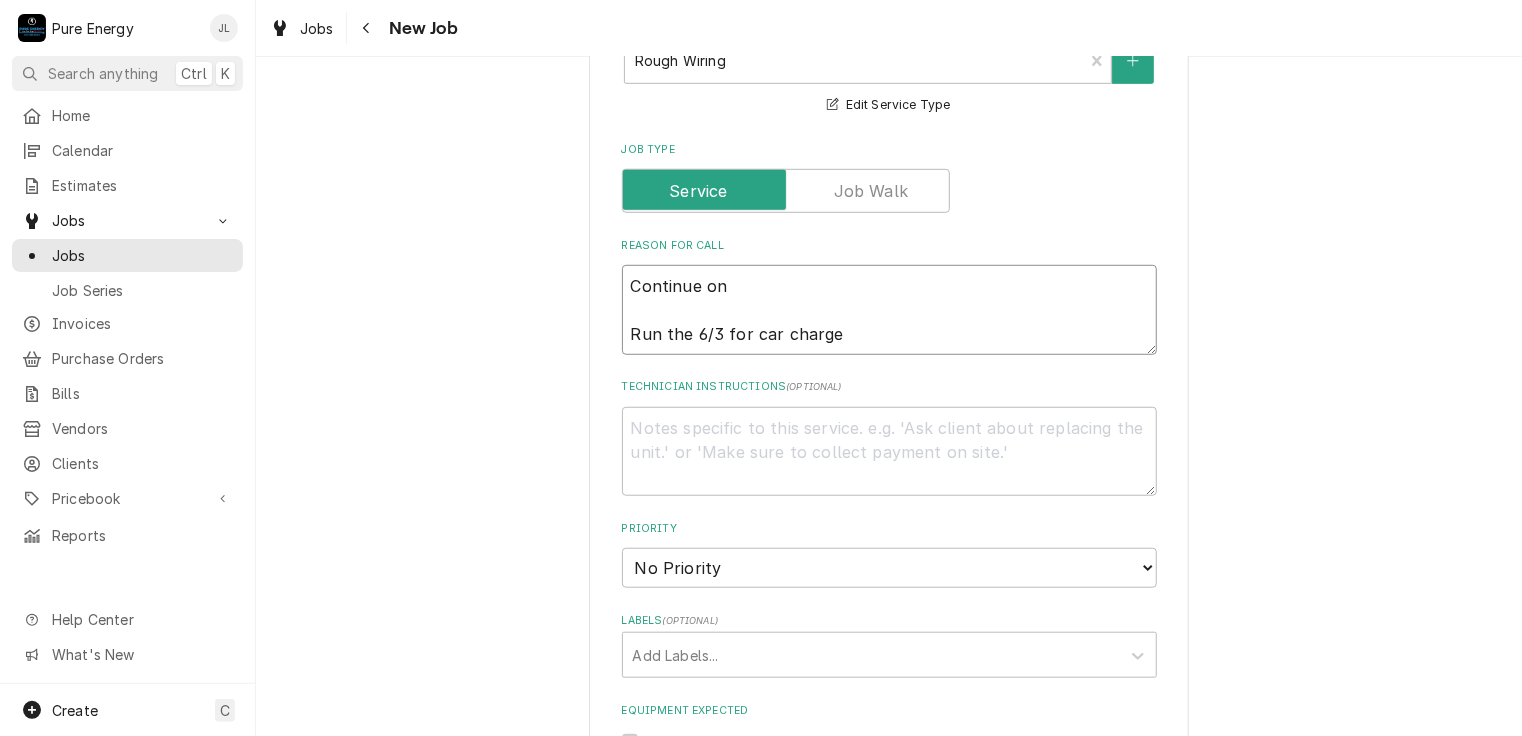 type on "x" 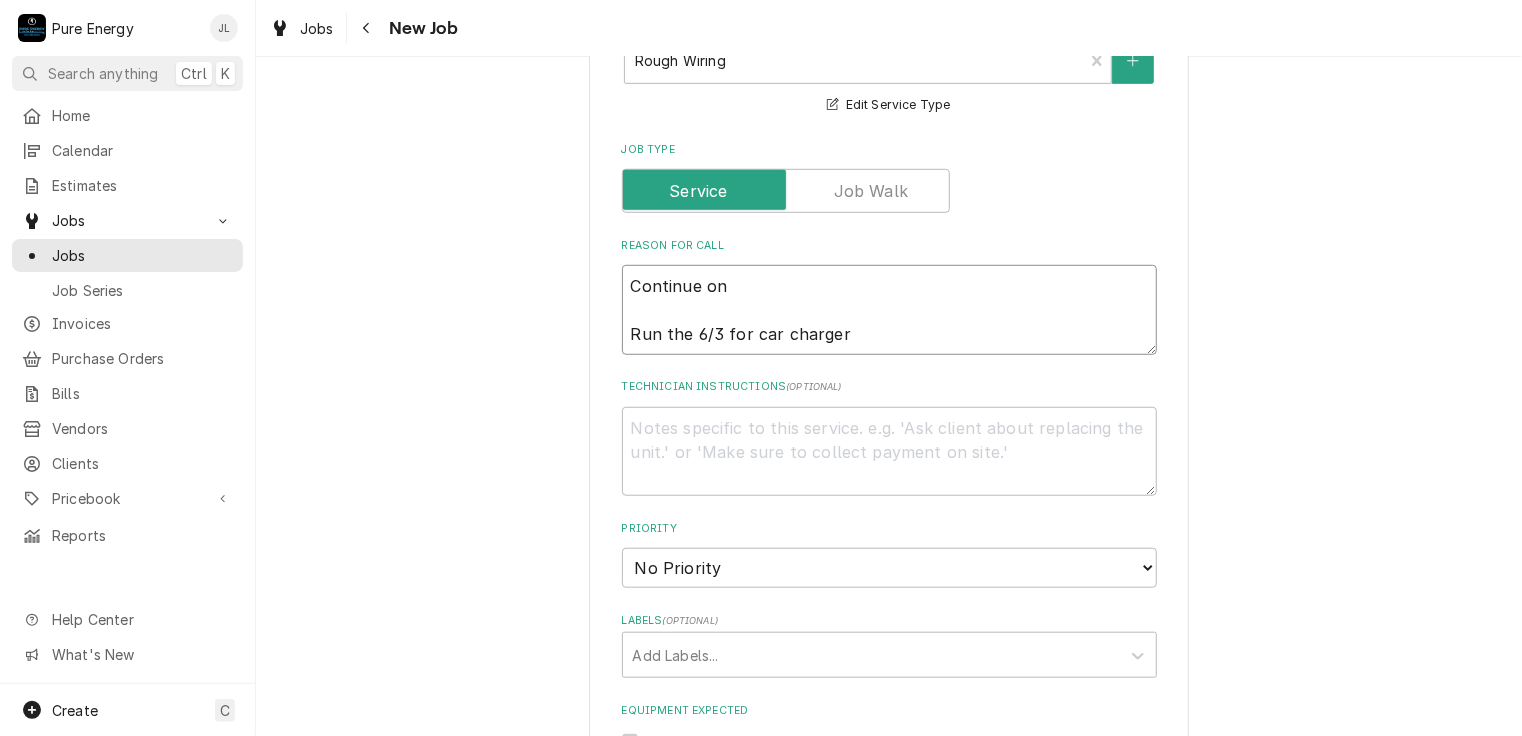 type on "x" 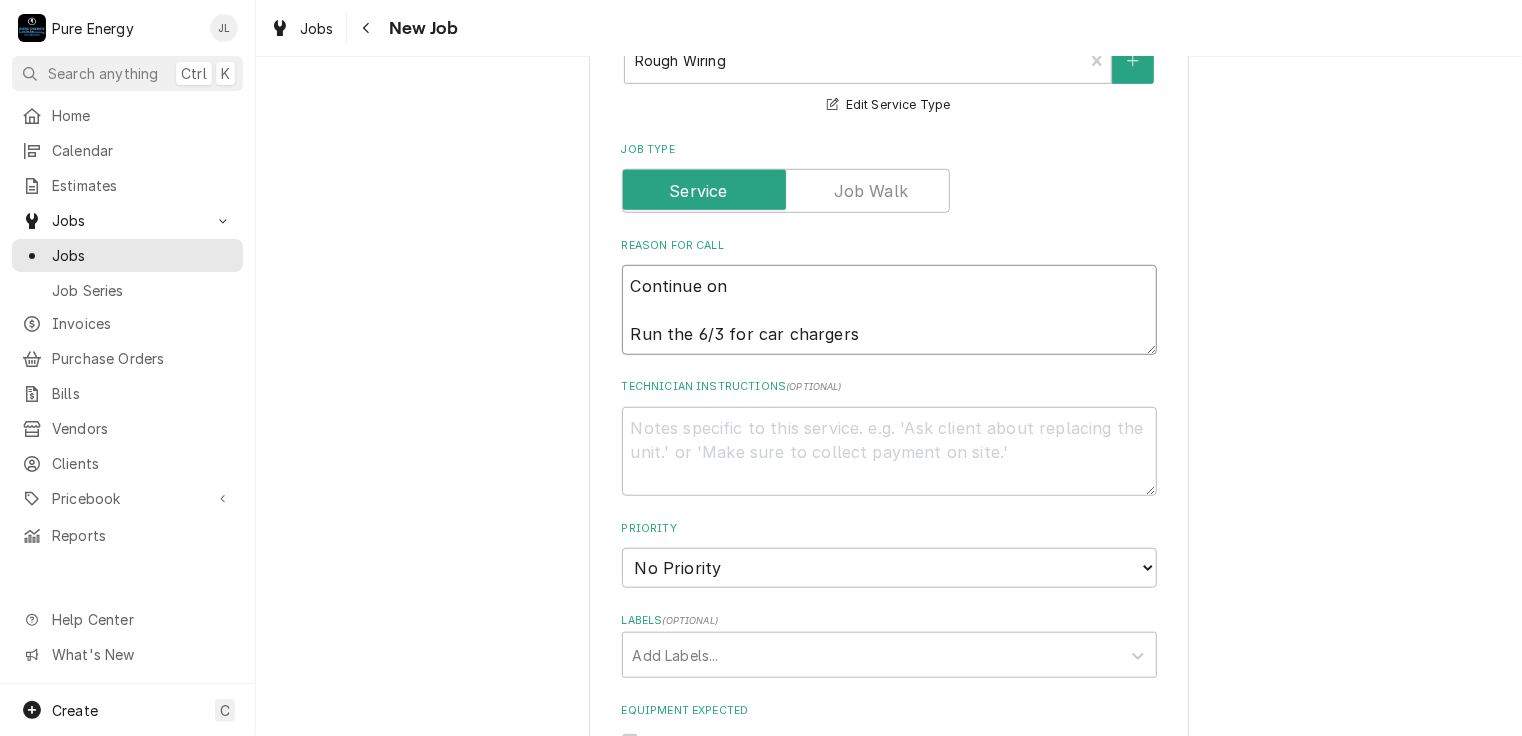 type on "x" 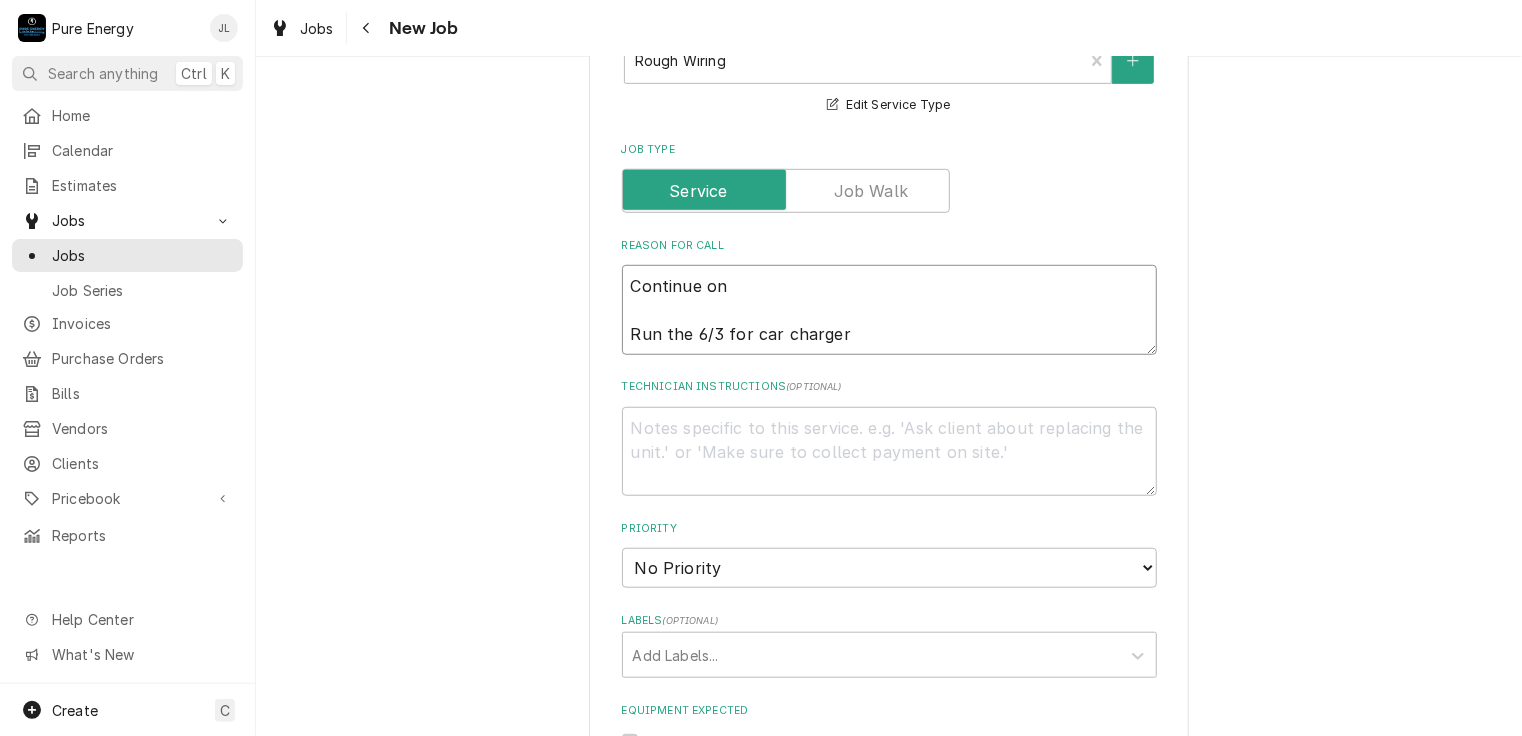 type on "x" 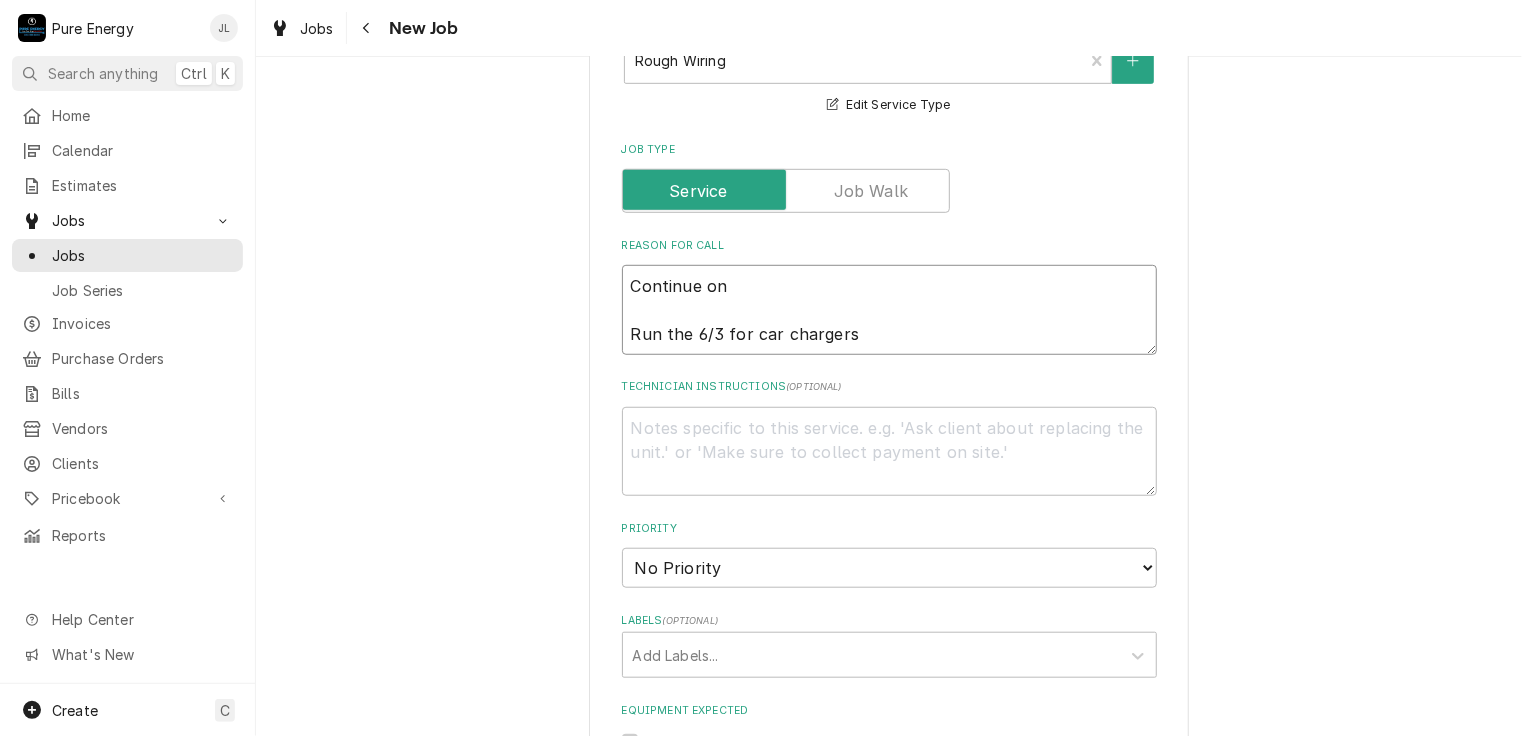 type on "x" 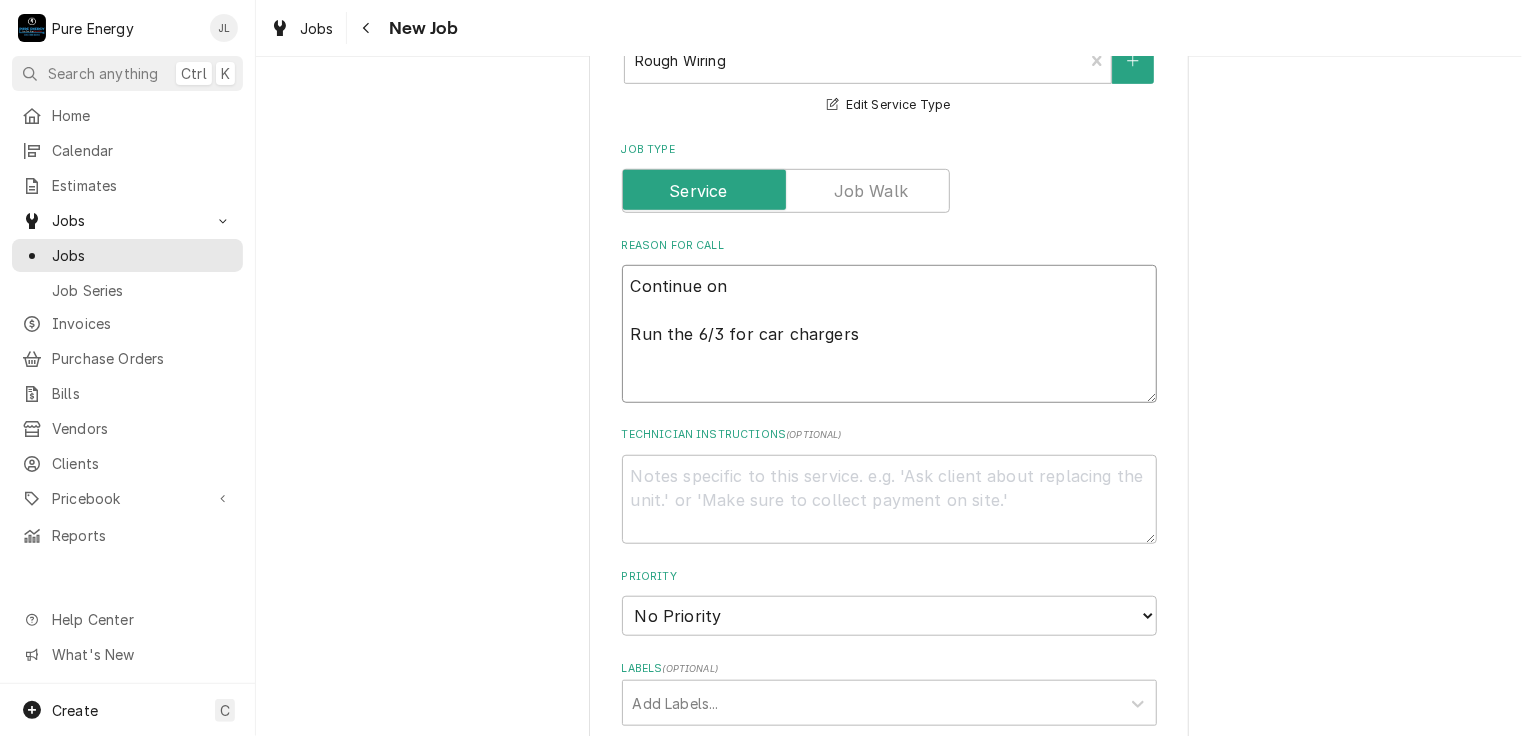 type on "x" 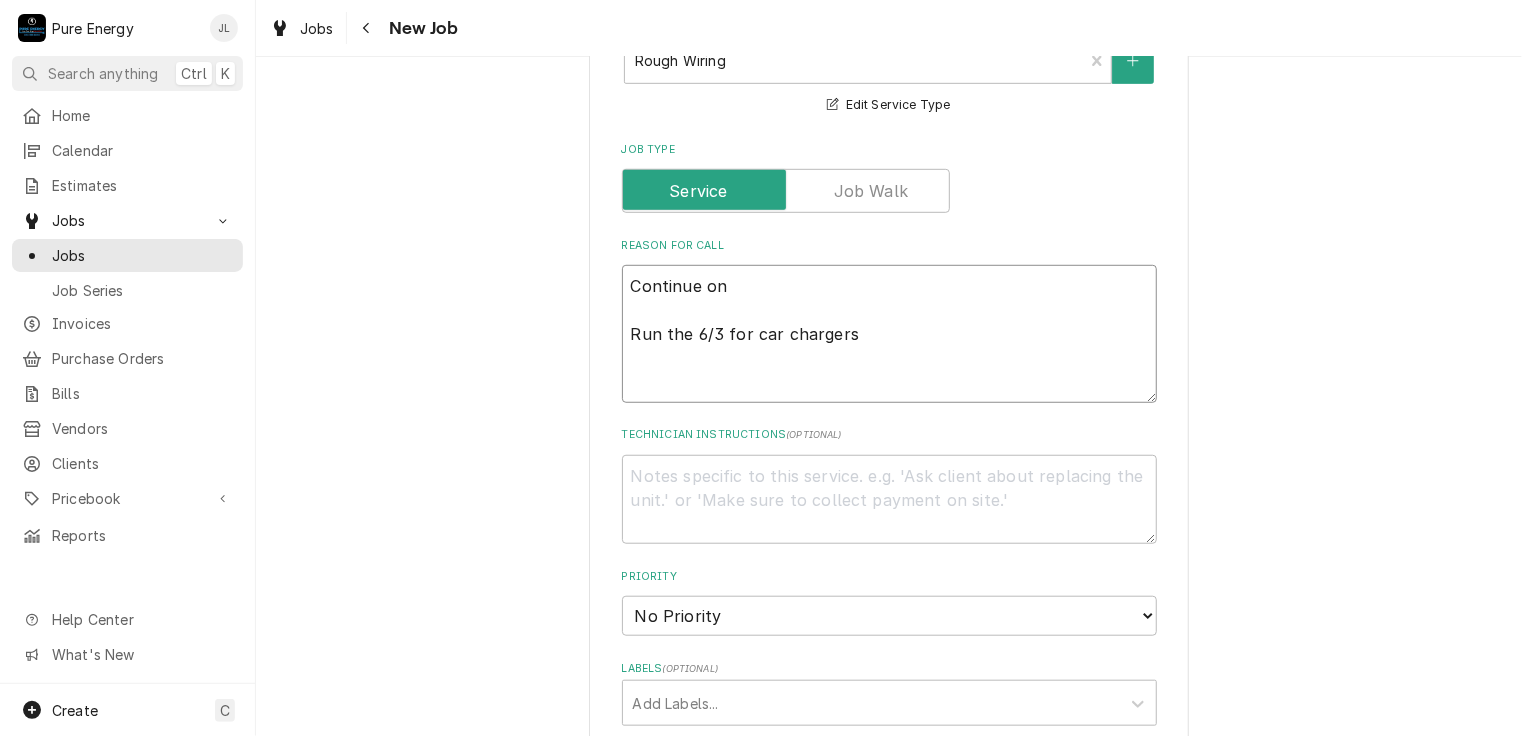 type on "Continue on
Run the 6/3 for car chargers" 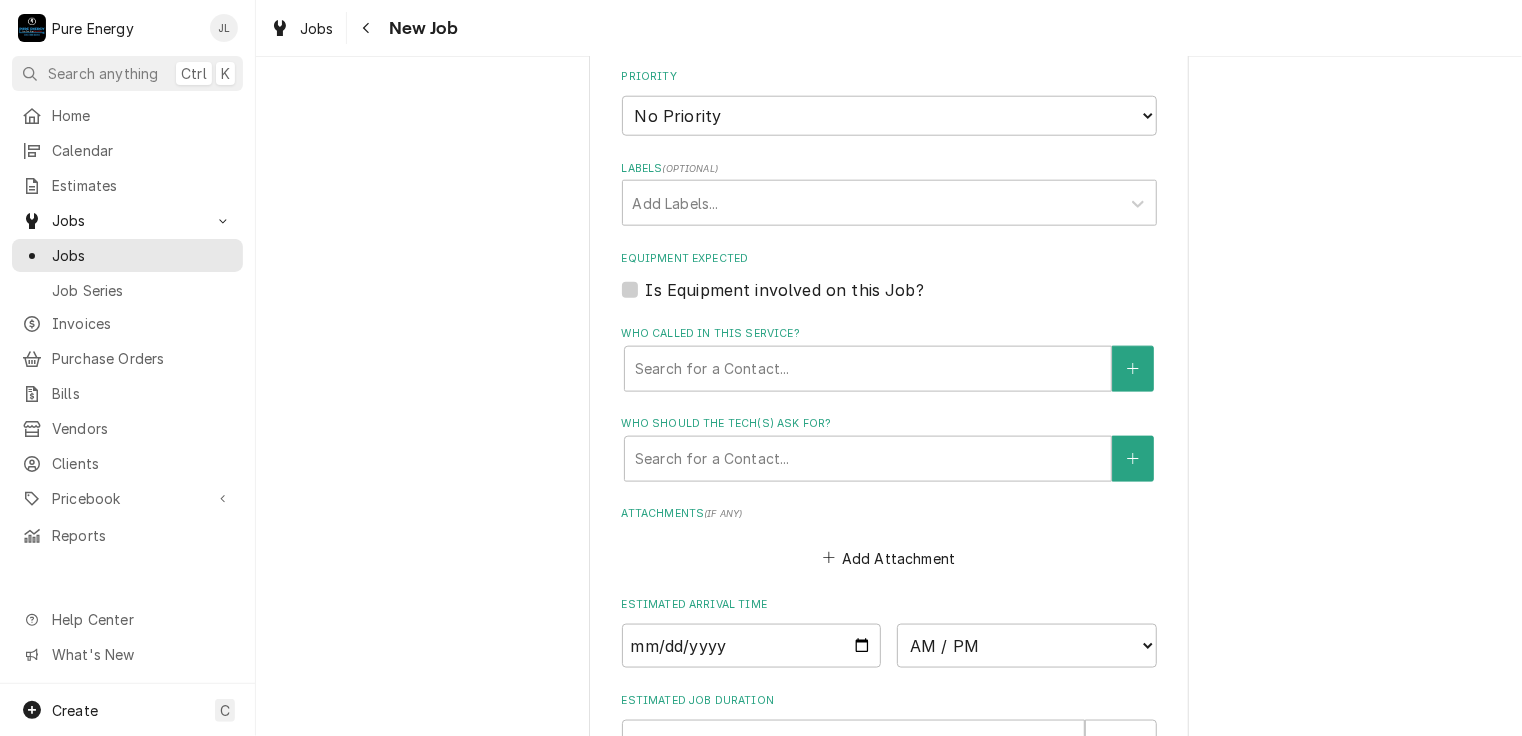 scroll, scrollTop: 1300, scrollLeft: 0, axis: vertical 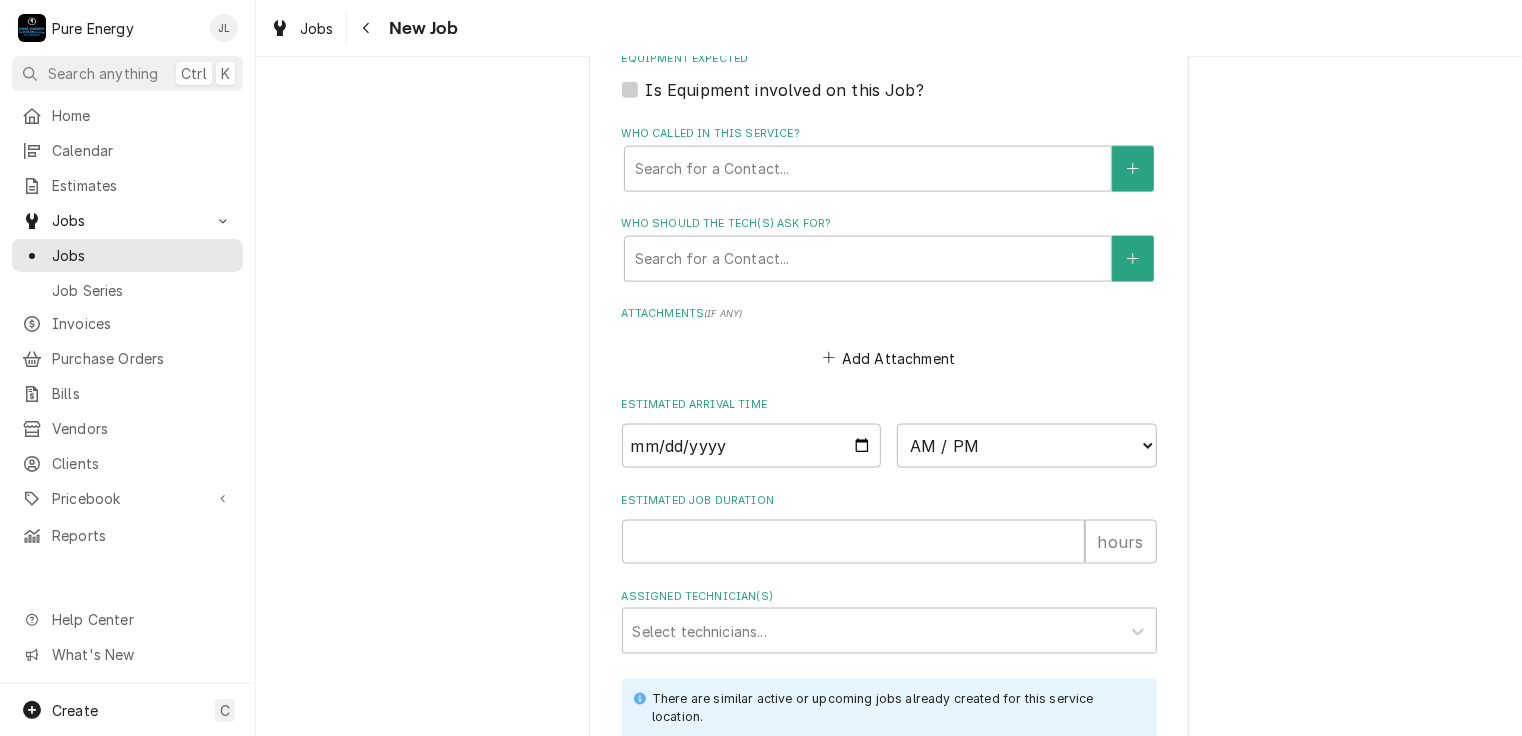 type on "Continue on
Run the 6/3 for car chargers" 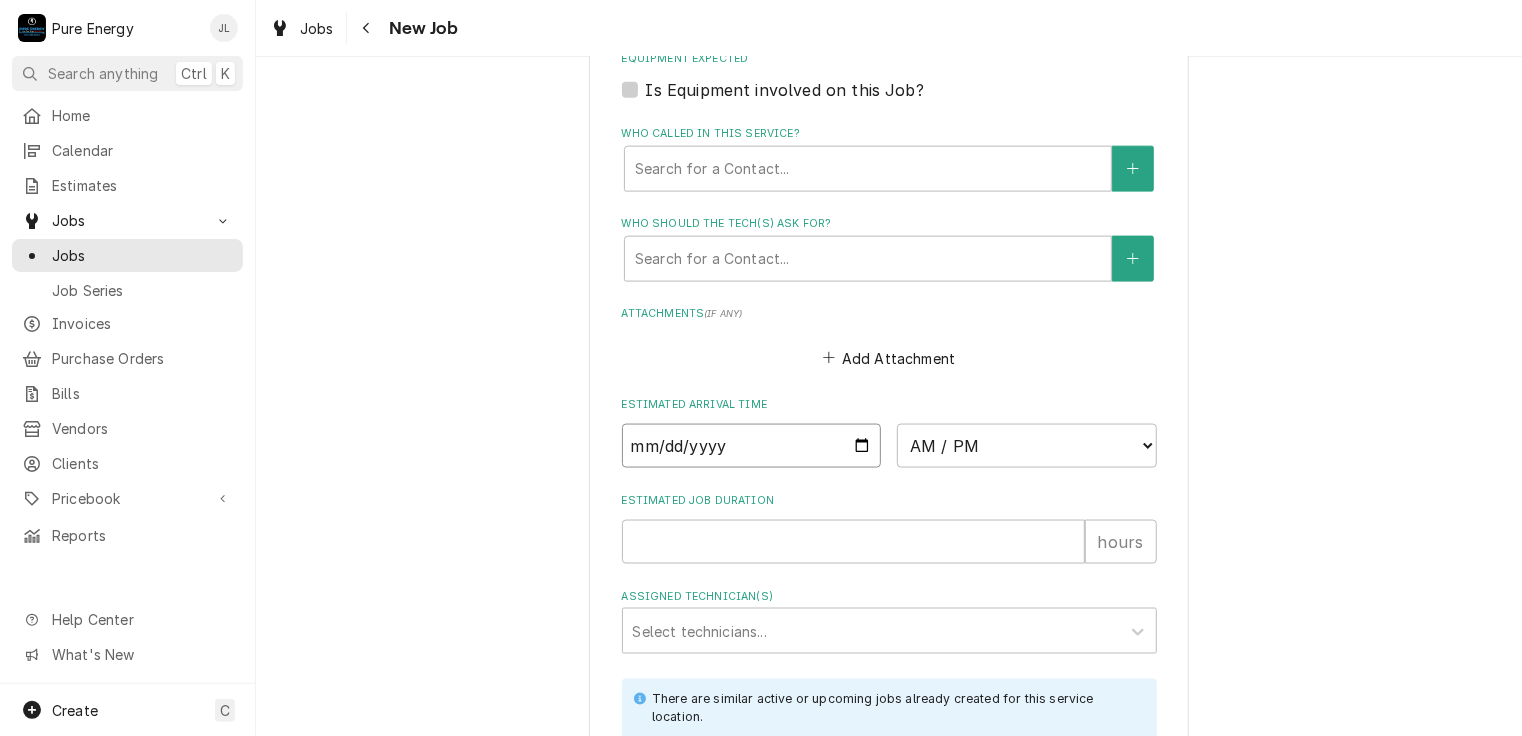 click at bounding box center (752, 446) 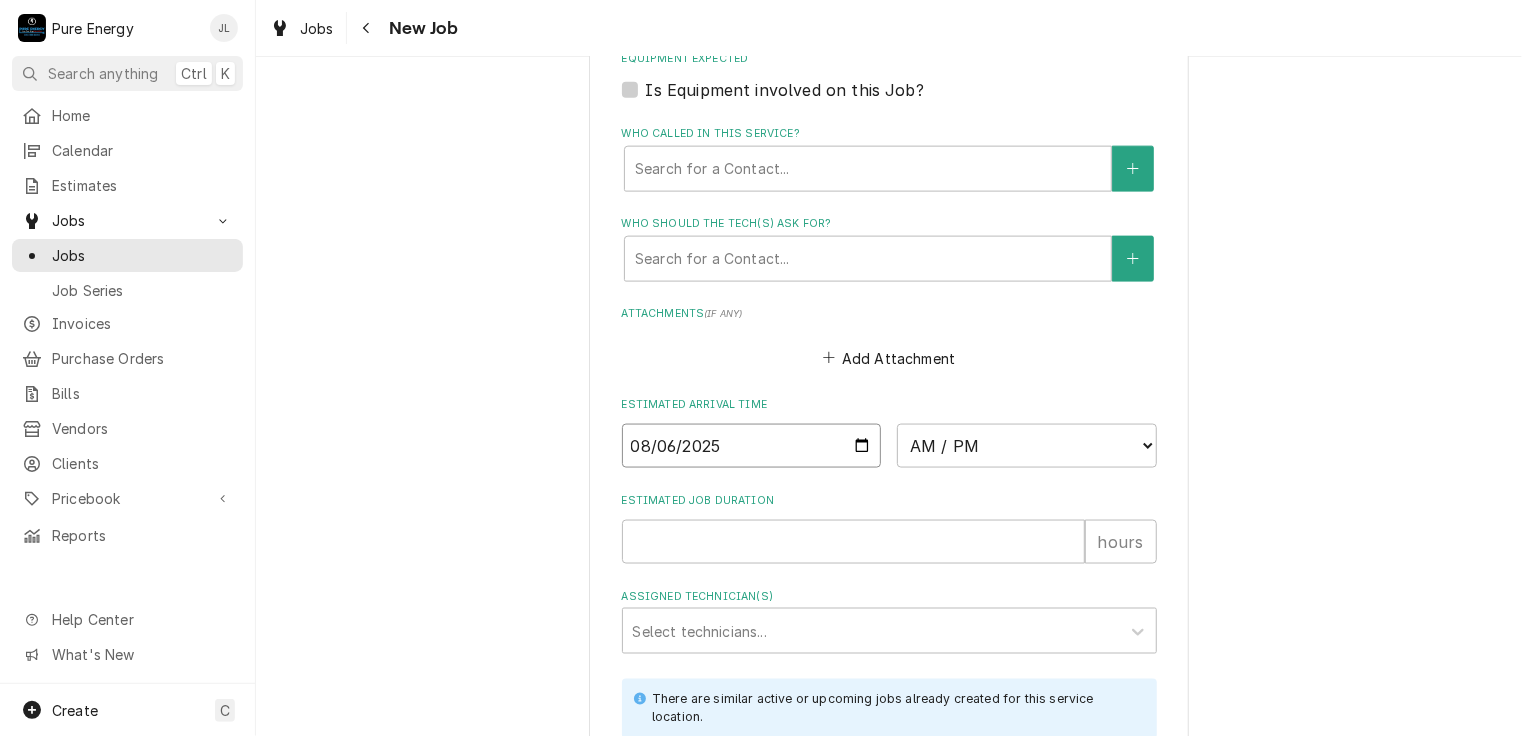 type on "2025-08-06" 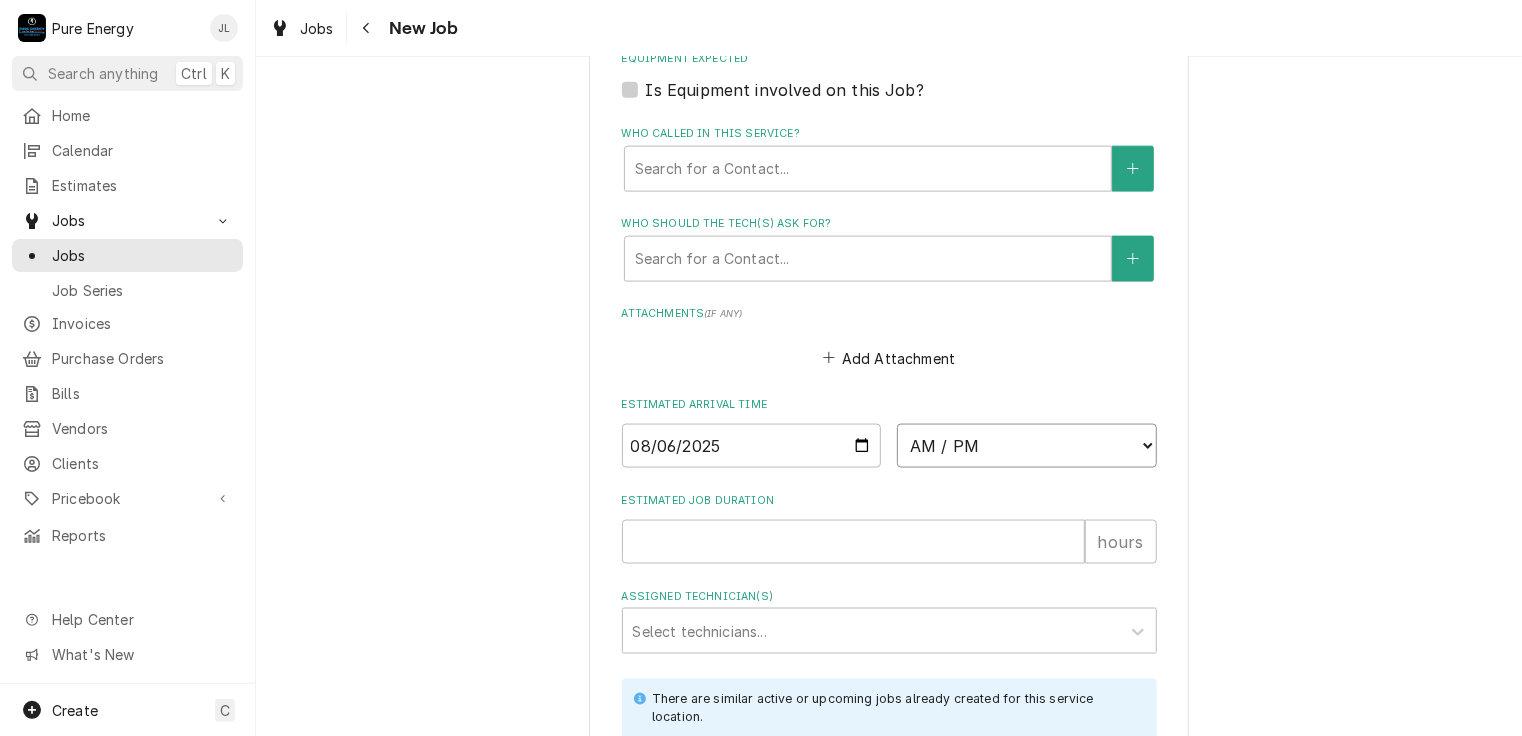 click on "AM / PM 6:00 AM 6:15 AM 6:30 AM 6:45 AM 7:00 AM 7:15 AM 7:30 AM 7:45 AM 8:00 AM 8:15 AM 8:30 AM 8:45 AM 9:00 AM 9:15 AM 9:30 AM 9:45 AM 10:00 AM 10:15 AM 10:30 AM 10:45 AM 11:00 AM 11:15 AM 11:30 AM 11:45 AM 12:00 PM 12:15 PM 12:30 PM 12:45 PM 1:00 PM 1:15 PM 1:30 PM 1:45 PM 2:00 PM 2:15 PM 2:30 PM 2:45 PM 3:00 PM 3:15 PM 3:30 PM 3:45 PM 4:00 PM 4:15 PM 4:30 PM 4:45 PM 5:00 PM 5:15 PM 5:30 PM 5:45 PM 6:00 PM 6:15 PM 6:30 PM 6:45 PM 7:00 PM 7:15 PM 7:30 PM 7:45 PM 8:00 PM 8:15 PM 8:30 PM 8:45 PM 9:00 PM 9:15 PM 9:30 PM 9:45 PM 10:00 PM 10:15 PM 10:30 PM 10:45 PM 11:00 PM 11:15 PM 11:30 PM 11:45 PM 12:00 AM 12:15 AM 12:30 AM 12:45 AM 1:00 AM 1:15 AM 1:30 AM 1:45 AM 2:00 AM 2:15 AM 2:30 AM 2:45 AM 3:00 AM 3:15 AM 3:30 AM 3:45 AM 4:00 AM 4:15 AM 4:30 AM 4:45 AM 5:00 AM 5:15 AM 5:30 AM 5:45 AM" at bounding box center (1027, 446) 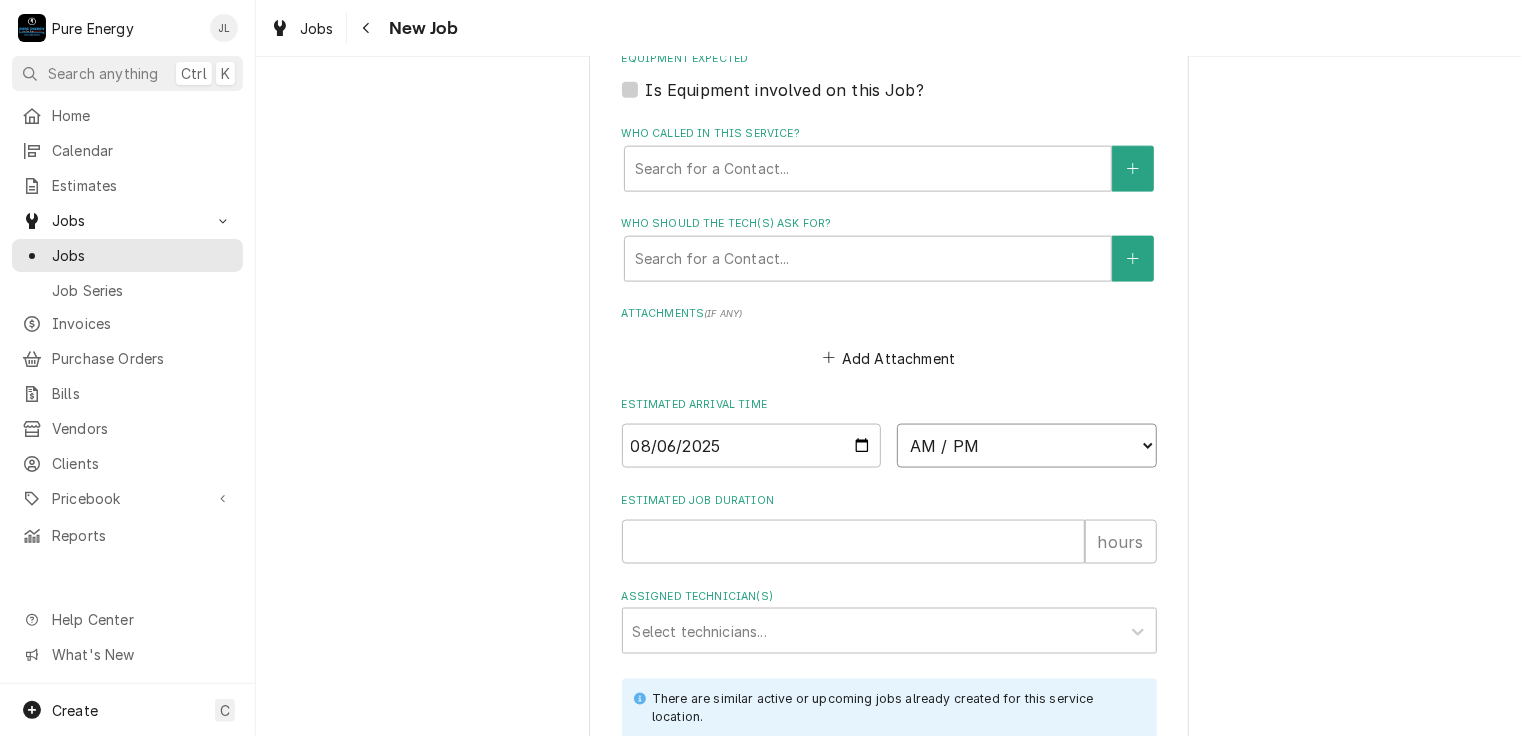 select on "08:45:00" 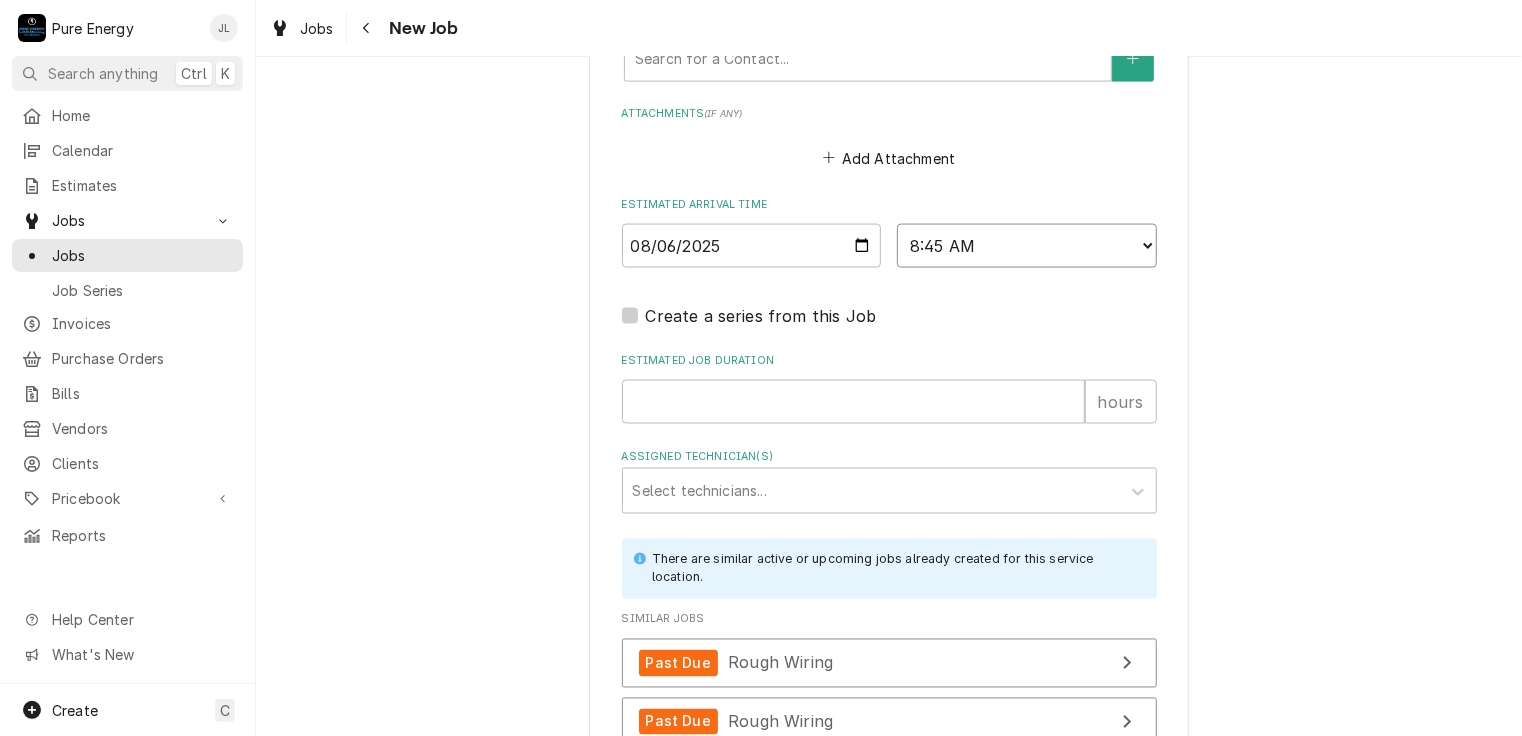 scroll, scrollTop: 1600, scrollLeft: 0, axis: vertical 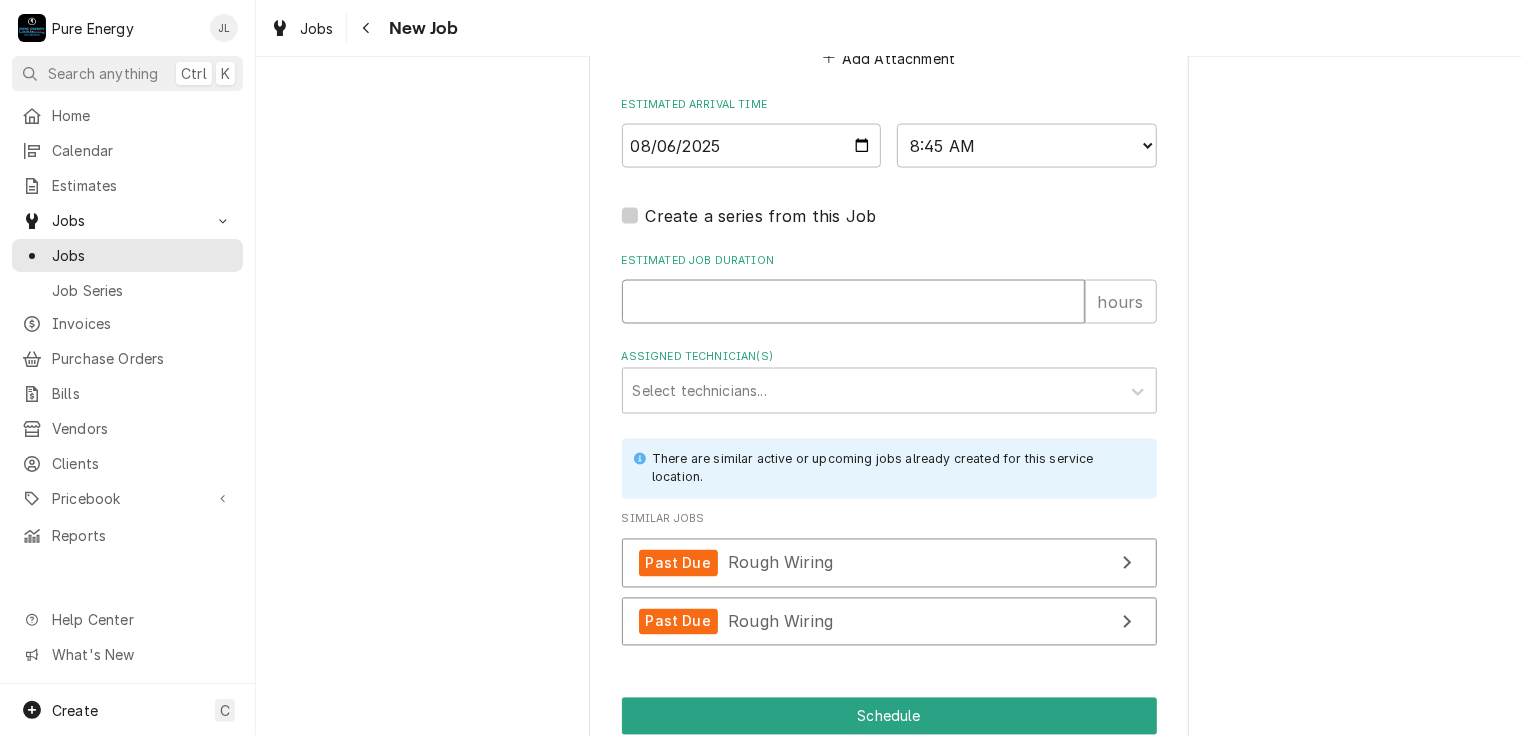 click on "Estimated Job Duration" at bounding box center [853, 302] 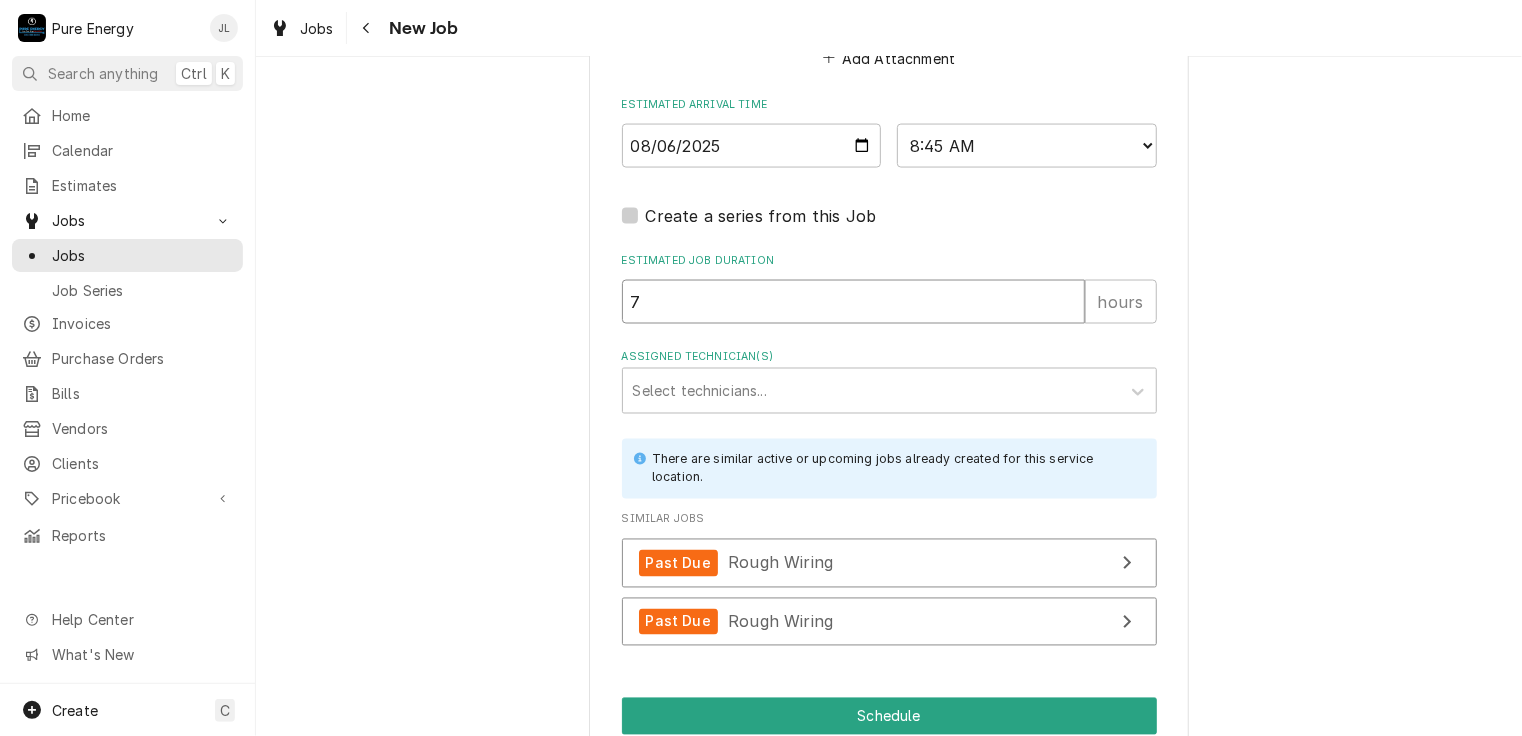 type on "x" 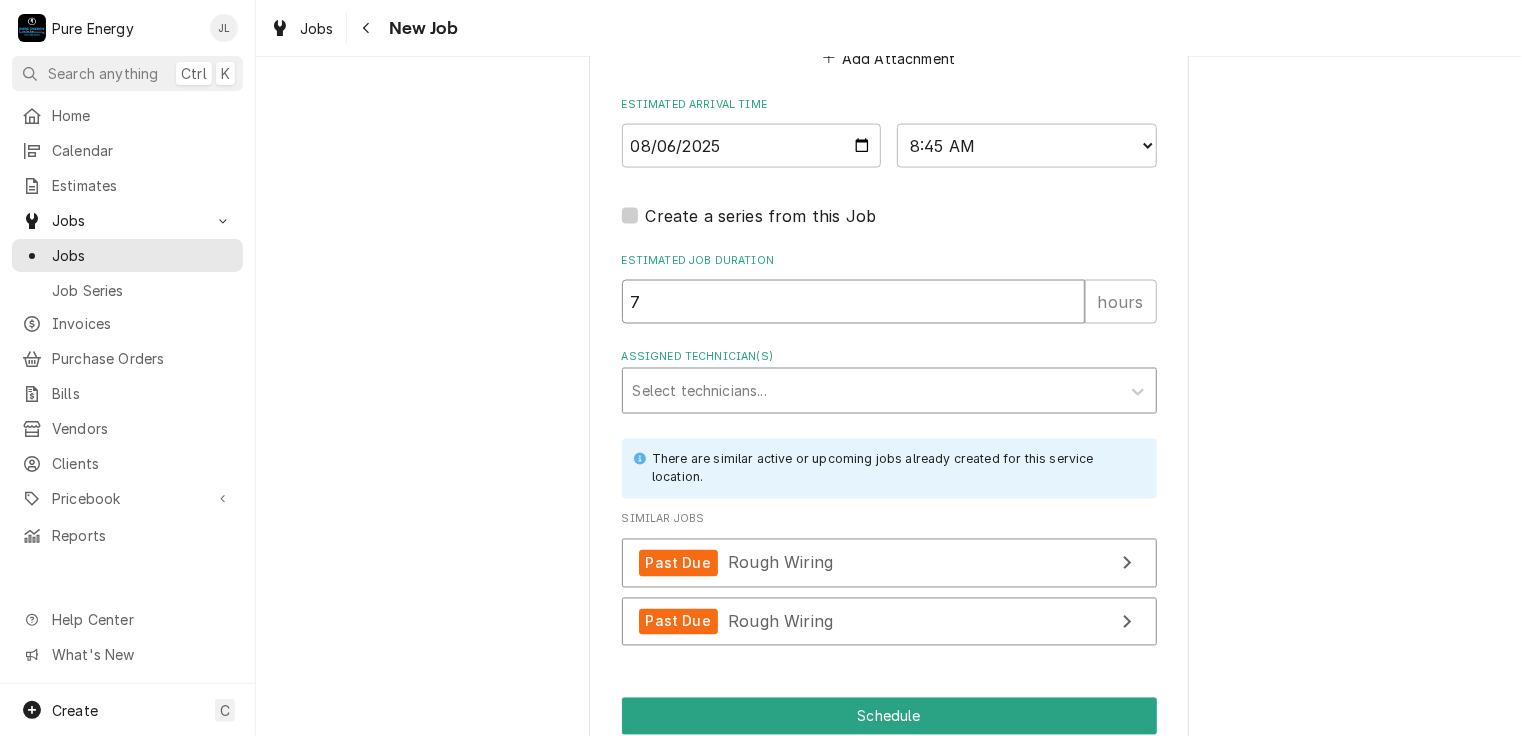 type on "7" 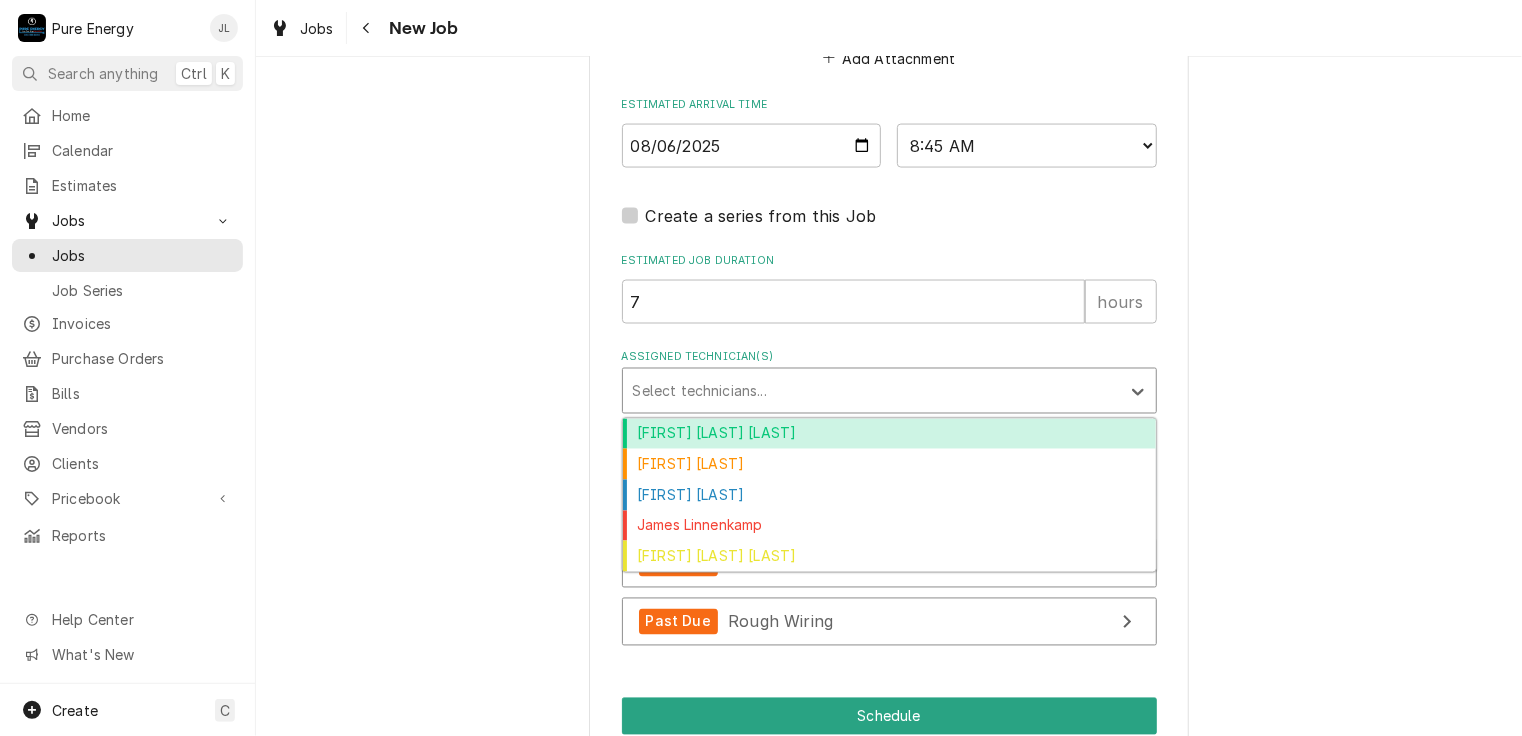 click at bounding box center [871, 391] 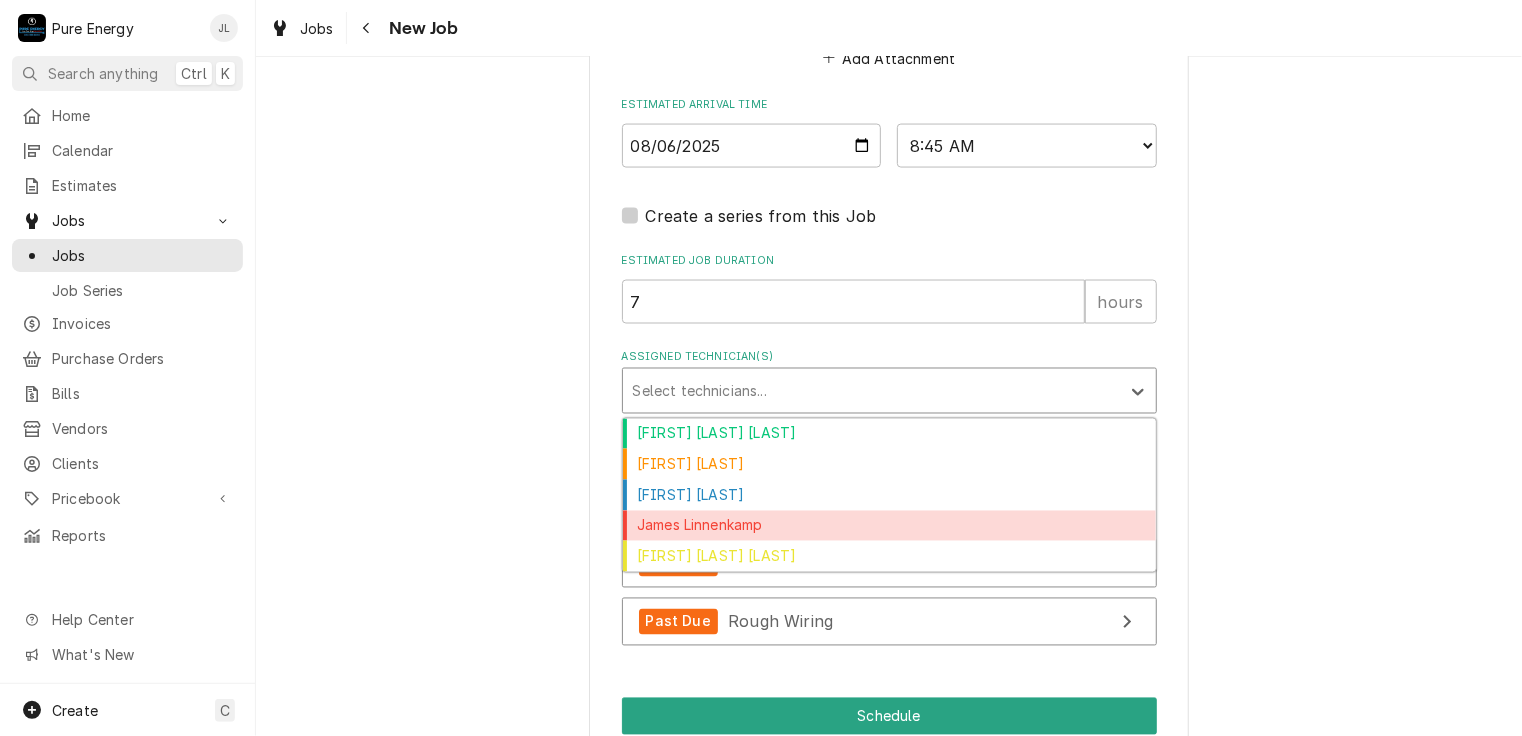 click on "James Linnenkamp" at bounding box center [889, 526] 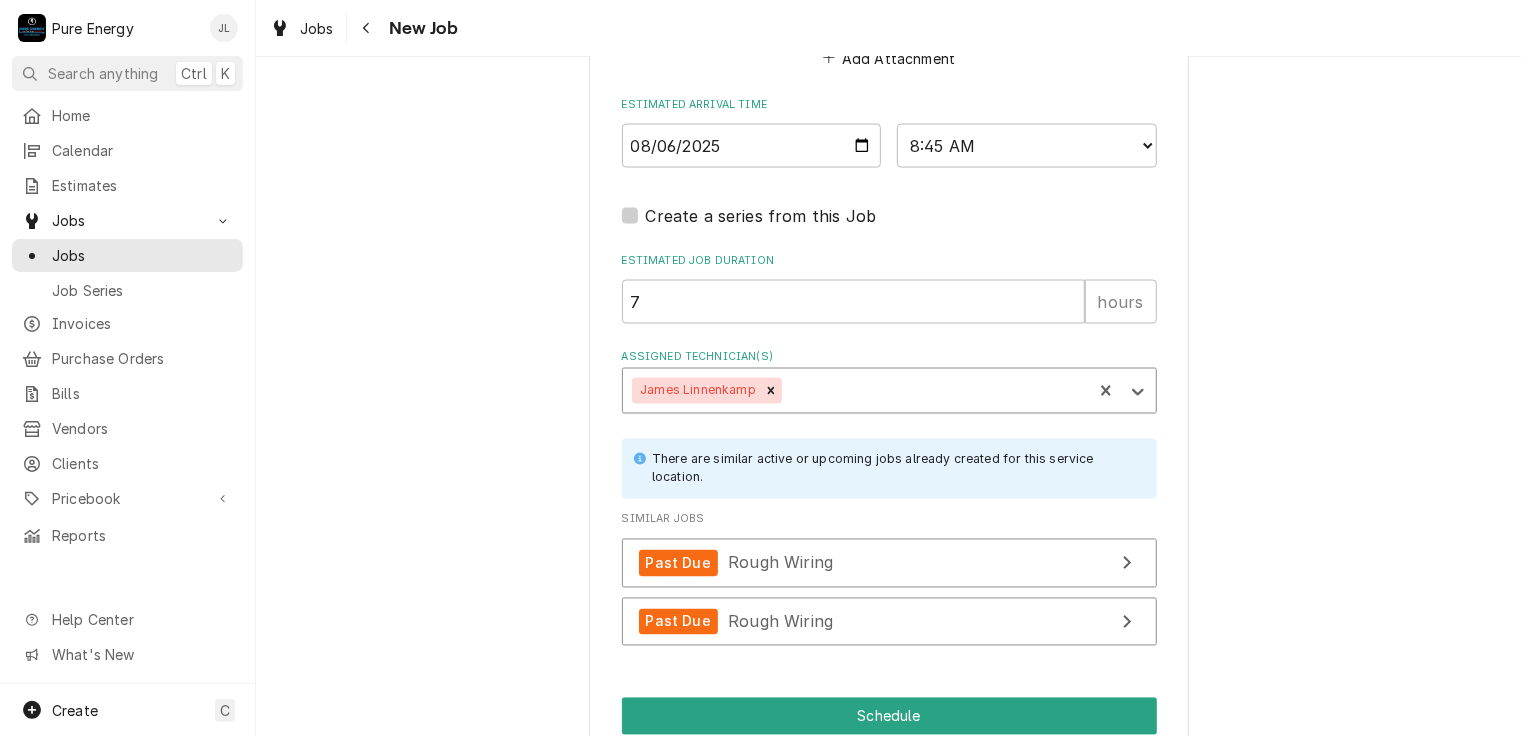 scroll, scrollTop: 1668, scrollLeft: 0, axis: vertical 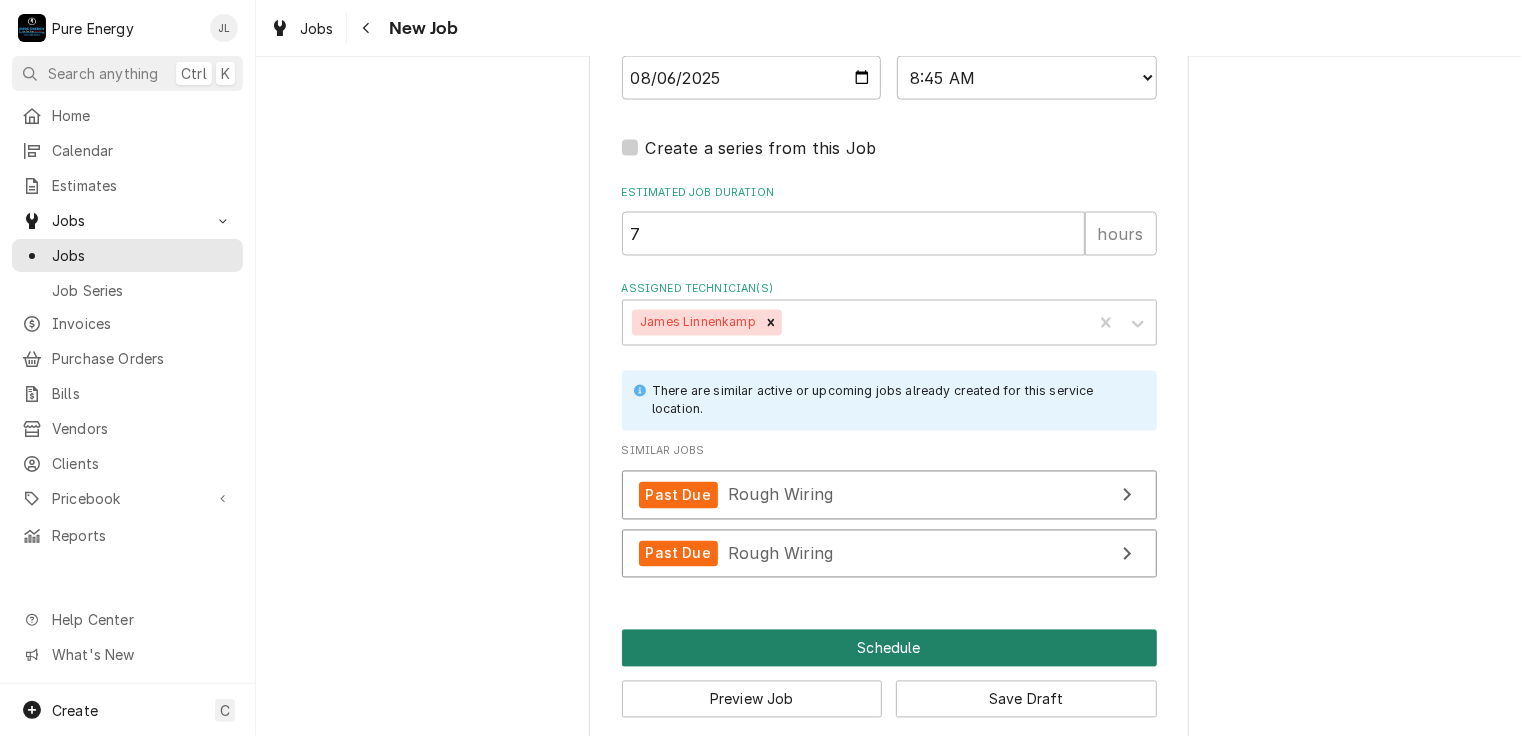 click on "Schedule" at bounding box center [889, 648] 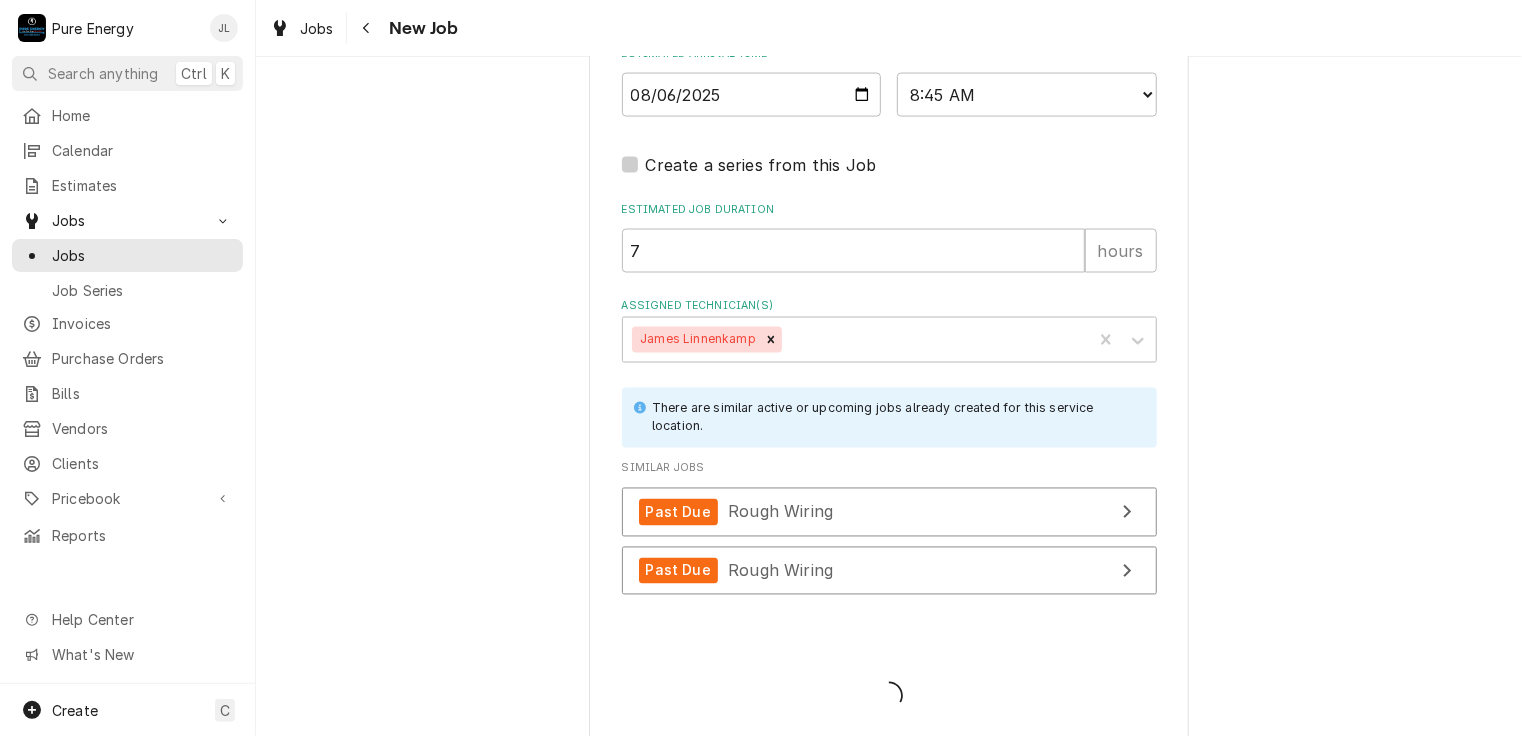 type on "x" 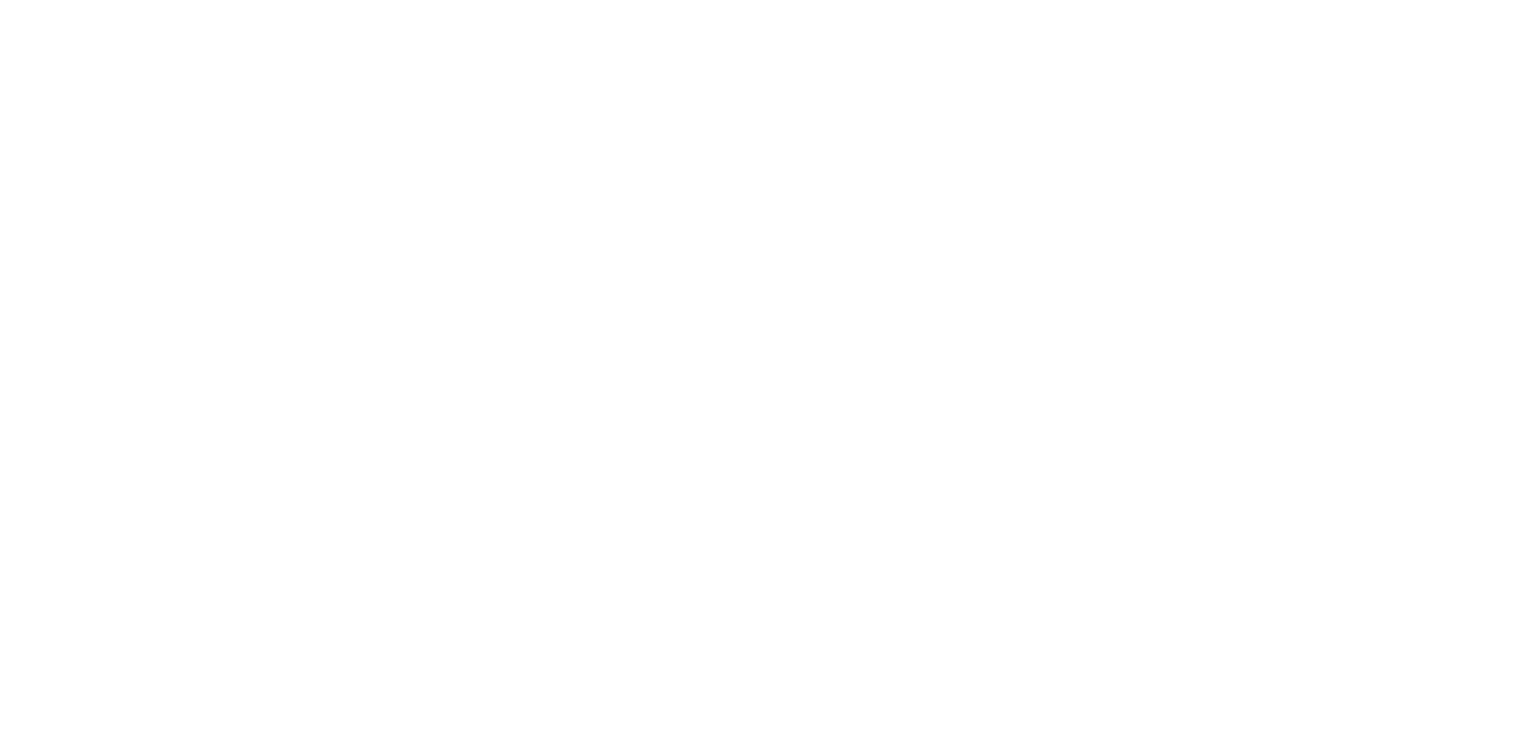 scroll, scrollTop: 0, scrollLeft: 0, axis: both 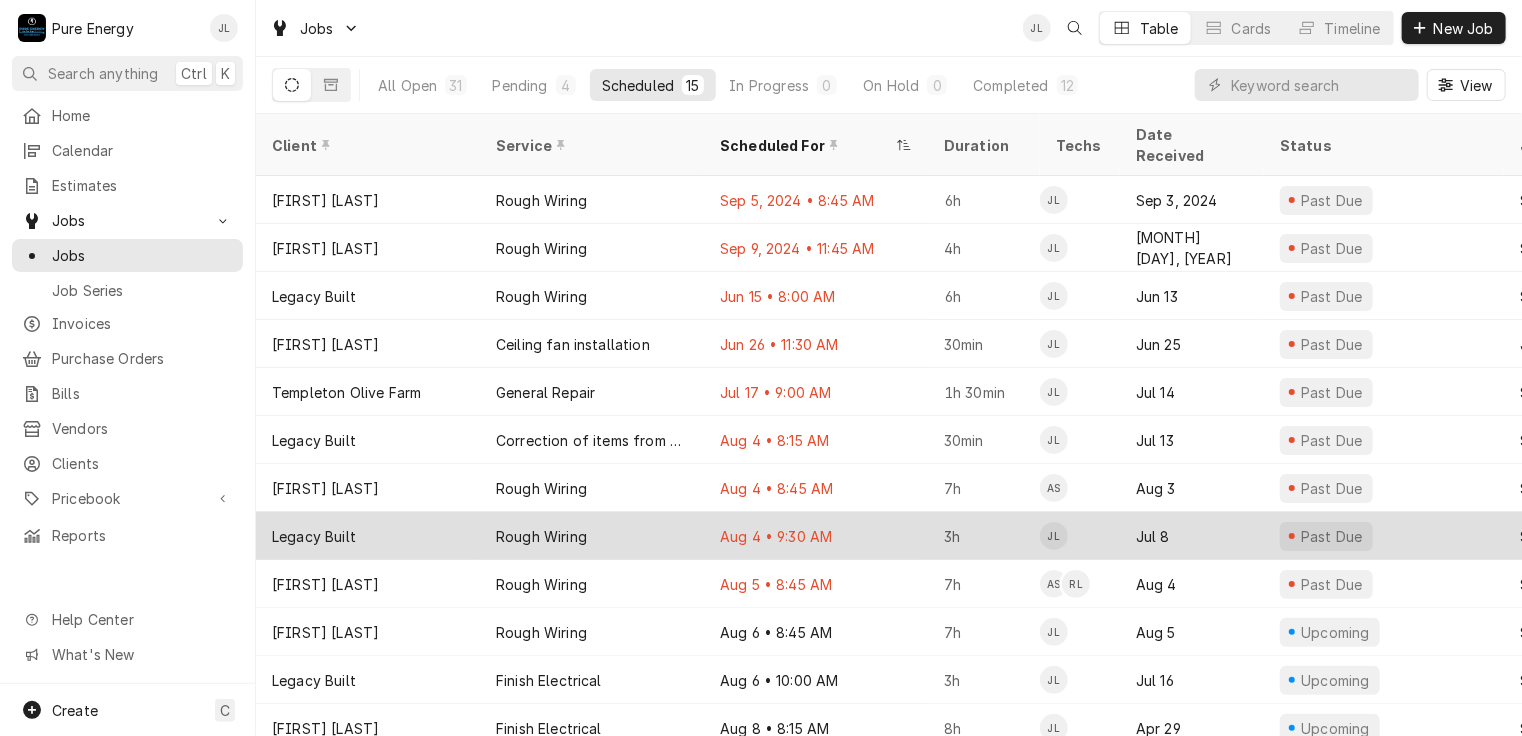 click on "Aug 4   • 9:30 AM" at bounding box center [816, 536] 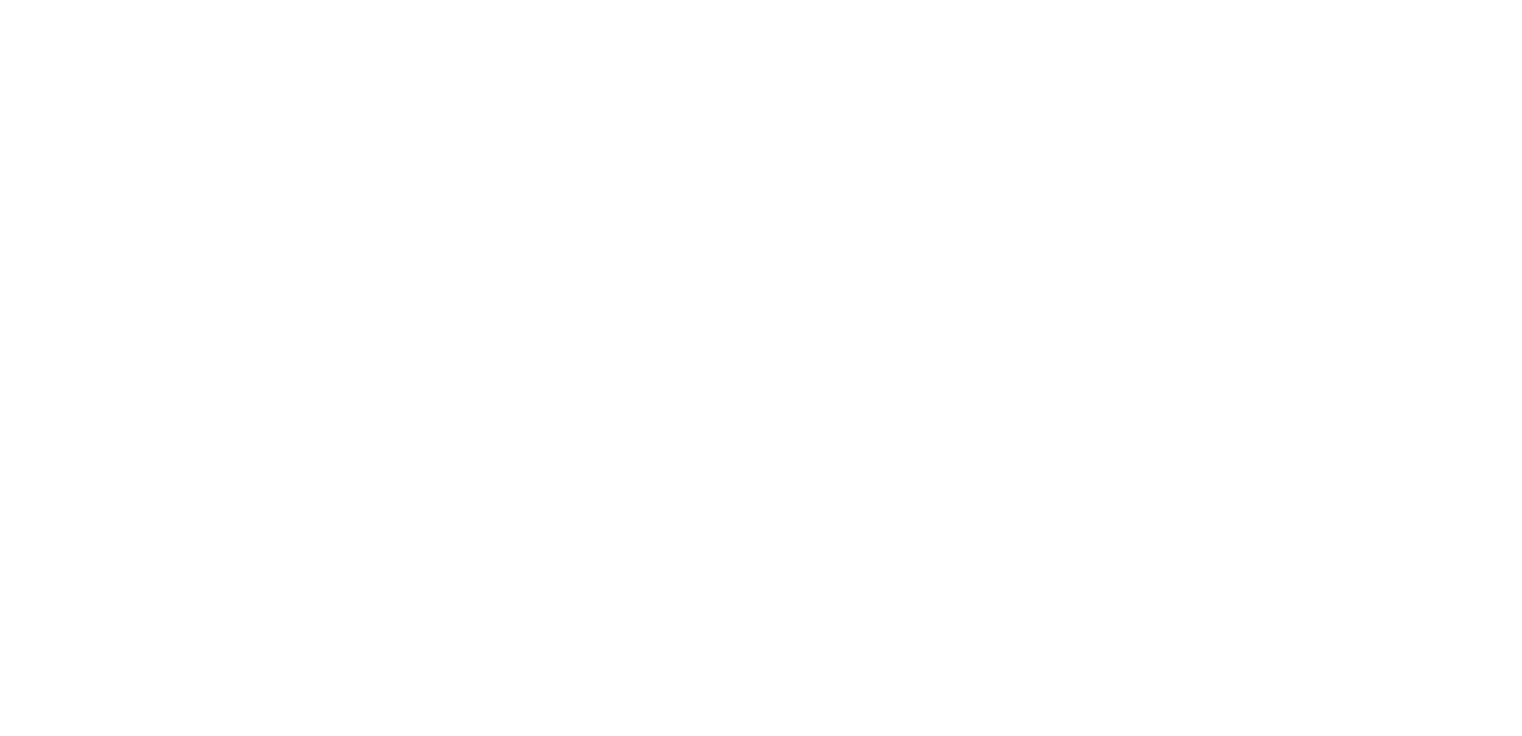 scroll, scrollTop: 0, scrollLeft: 0, axis: both 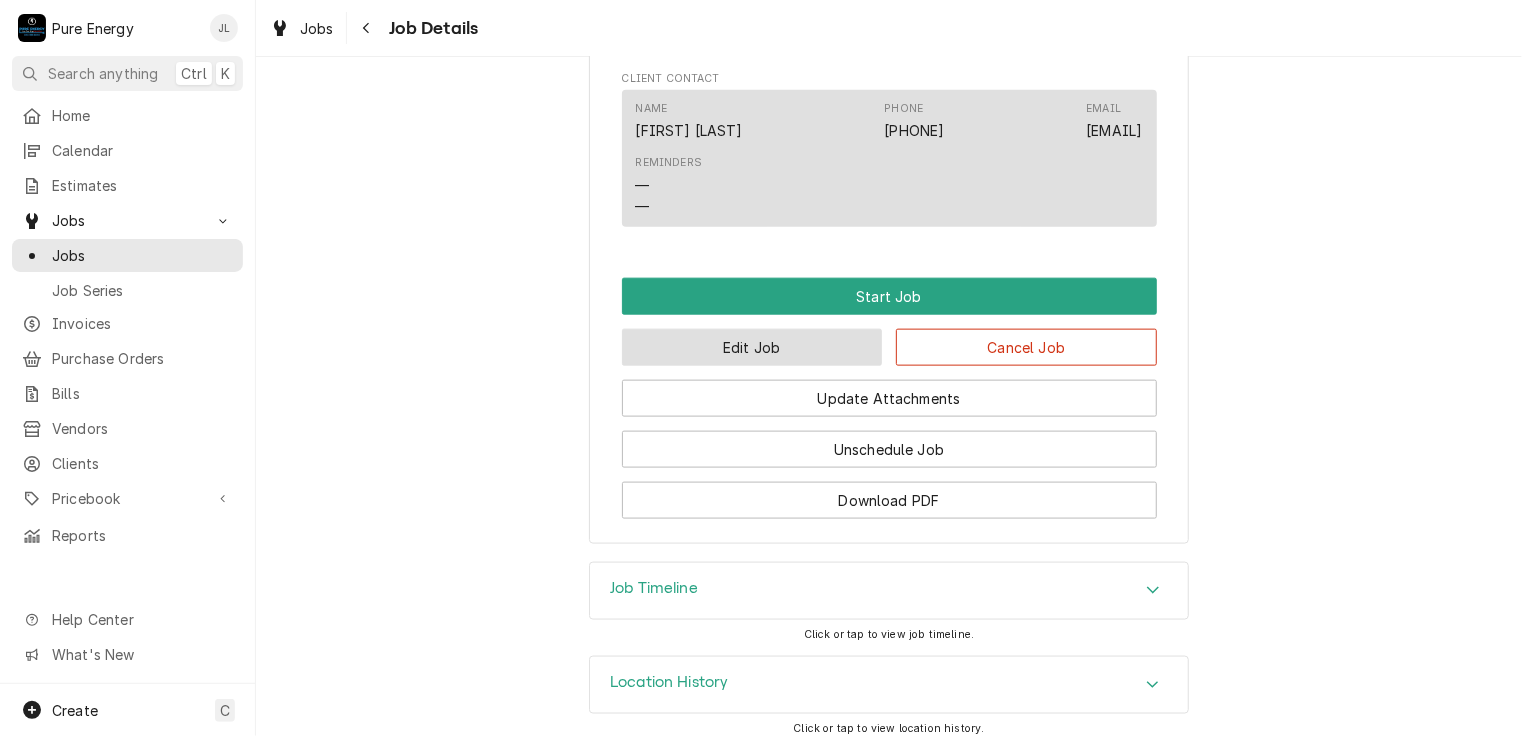click on "Edit Job" at bounding box center [752, 347] 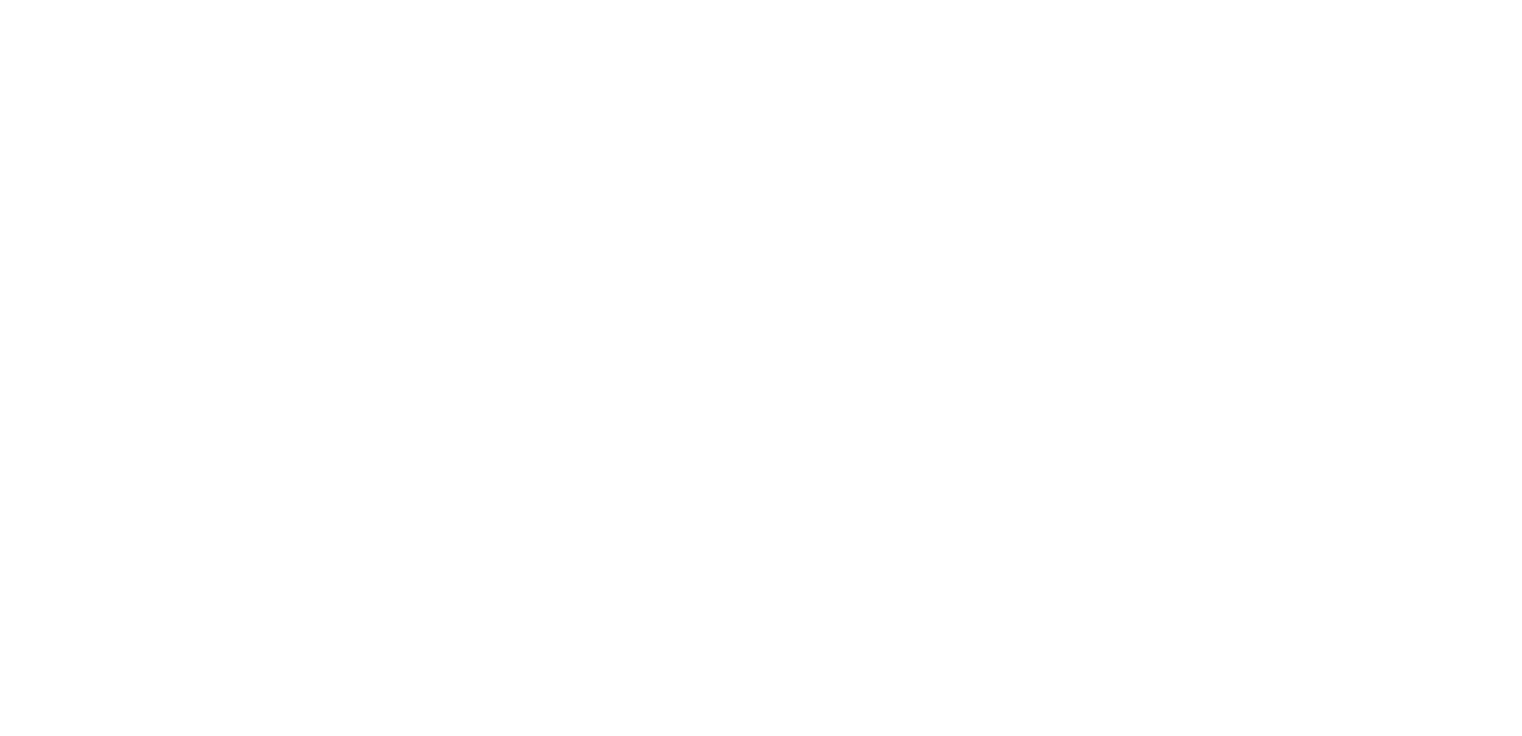 scroll, scrollTop: 0, scrollLeft: 0, axis: both 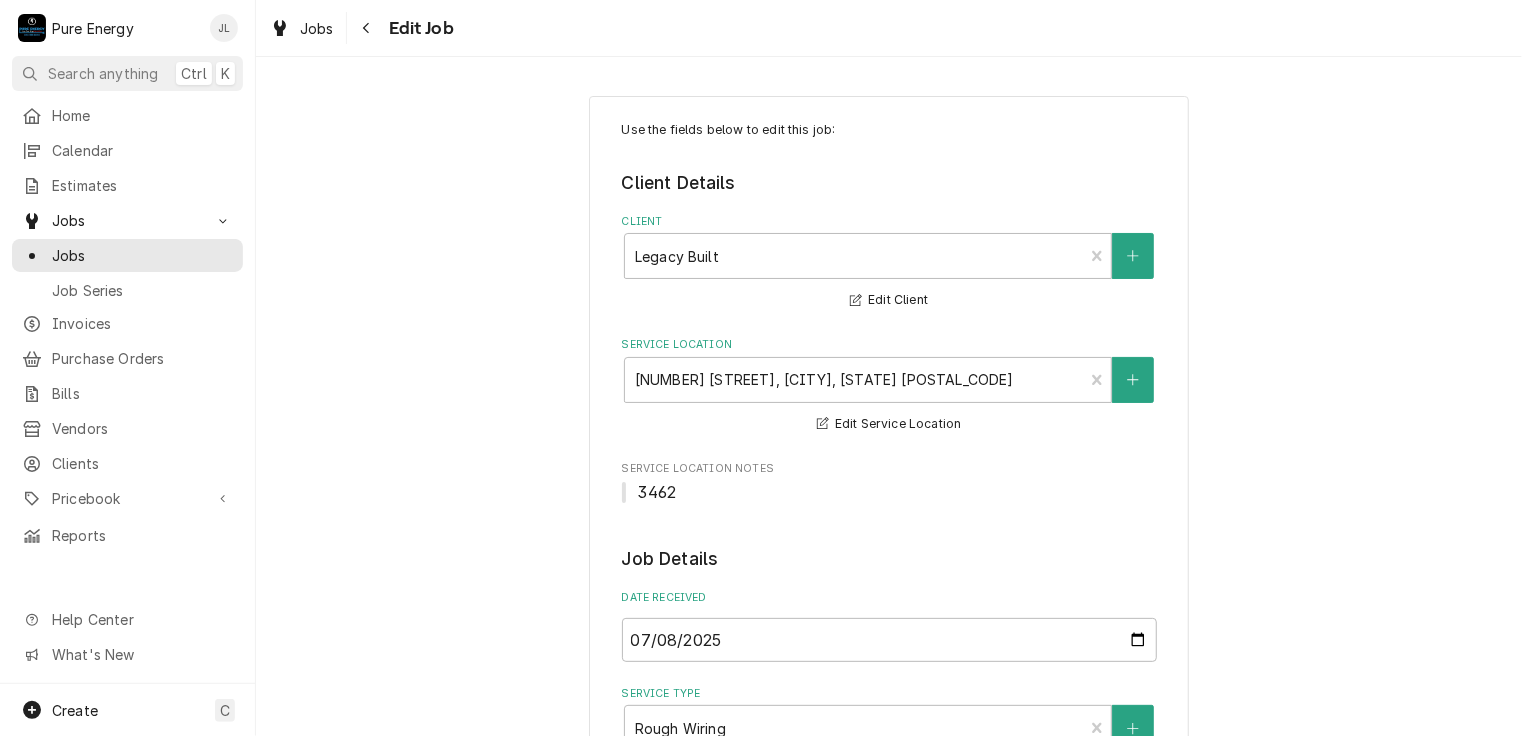 type on "x" 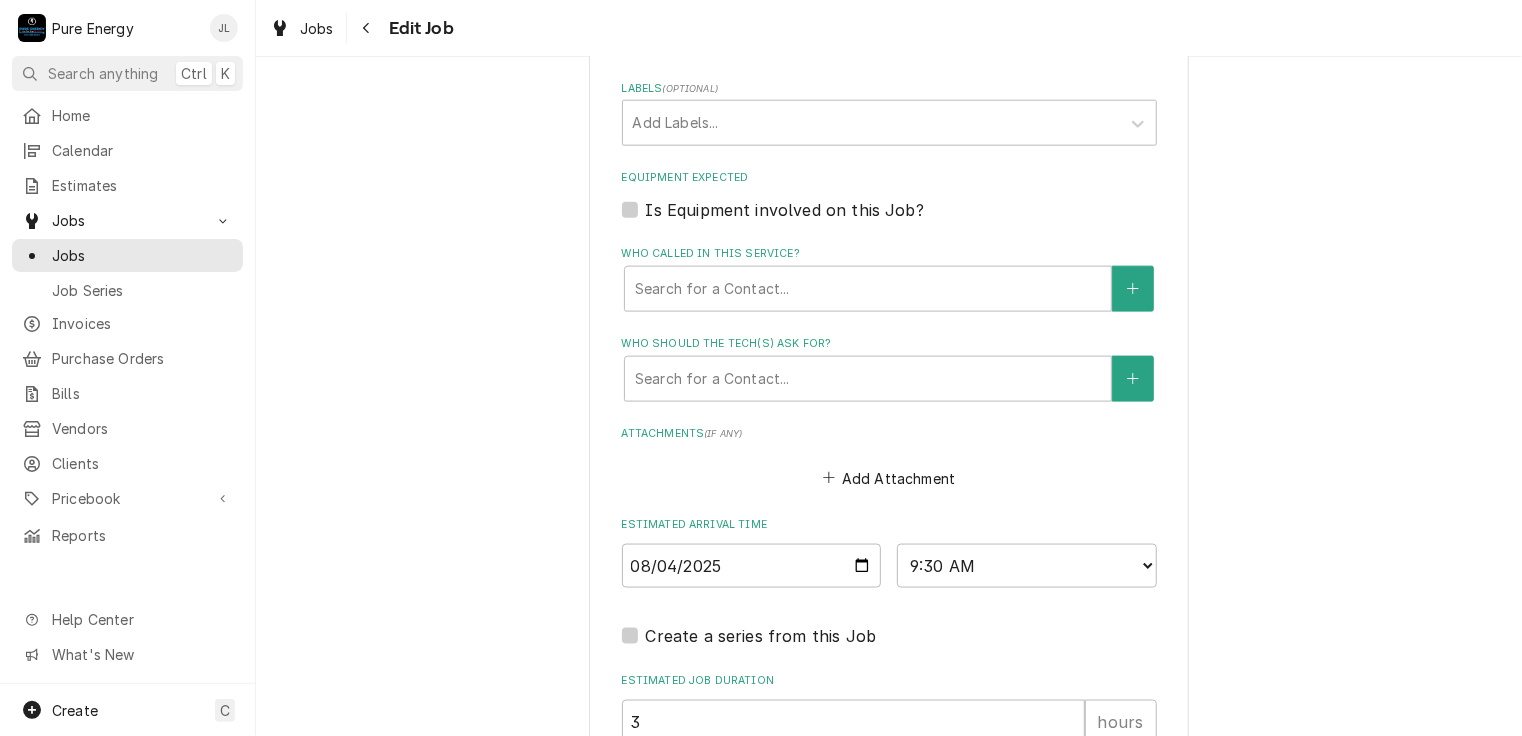 scroll, scrollTop: 1414, scrollLeft: 0, axis: vertical 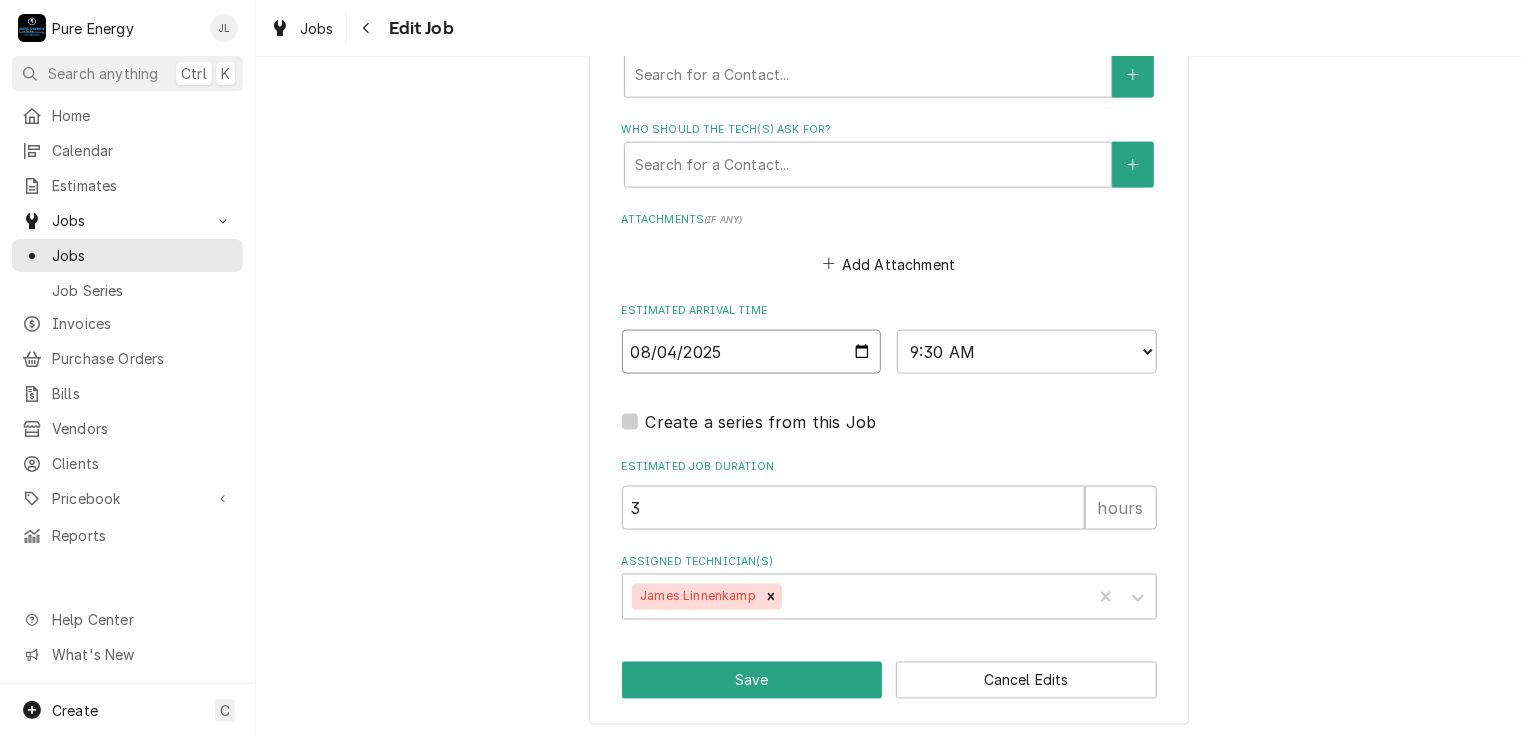 click on "2025-08-04" at bounding box center [752, 352] 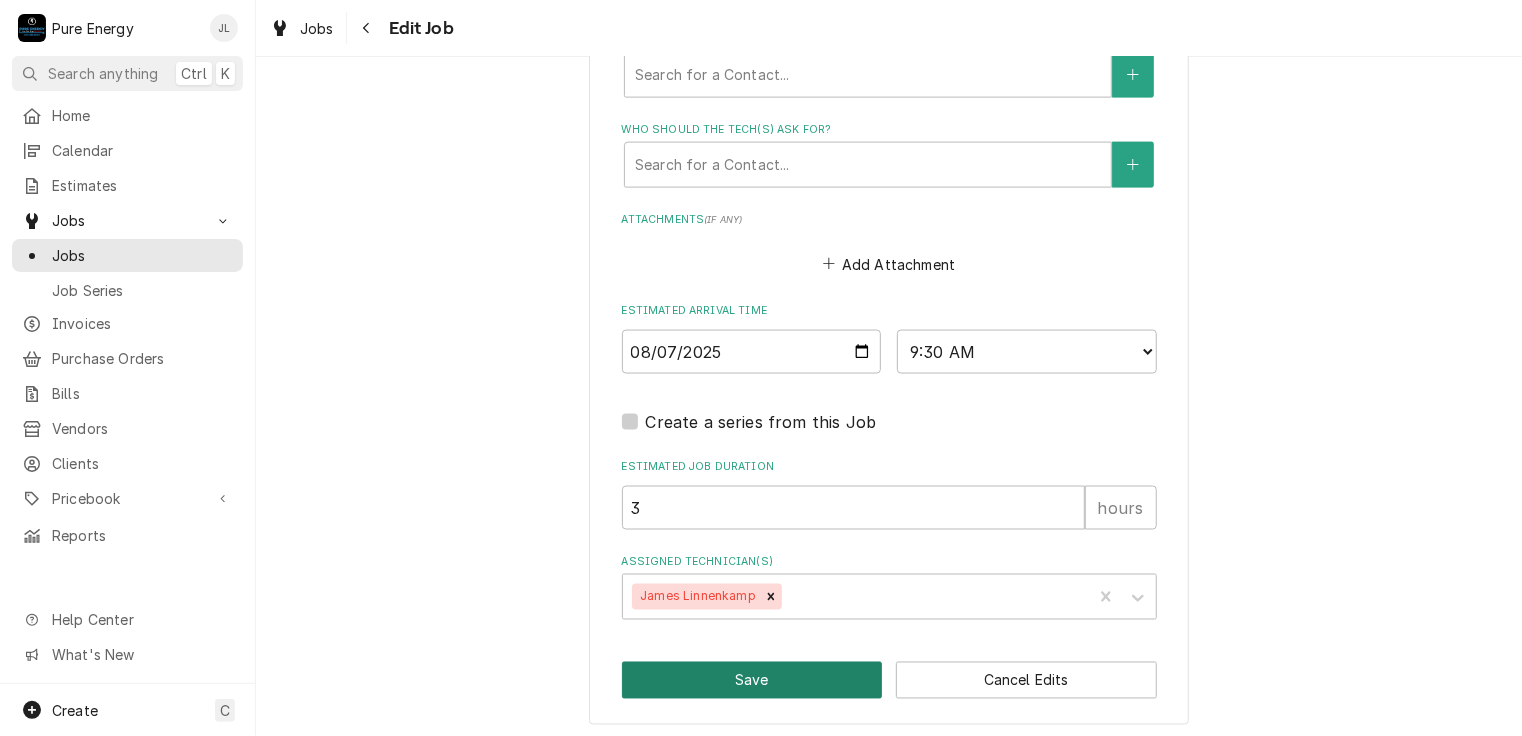 click on "Save" at bounding box center (752, 680) 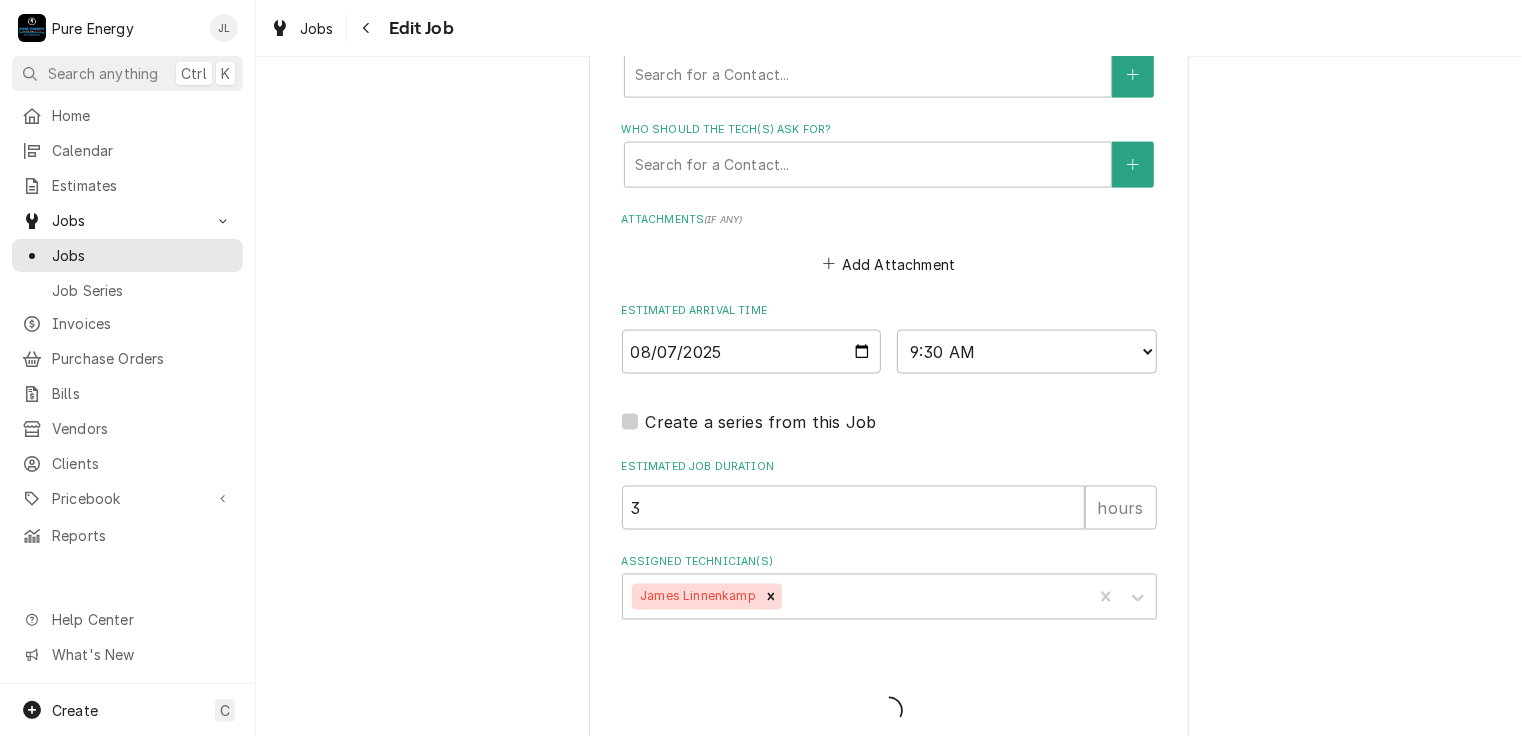 type on "x" 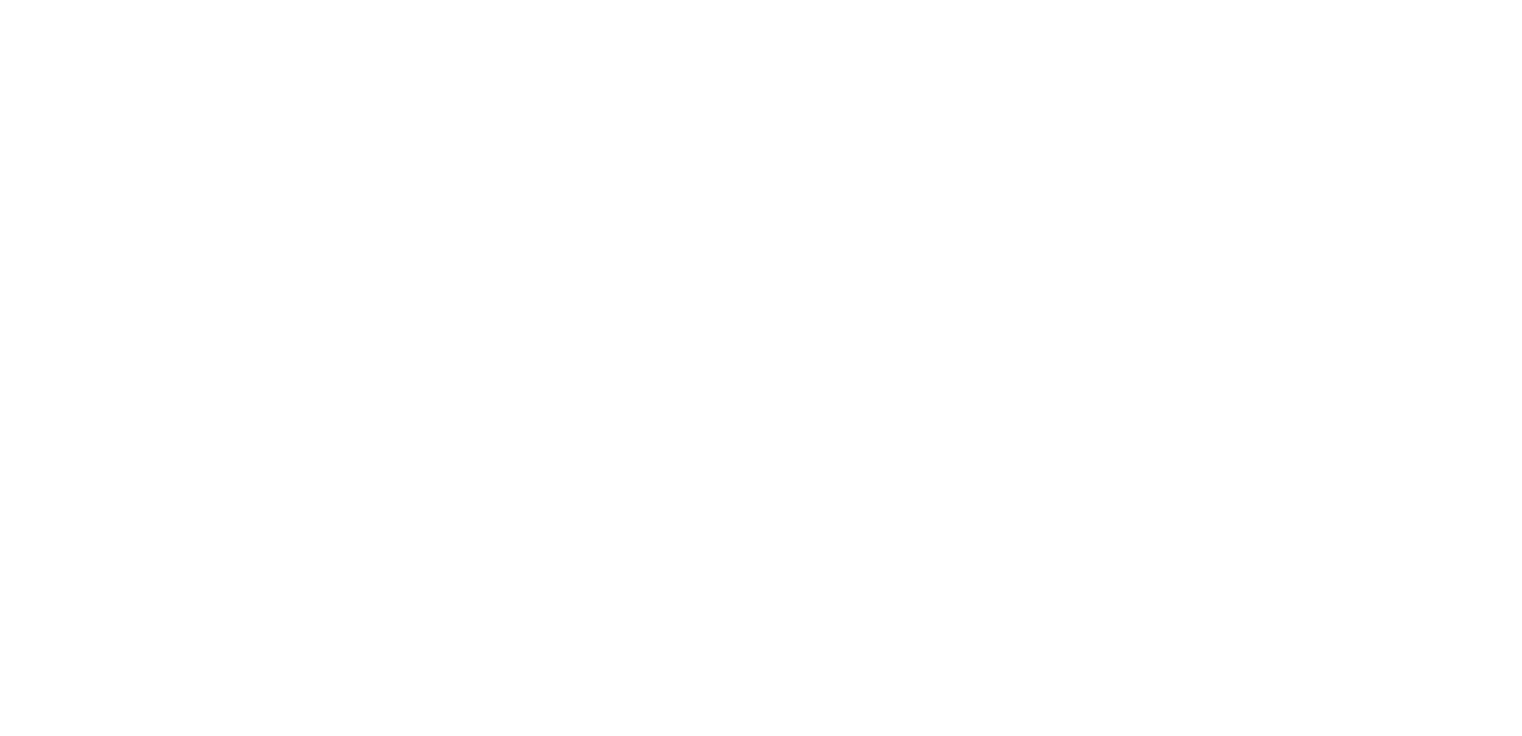scroll, scrollTop: 0, scrollLeft: 0, axis: both 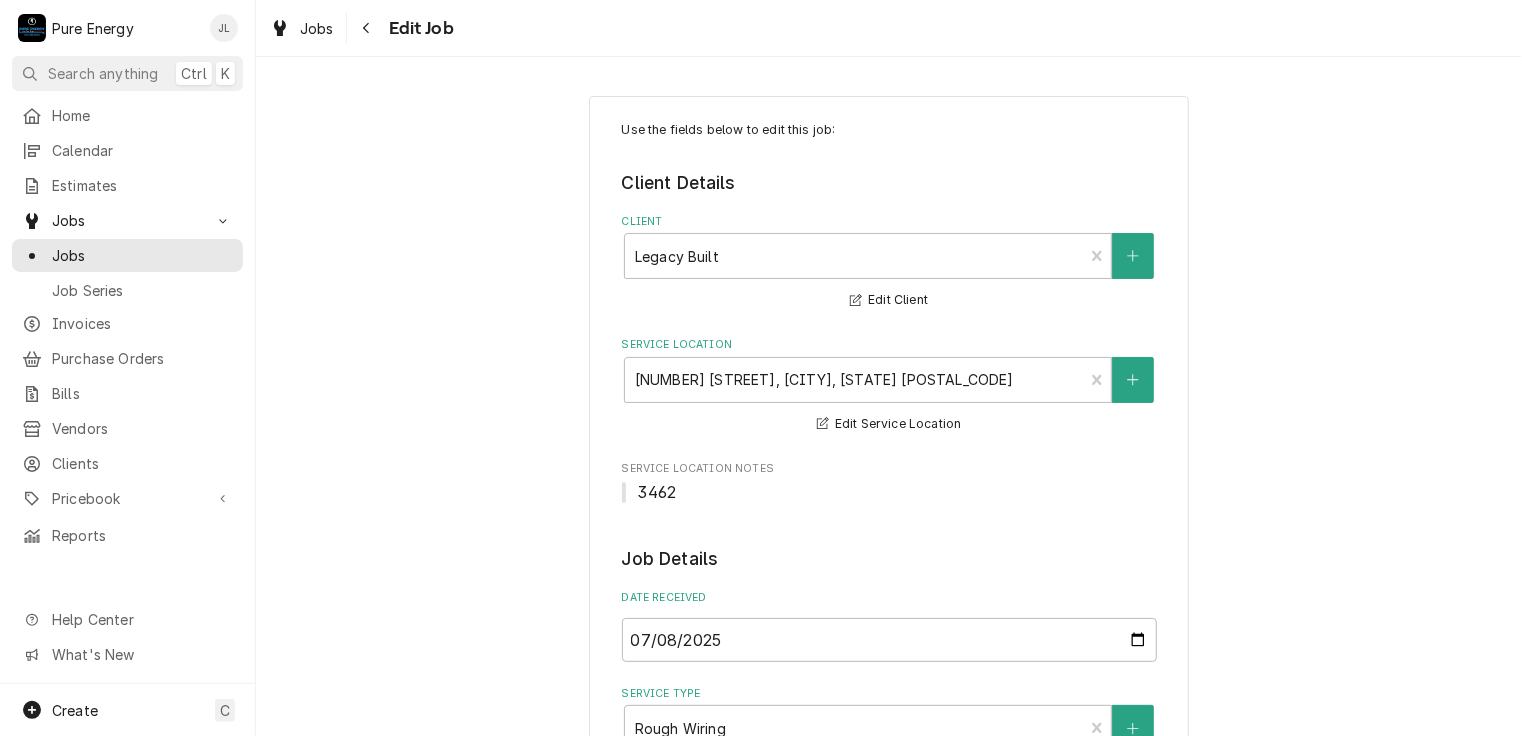 type on "x" 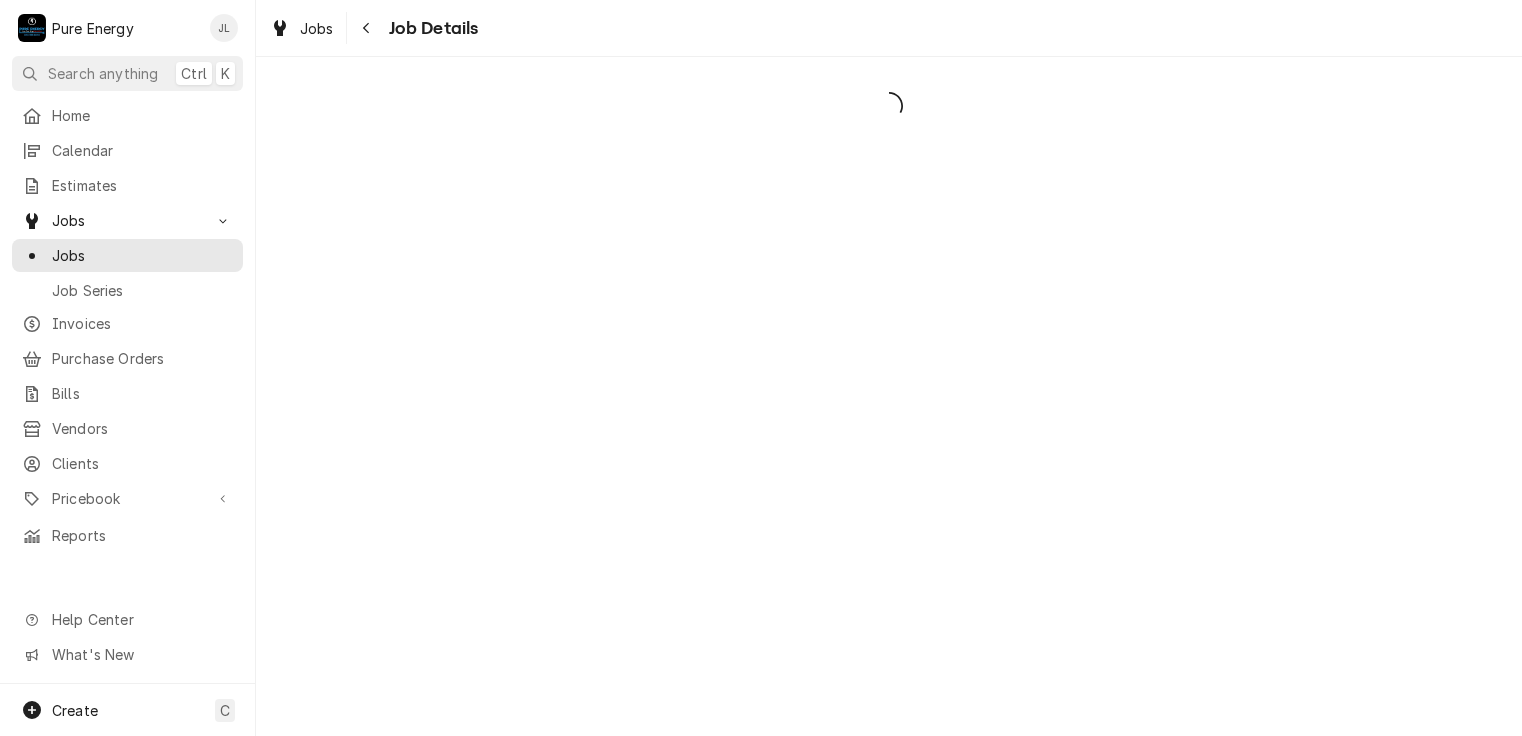 scroll, scrollTop: 0, scrollLeft: 0, axis: both 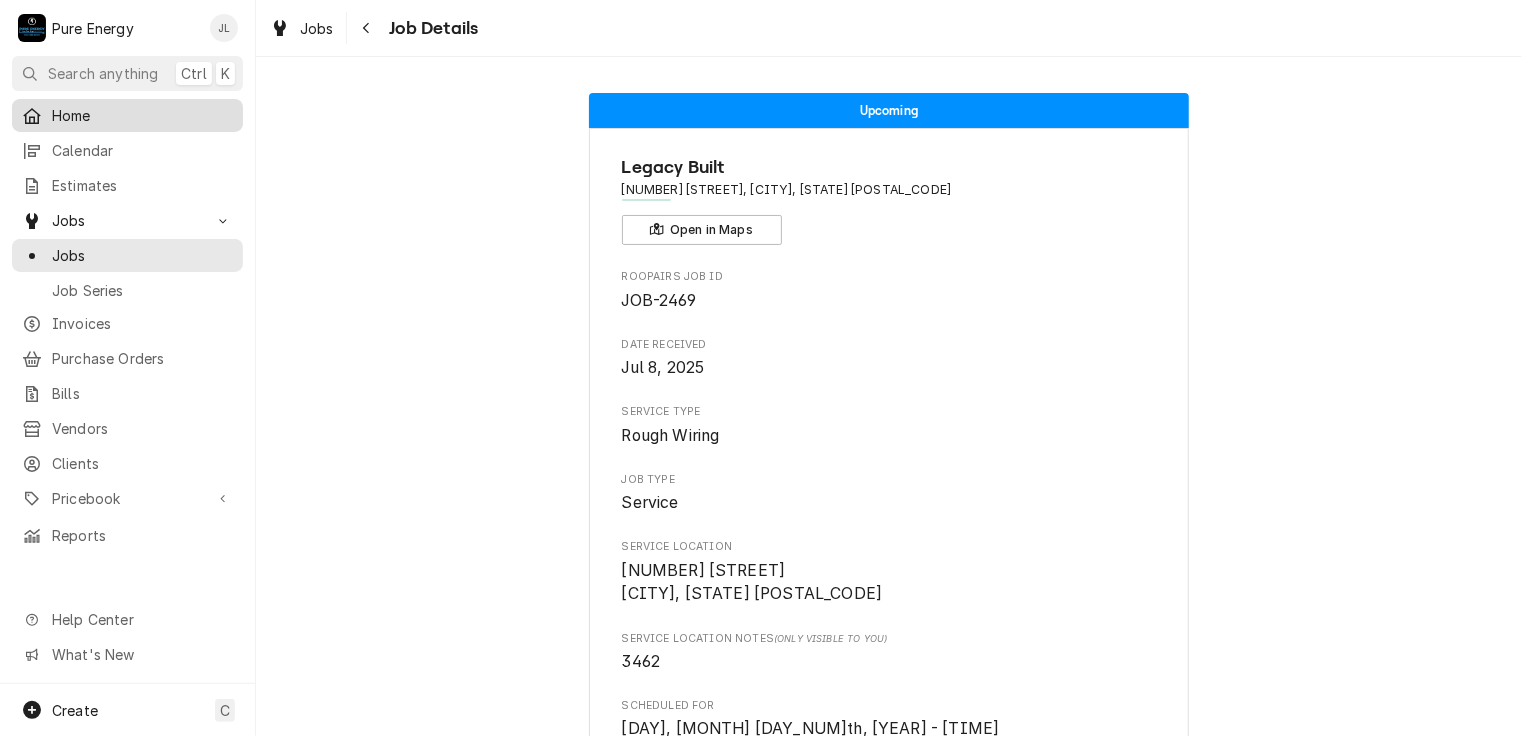 click on "Home" at bounding box center (142, 115) 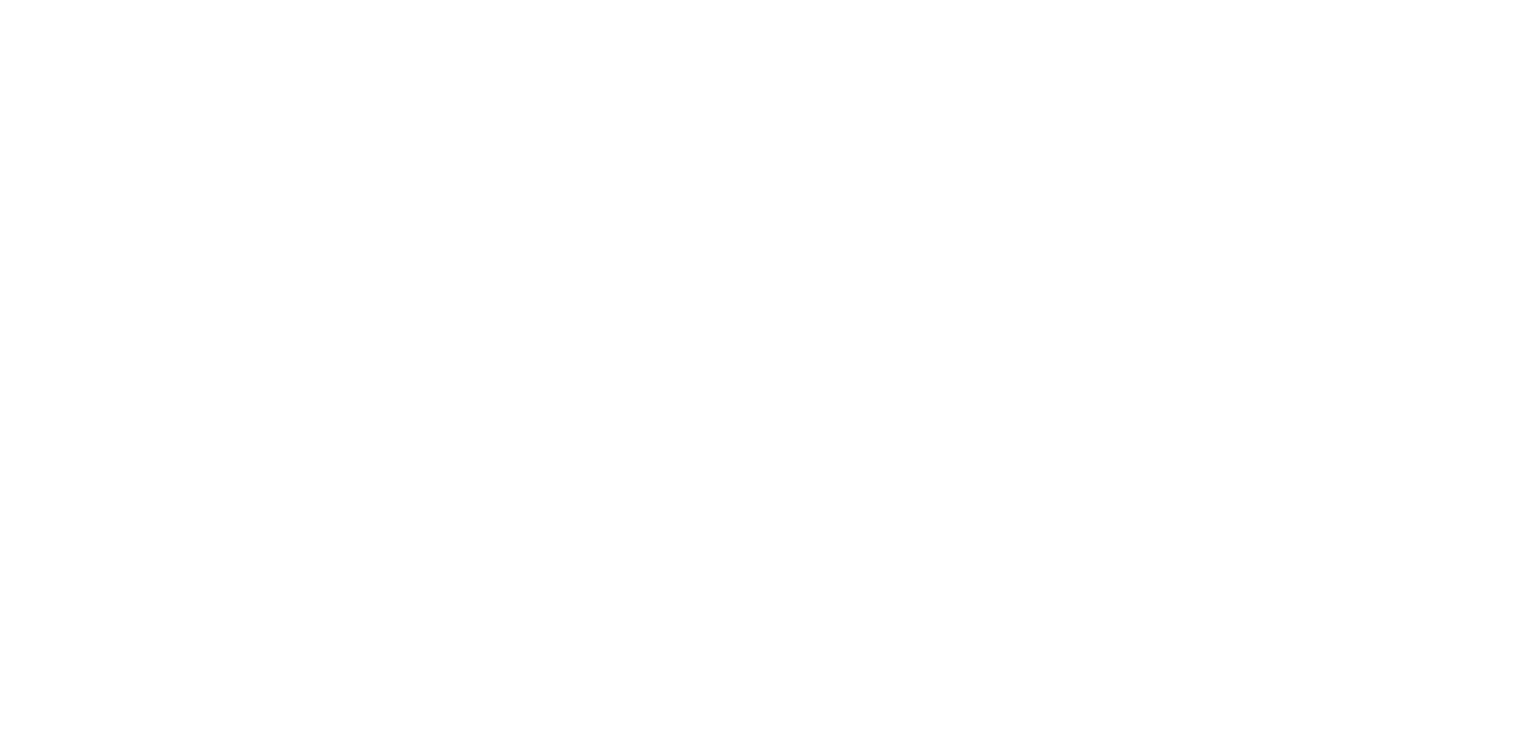 scroll, scrollTop: 0, scrollLeft: 0, axis: both 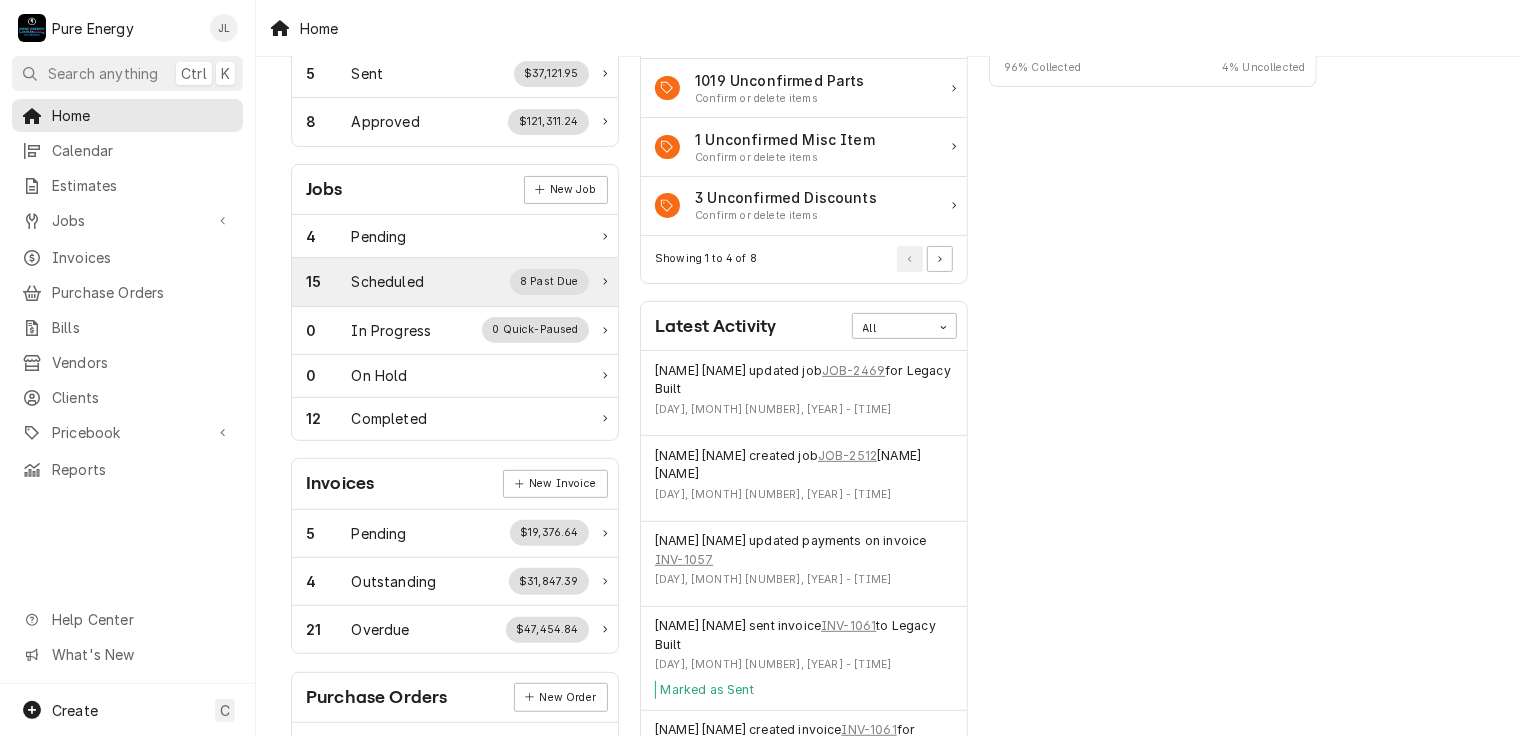 click on "Scheduled" at bounding box center (388, 281) 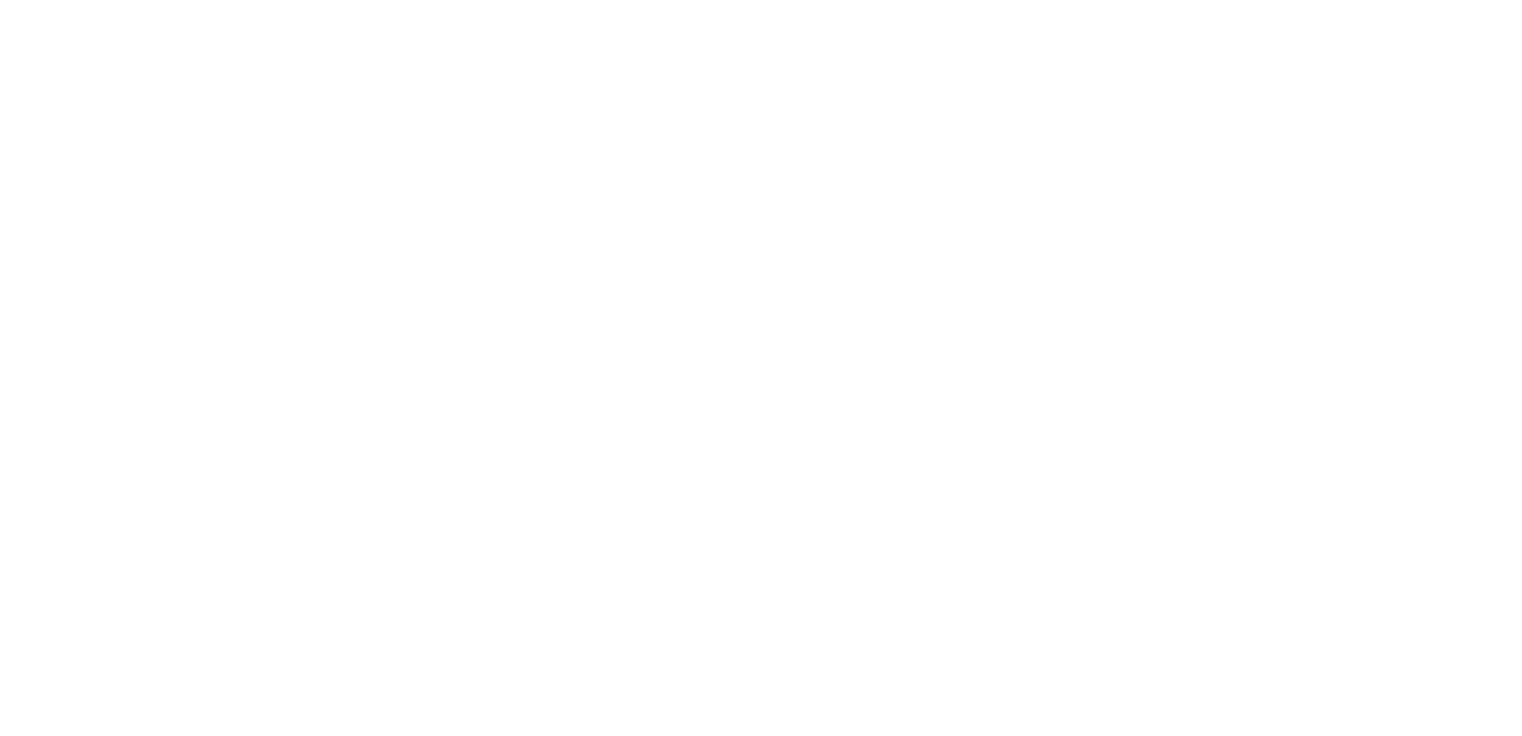 scroll, scrollTop: 0, scrollLeft: 0, axis: both 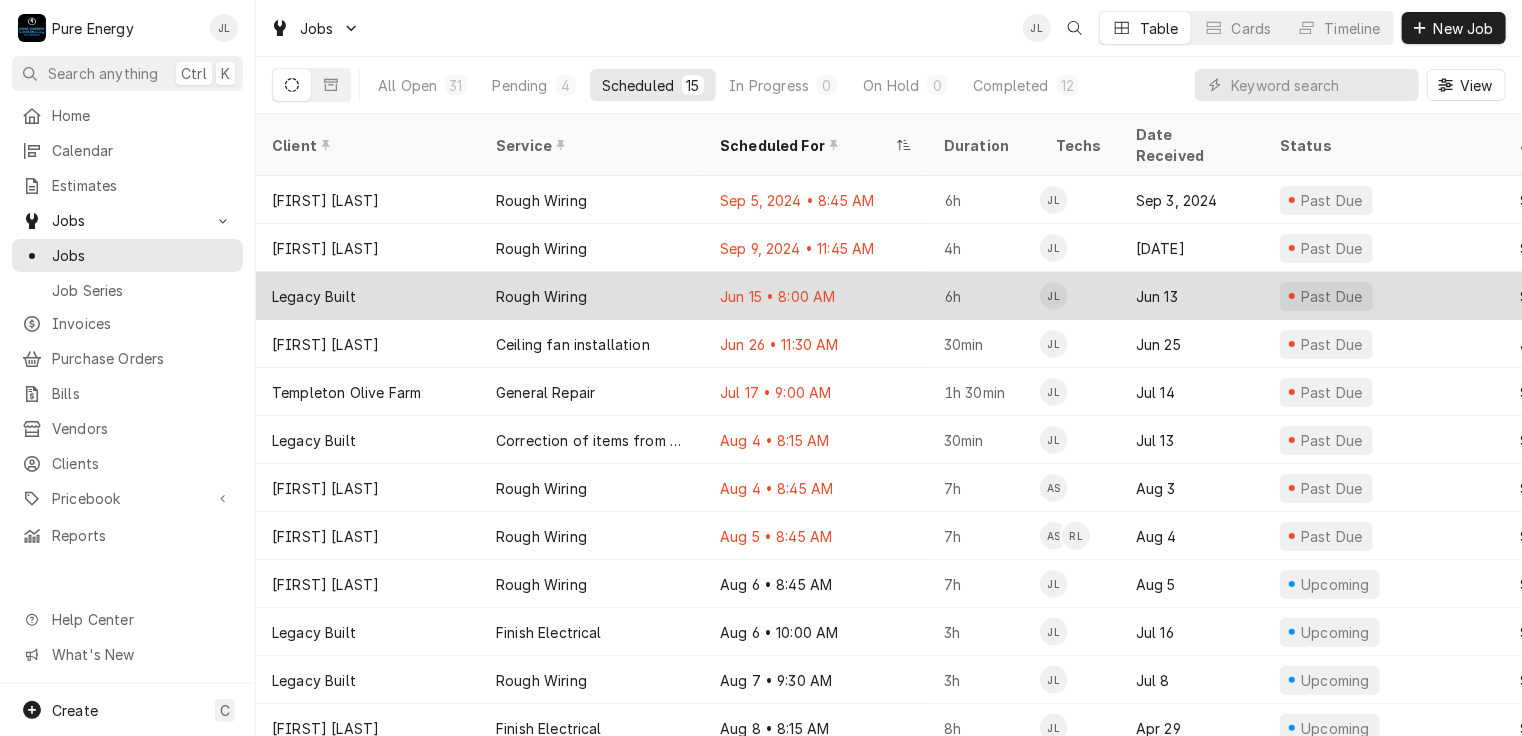 click on "[DATE]   • [TIME]" at bounding box center (816, 296) 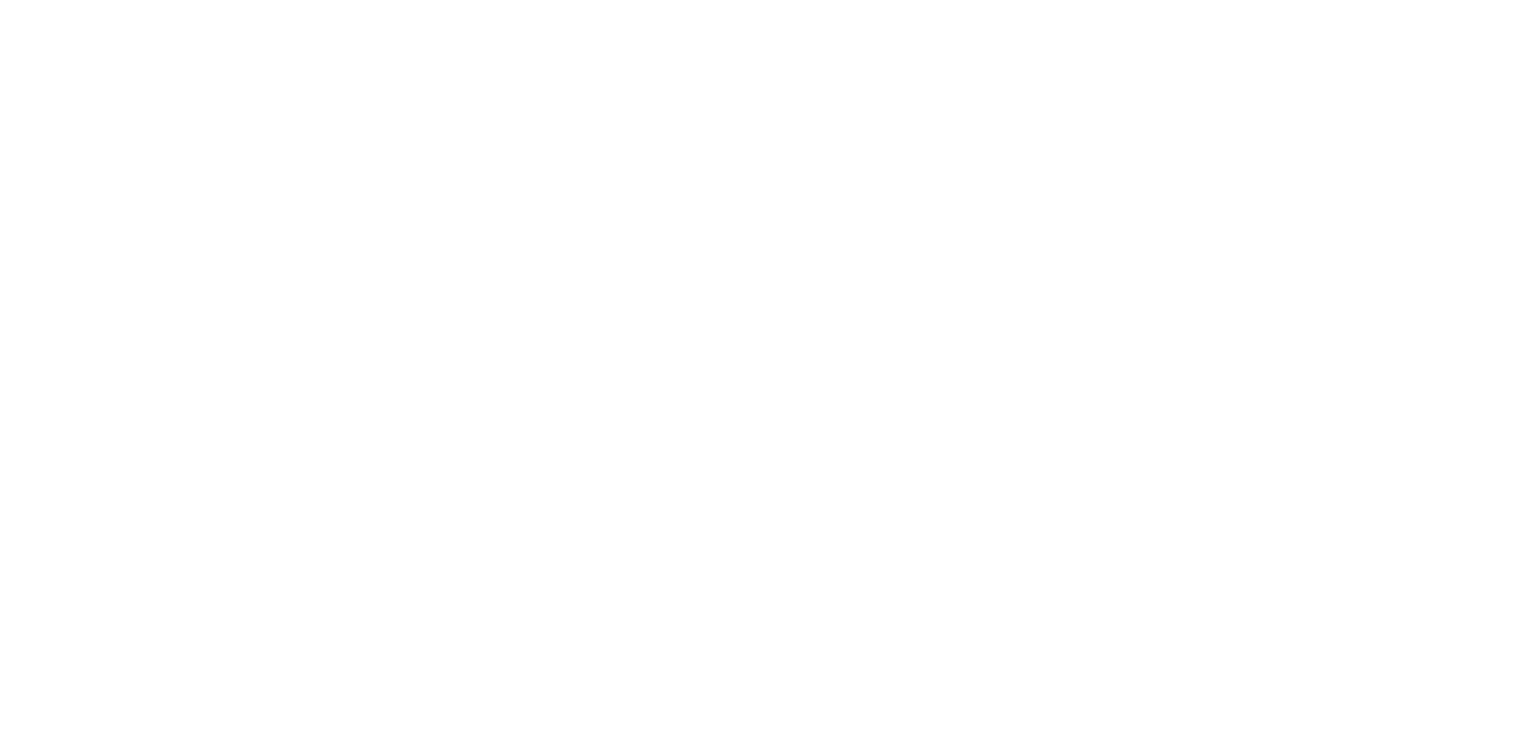 scroll, scrollTop: 0, scrollLeft: 0, axis: both 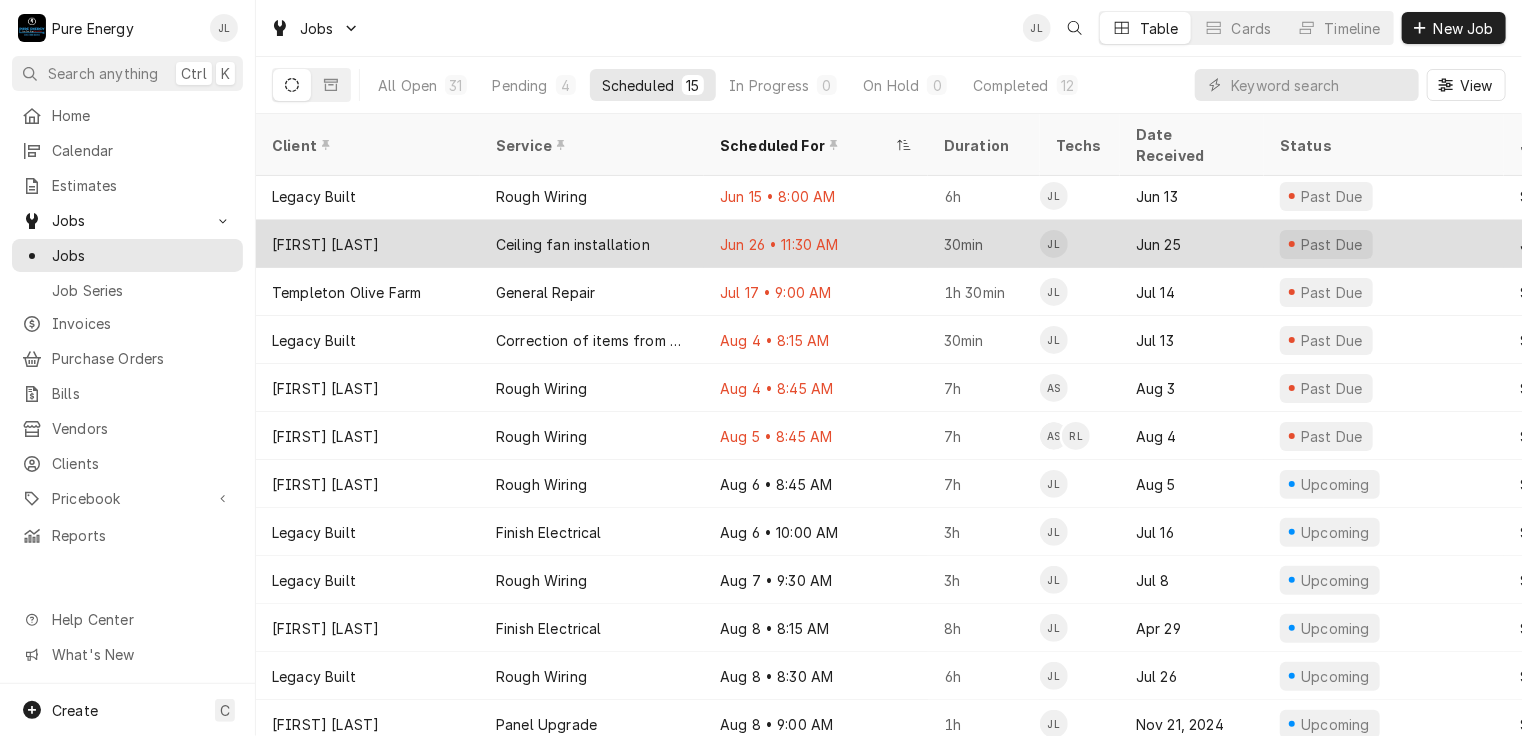 click on "Aug 4   • 8:15 AM" at bounding box center [816, 340] 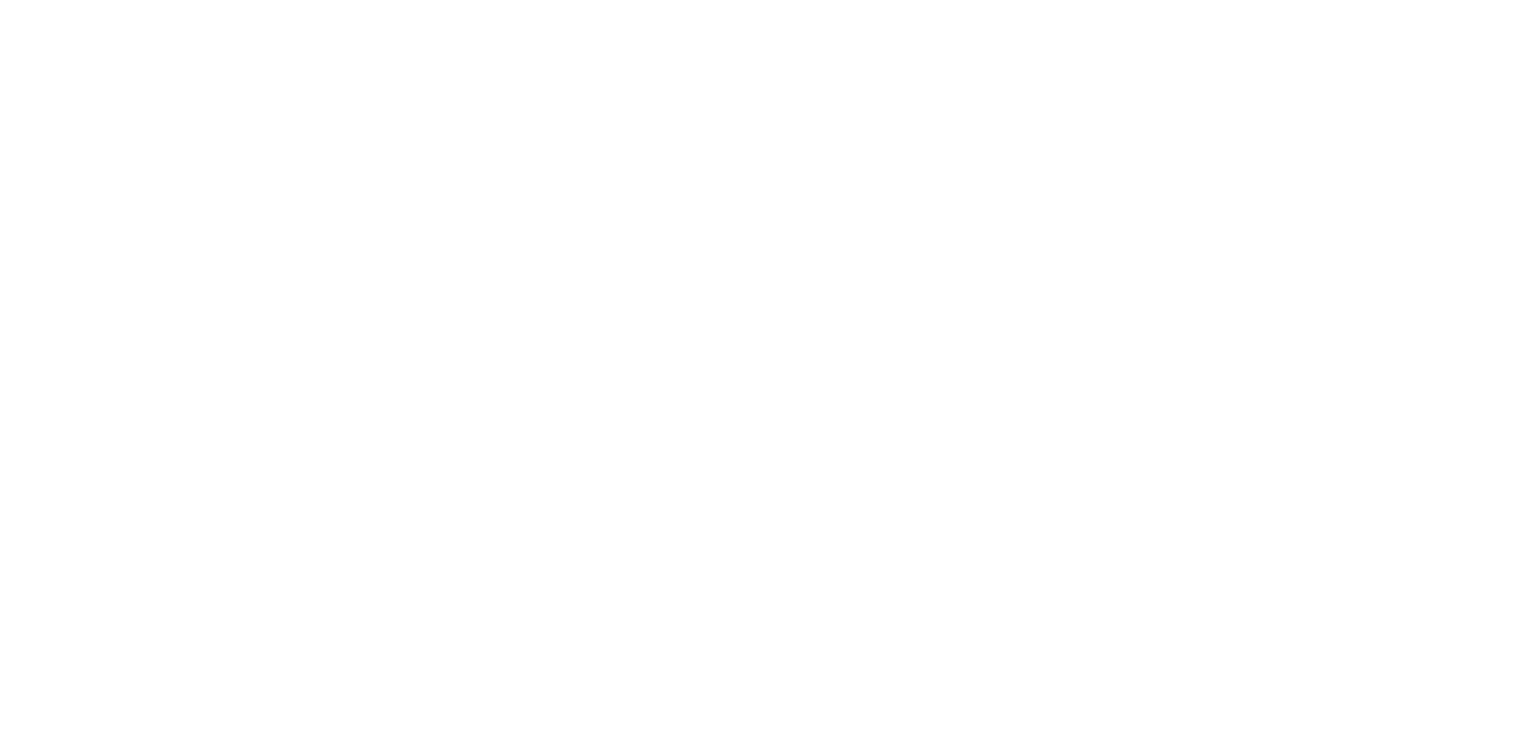 scroll, scrollTop: 0, scrollLeft: 0, axis: both 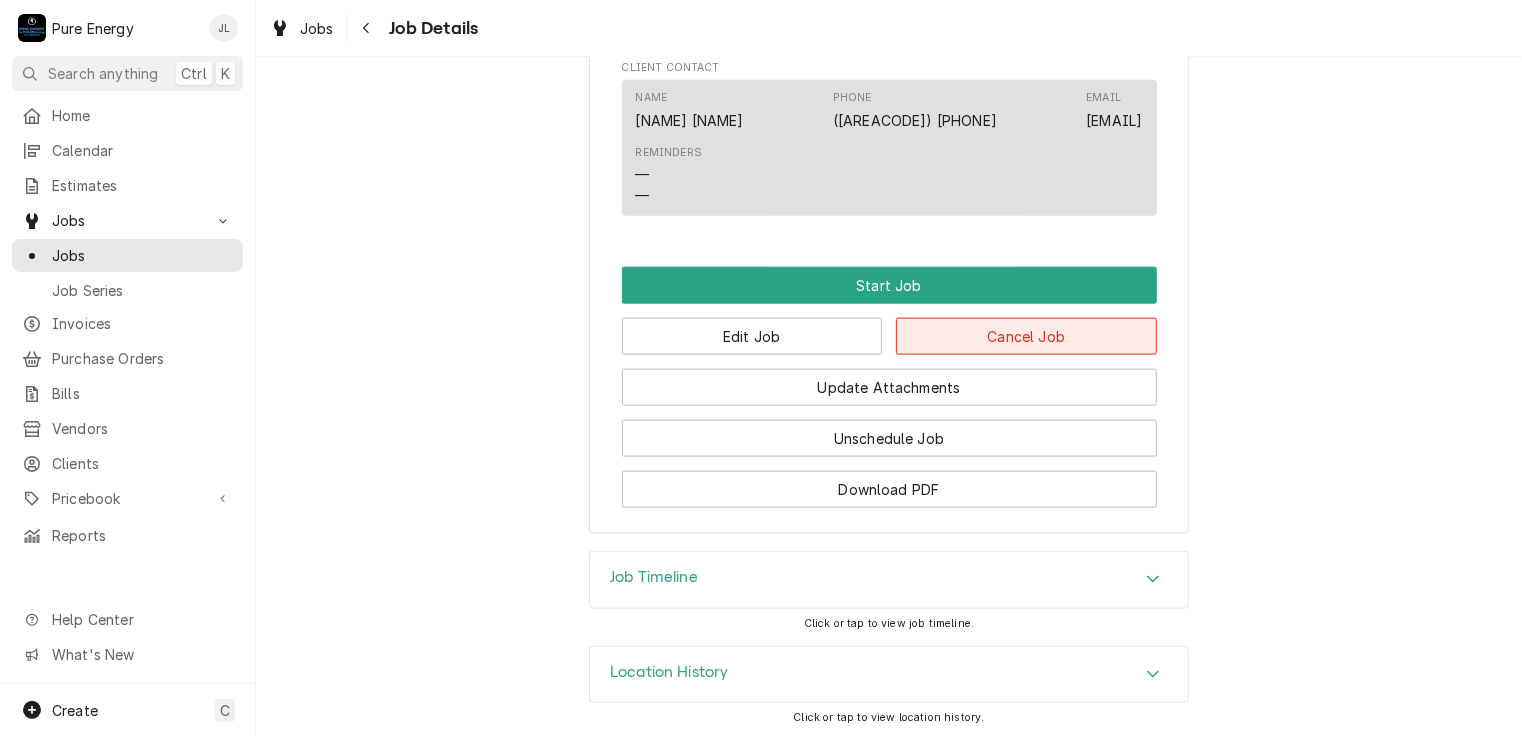 click on "Cancel Job" at bounding box center (1026, 336) 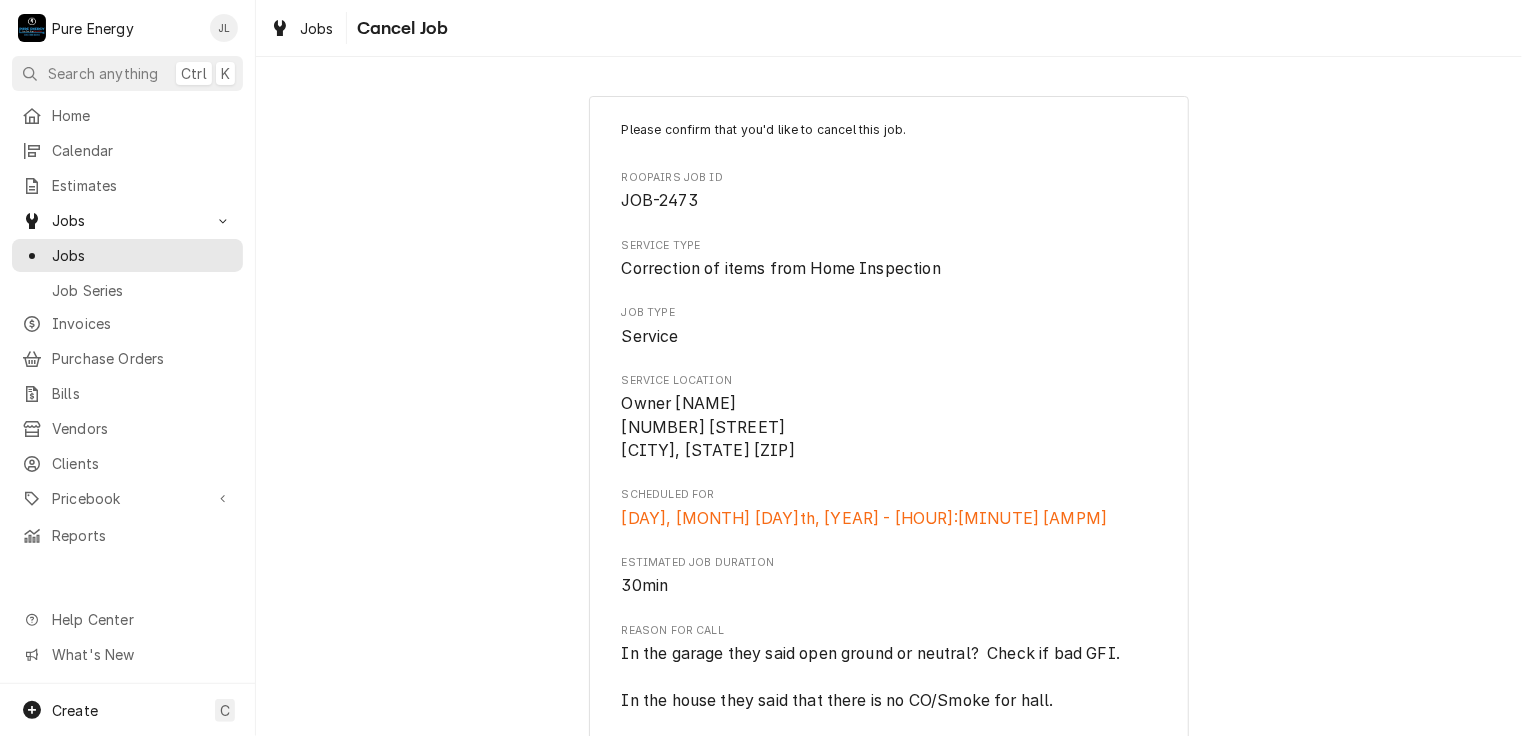scroll, scrollTop: 239, scrollLeft: 0, axis: vertical 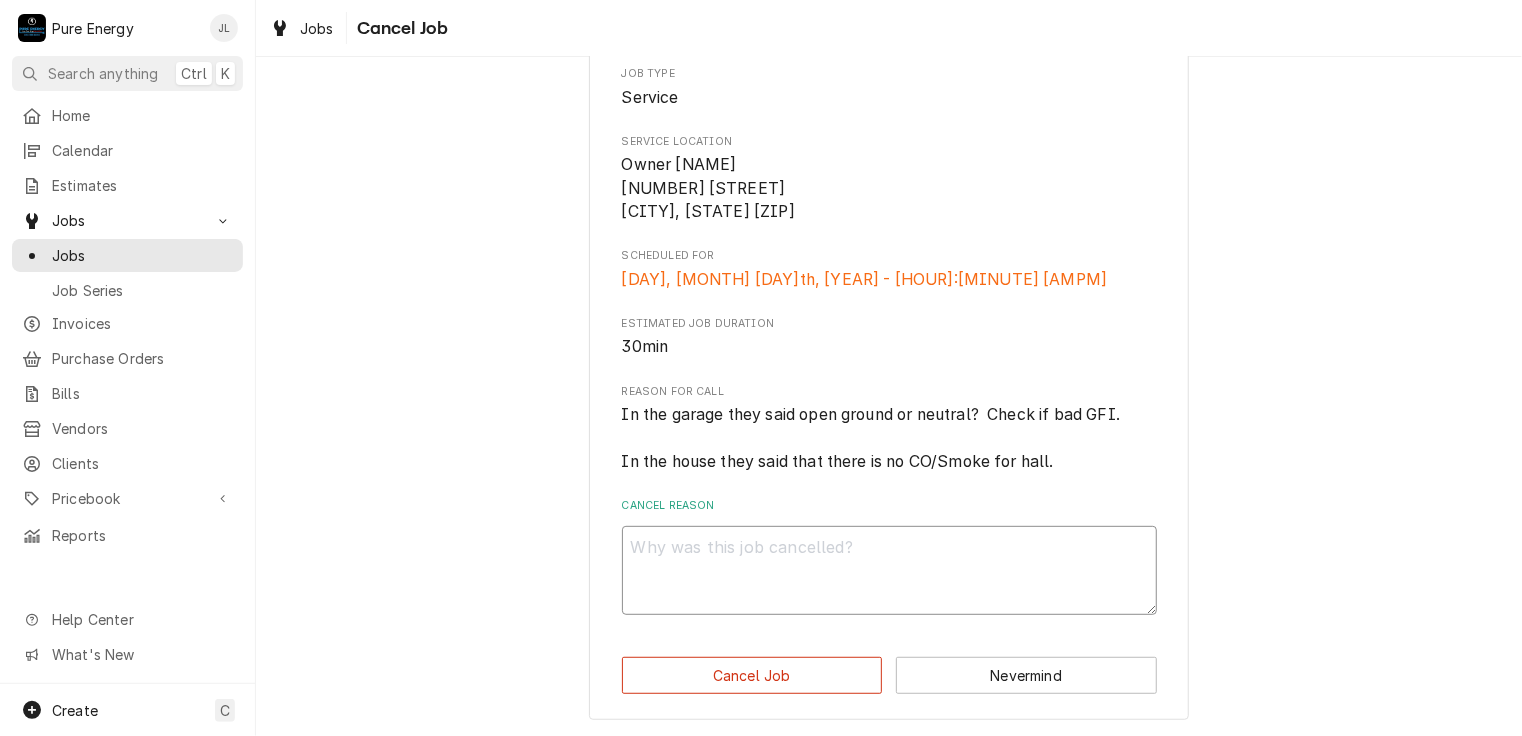 click on "Cancel Reason" at bounding box center [889, 571] 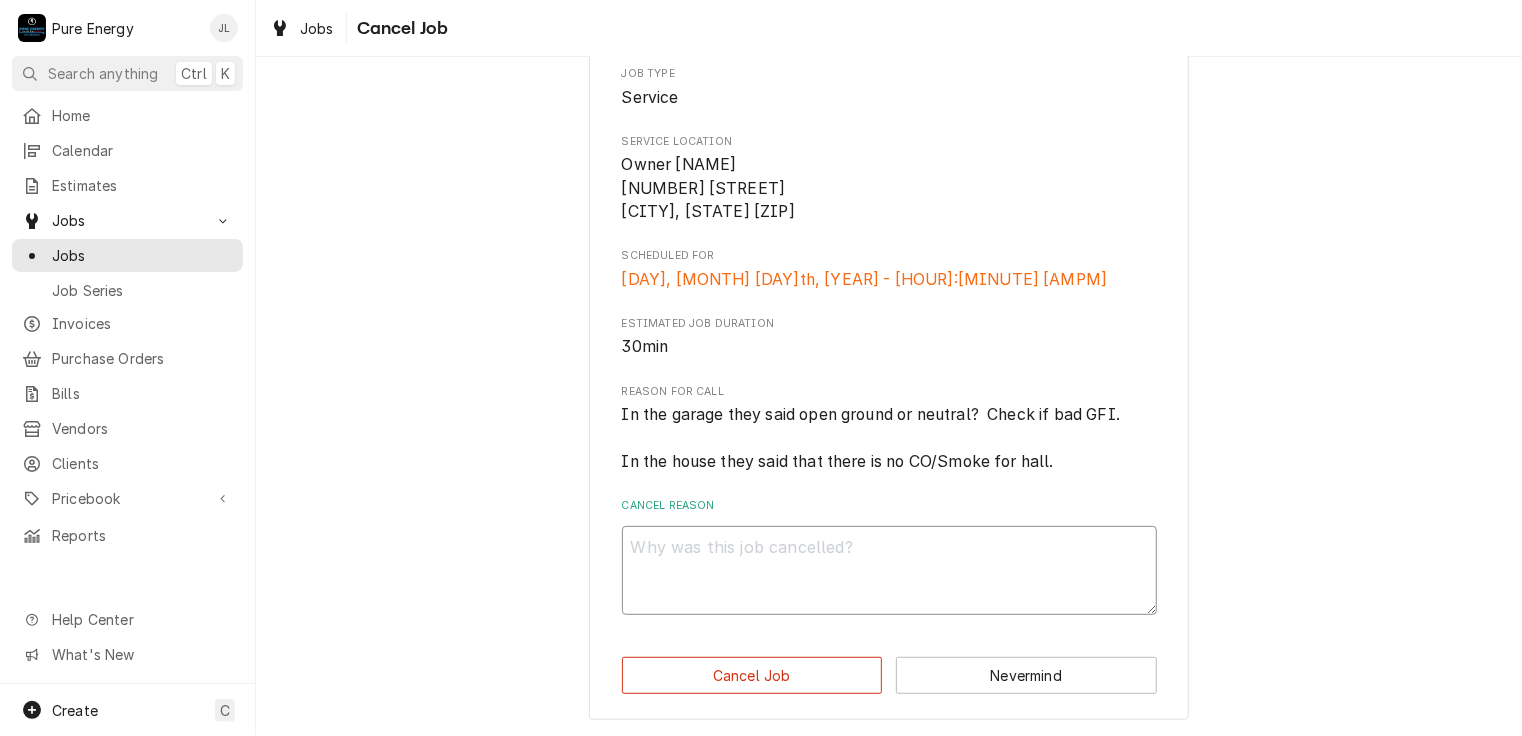 type on "x" 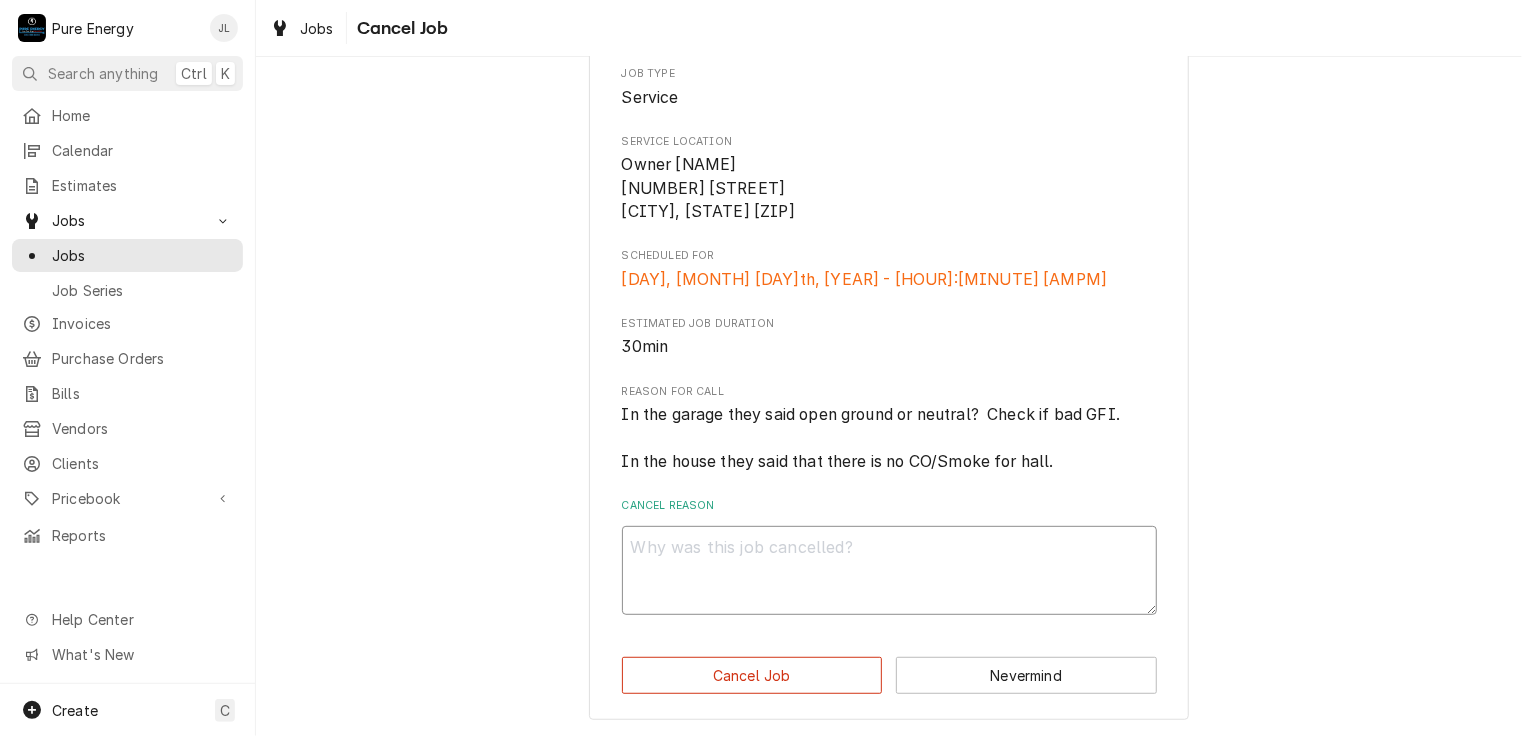 type on "D" 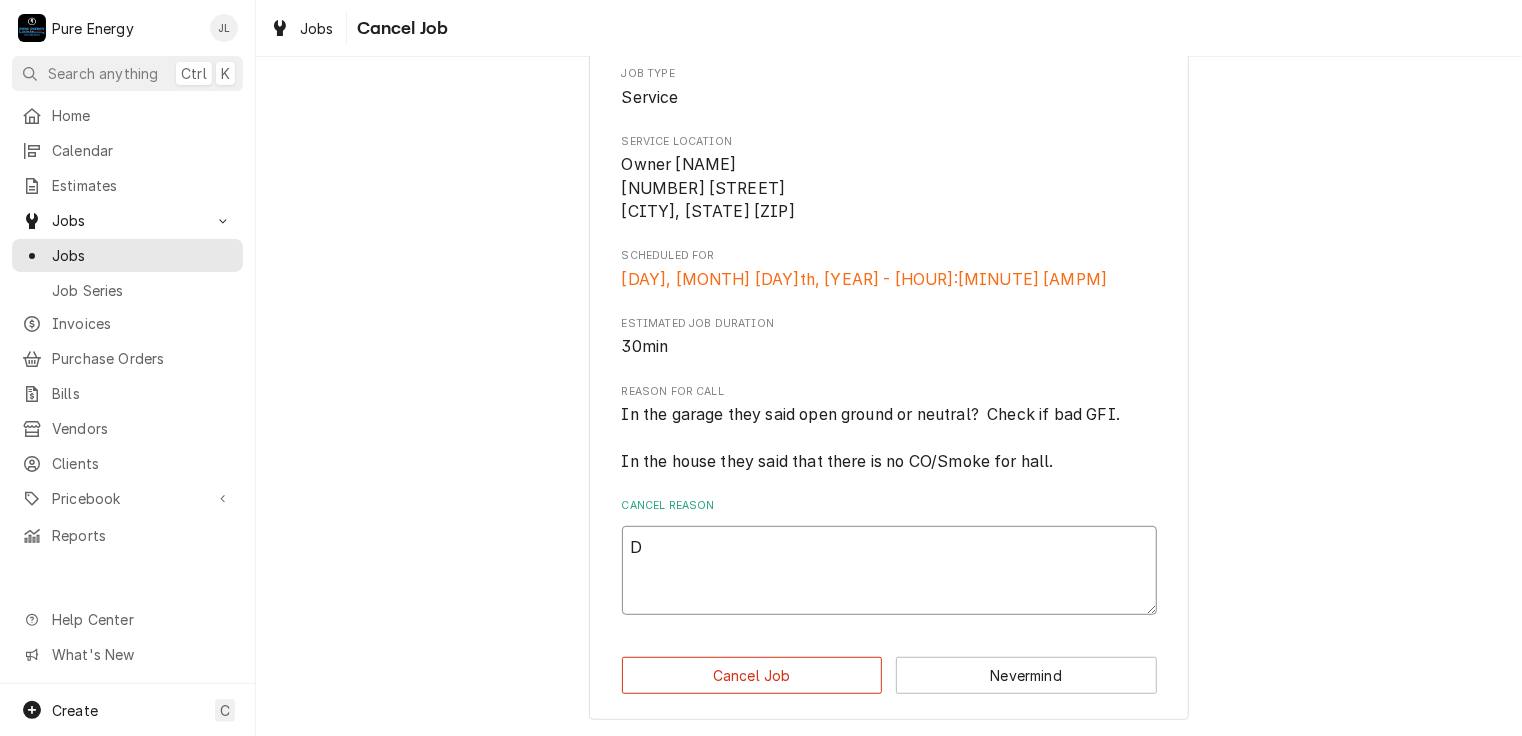 type on "x" 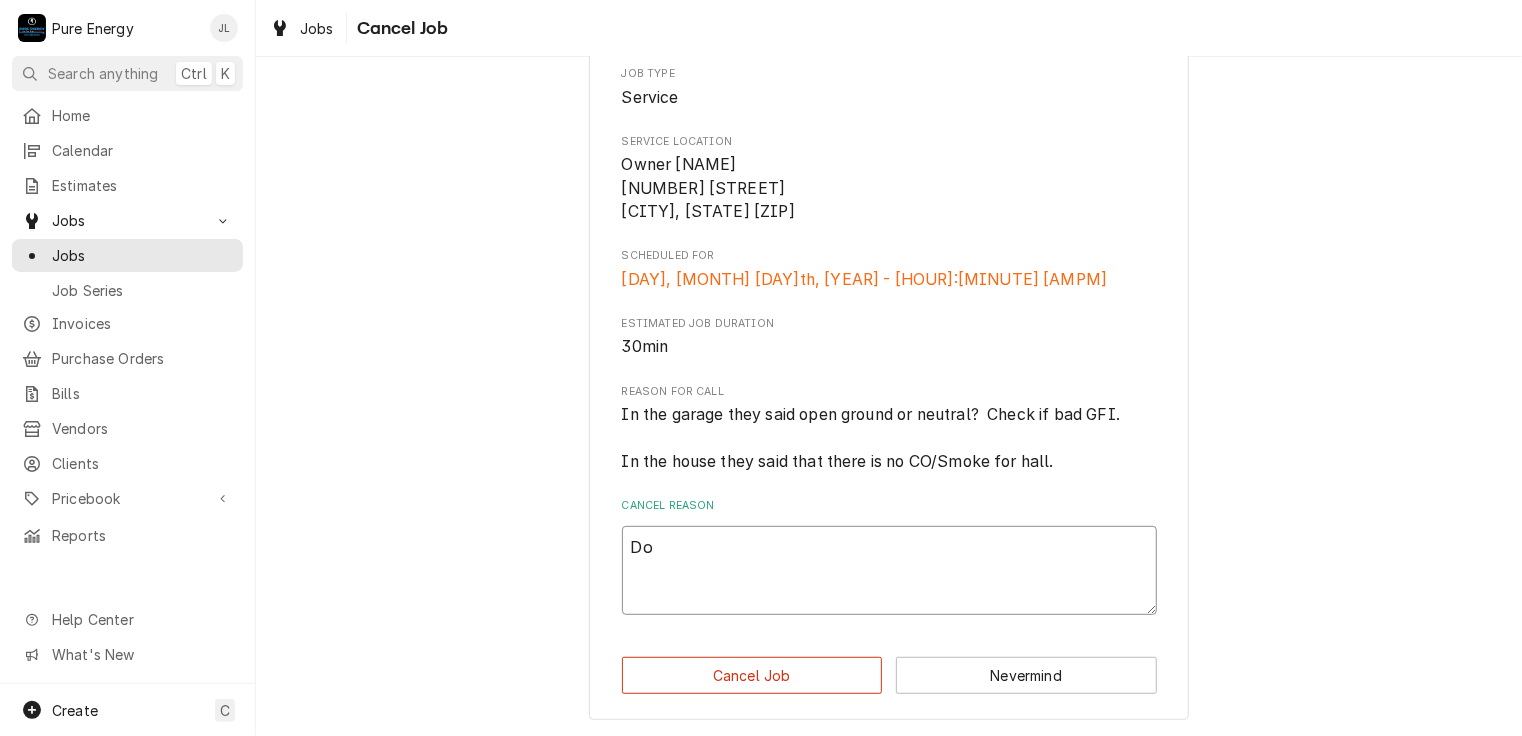 type on "x" 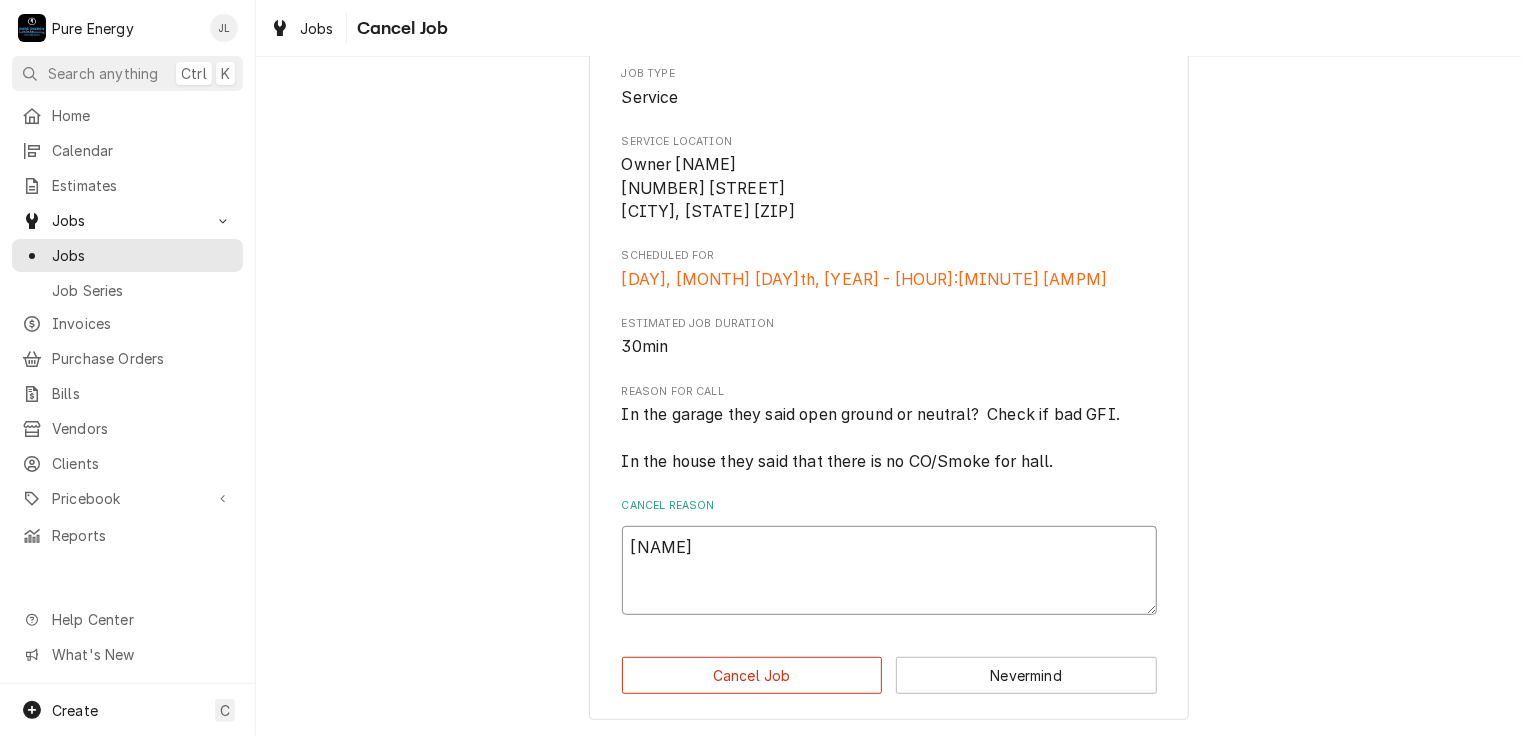 type on "x" 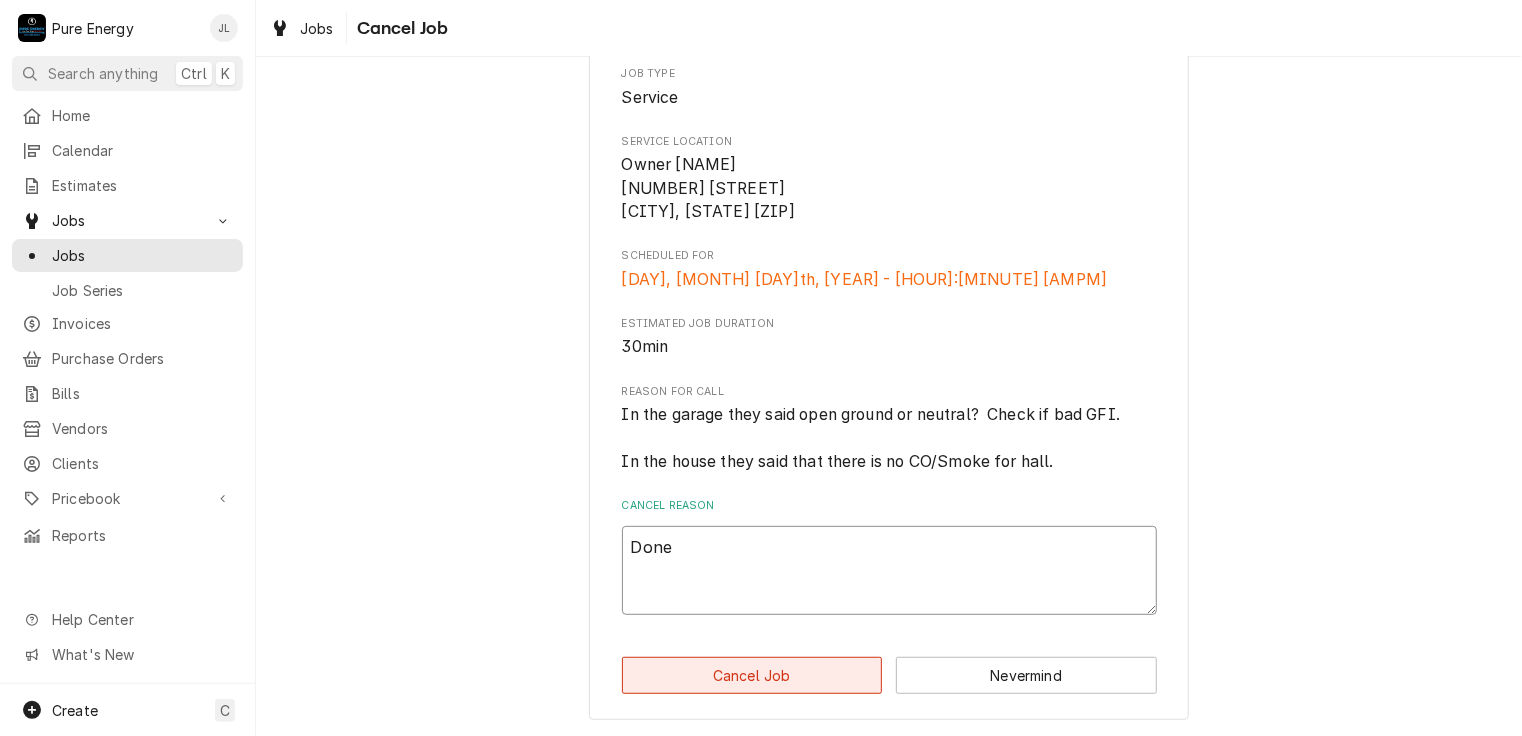 type on "Done" 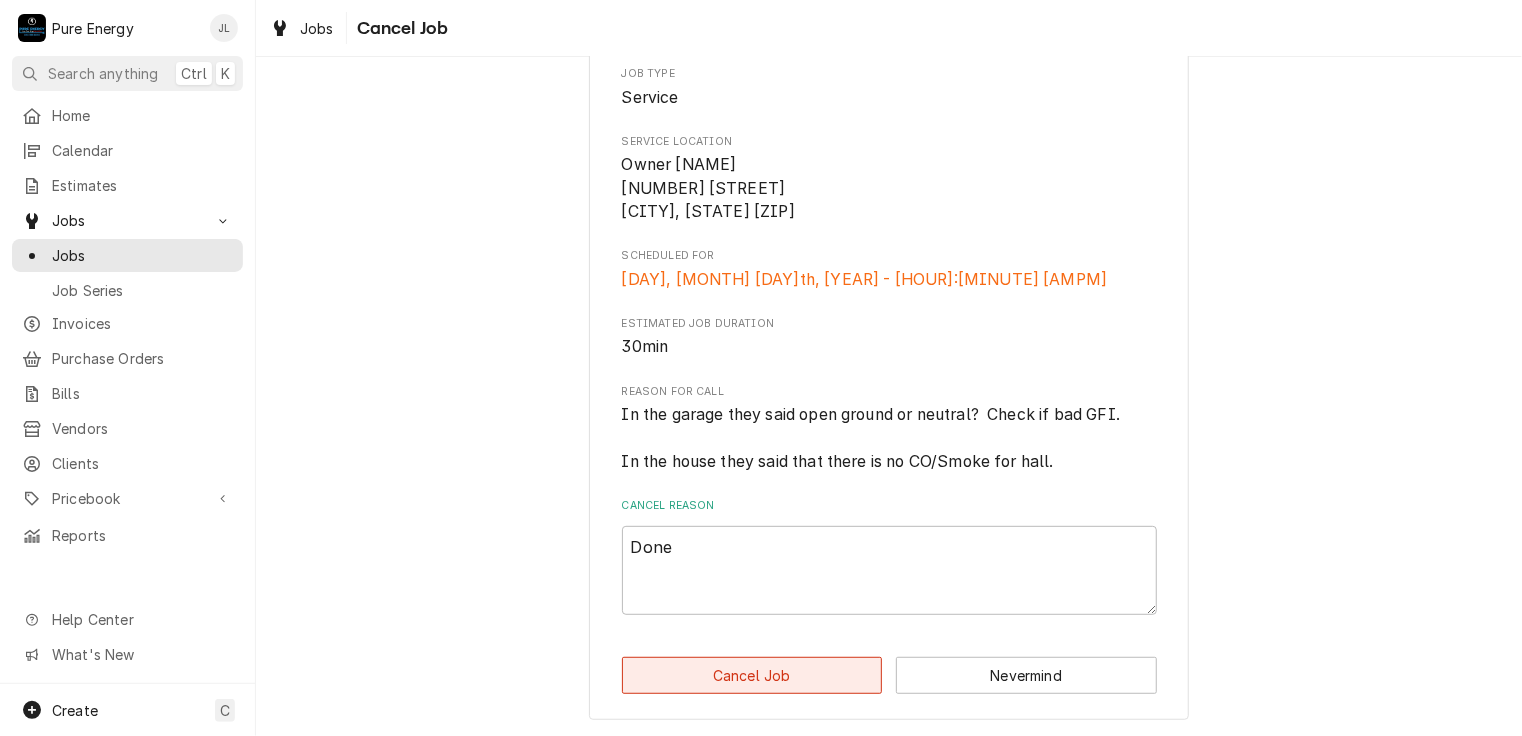 click on "Cancel Job" at bounding box center [752, 675] 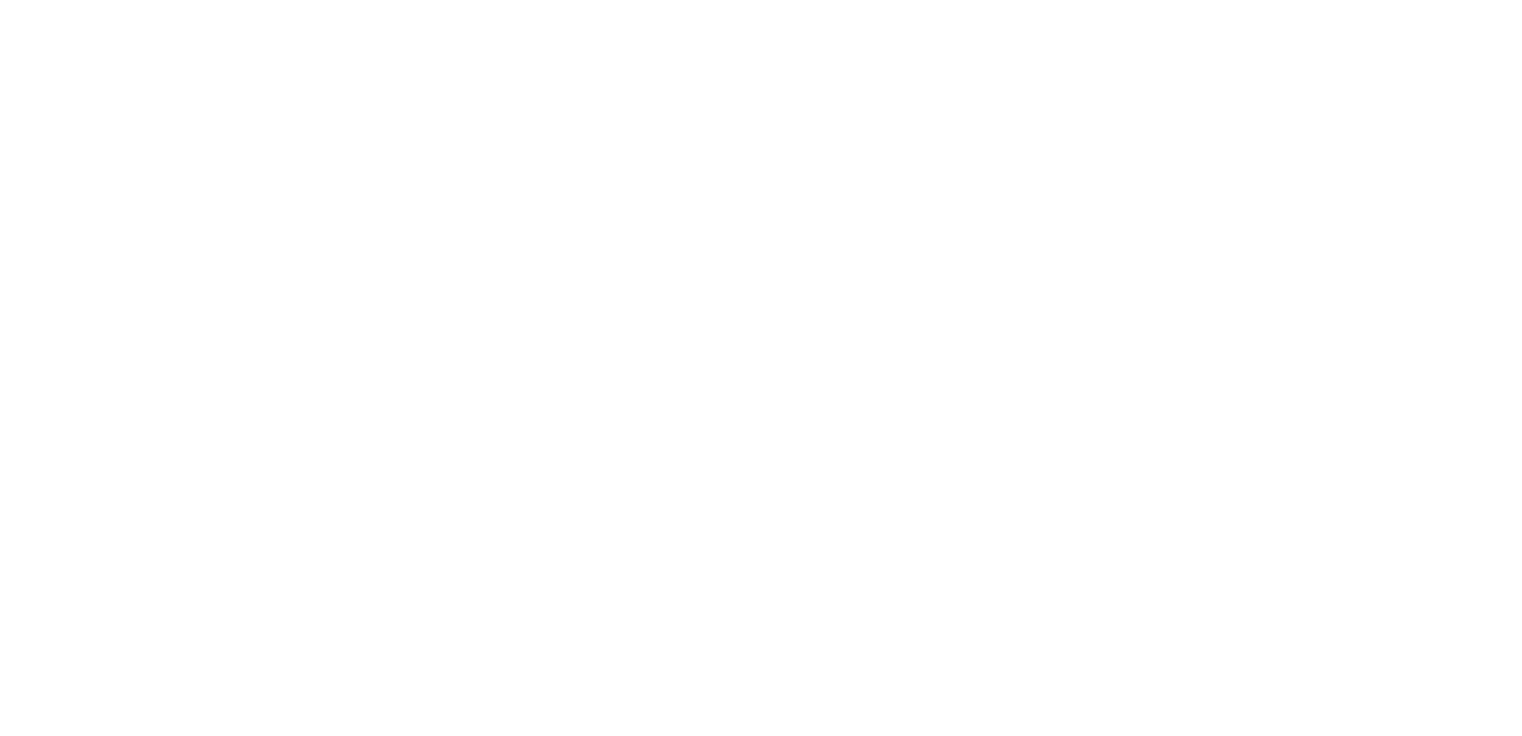 scroll, scrollTop: 0, scrollLeft: 0, axis: both 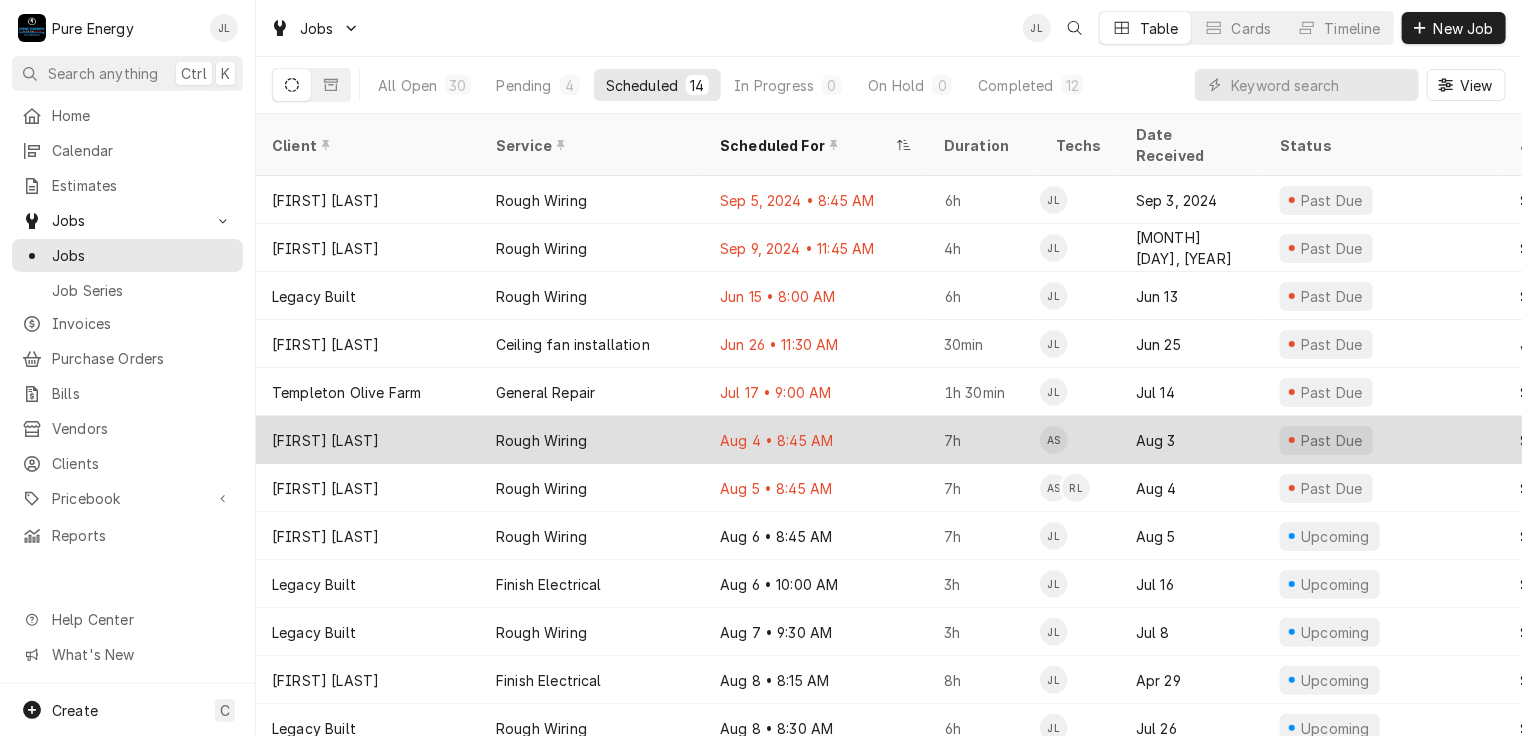 click on "[MONTH] [DAY] • [TIME]" at bounding box center [816, 440] 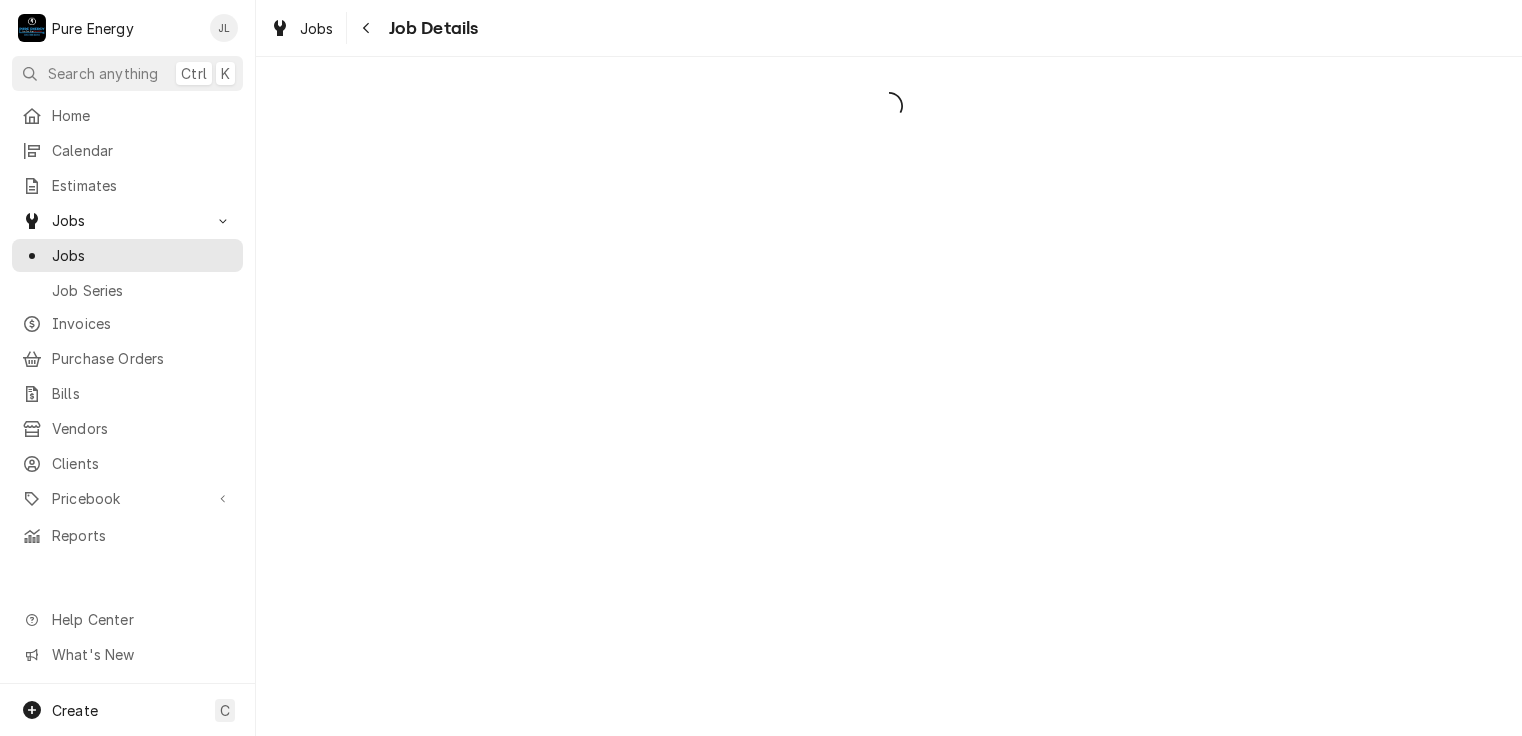 scroll, scrollTop: 0, scrollLeft: 0, axis: both 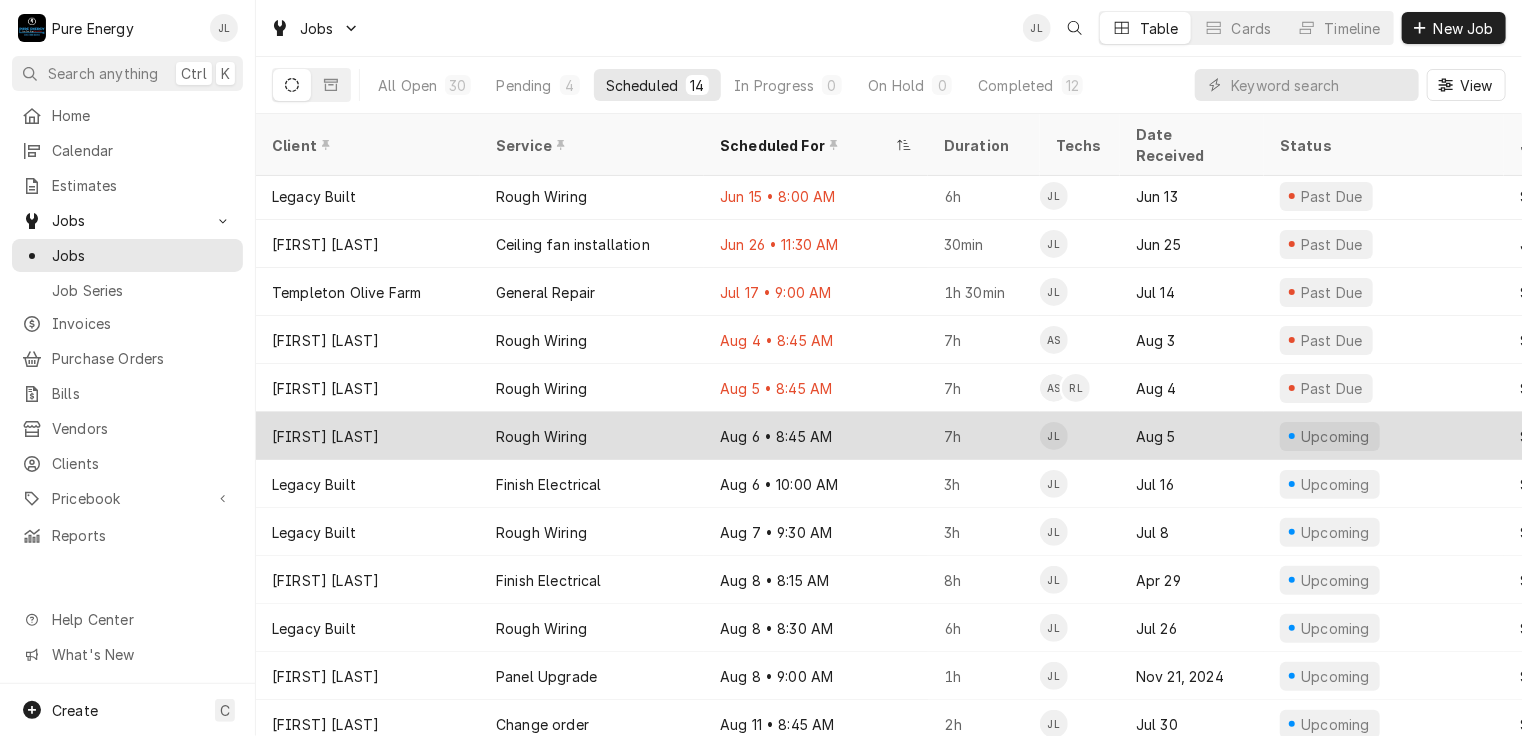 click on "Rough Wiring" at bounding box center (592, 436) 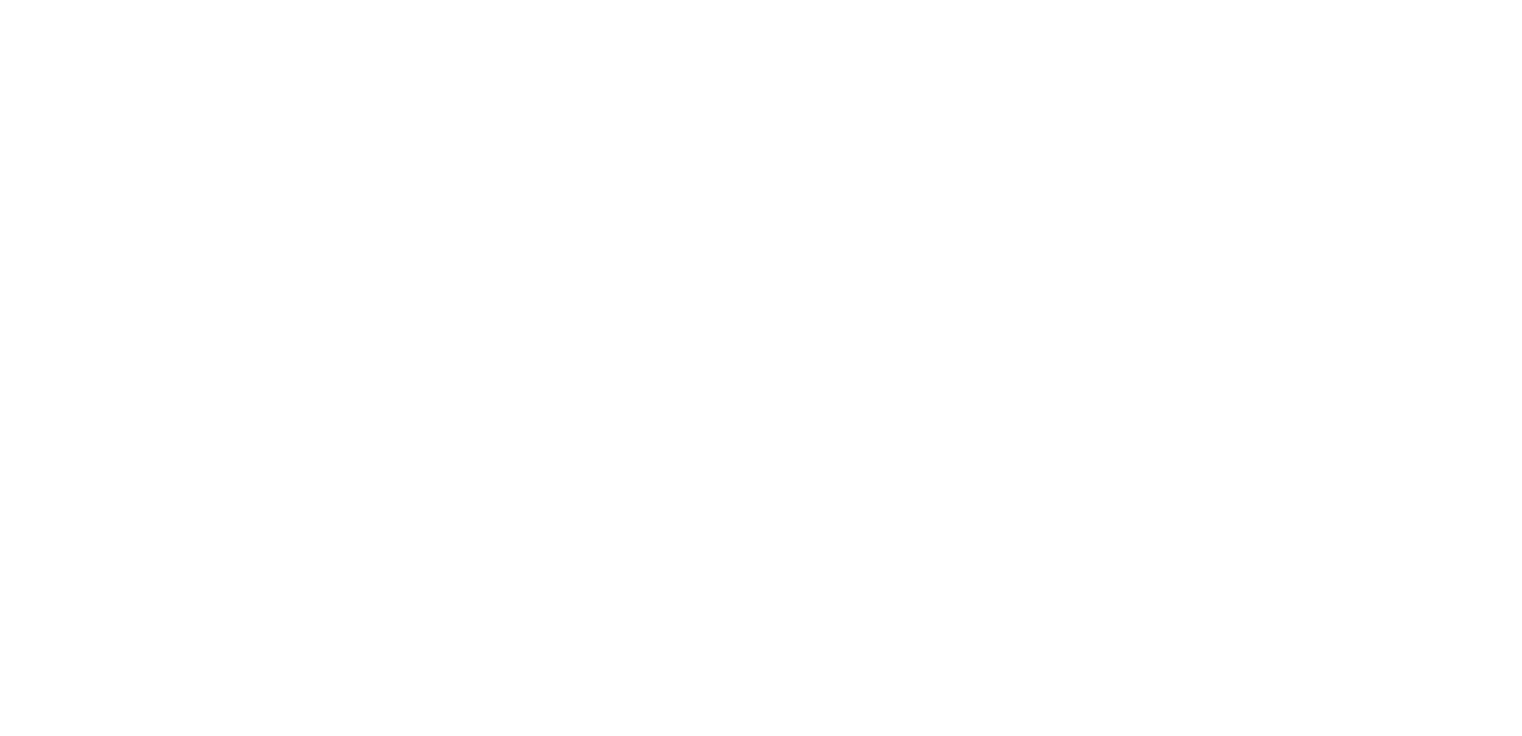 scroll, scrollTop: 0, scrollLeft: 0, axis: both 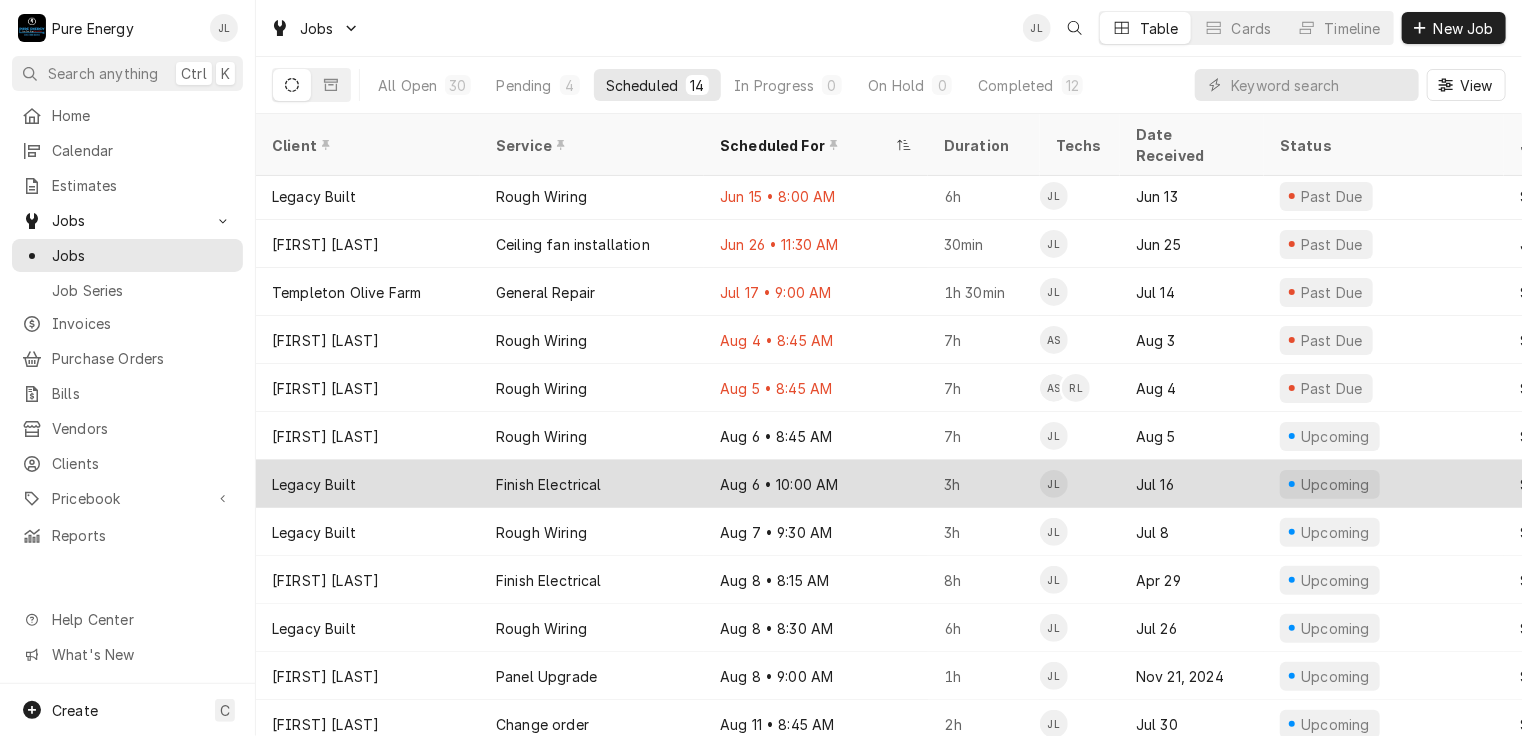click on "Finish Electrical" at bounding box center [592, 484] 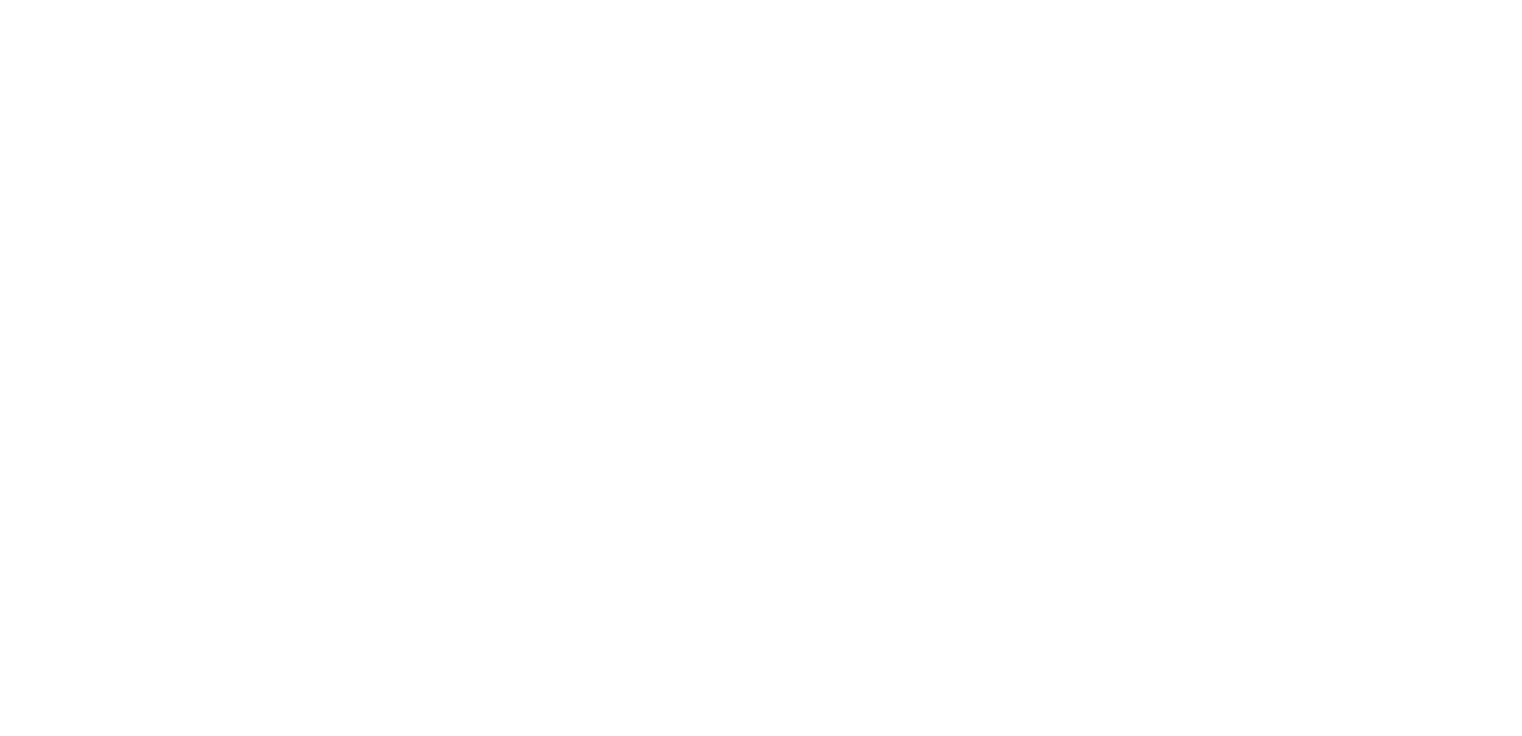 scroll, scrollTop: 0, scrollLeft: 0, axis: both 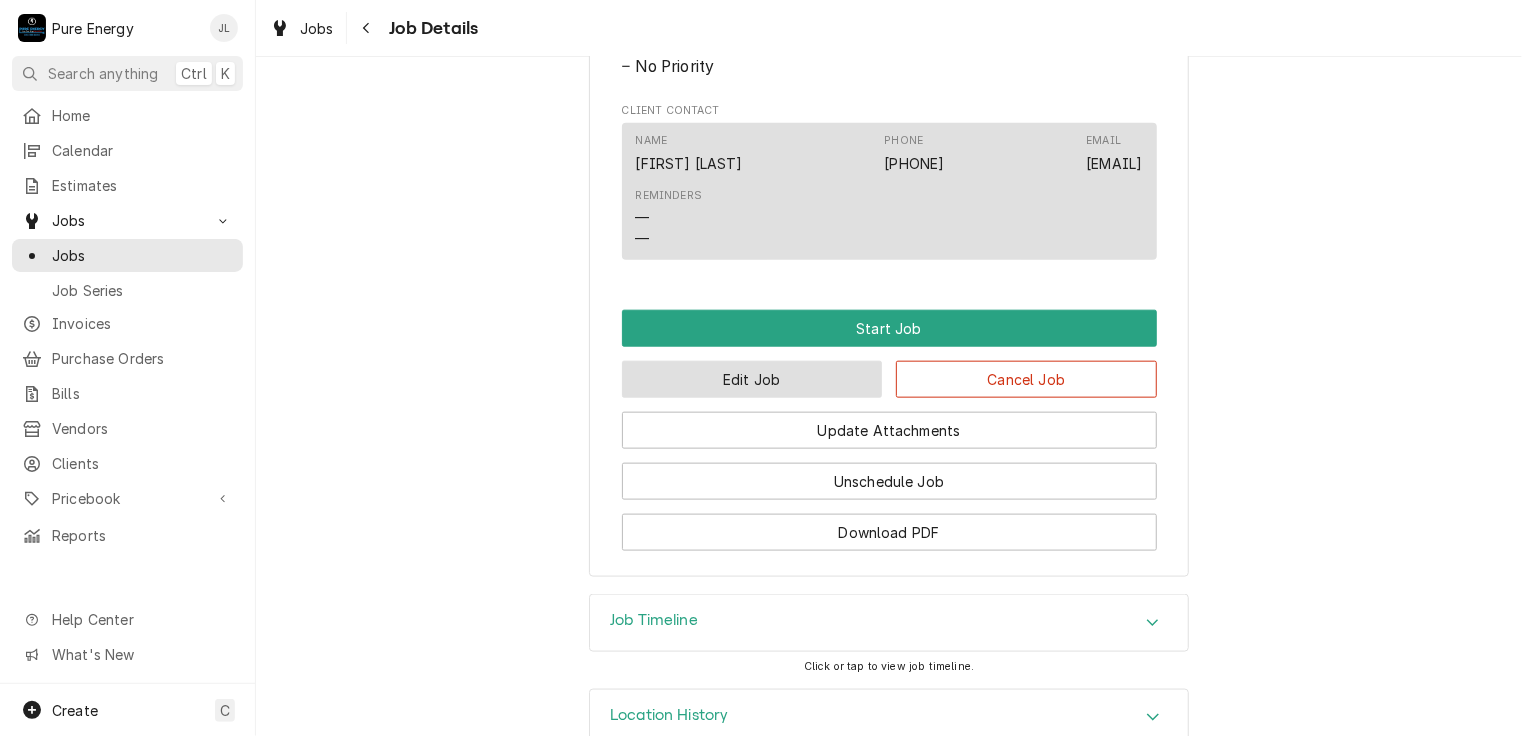 click on "Edit Job" at bounding box center [752, 379] 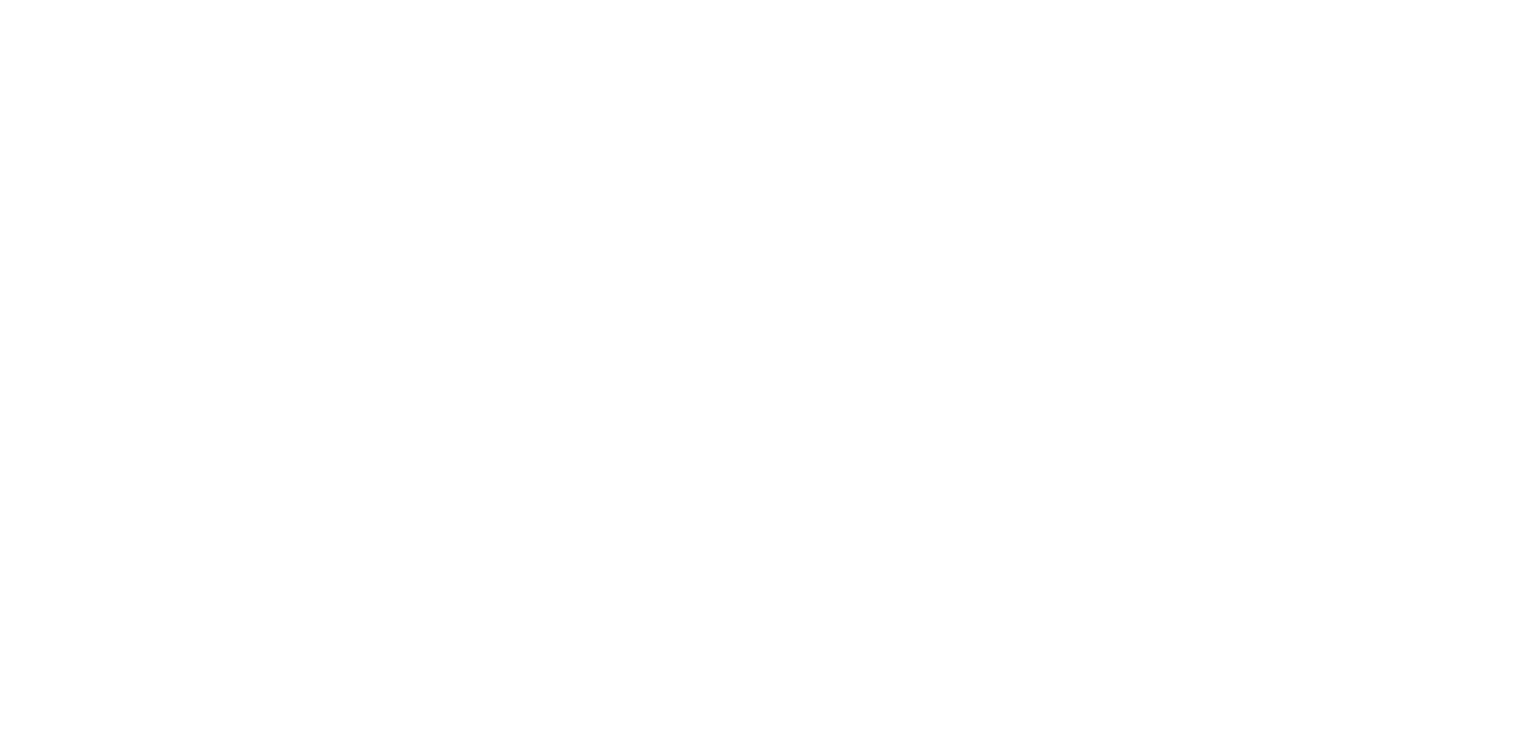 scroll, scrollTop: 0, scrollLeft: 0, axis: both 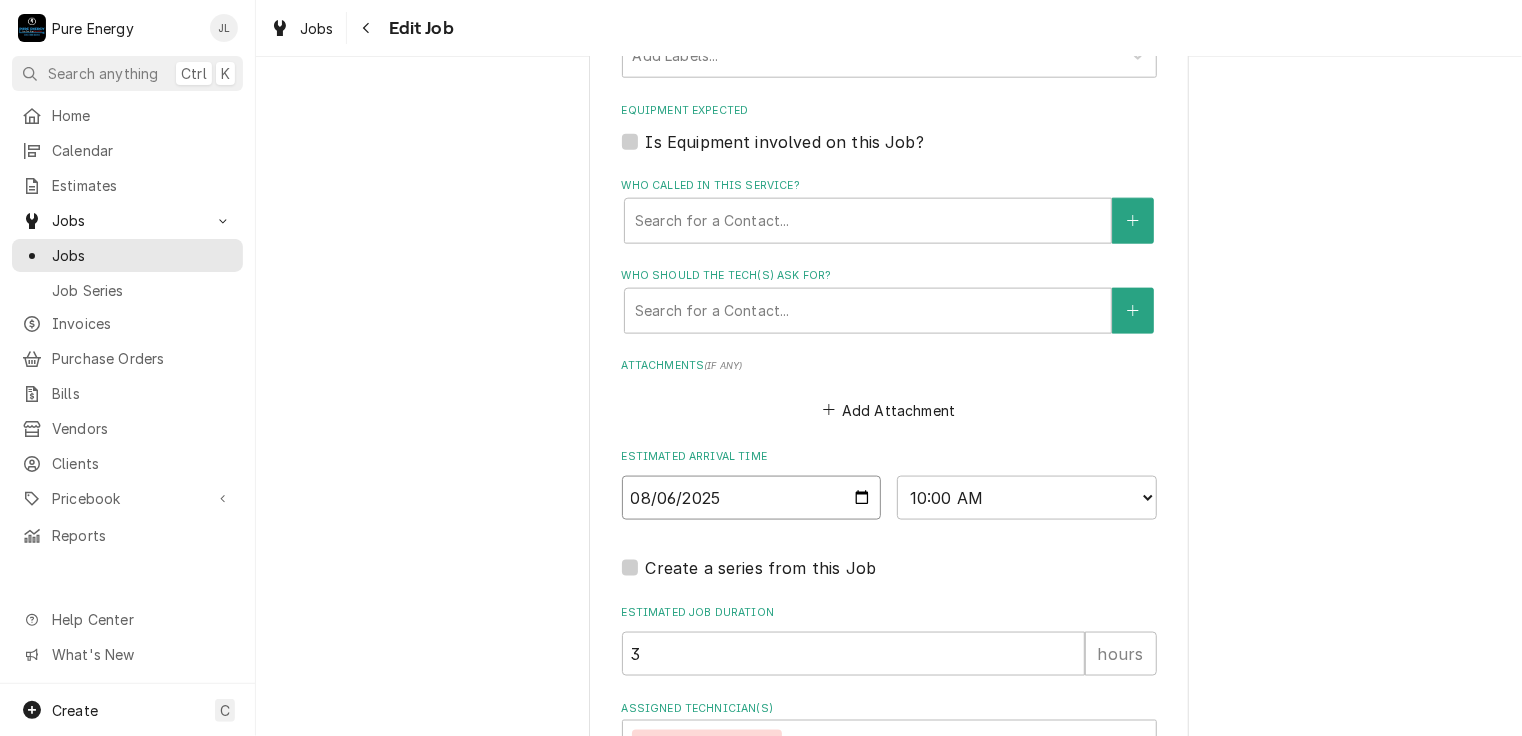 click on "2025-08-06" at bounding box center [752, 498] 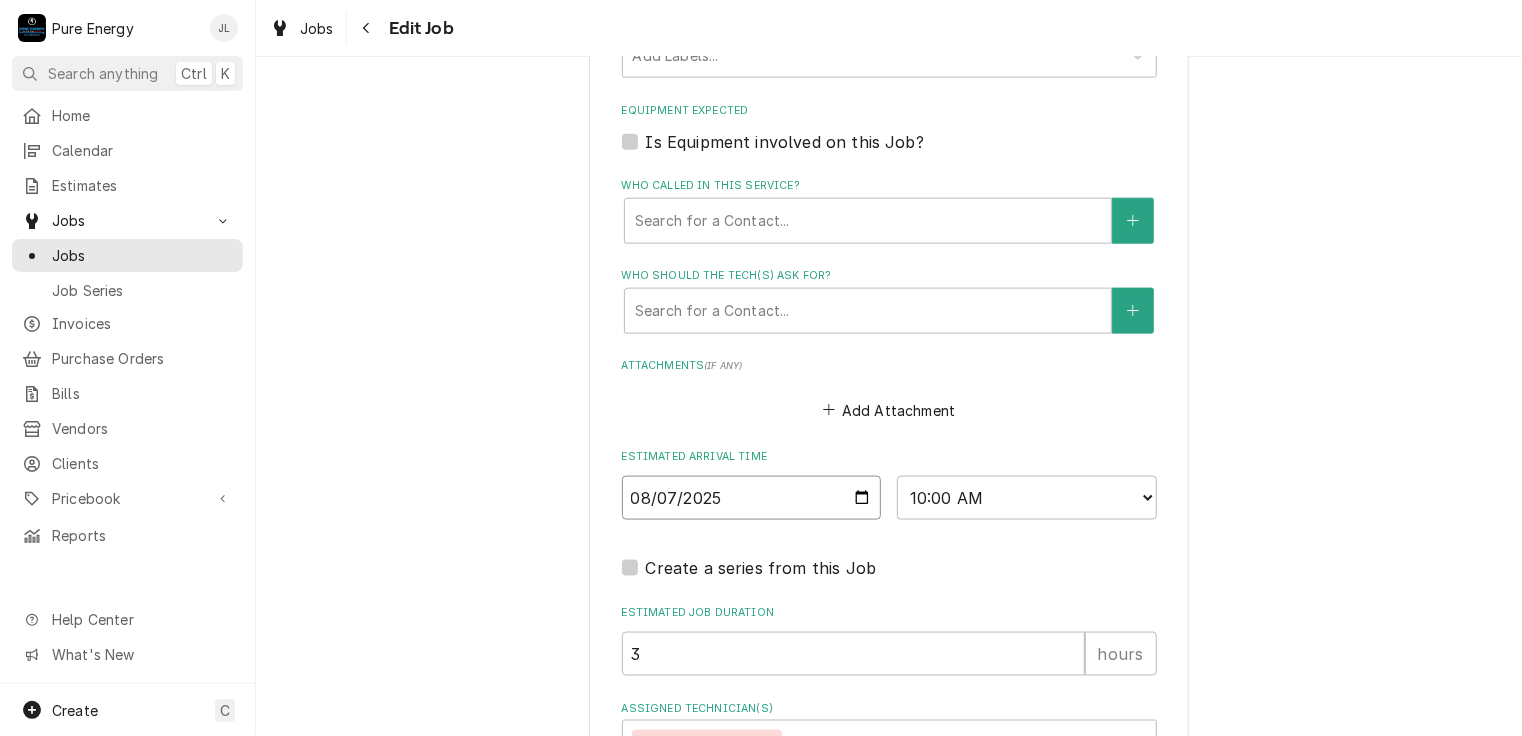 type on "2025-08-07" 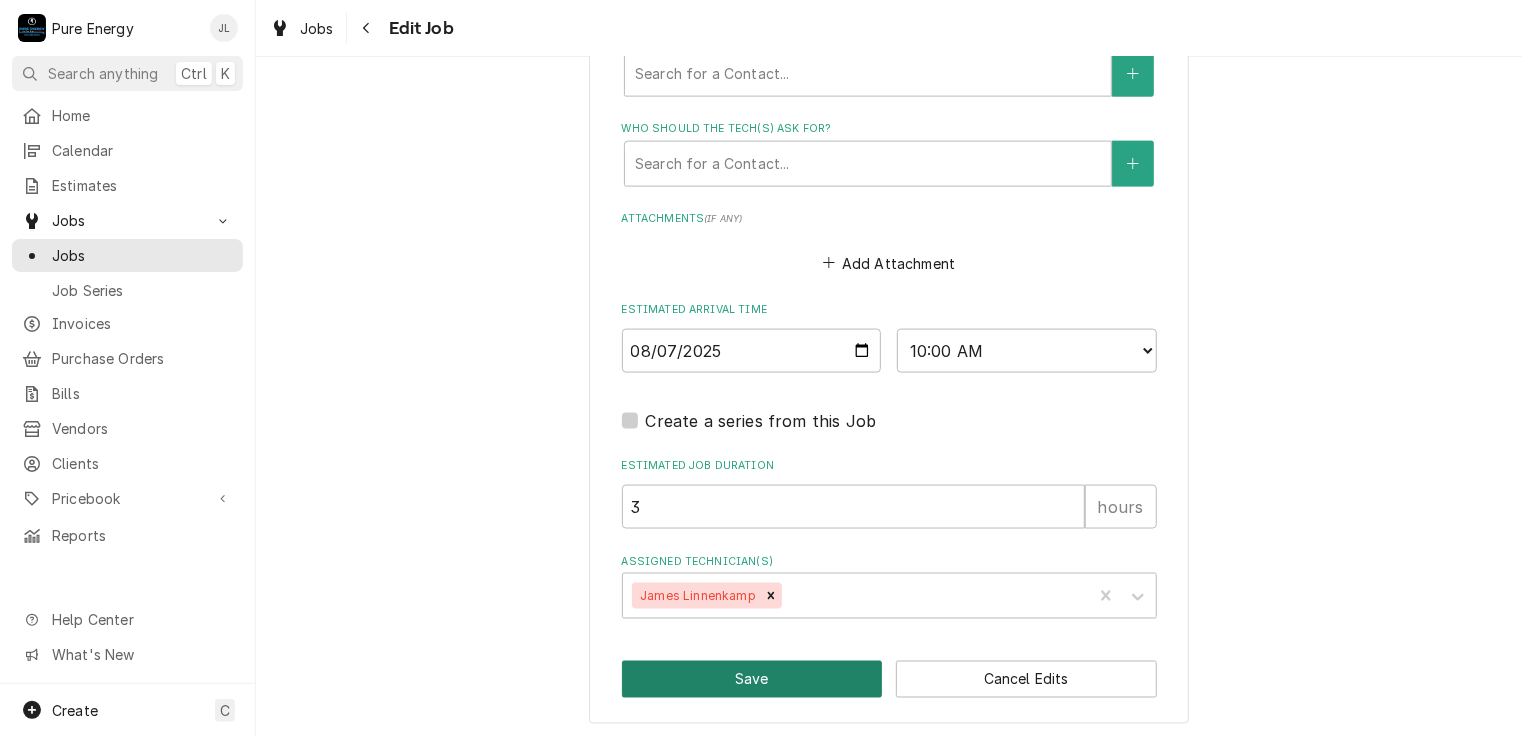 click on "Save" at bounding box center (752, 679) 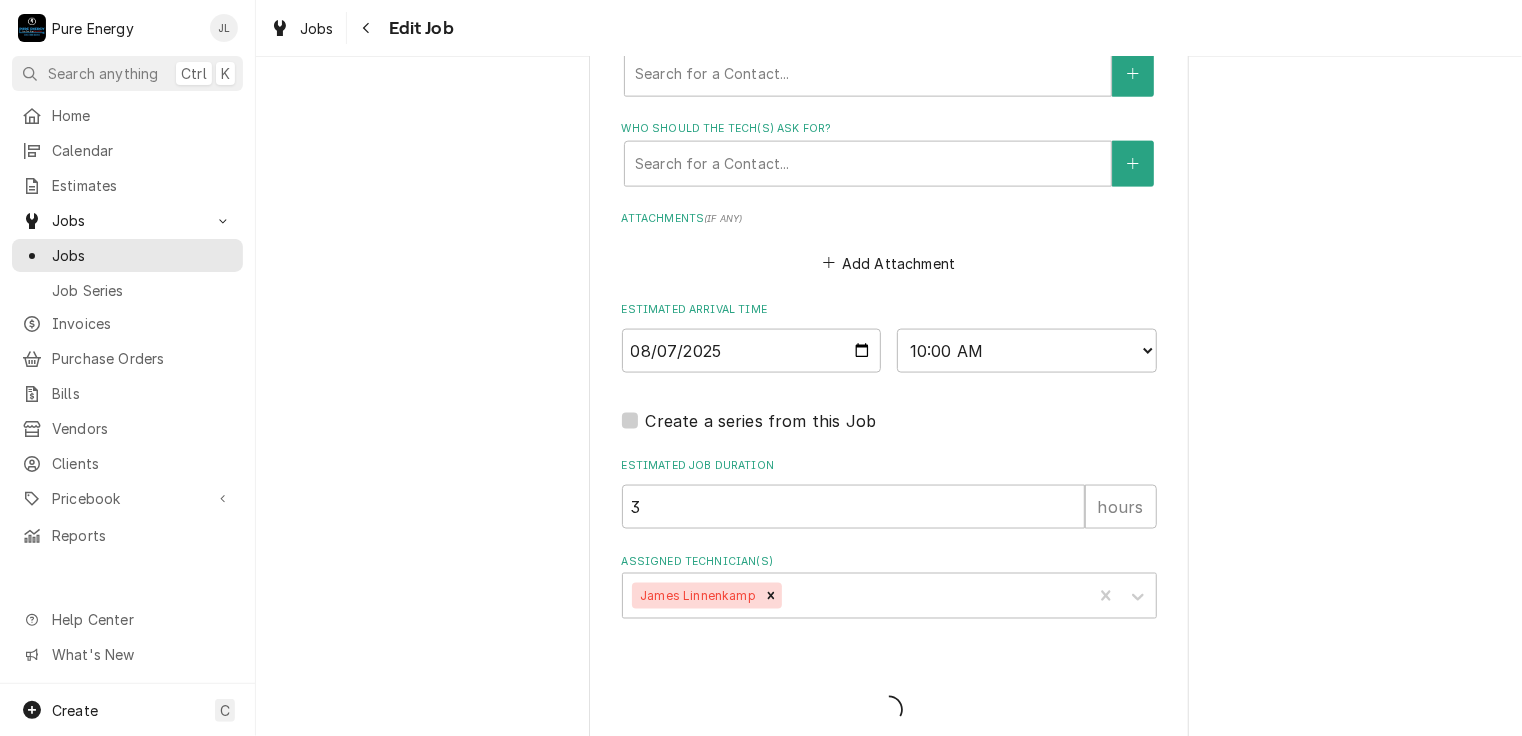 type on "x" 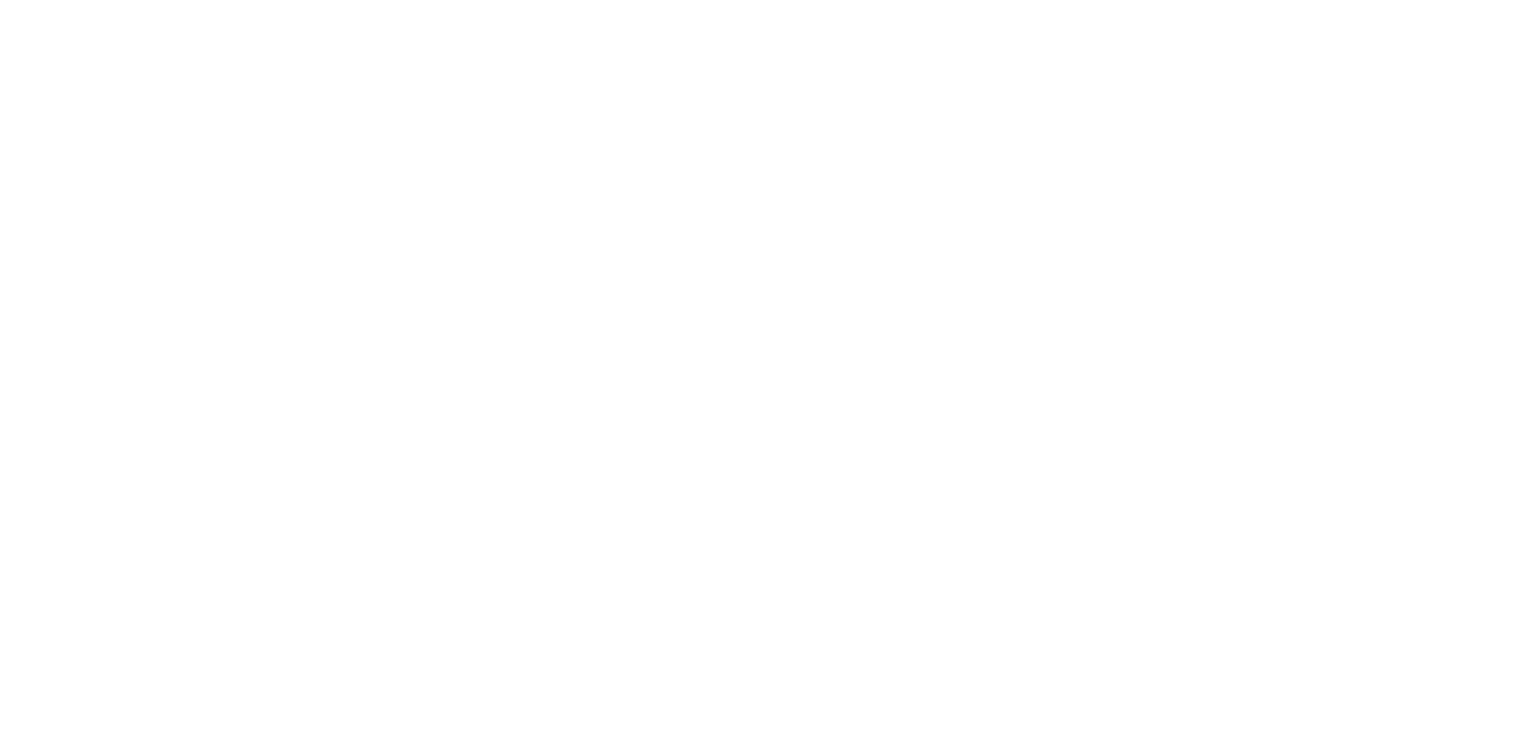 scroll, scrollTop: 0, scrollLeft: 0, axis: both 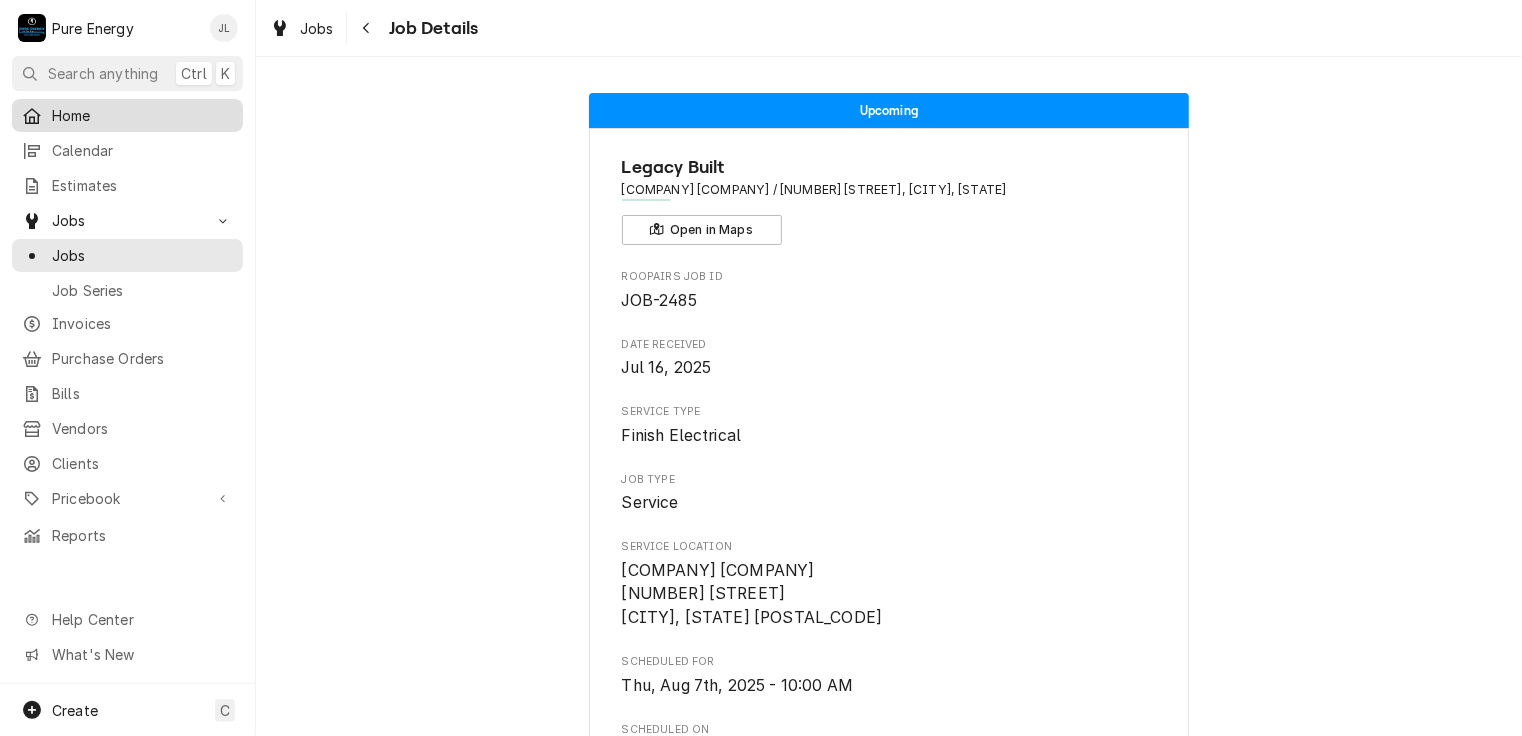 click on "Home" at bounding box center [142, 115] 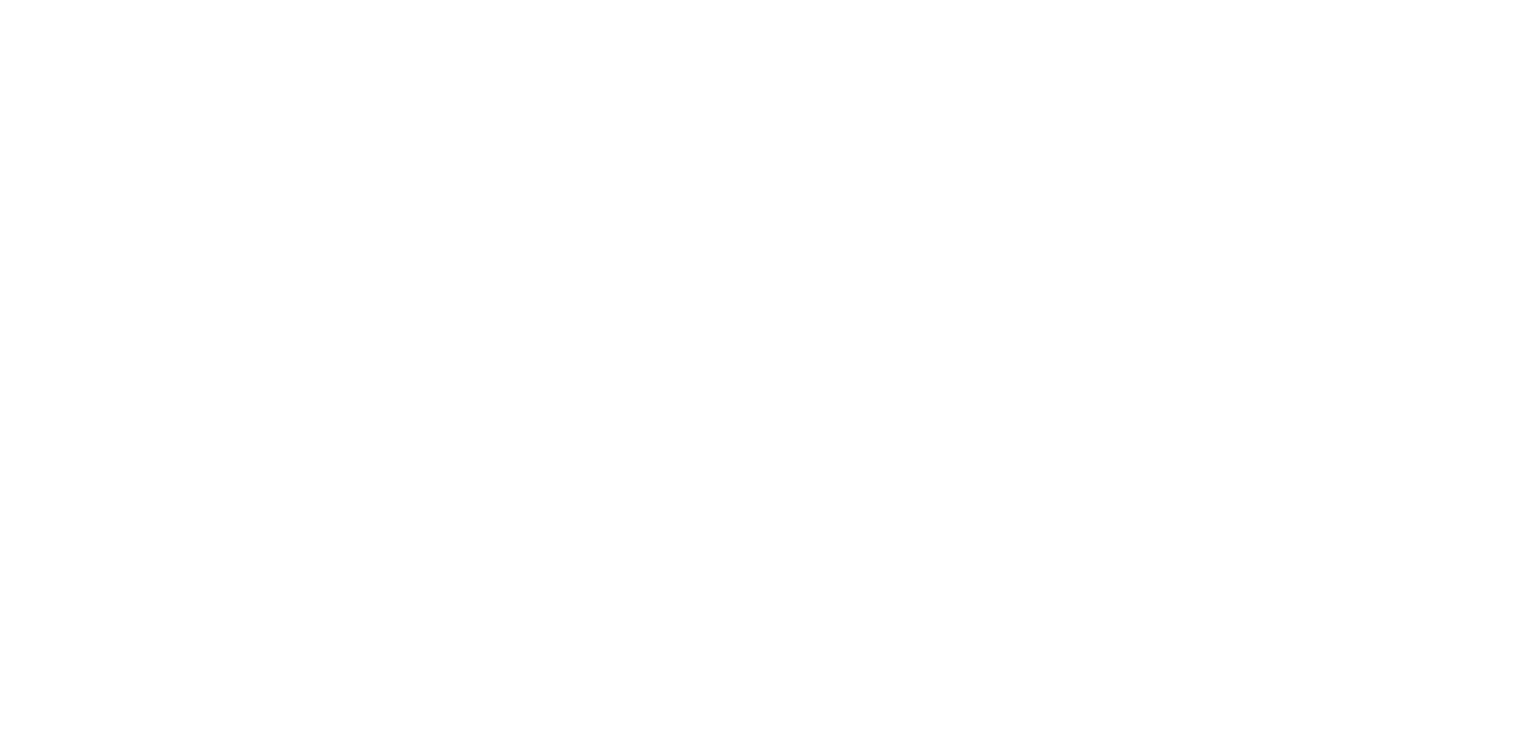 scroll, scrollTop: 0, scrollLeft: 0, axis: both 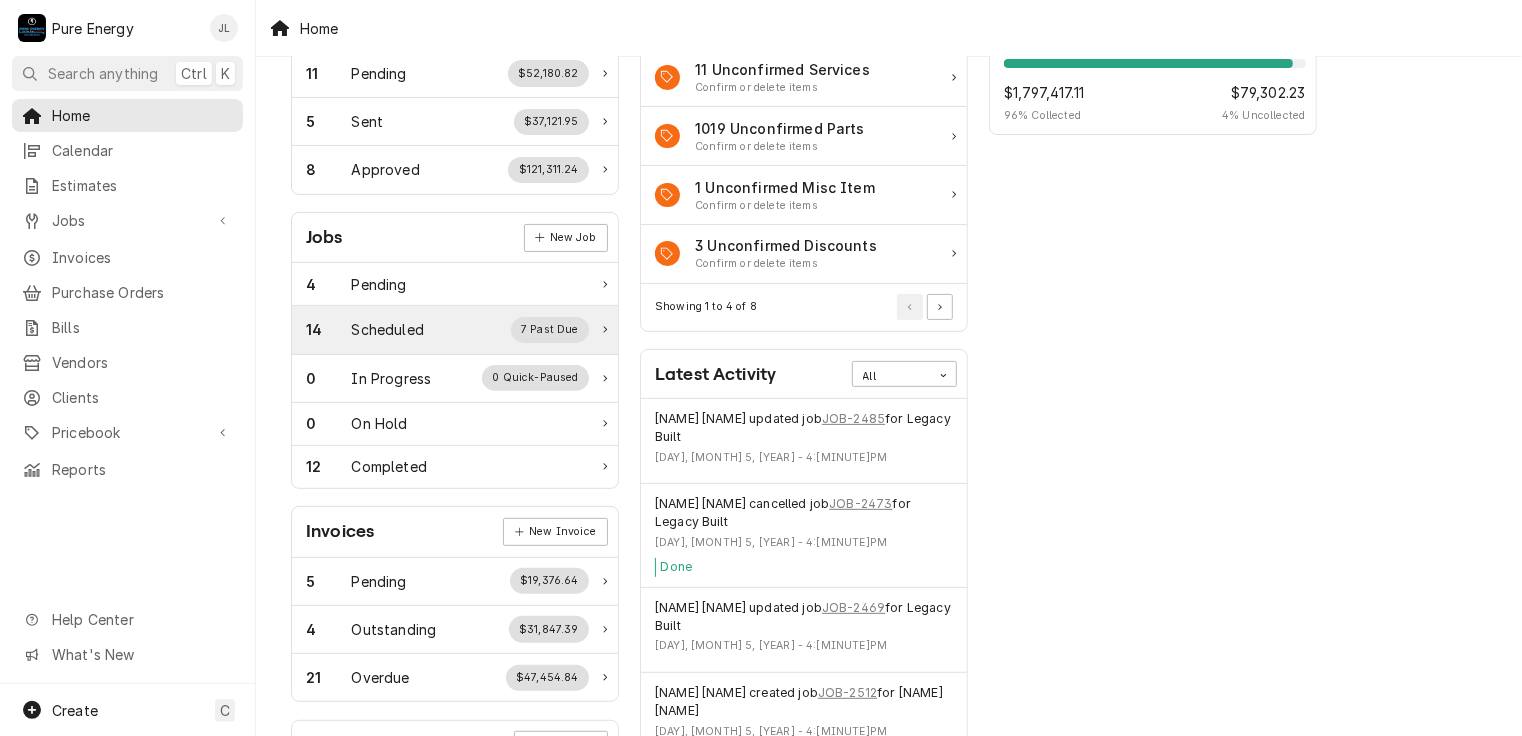 click on "Scheduled" at bounding box center (388, 329) 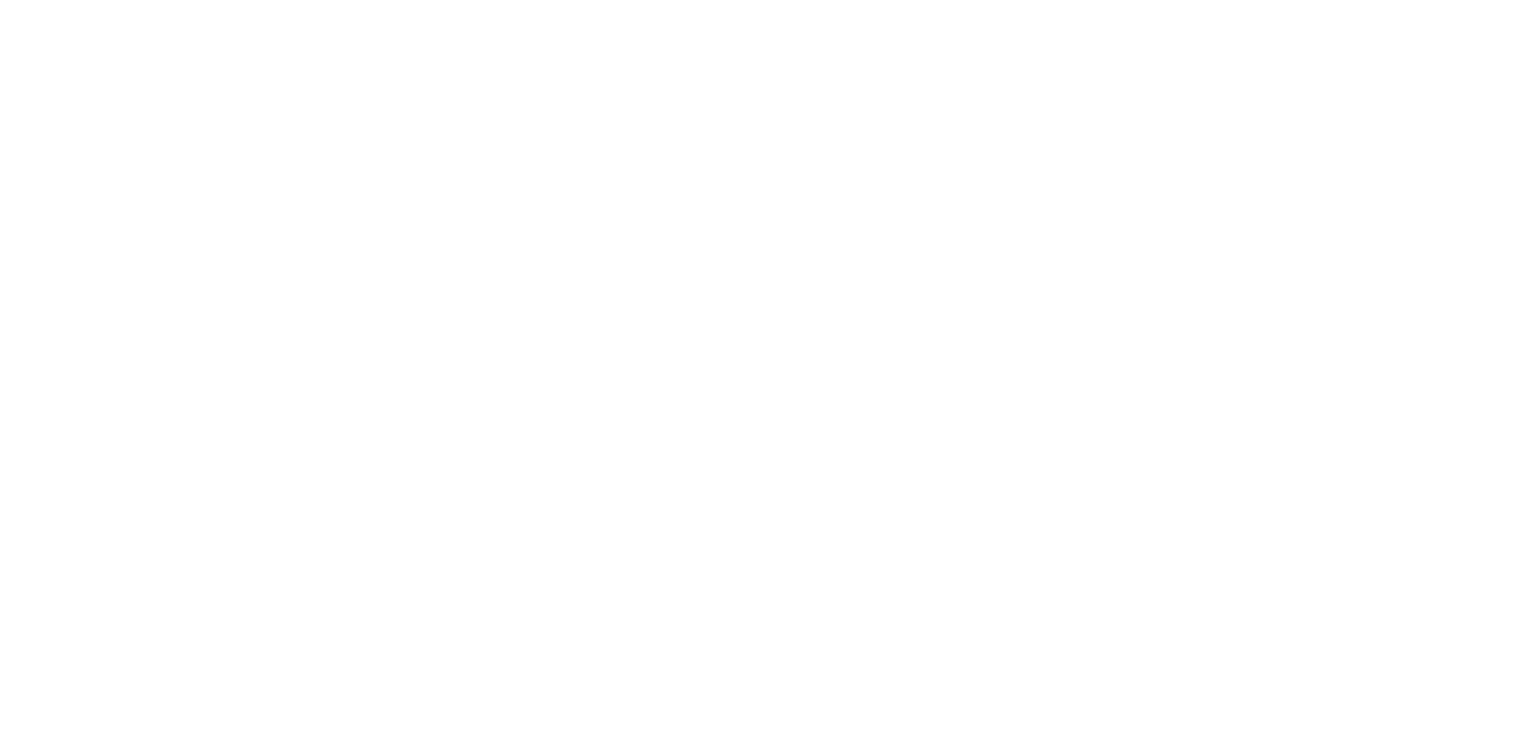scroll, scrollTop: 0, scrollLeft: 0, axis: both 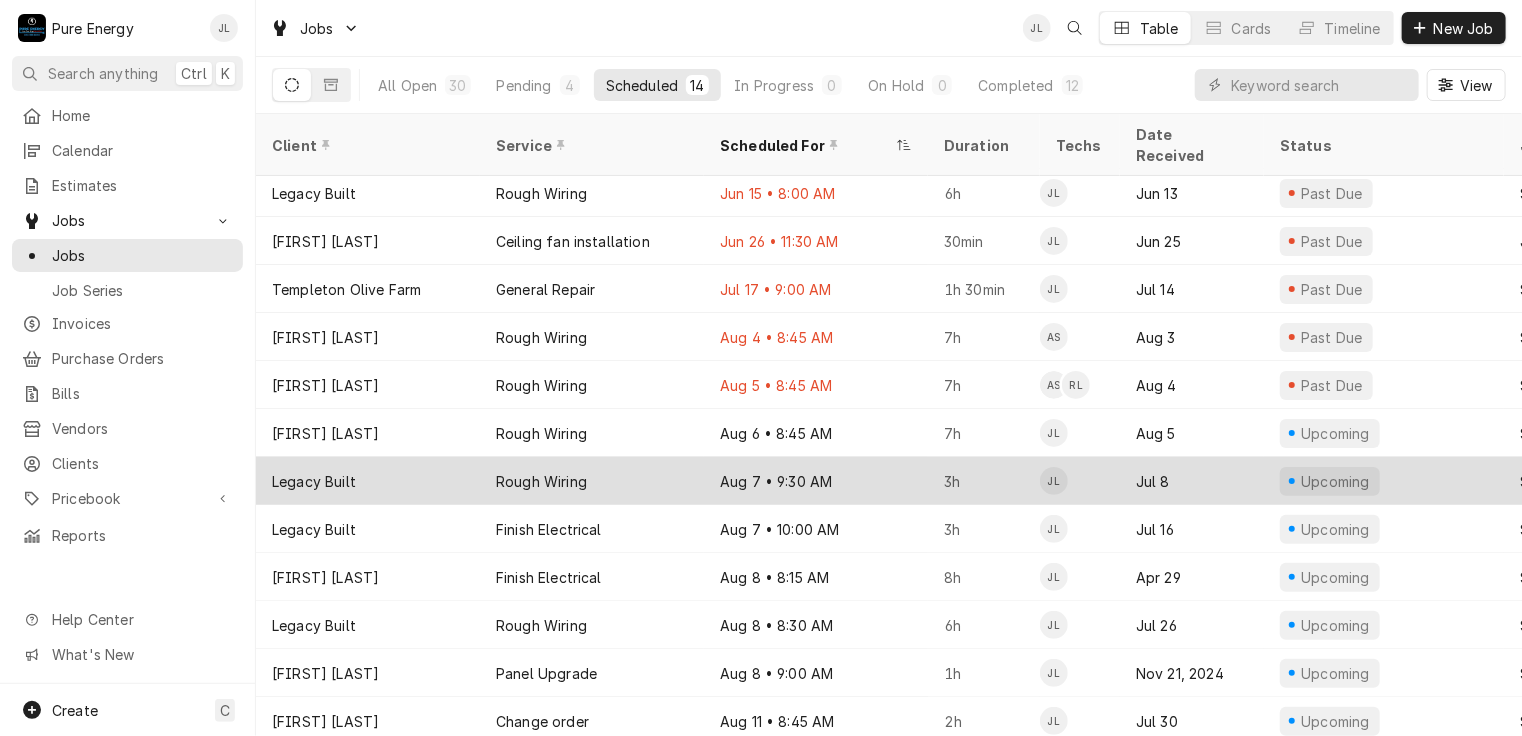 click on "Rough Wiring" at bounding box center (592, 481) 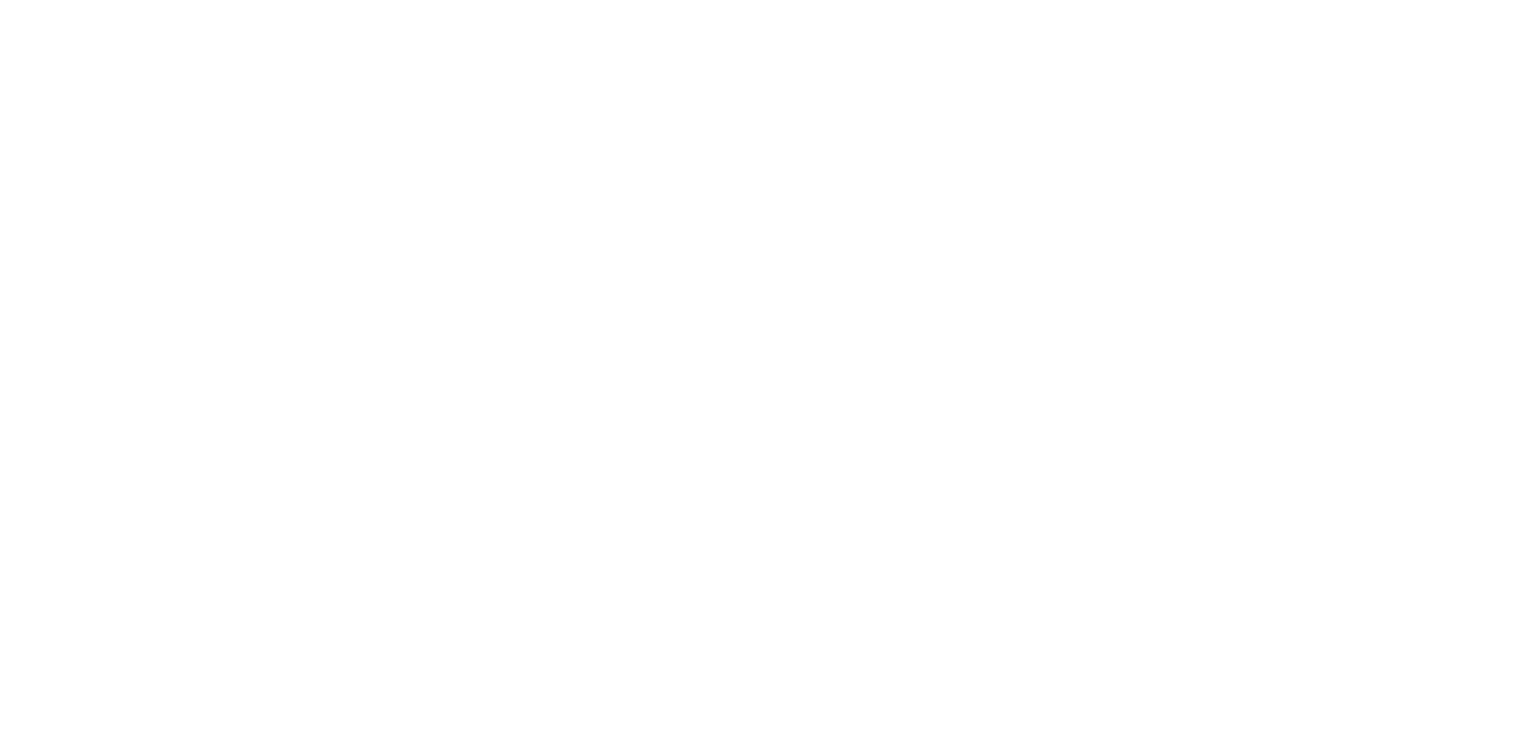 scroll, scrollTop: 0, scrollLeft: 0, axis: both 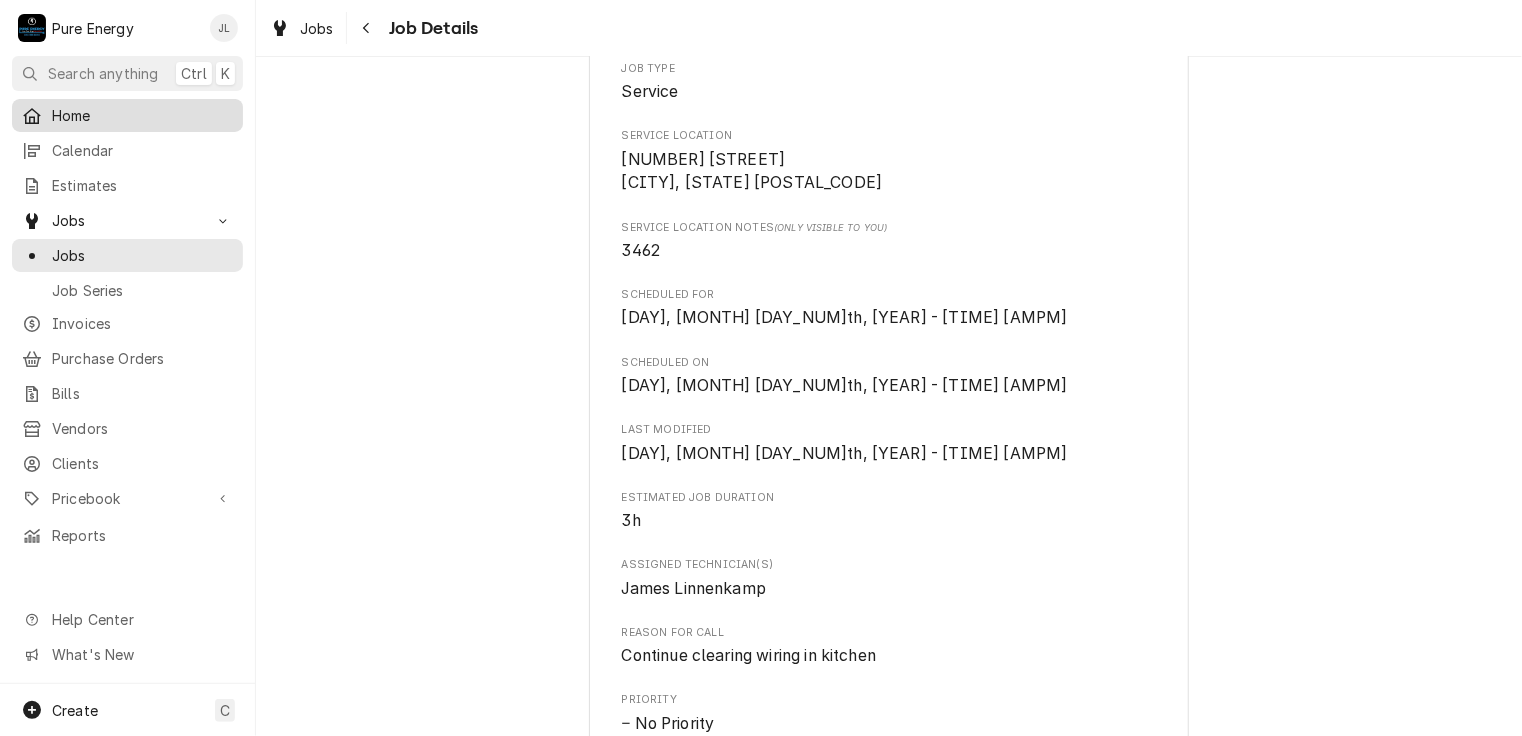 click on "Home" at bounding box center (142, 115) 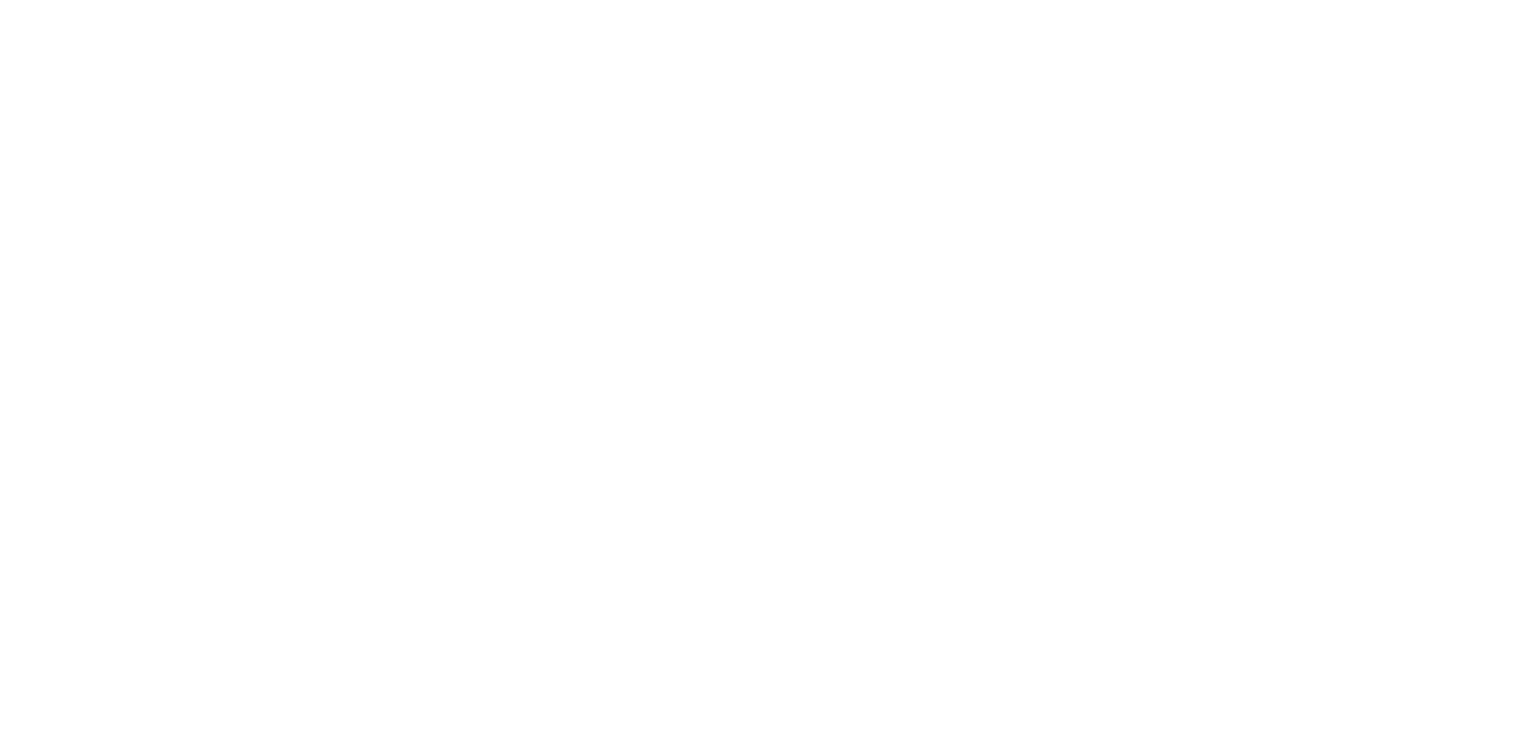 scroll, scrollTop: 0, scrollLeft: 0, axis: both 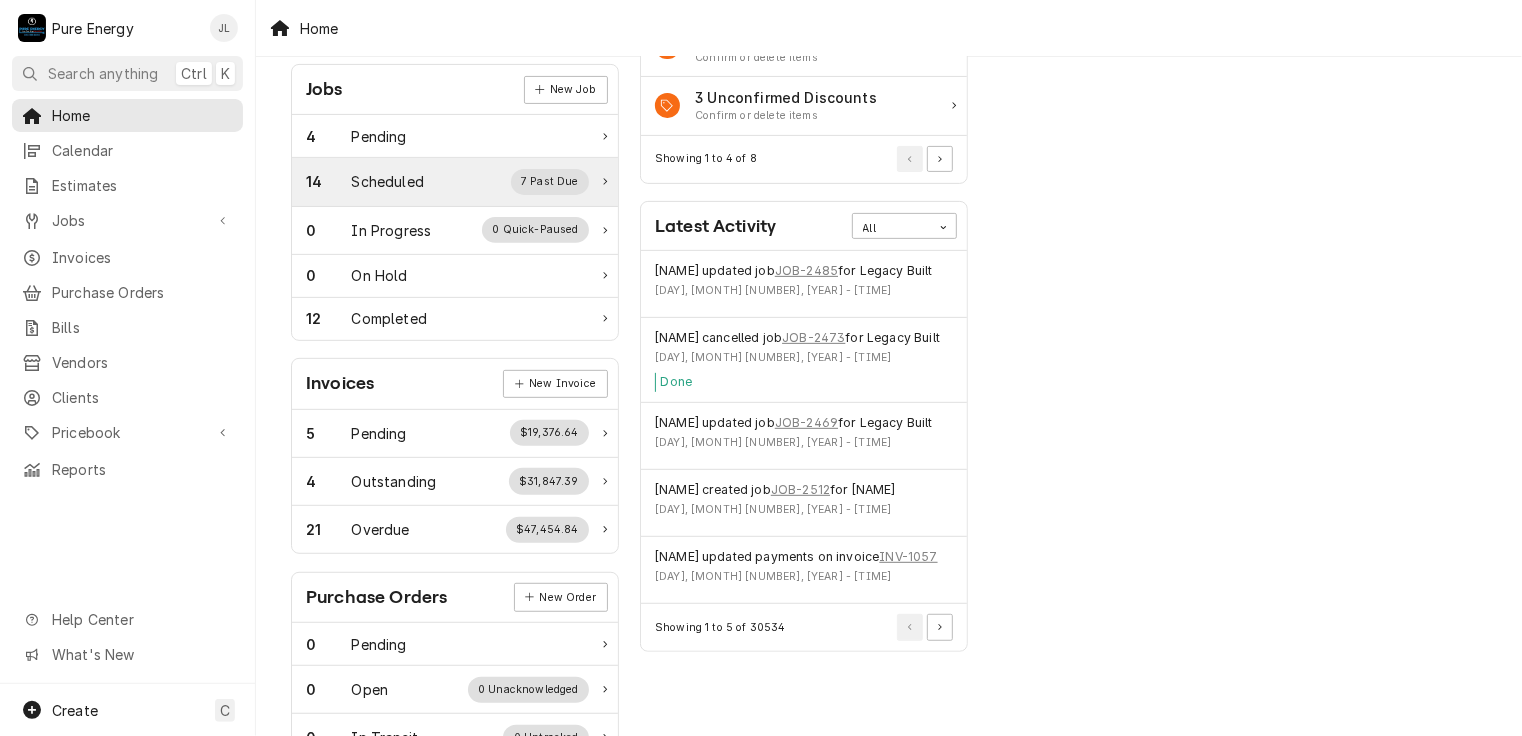 click on "14 Scheduled 7 Past Due" at bounding box center [447, 182] 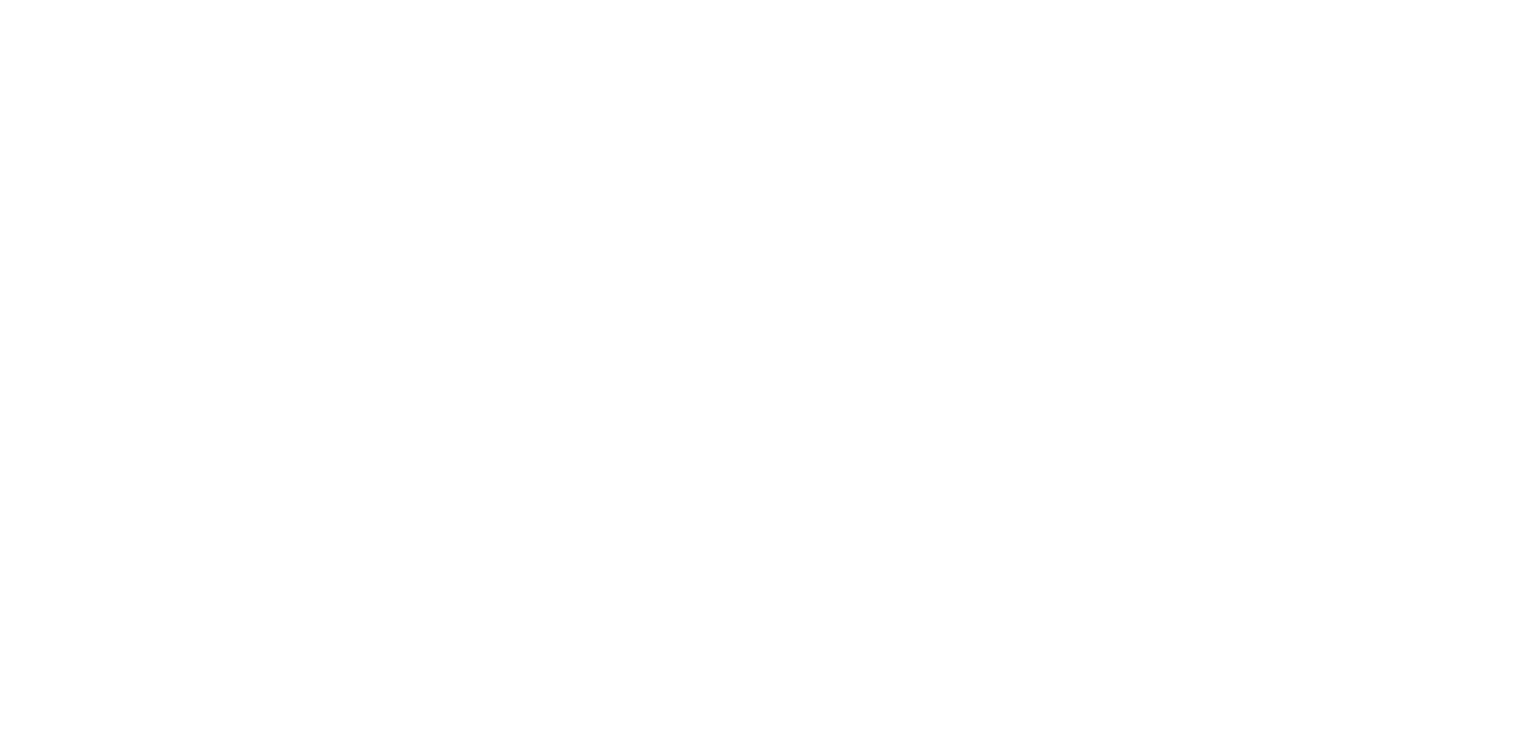 scroll, scrollTop: 0, scrollLeft: 0, axis: both 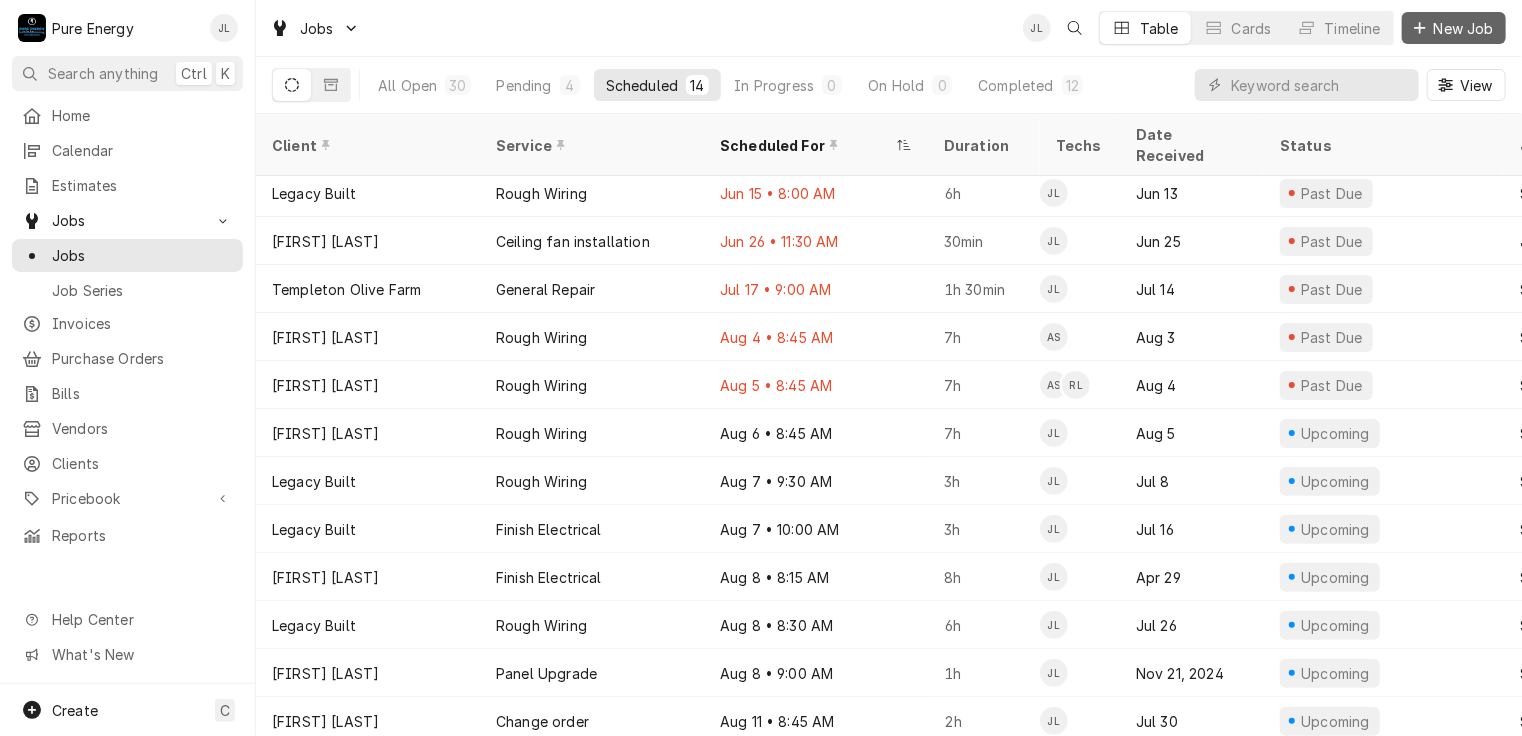 click on "New Job" at bounding box center (1464, 28) 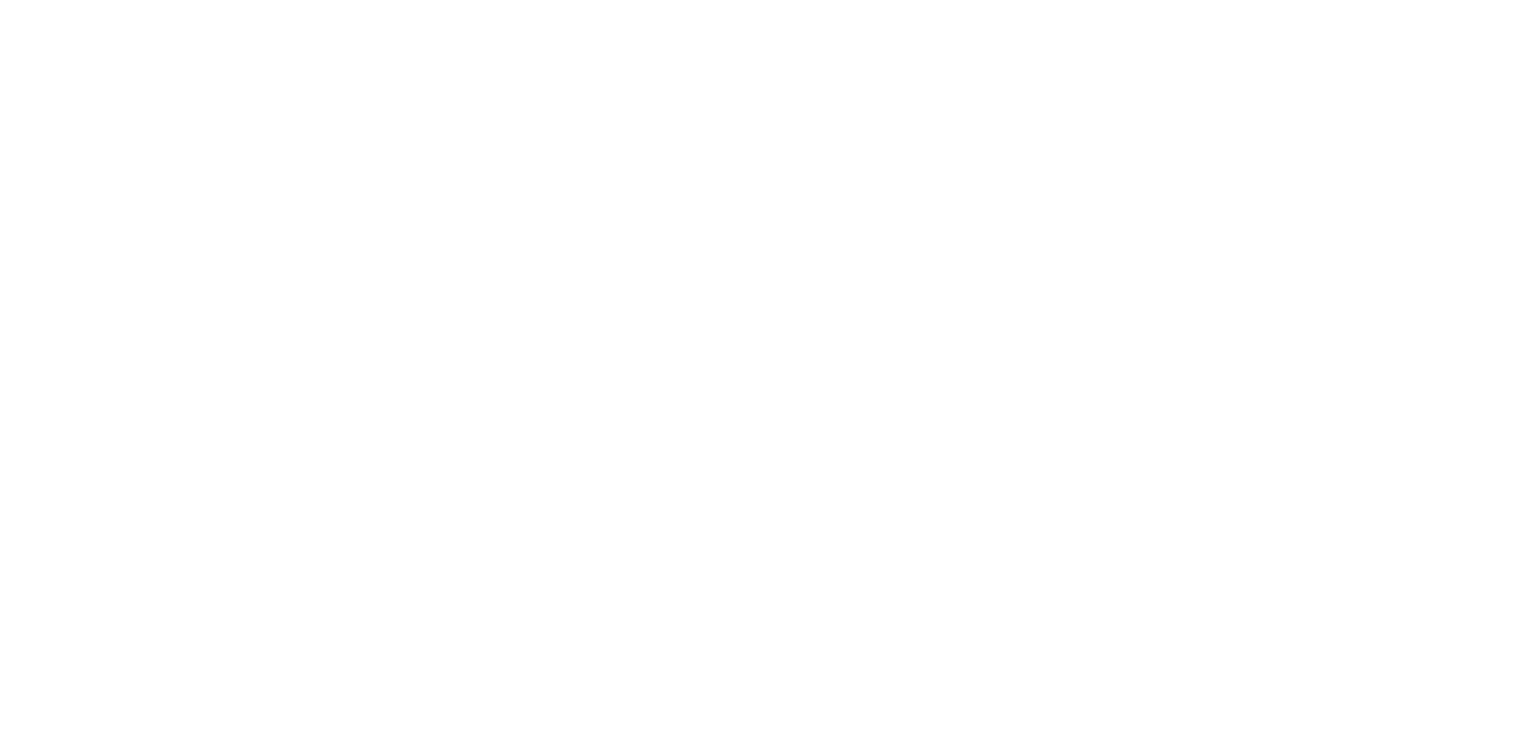 scroll, scrollTop: 0, scrollLeft: 0, axis: both 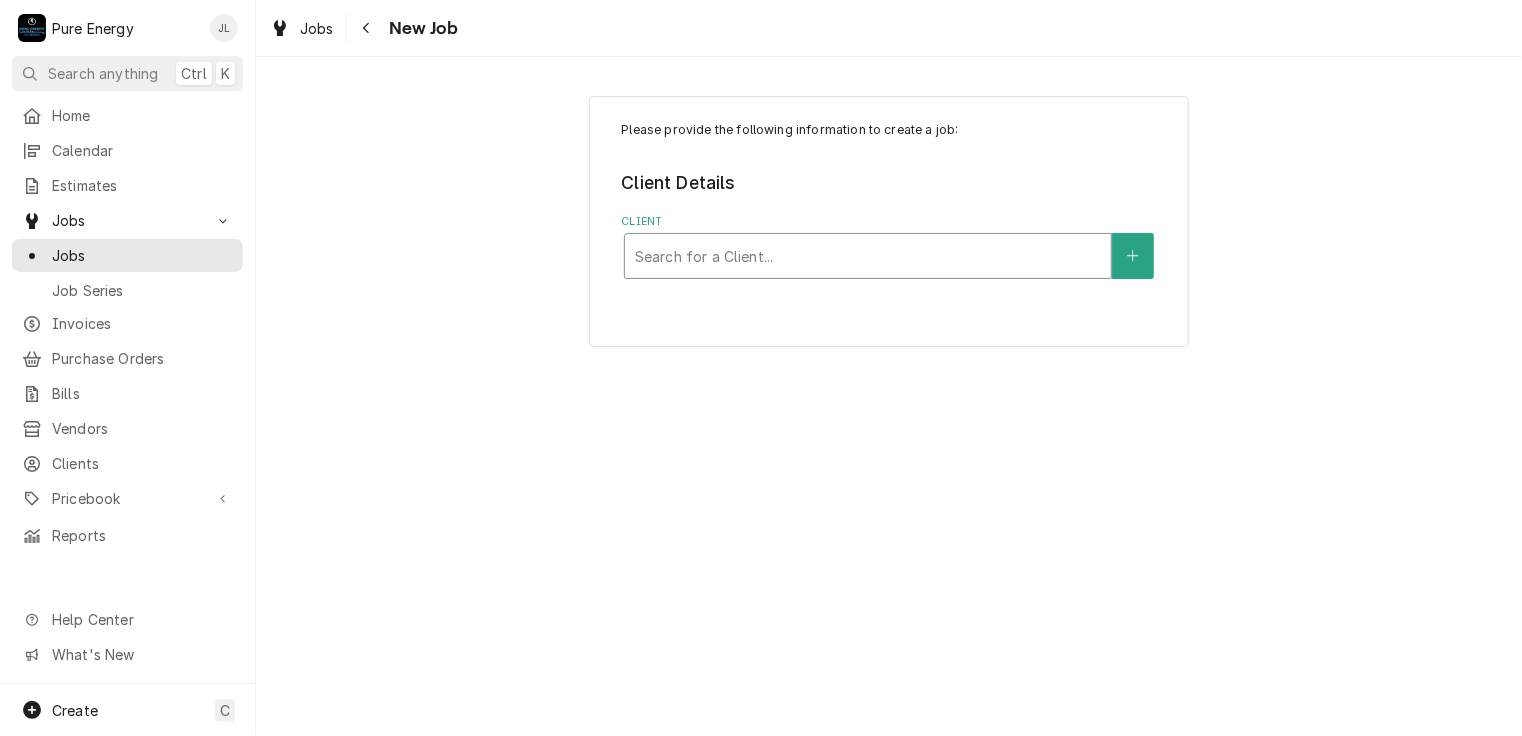 click at bounding box center (868, 256) 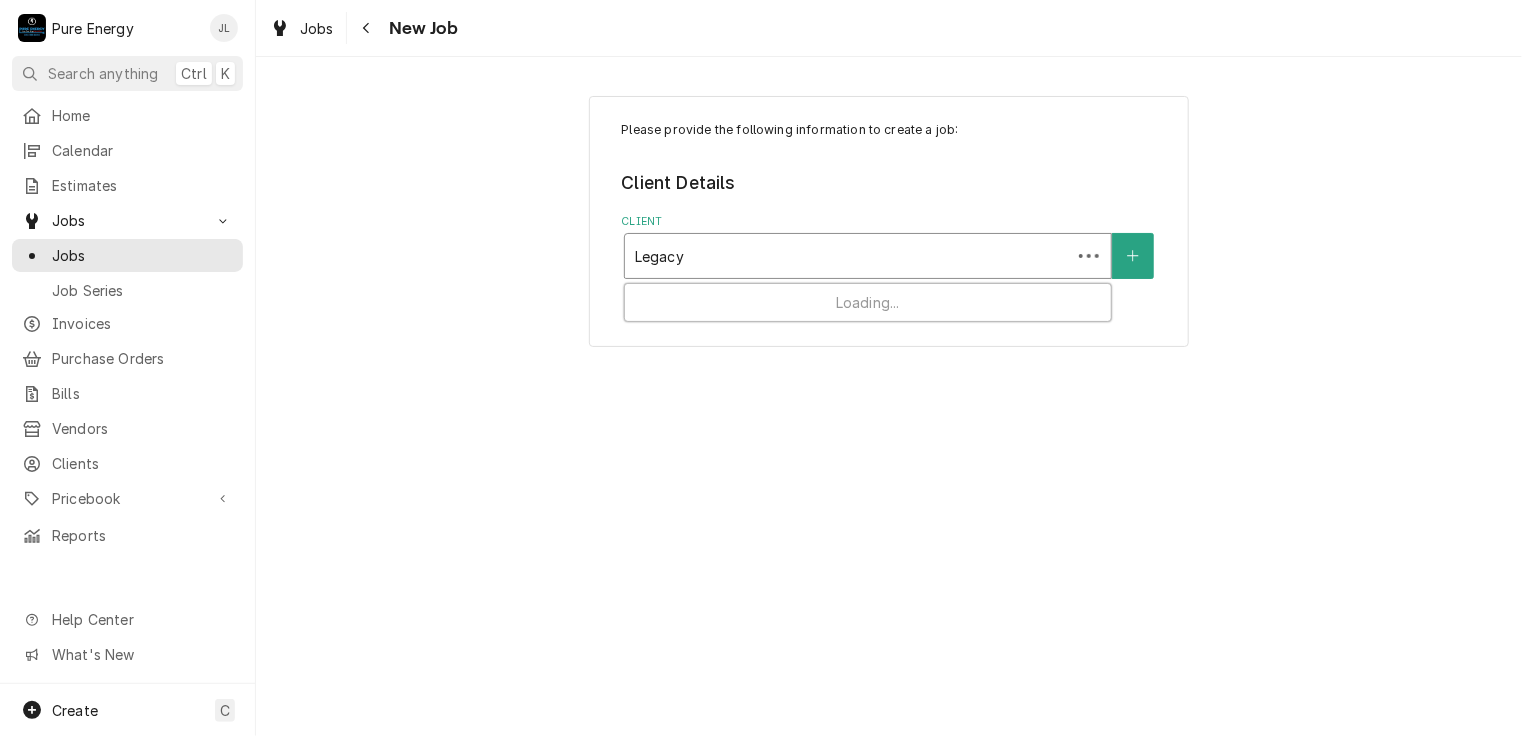 type on "Legacy" 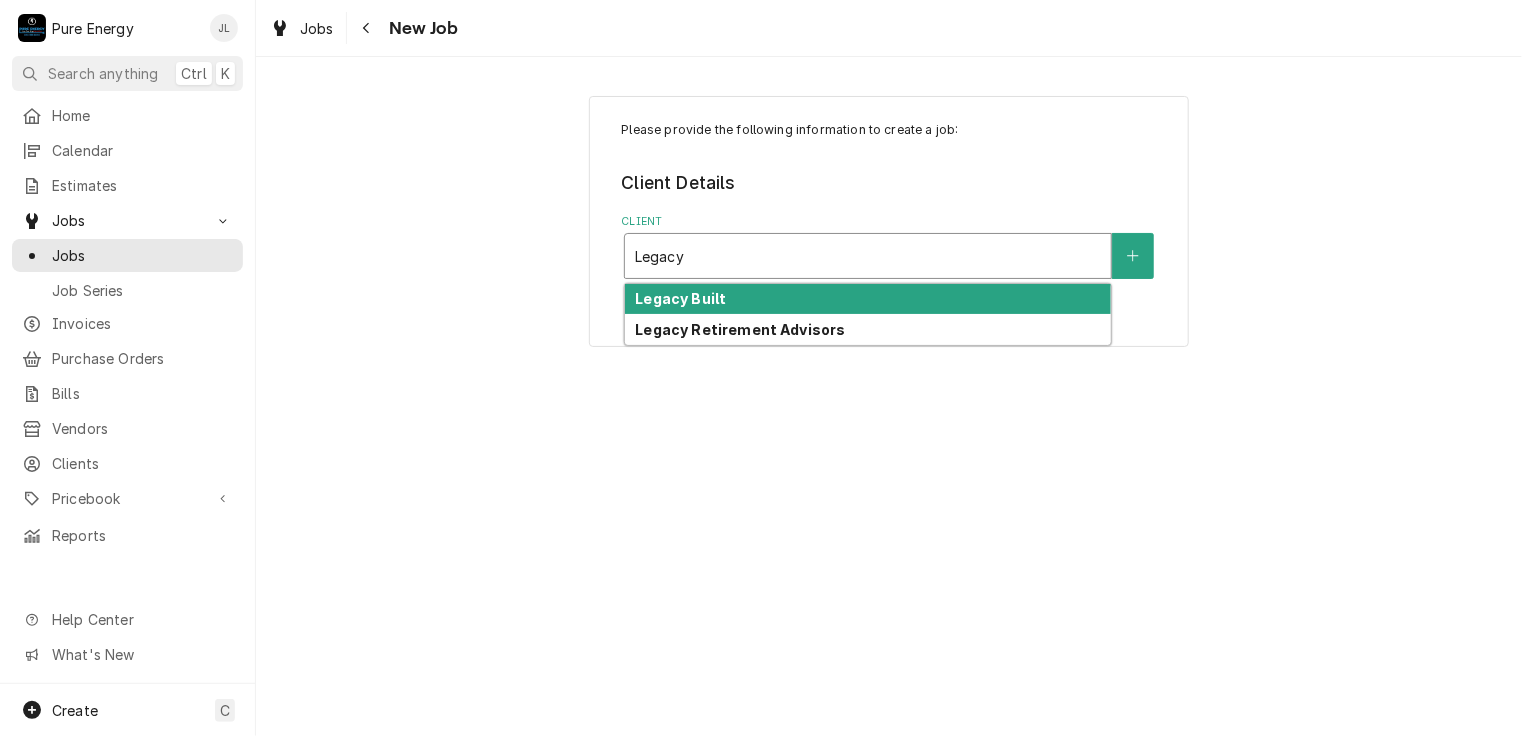 click on "Legacy Built" at bounding box center [868, 299] 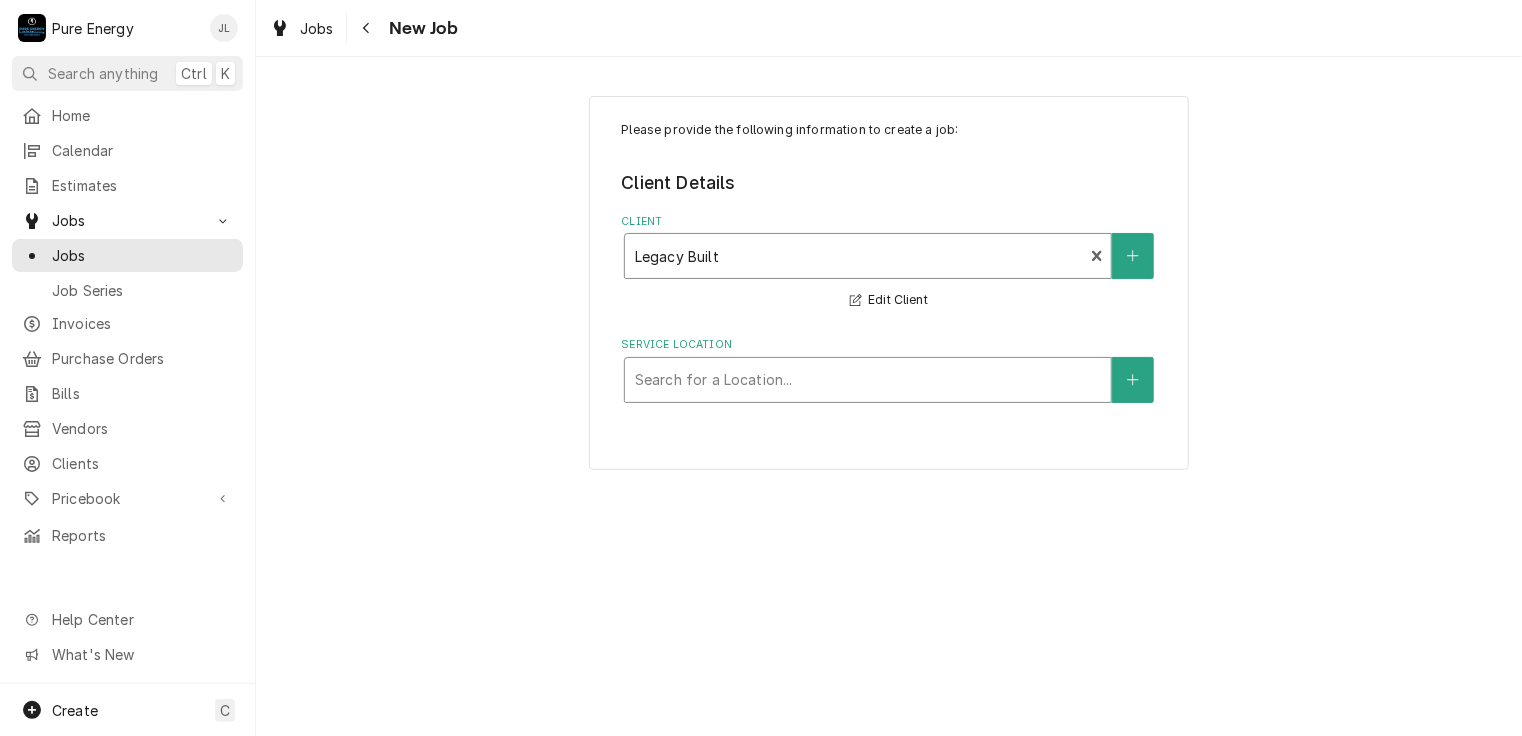 click at bounding box center (868, 380) 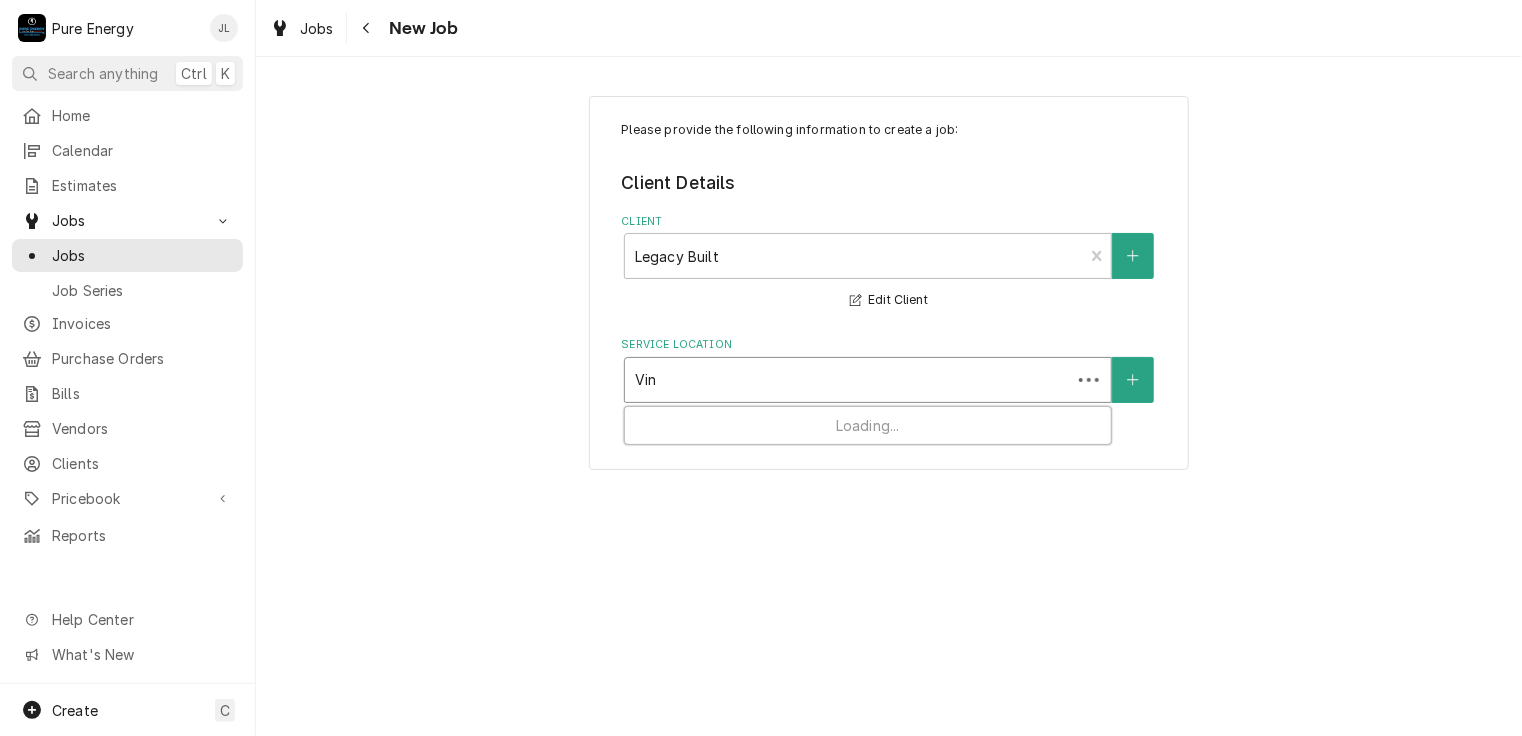 type on "Vine" 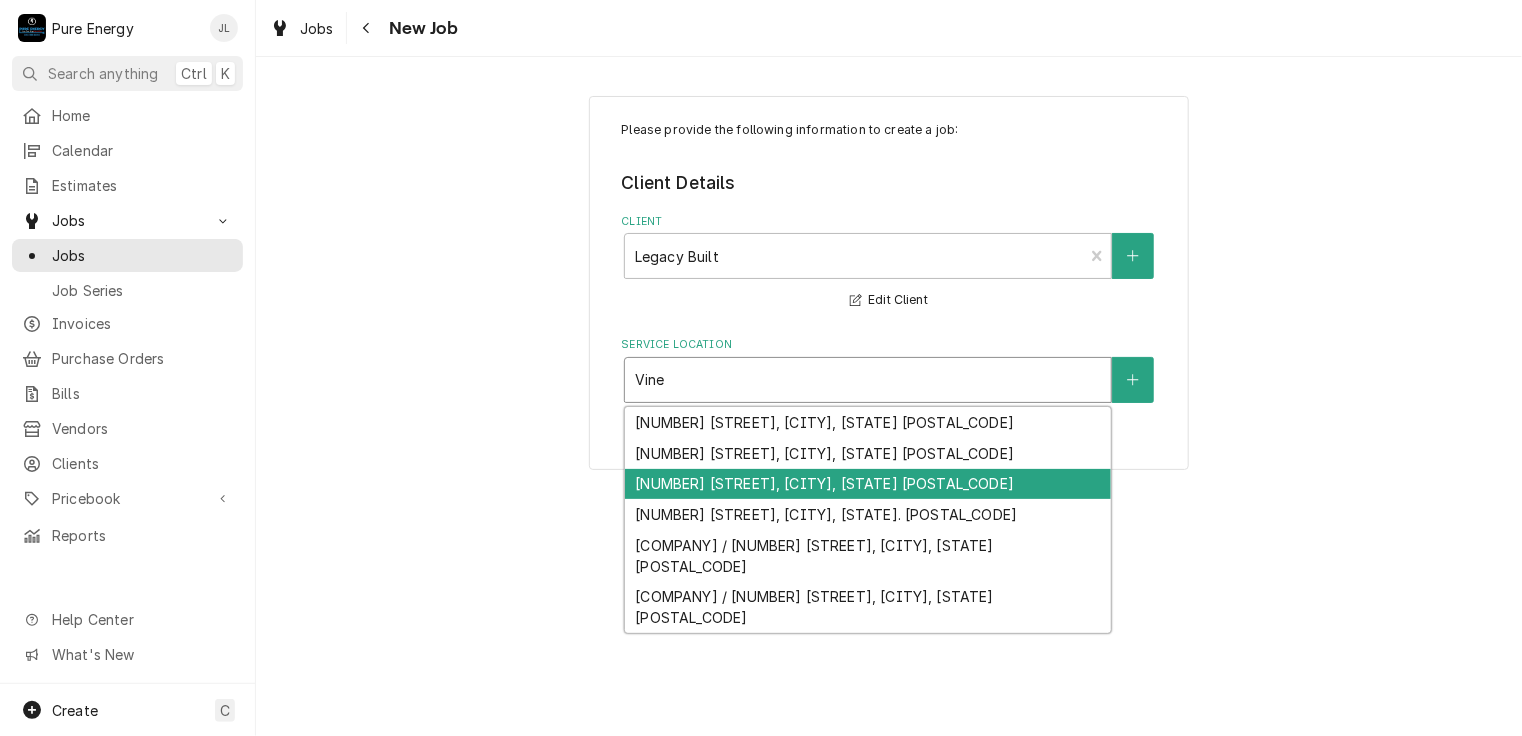 click on "7335 Vineyard Dr, Paso Robles, CA 93446" at bounding box center [868, 484] 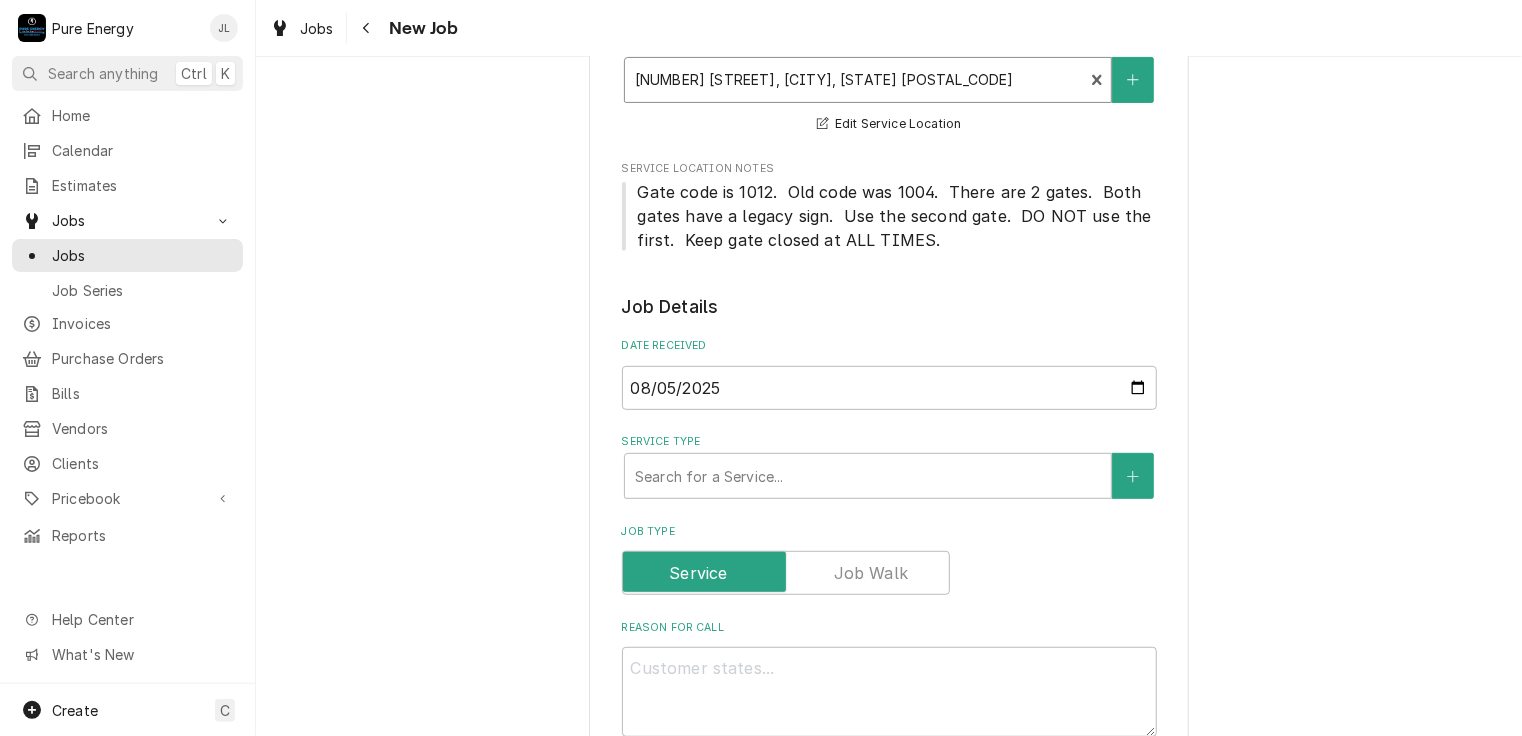 scroll, scrollTop: 400, scrollLeft: 0, axis: vertical 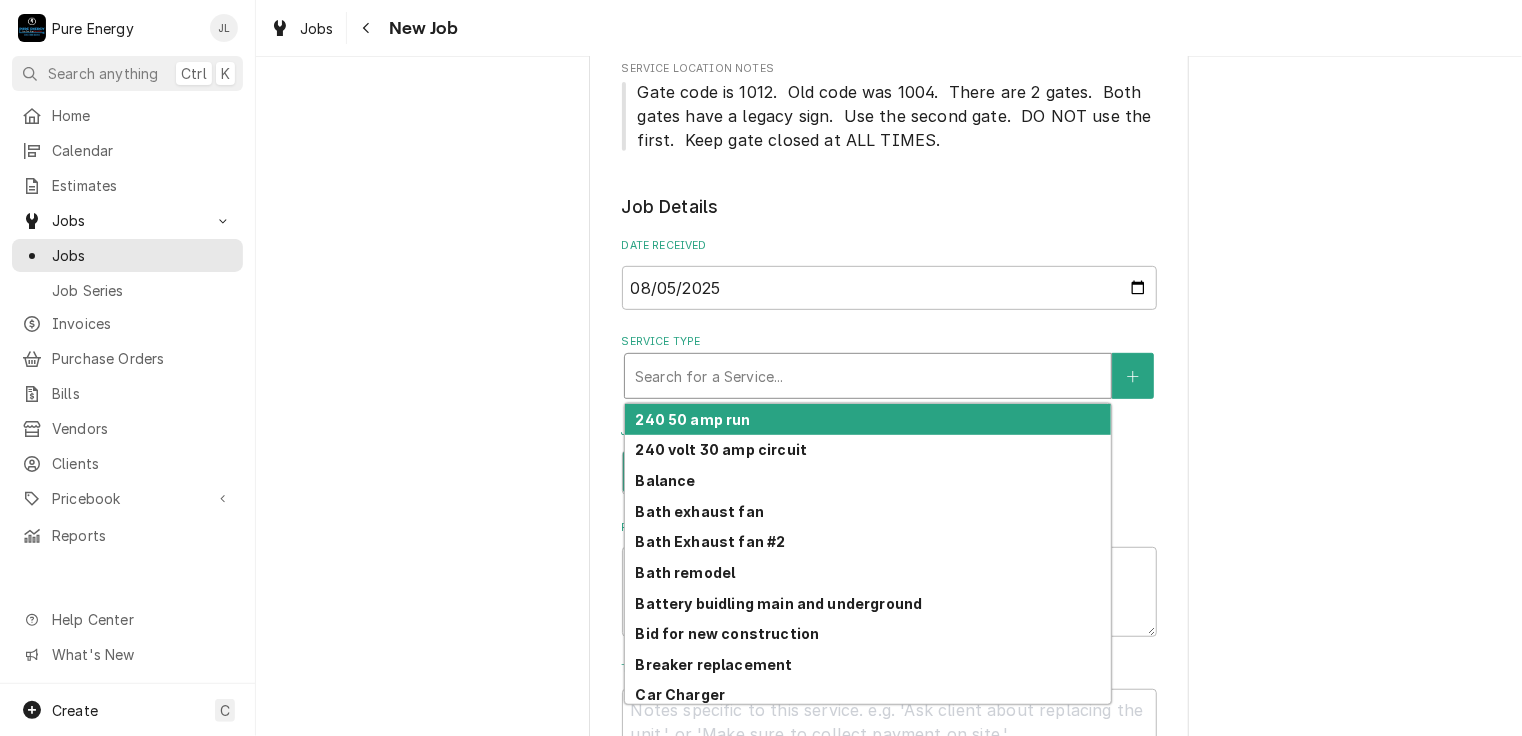 click at bounding box center [868, 376] 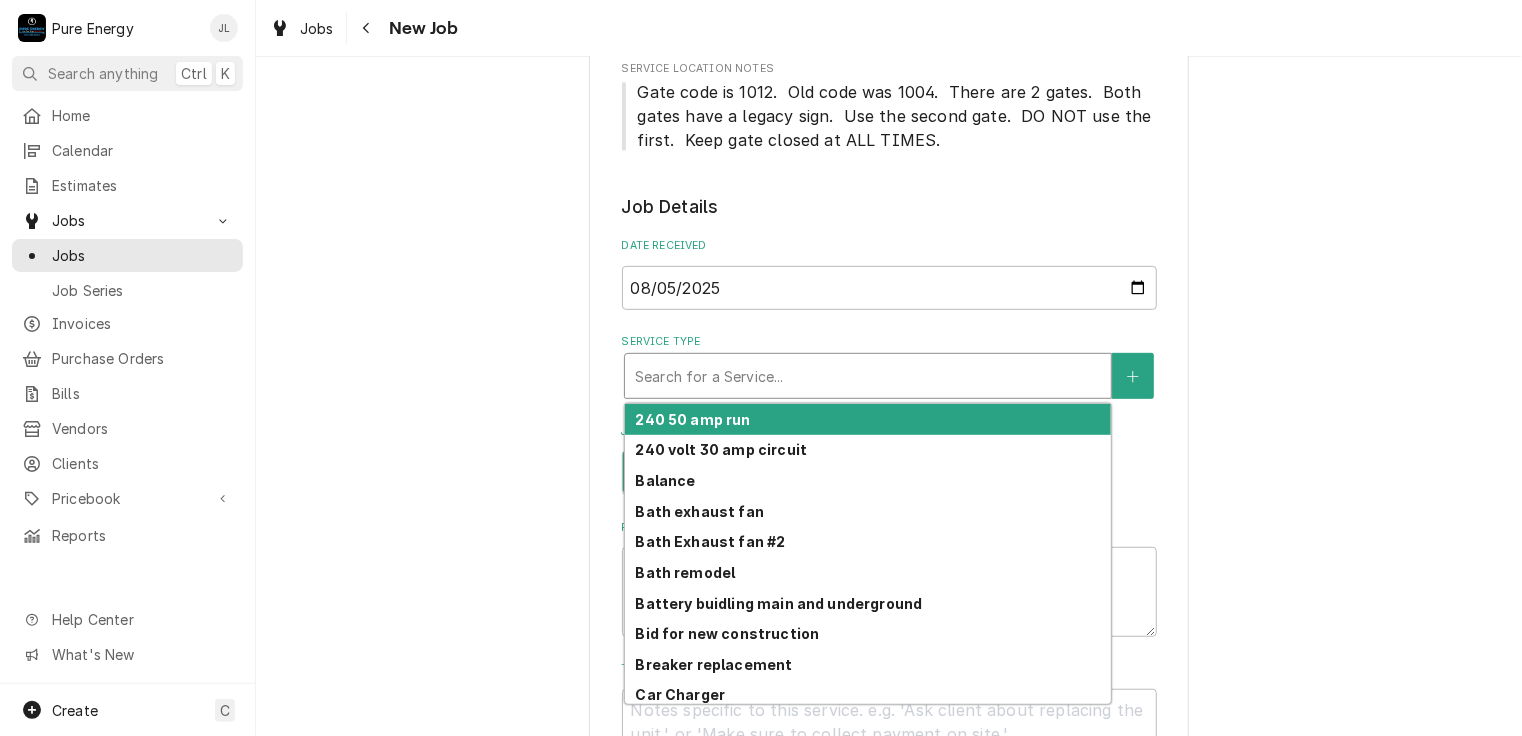 scroll, scrollTop: 100, scrollLeft: 0, axis: vertical 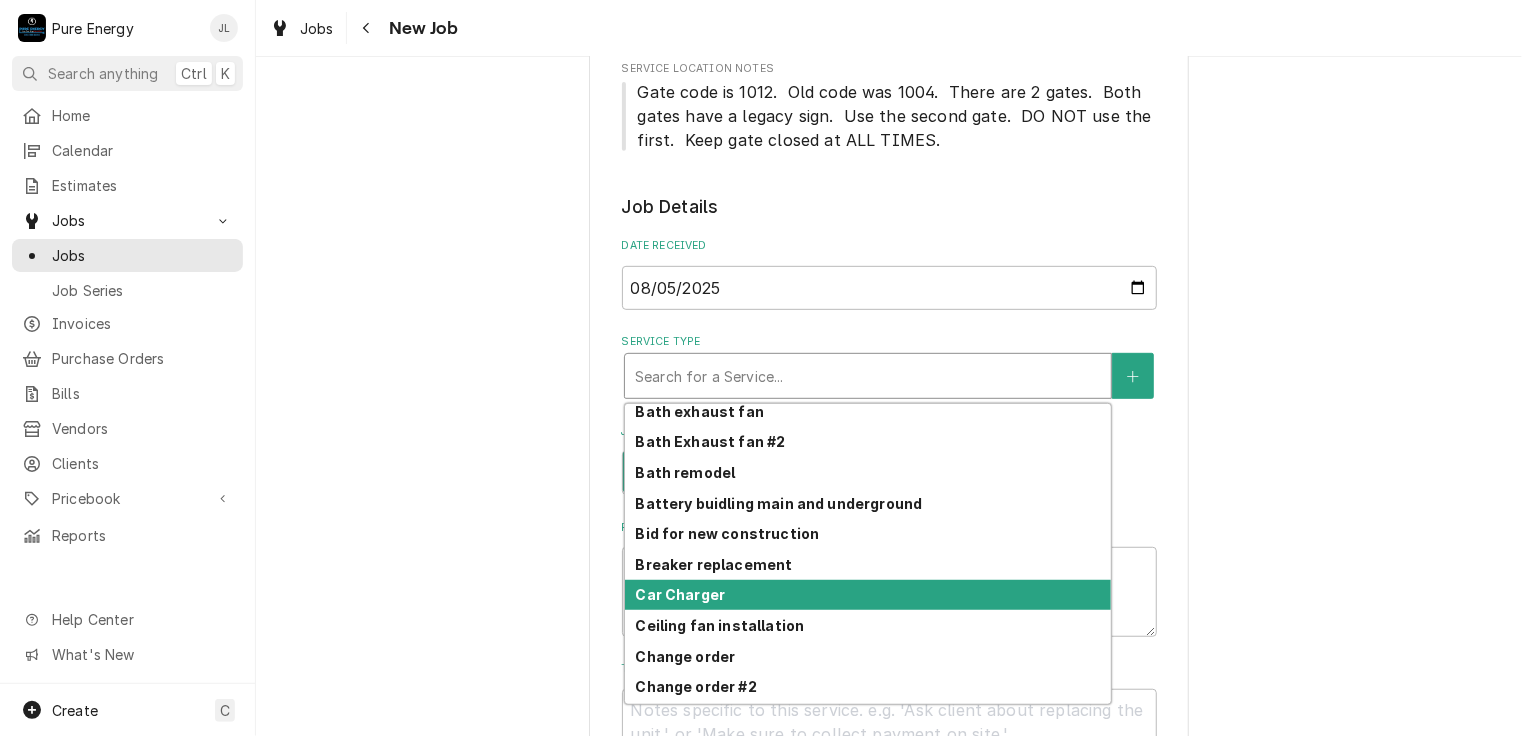click on "Car Charger" at bounding box center (868, 595) 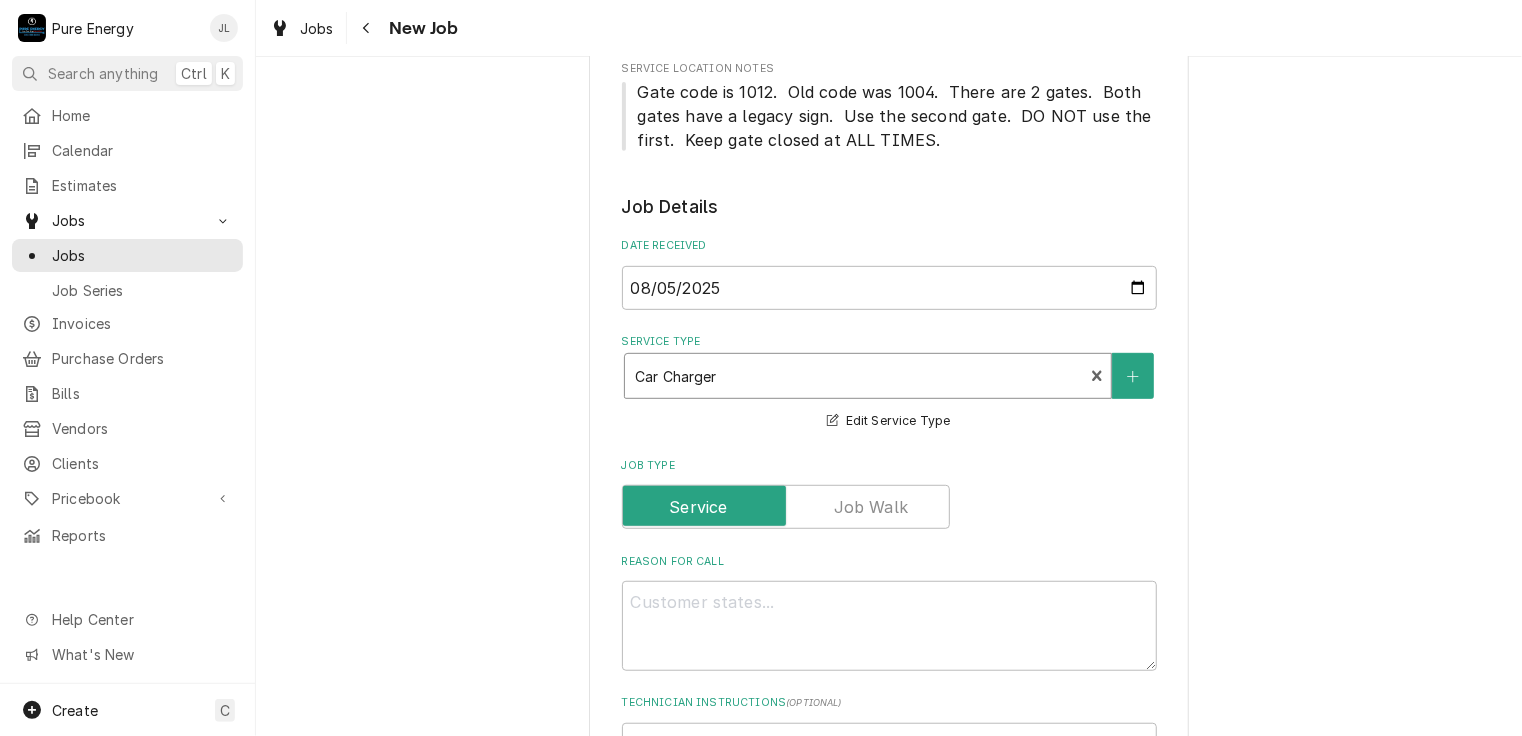 scroll, scrollTop: 600, scrollLeft: 0, axis: vertical 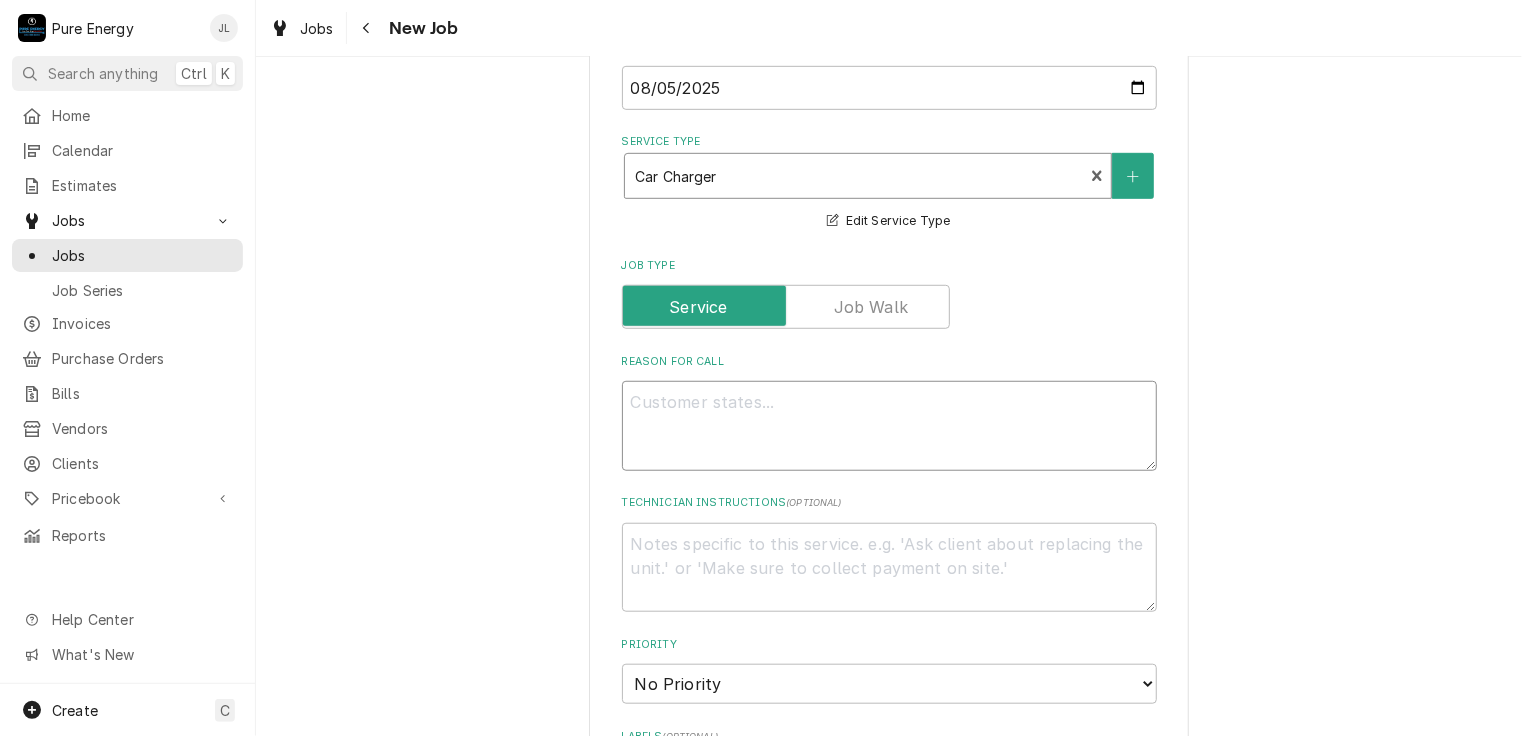 click on "Reason For Call" at bounding box center (889, 426) 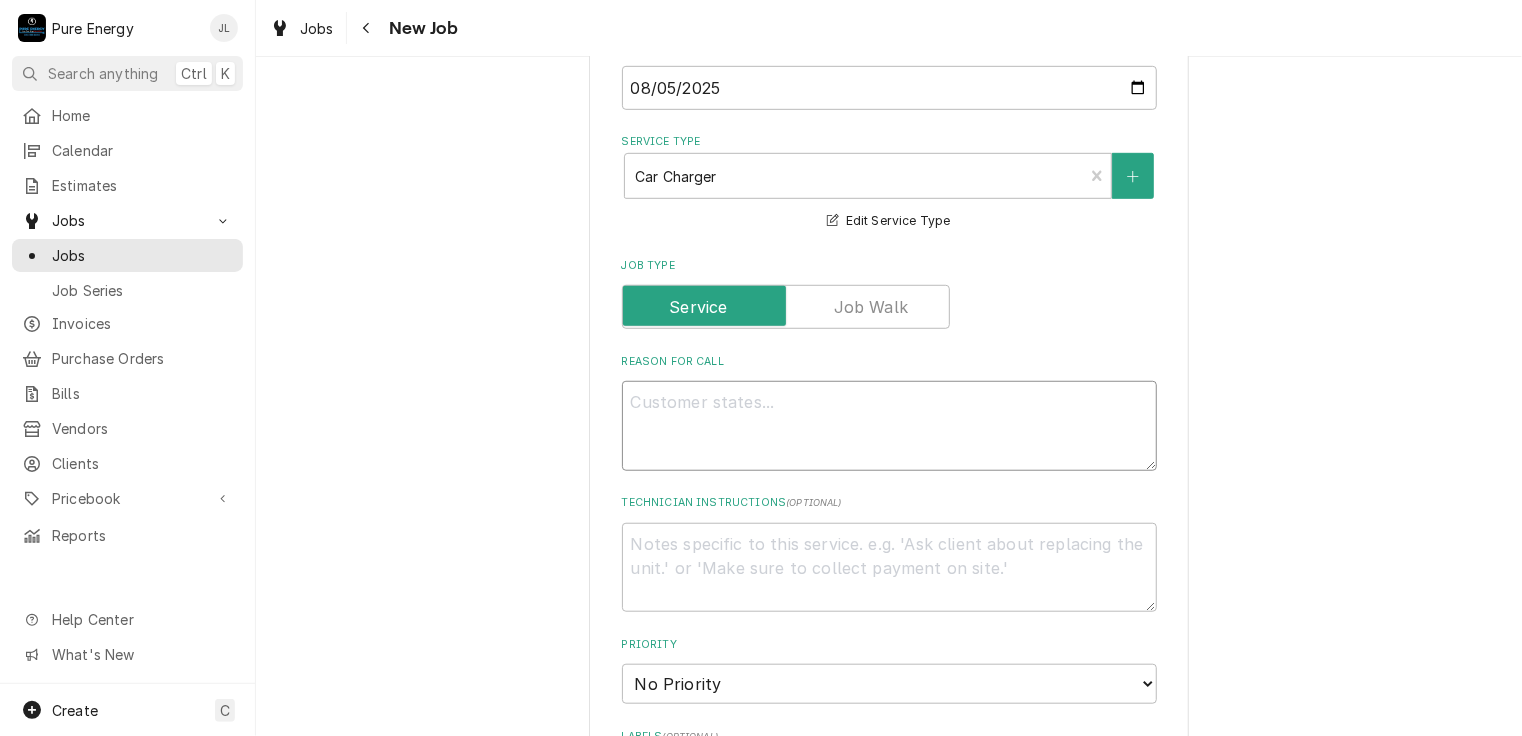 type on "x" 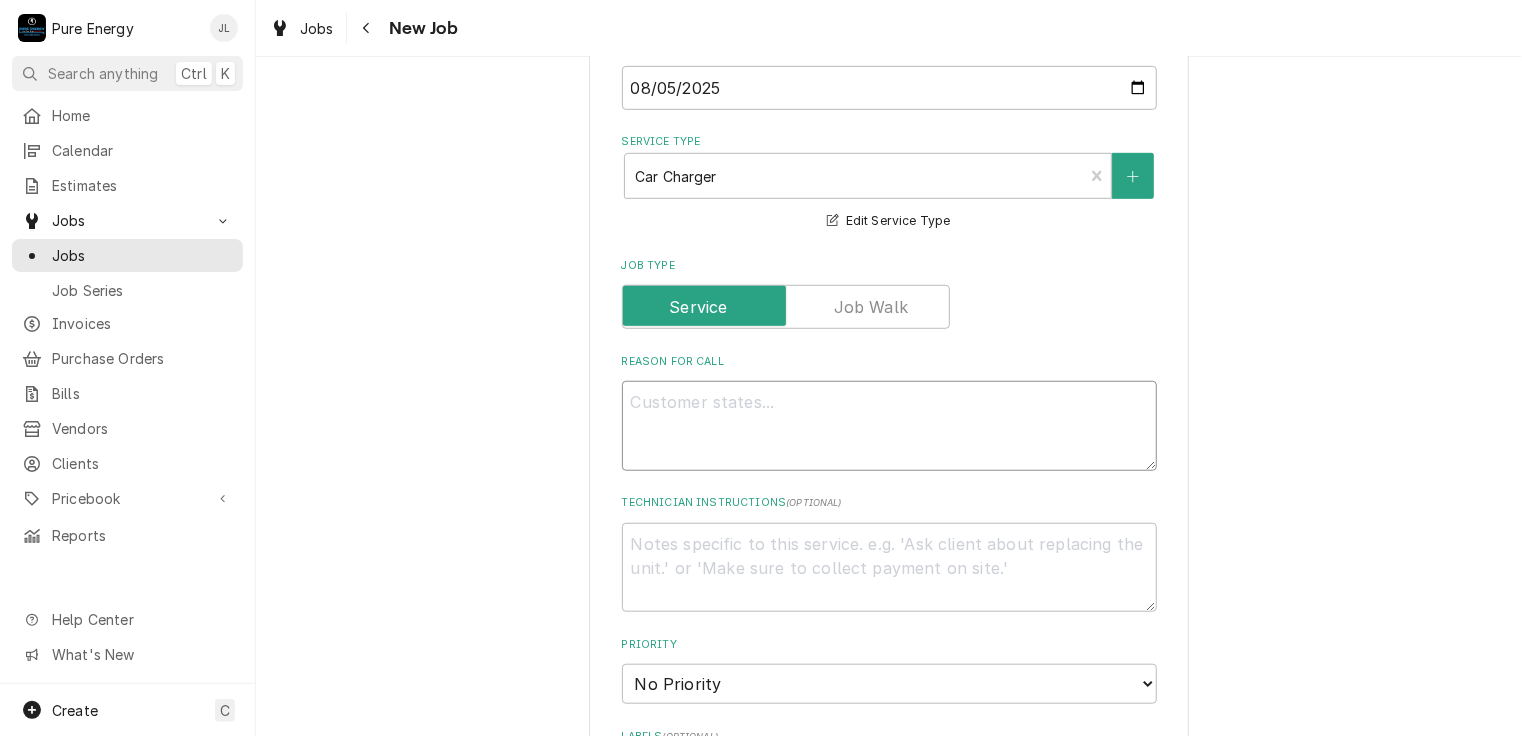 type on "I" 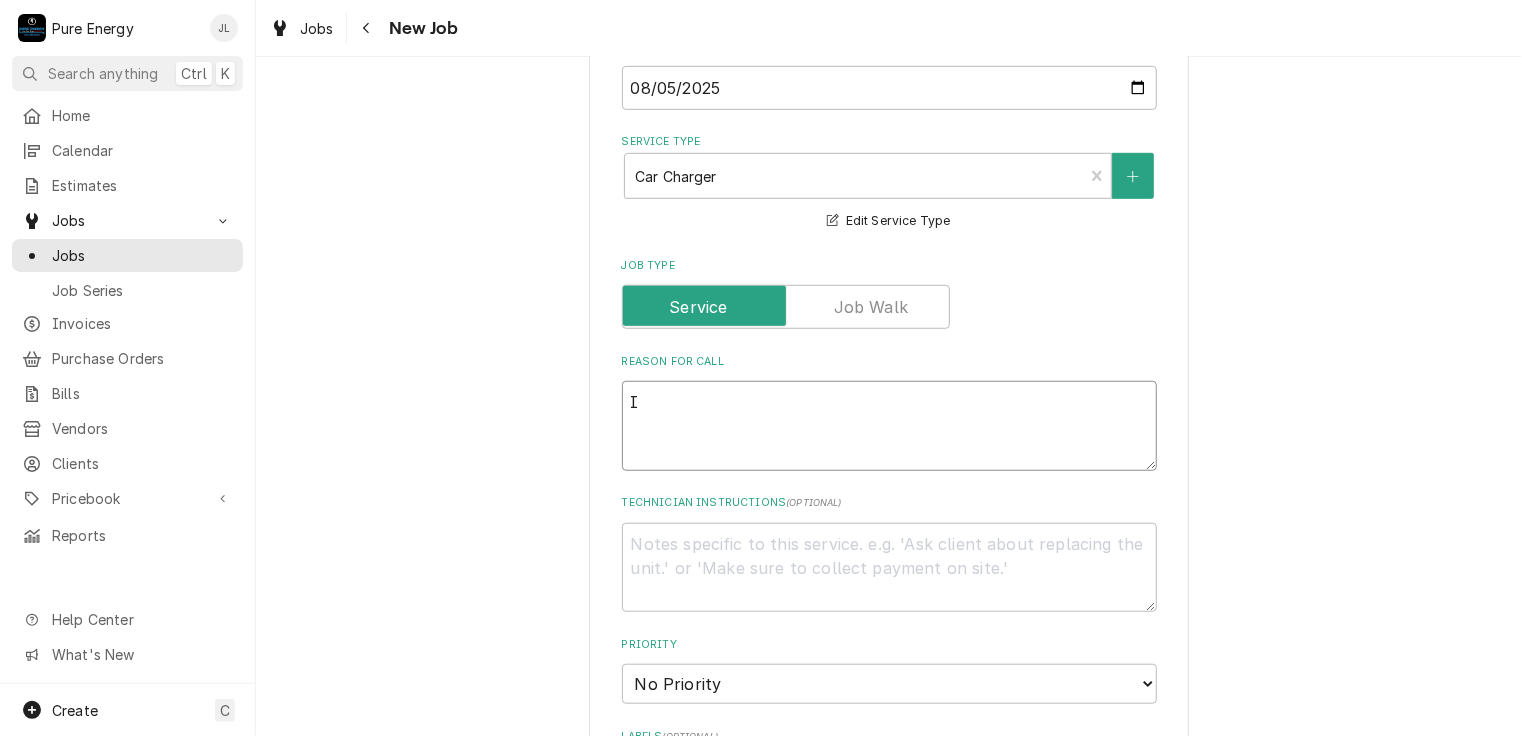 type on "x" 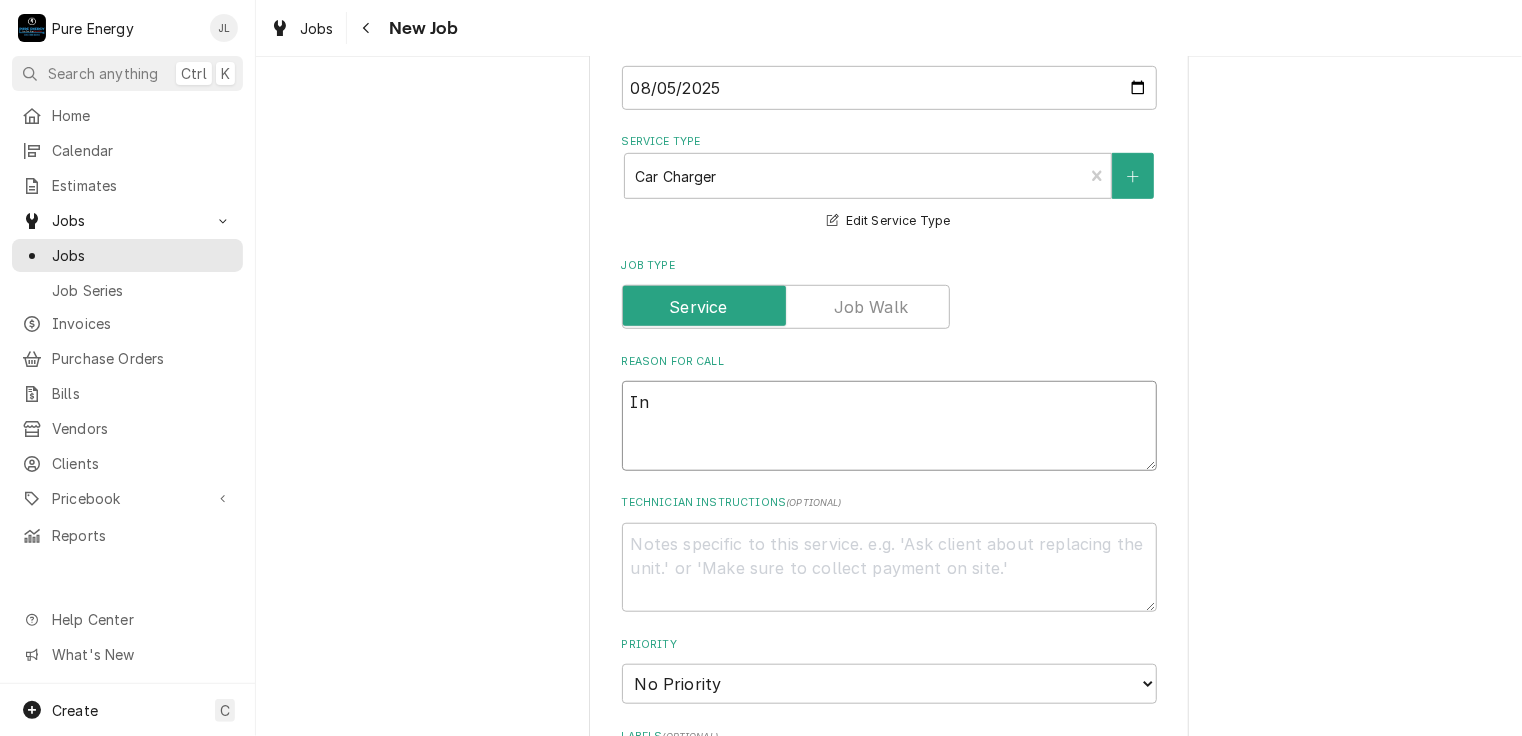 type on "Inn" 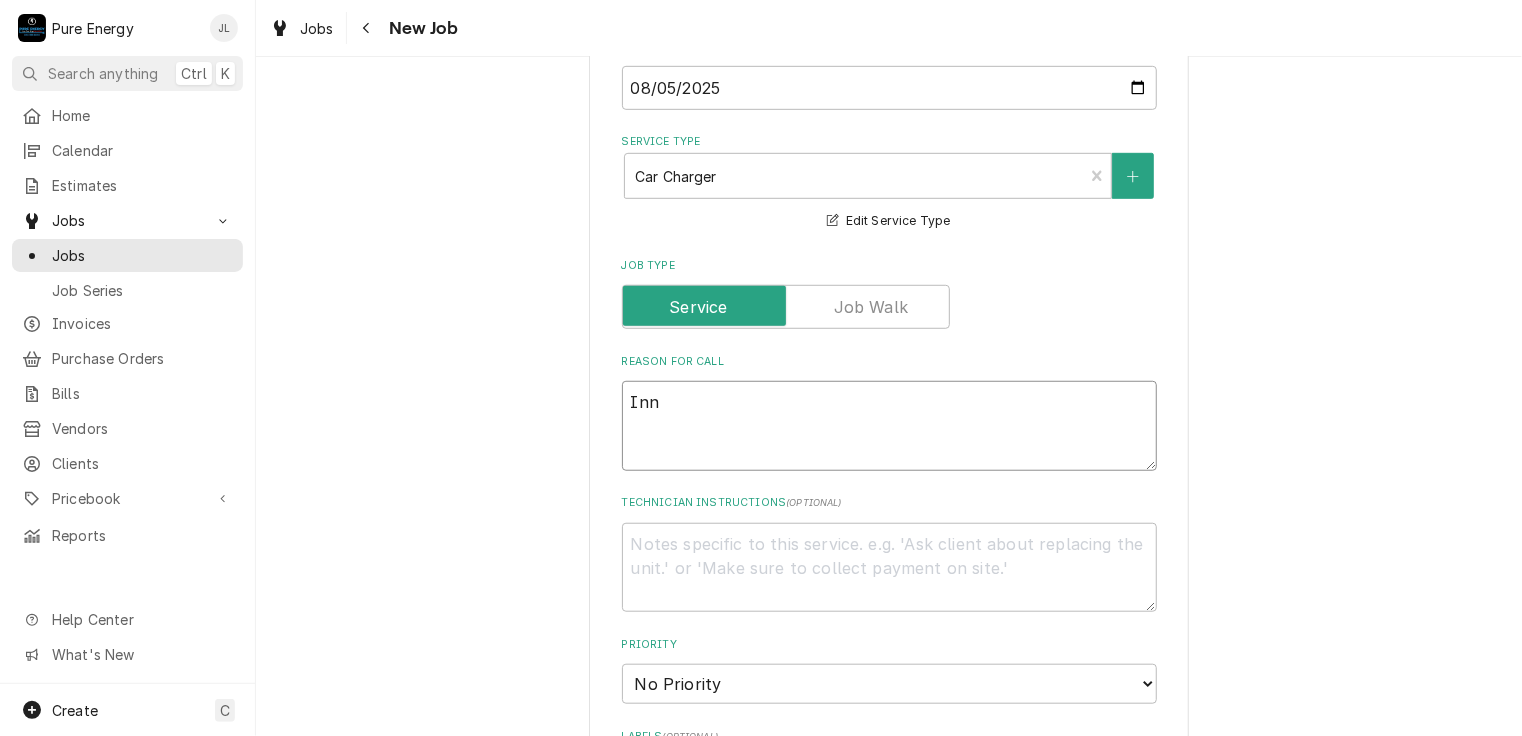 type on "x" 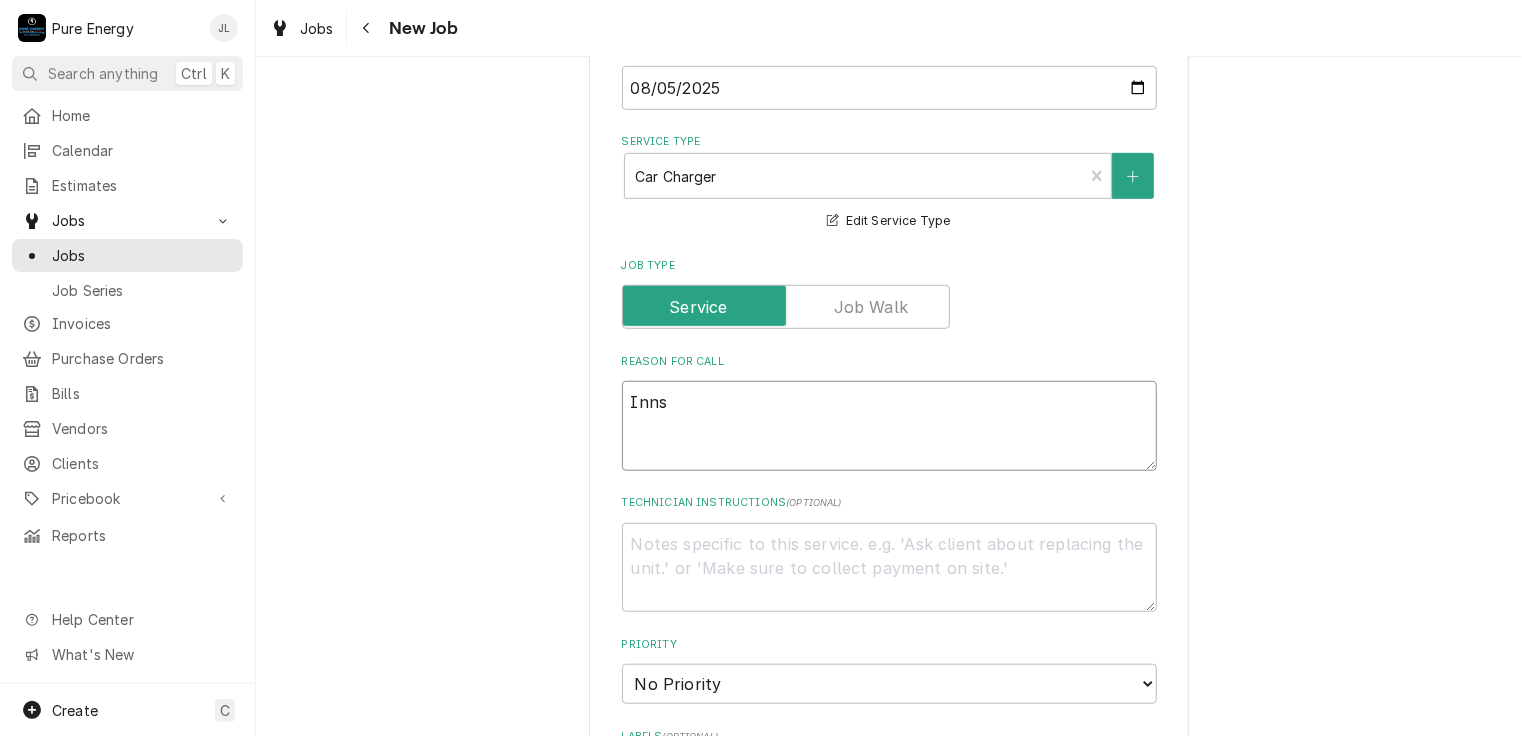 type on "x" 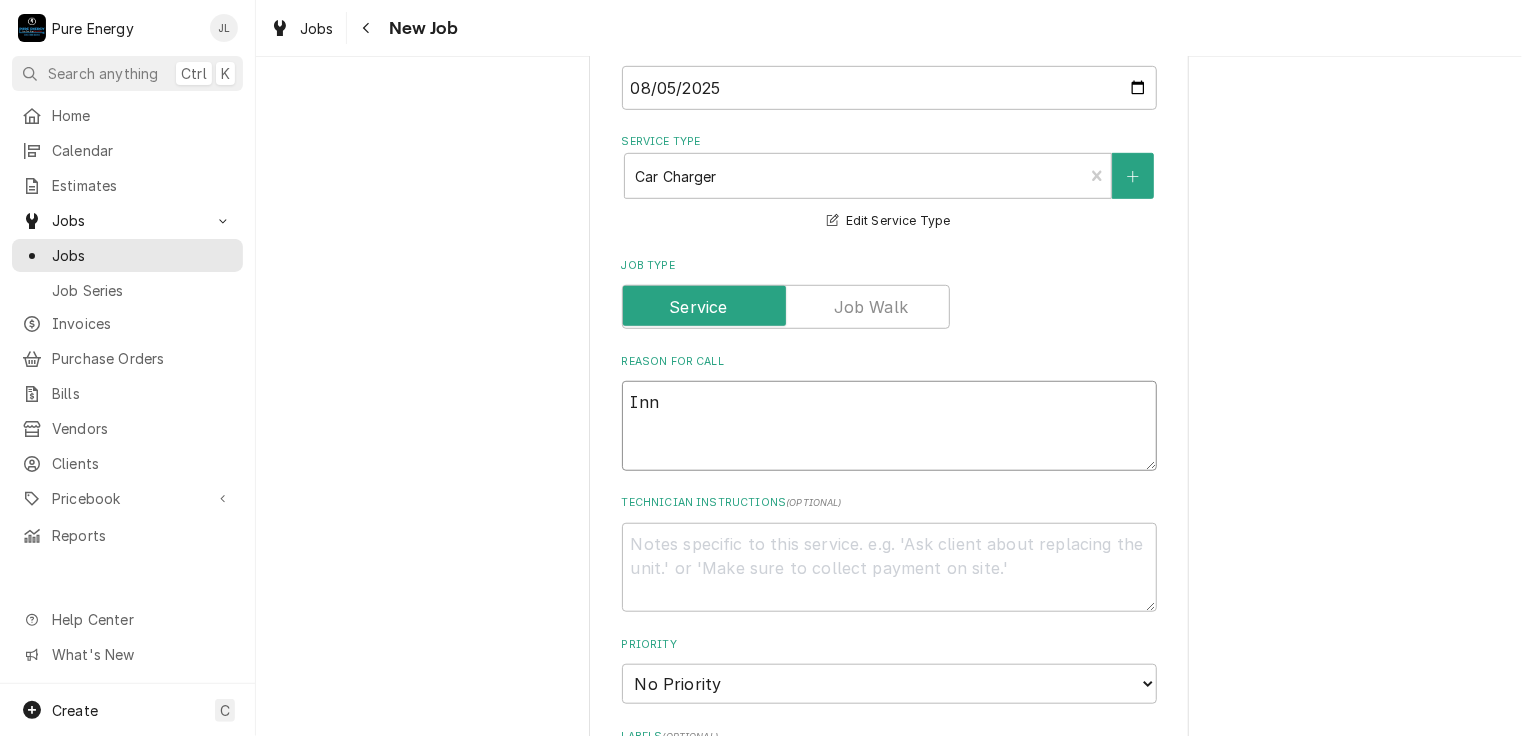 type on "x" 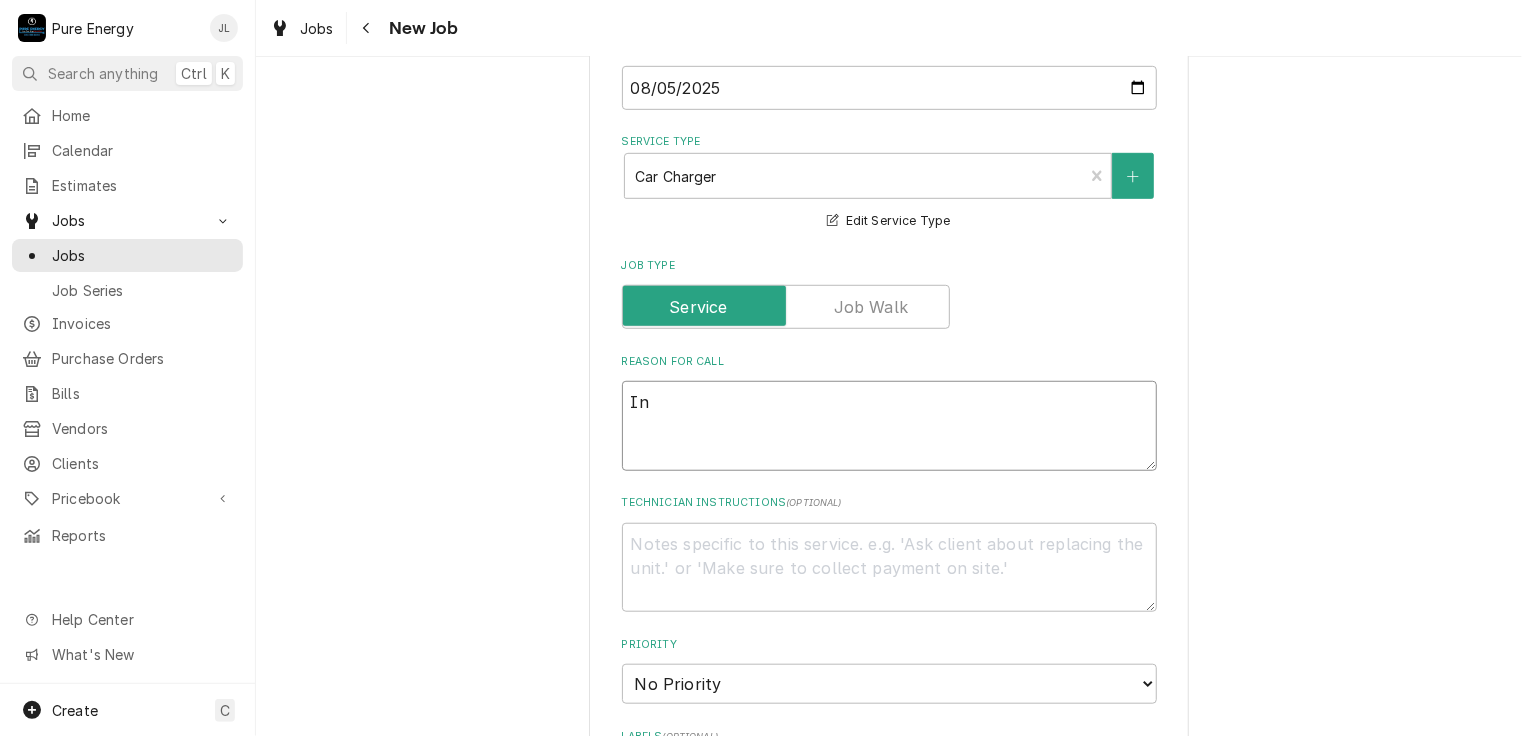 type on "x" 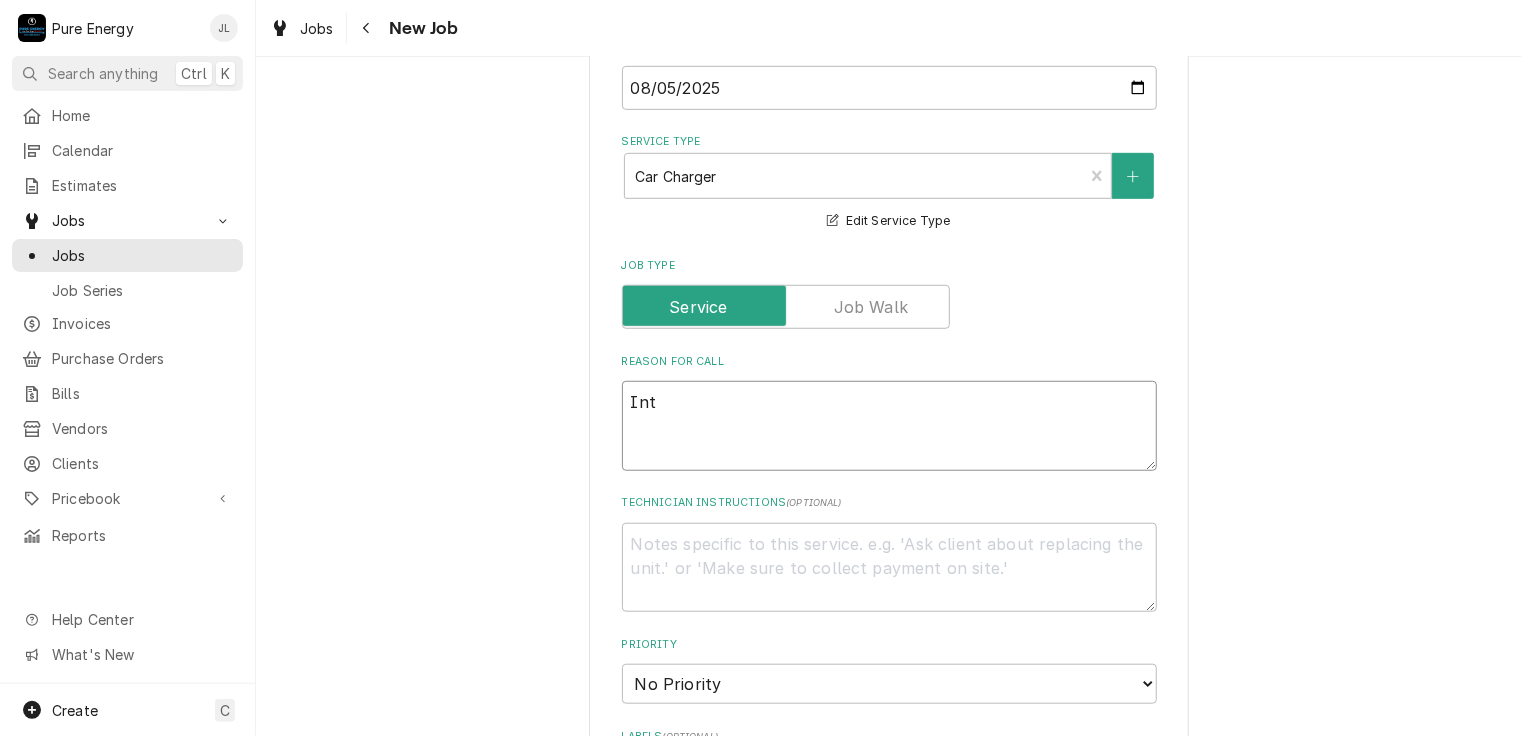 type on "x" 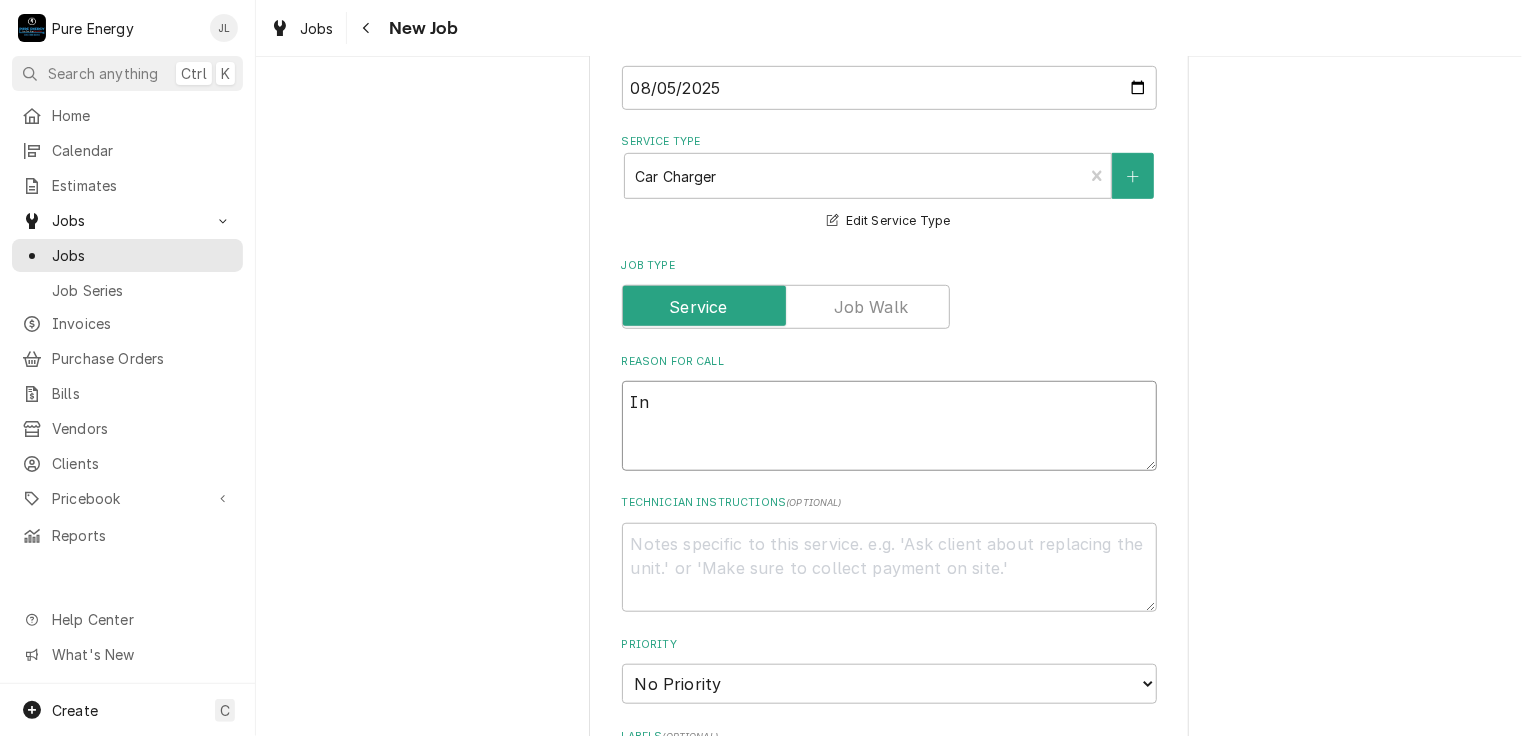 type on "x" 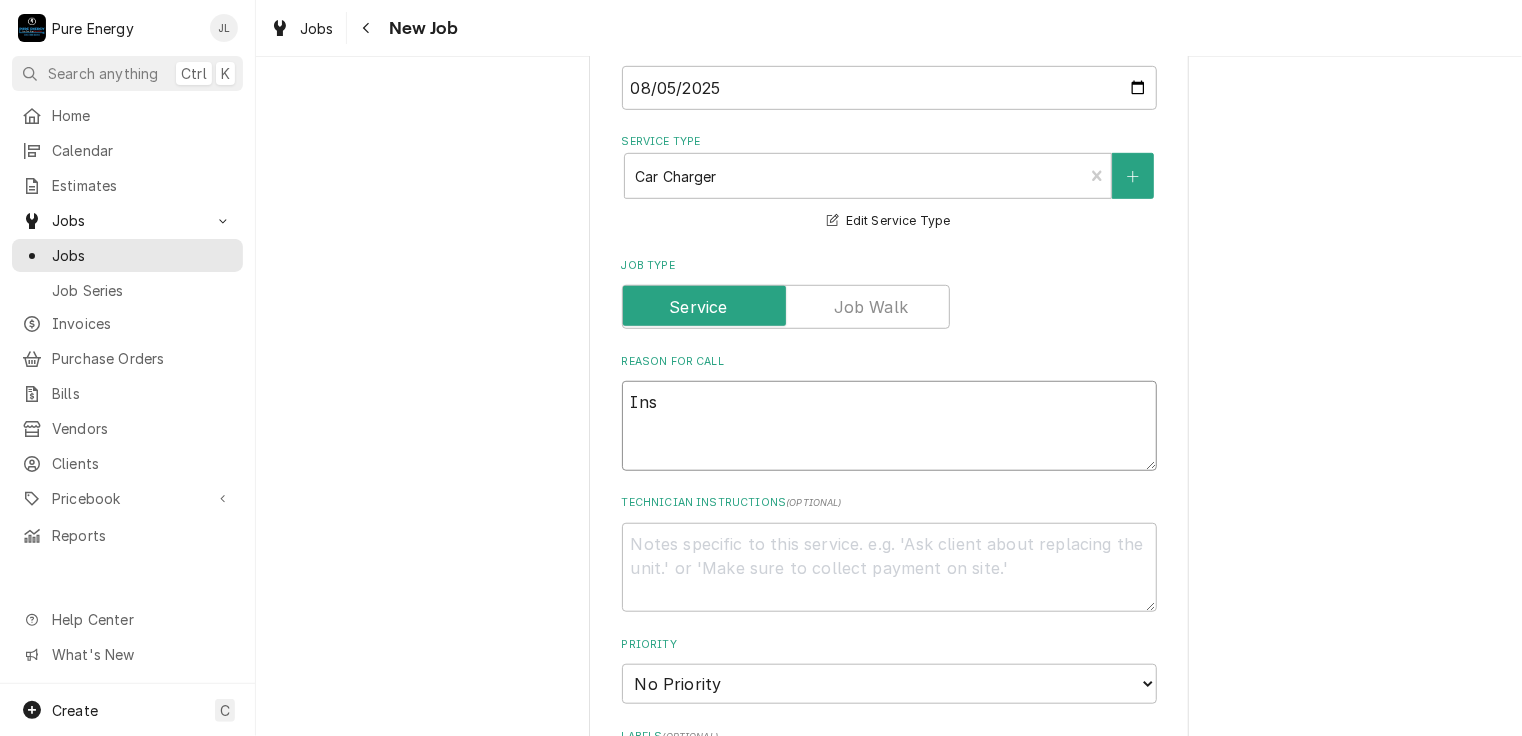type on "x" 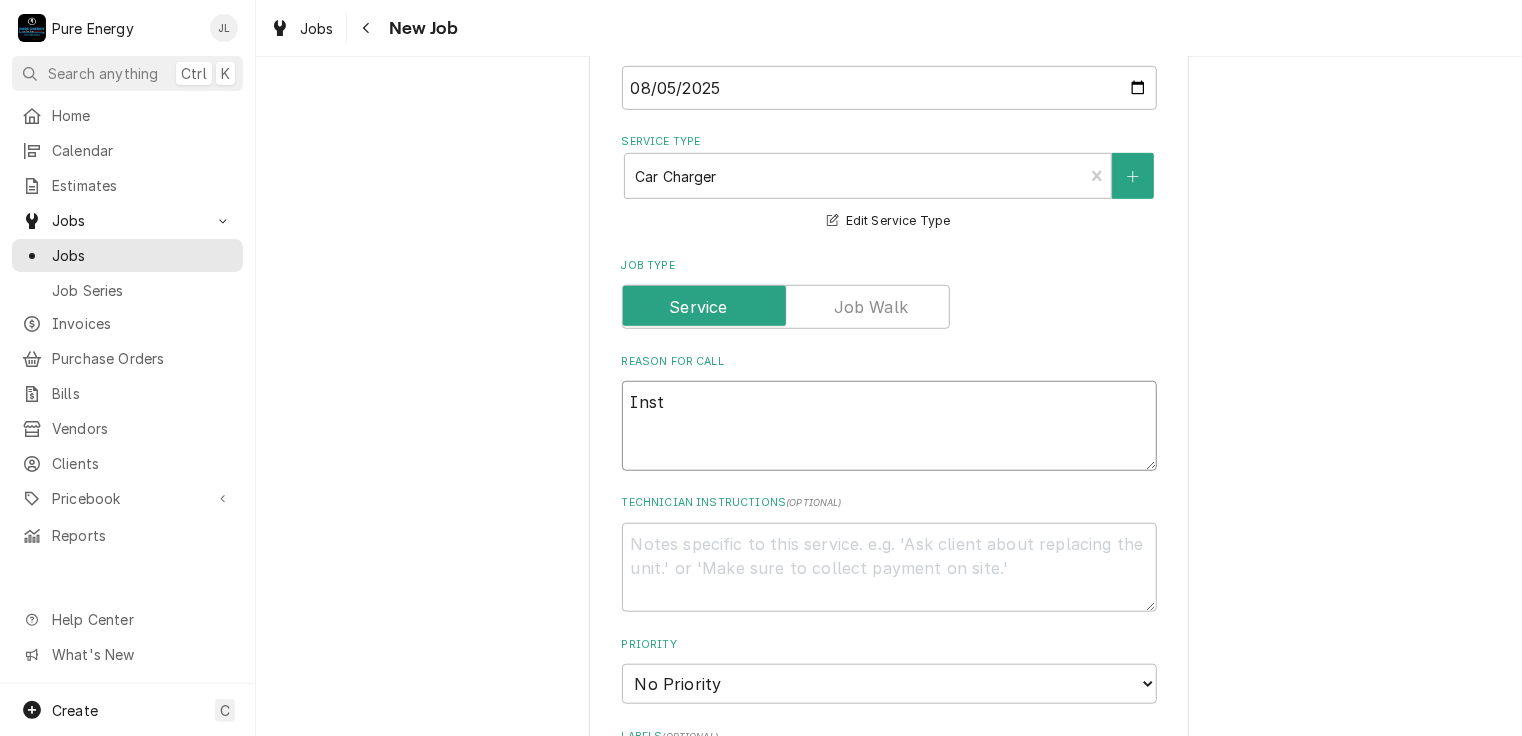 type on "x" 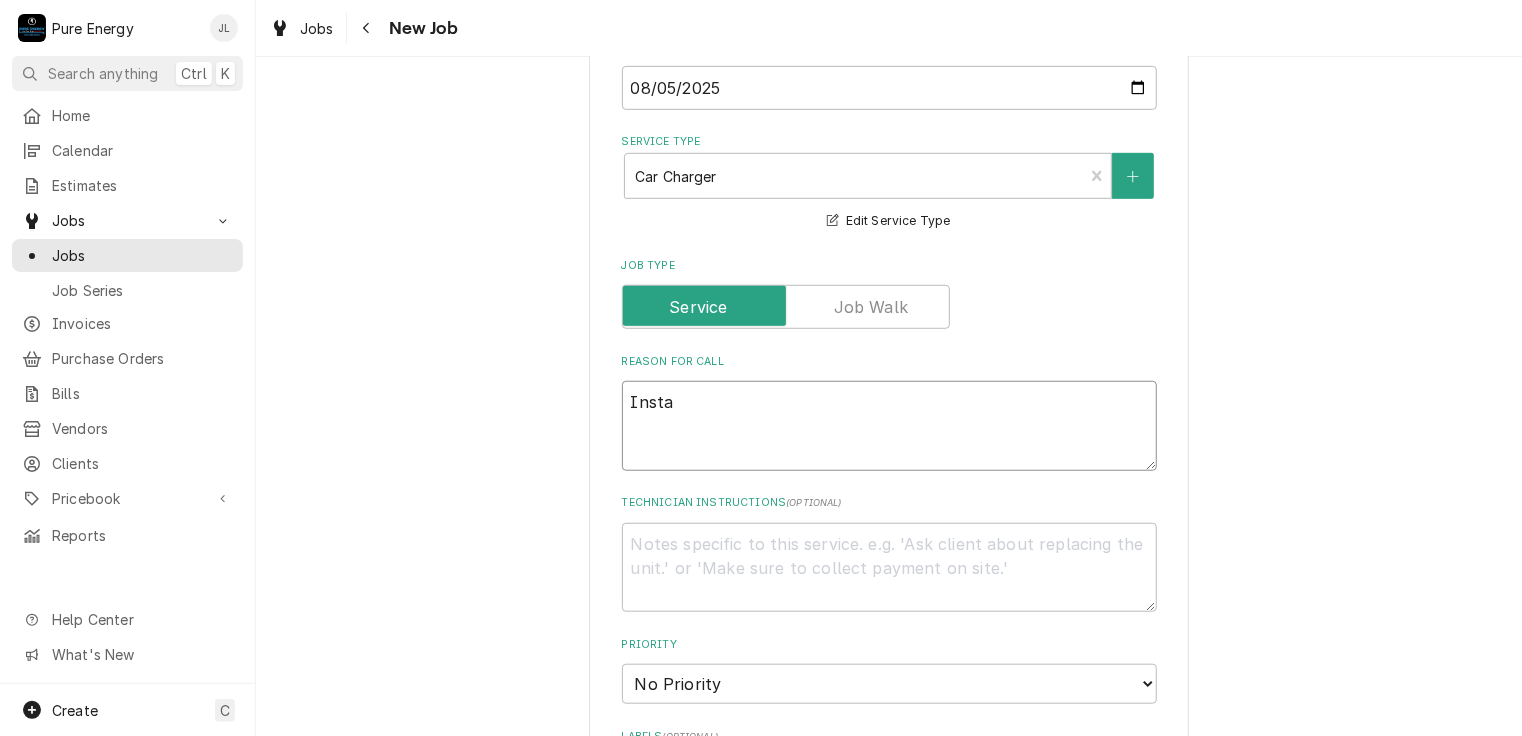 type on "Instal" 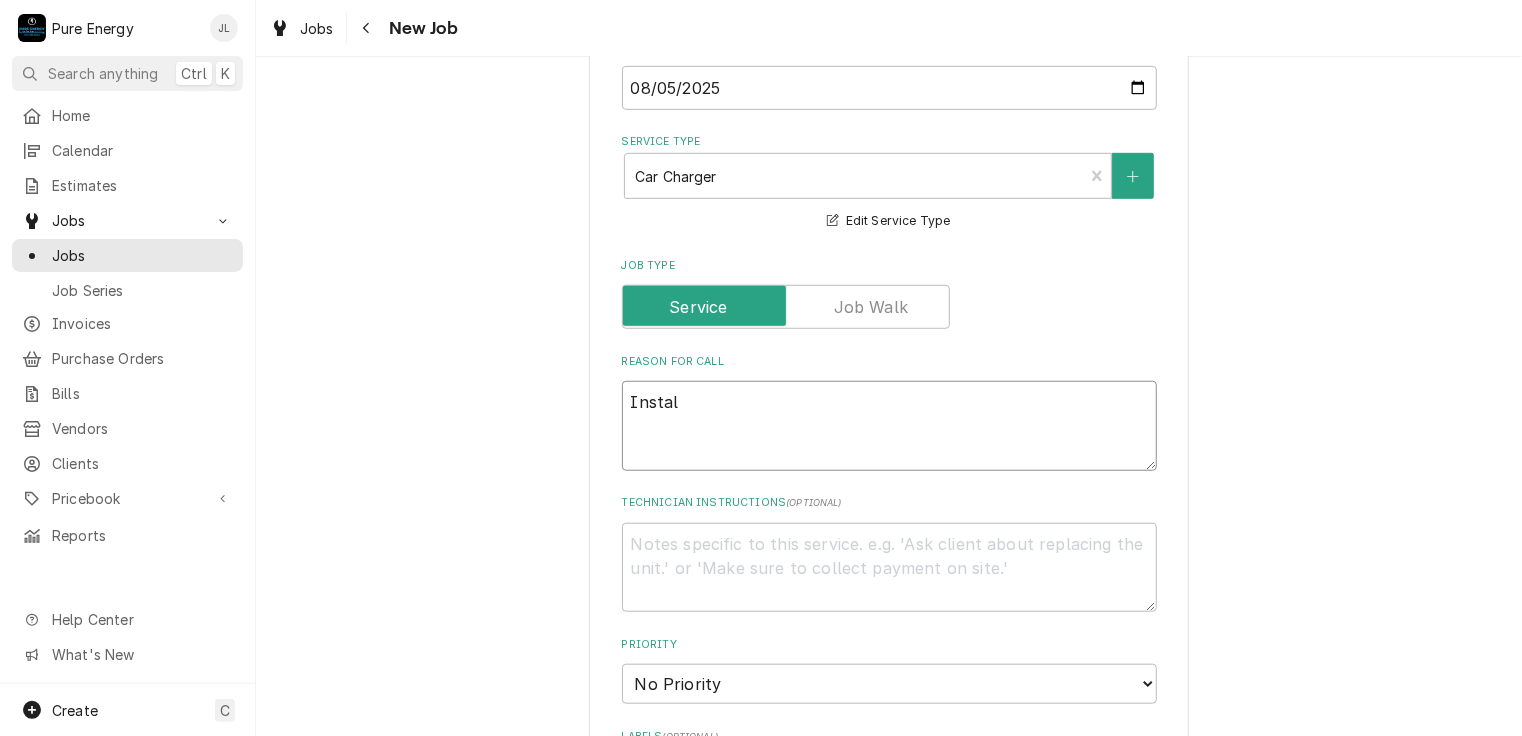 type on "x" 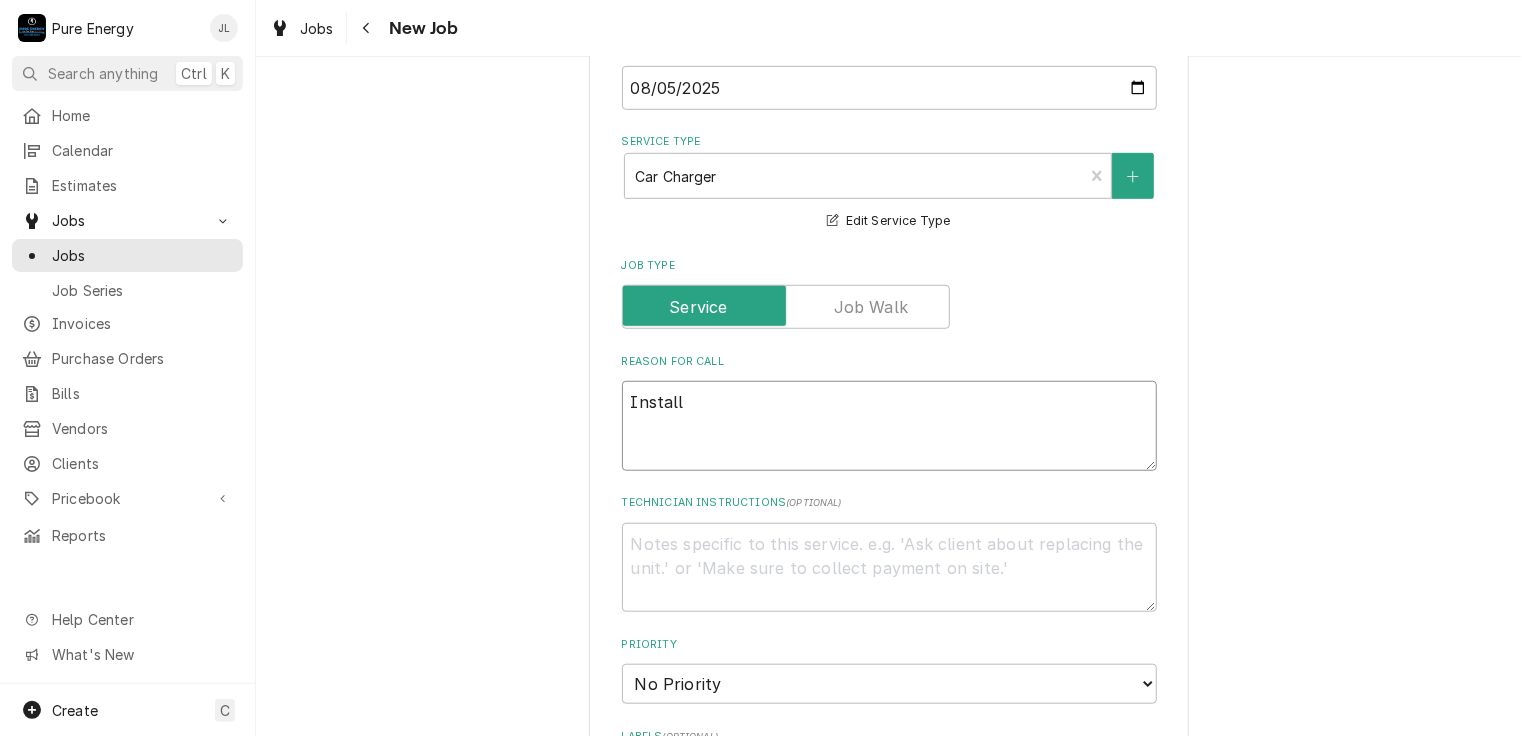type on "x" 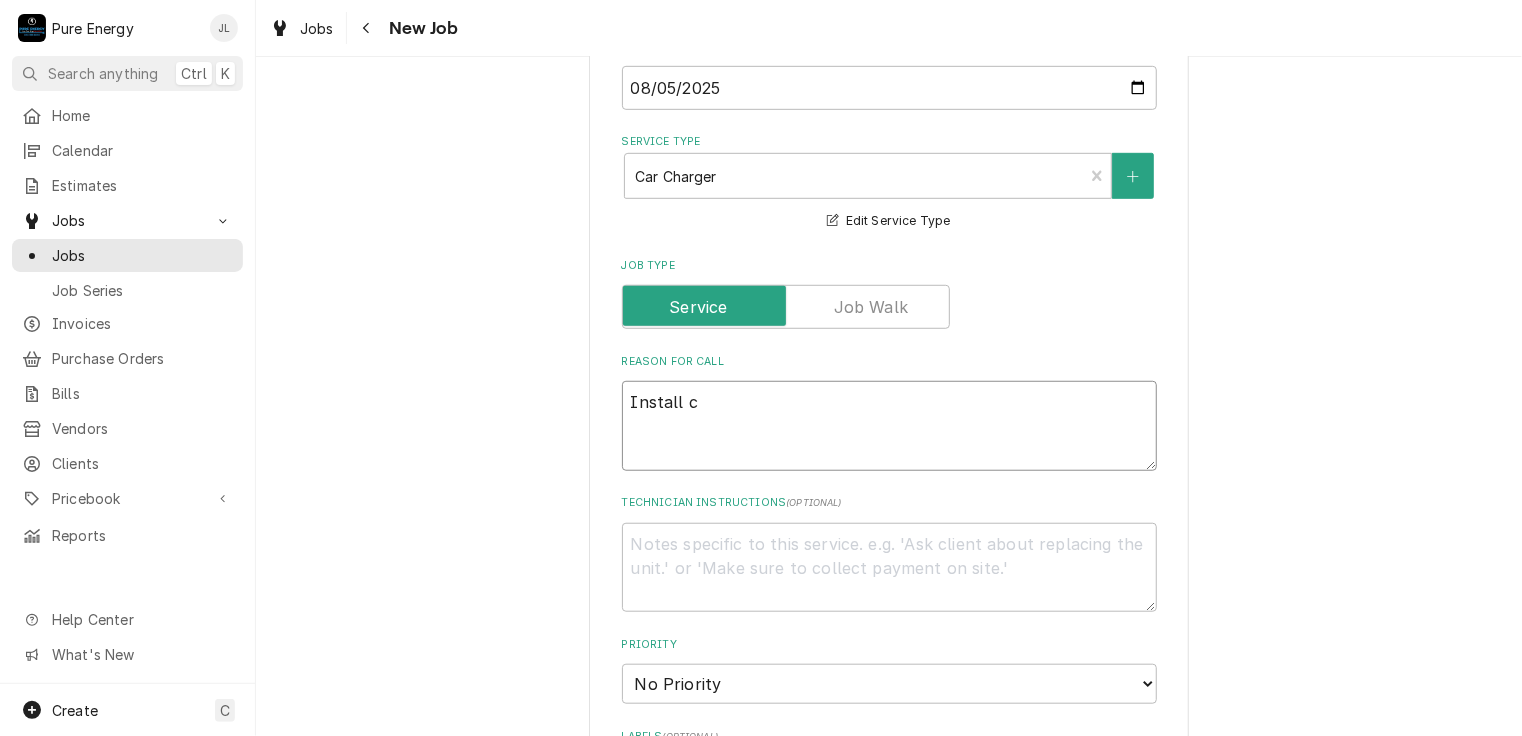 type on "x" 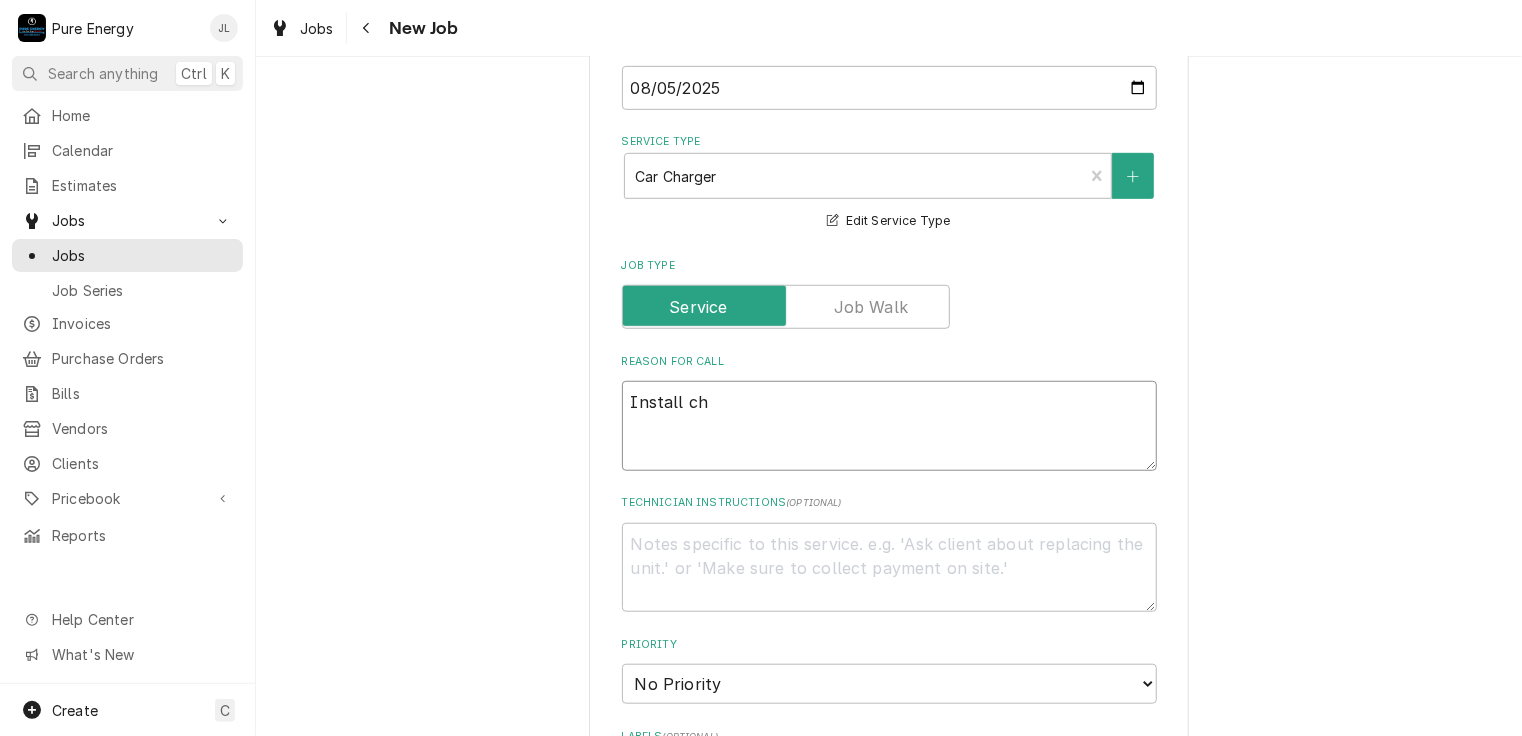 type on "x" 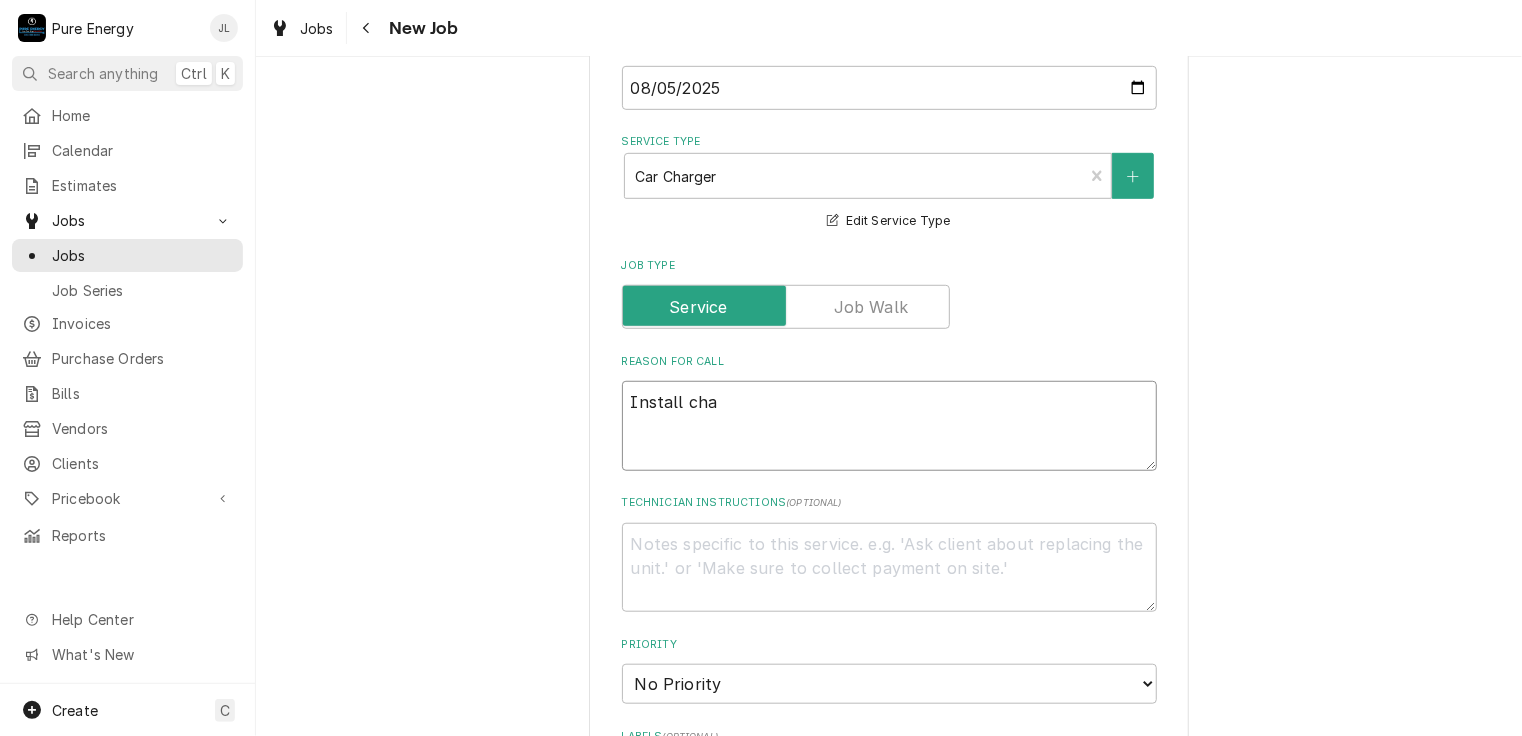 type on "x" 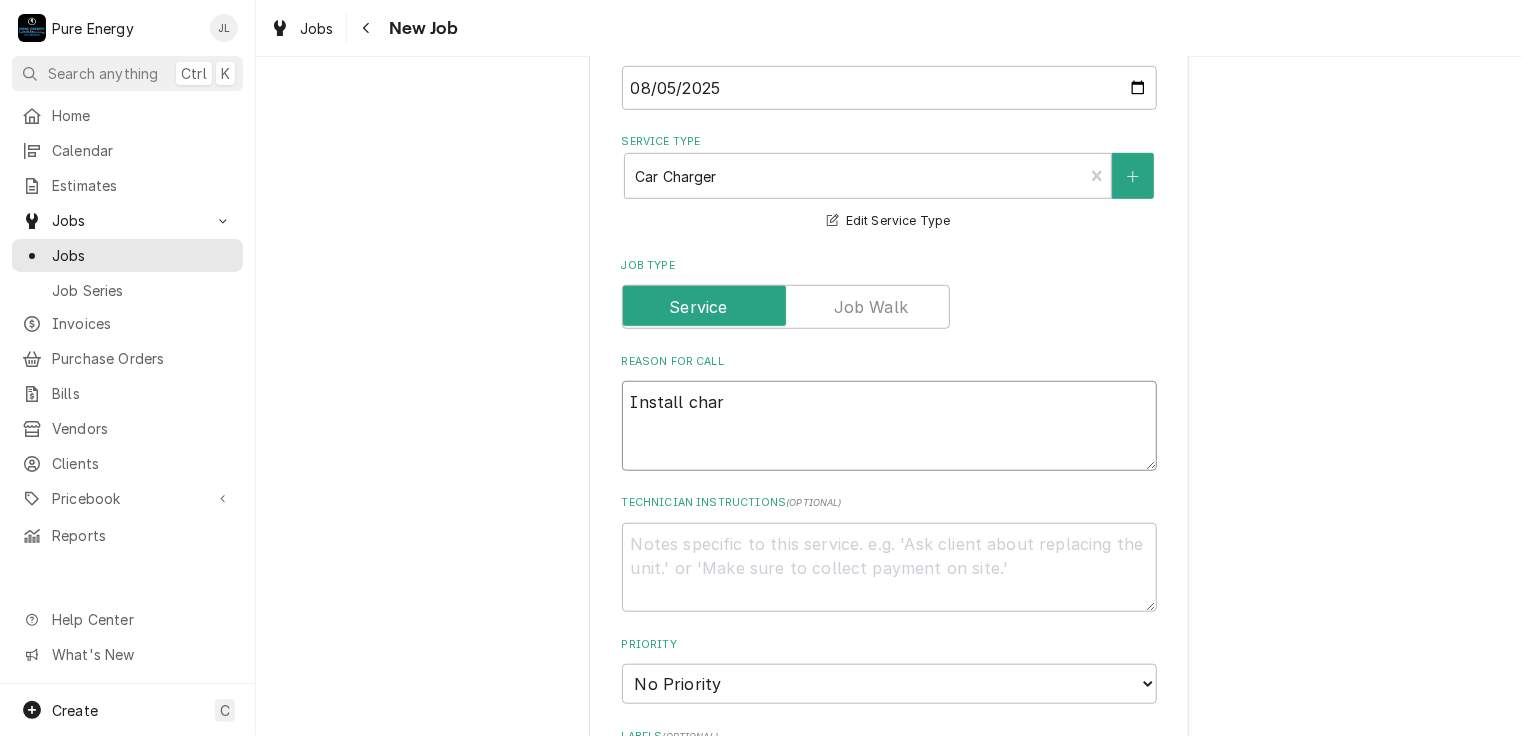 type on "x" 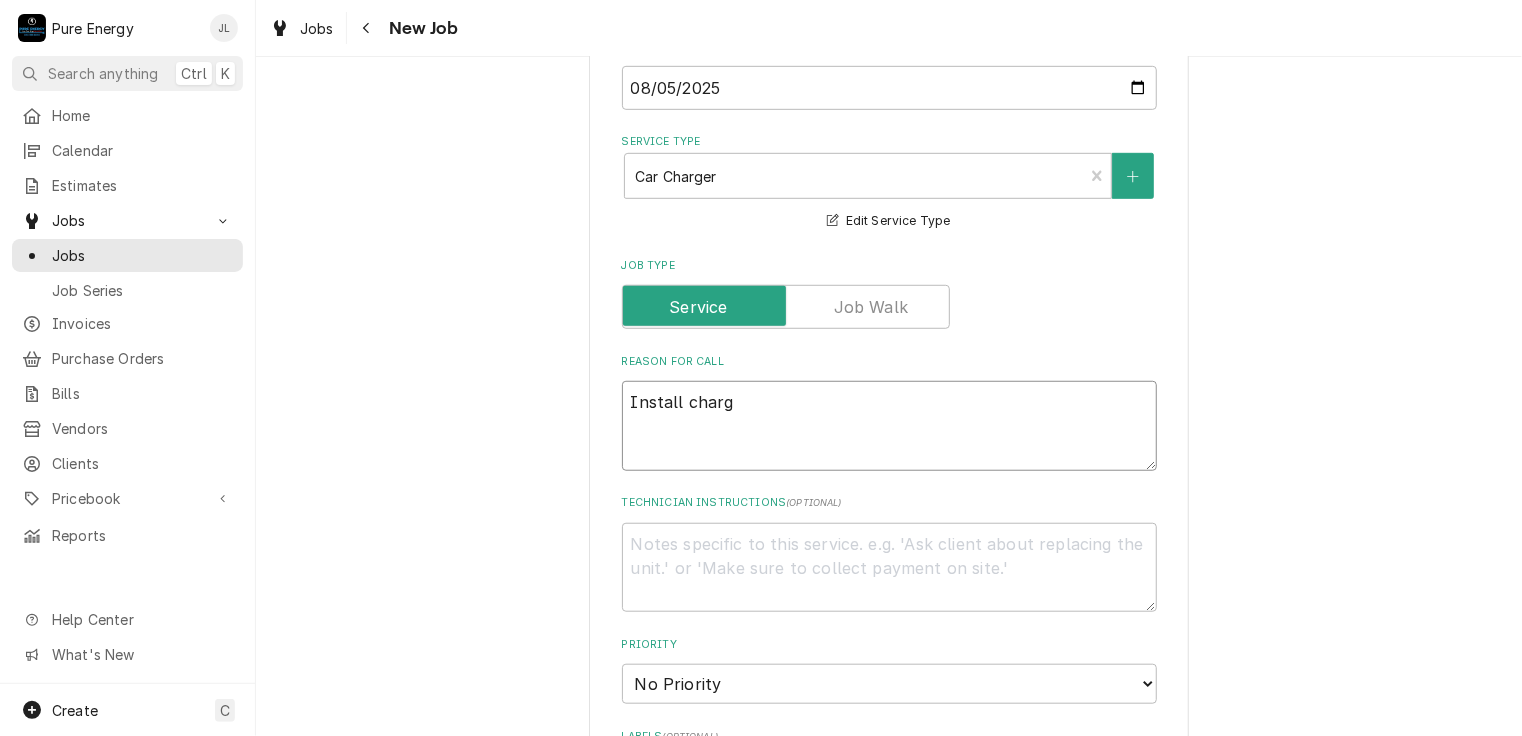 type on "x" 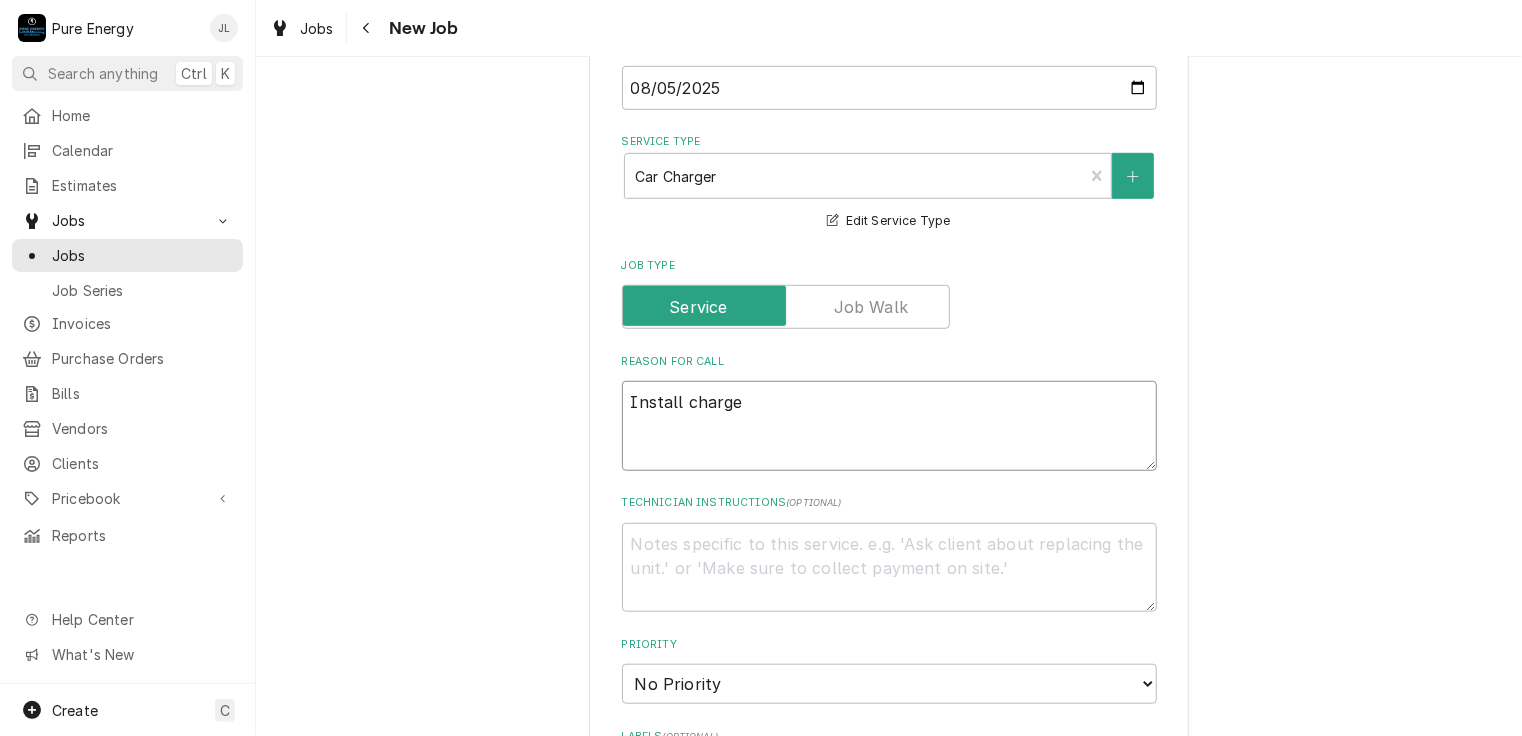 type on "x" 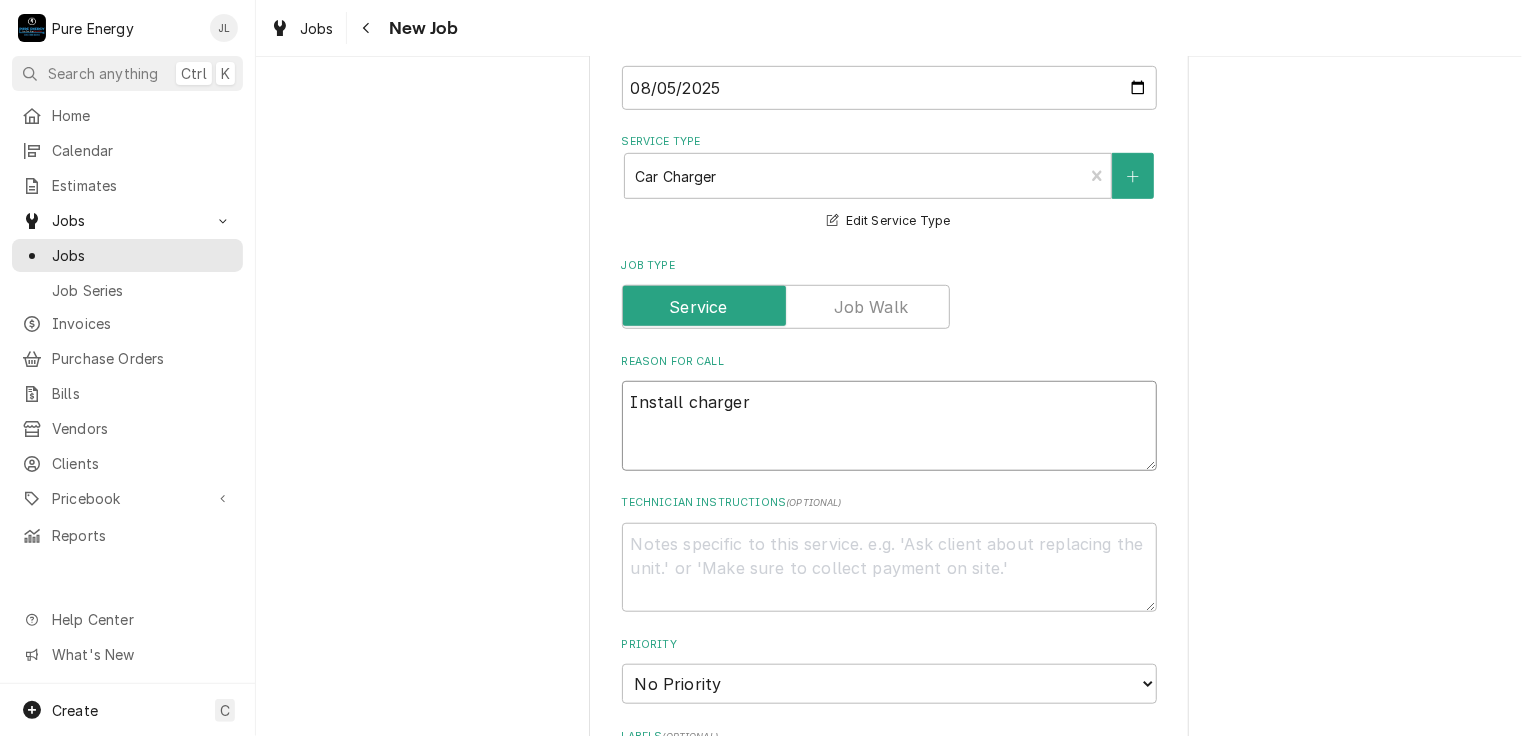 type on "x" 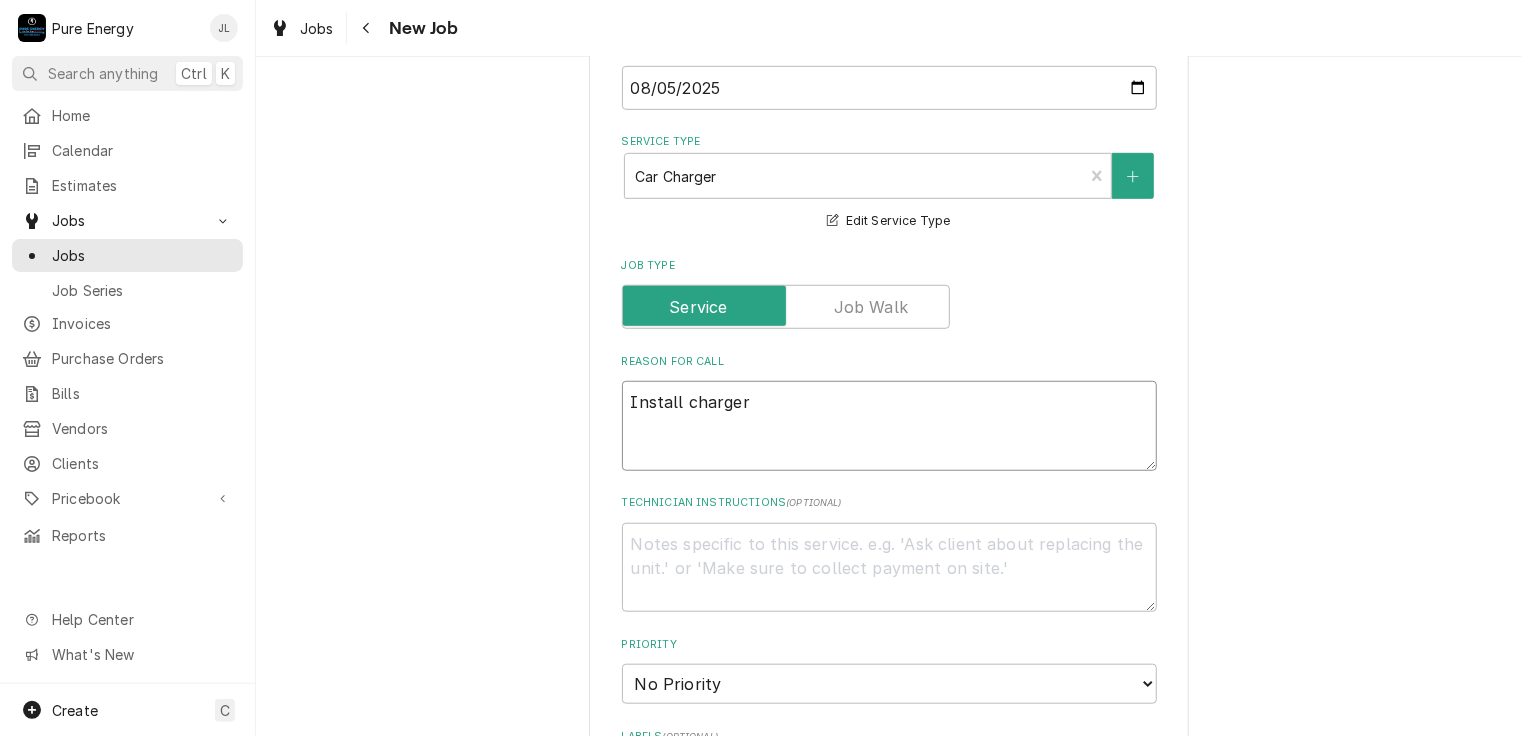 type on "Install charger" 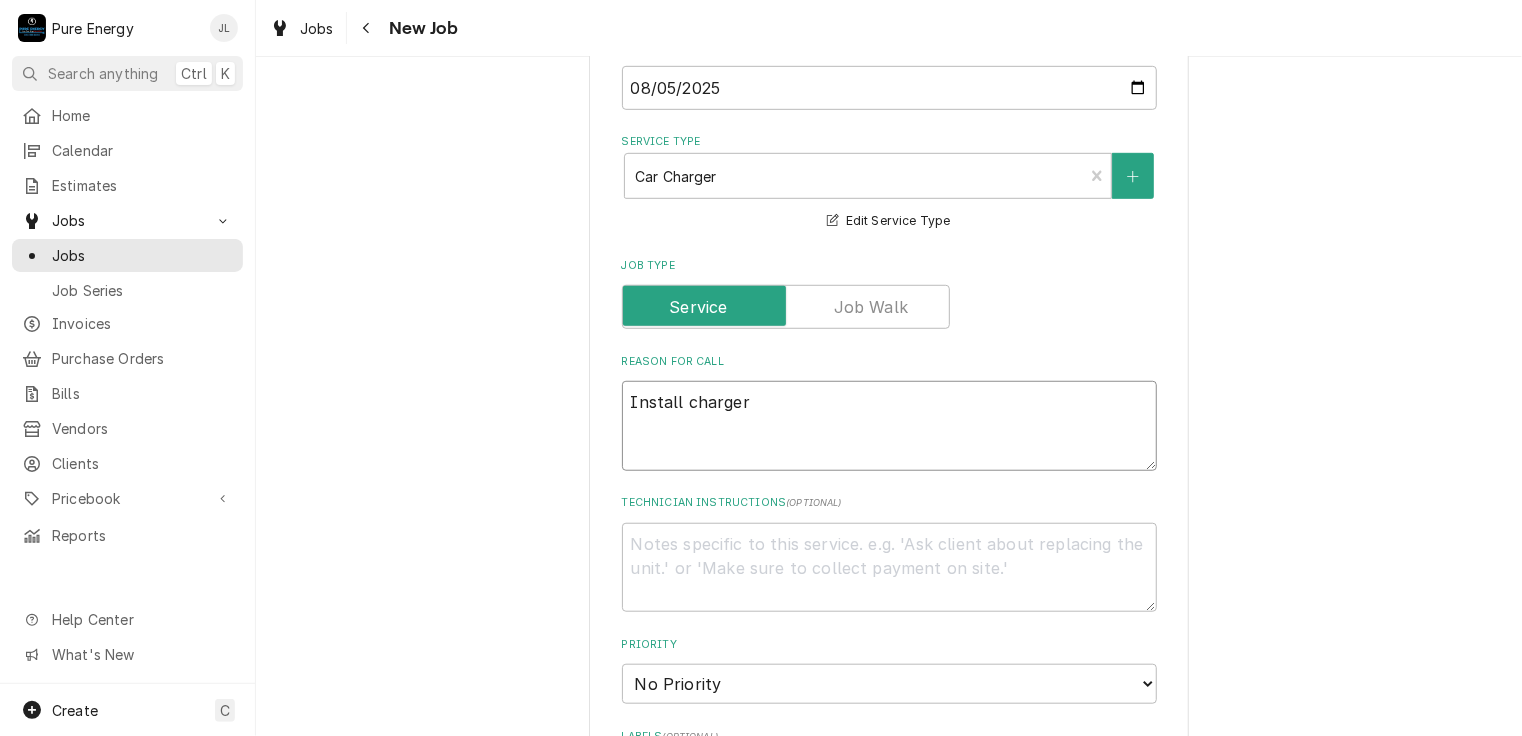 type on "x" 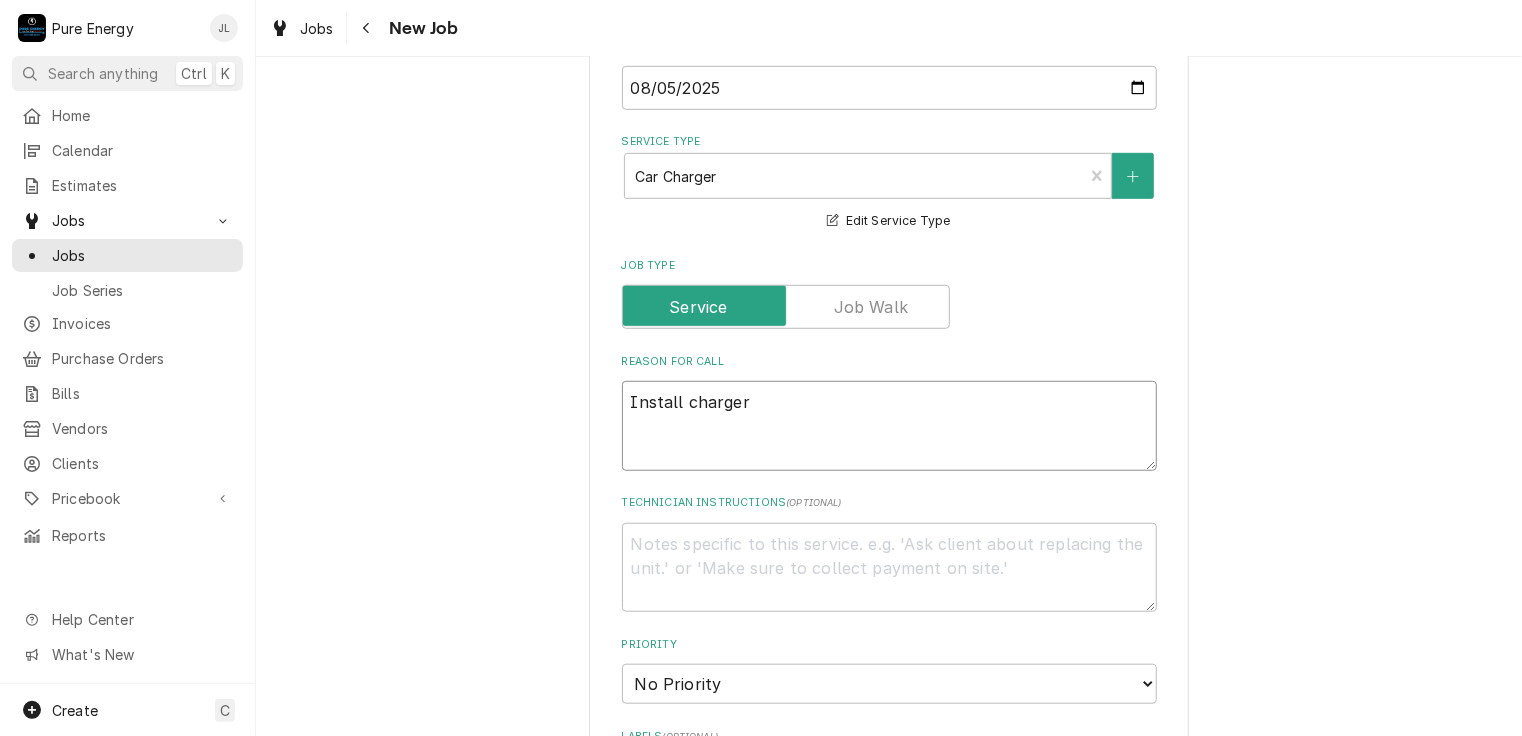 type on "Install charger
B" 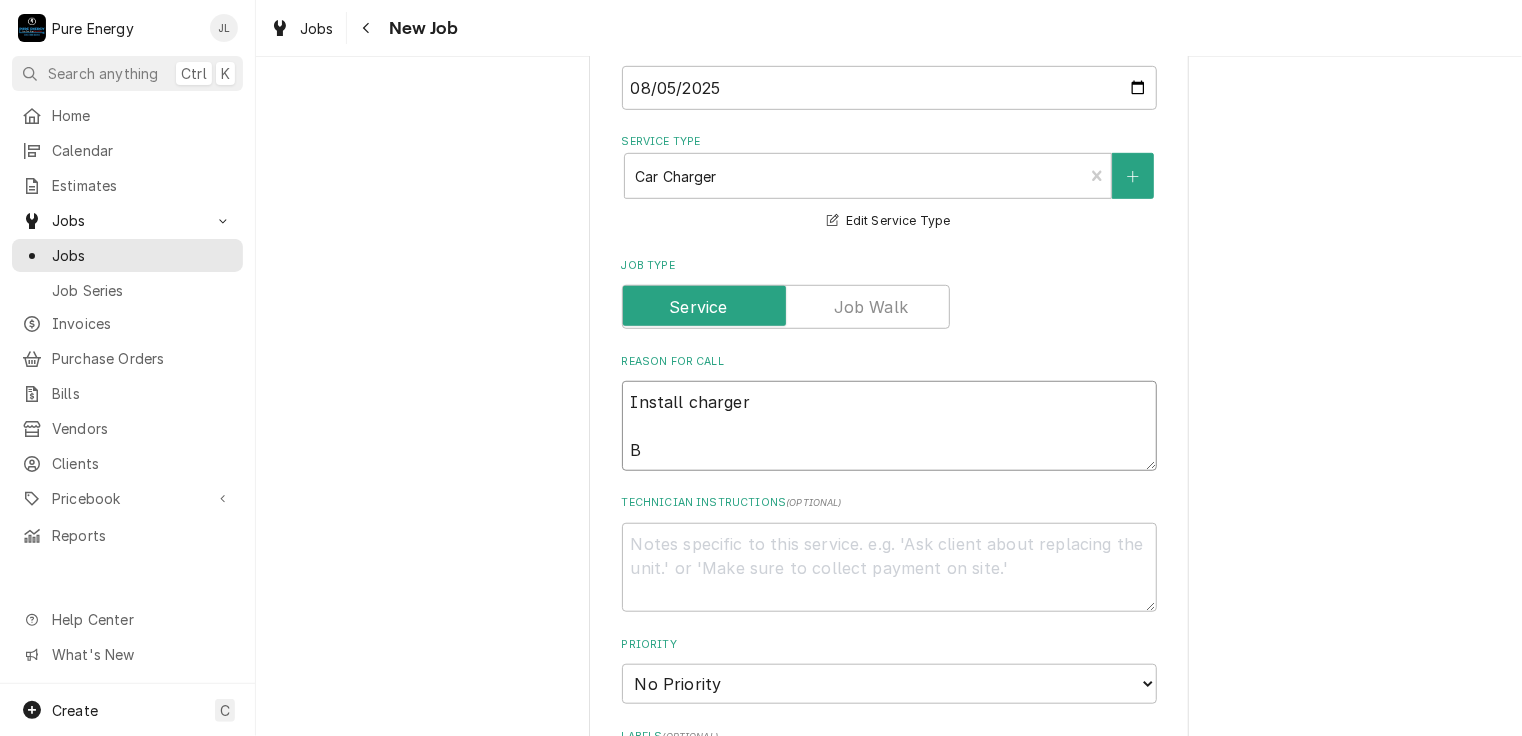 type on "x" 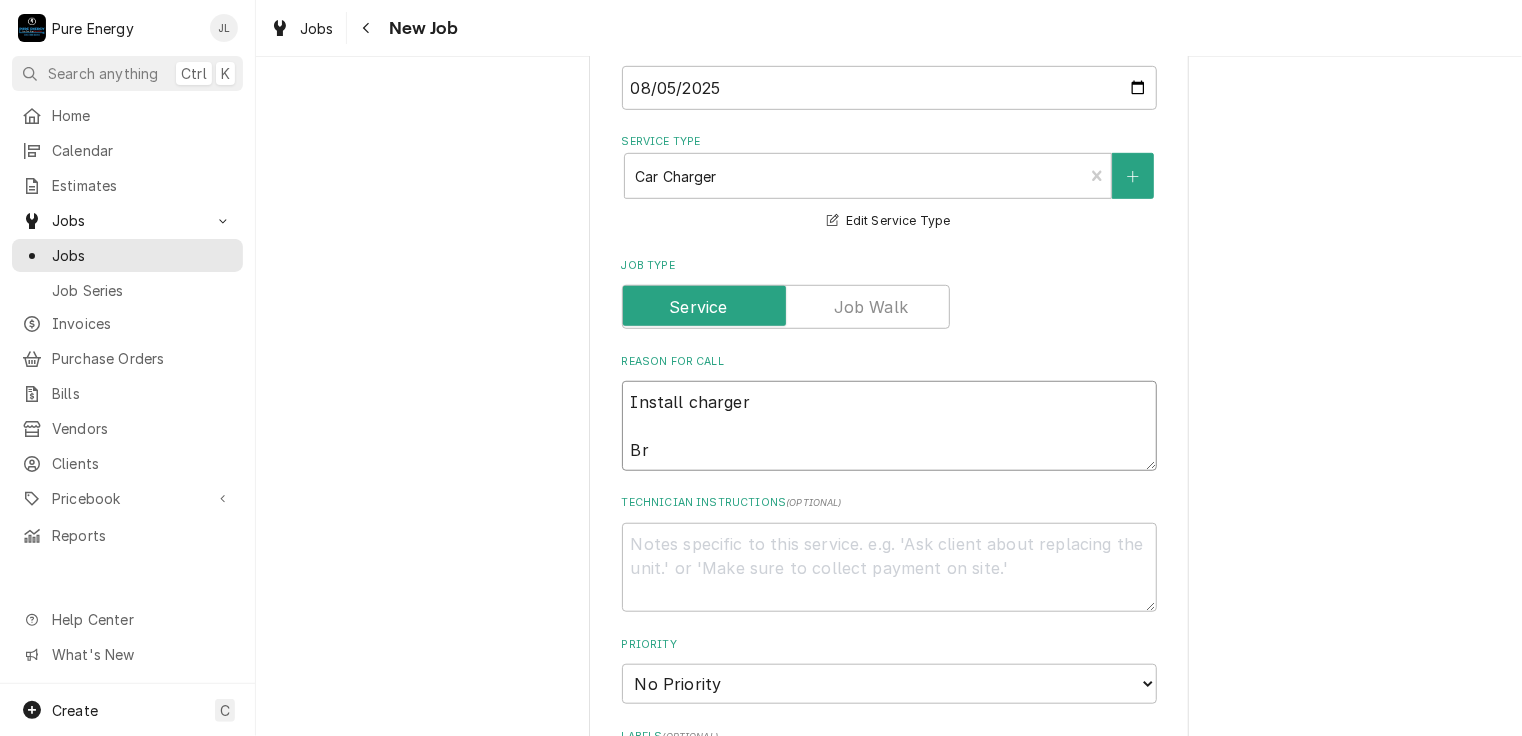 type on "x" 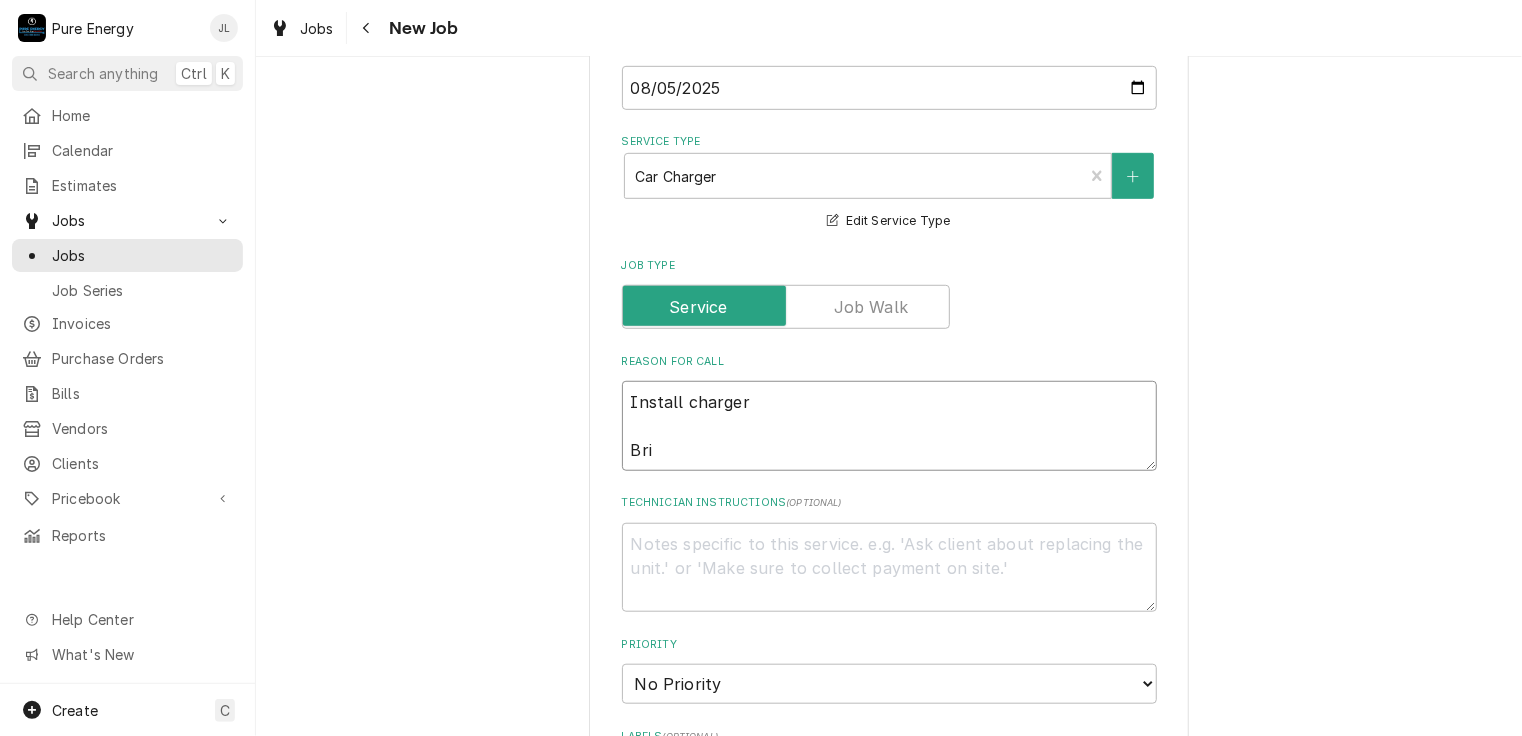 type on "x" 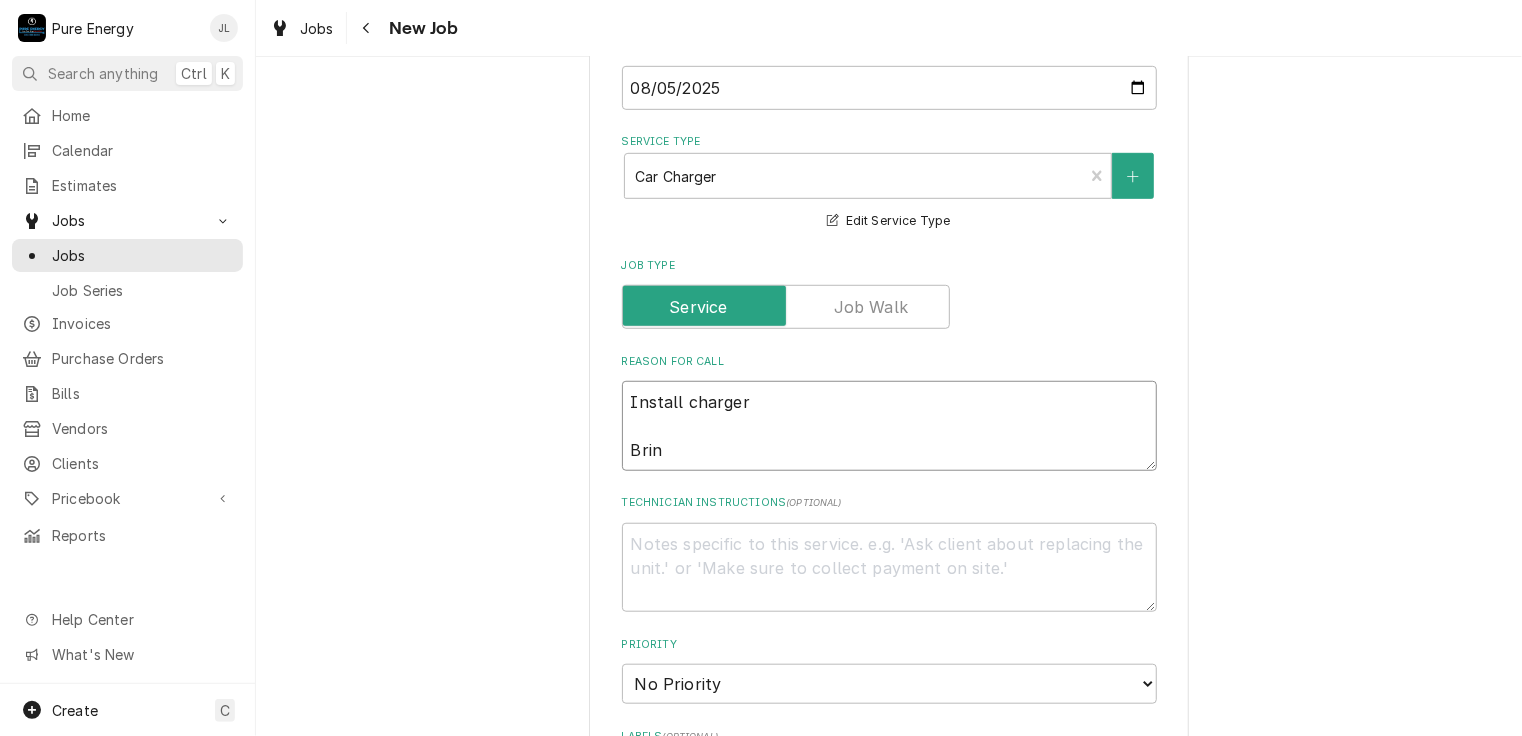 type on "x" 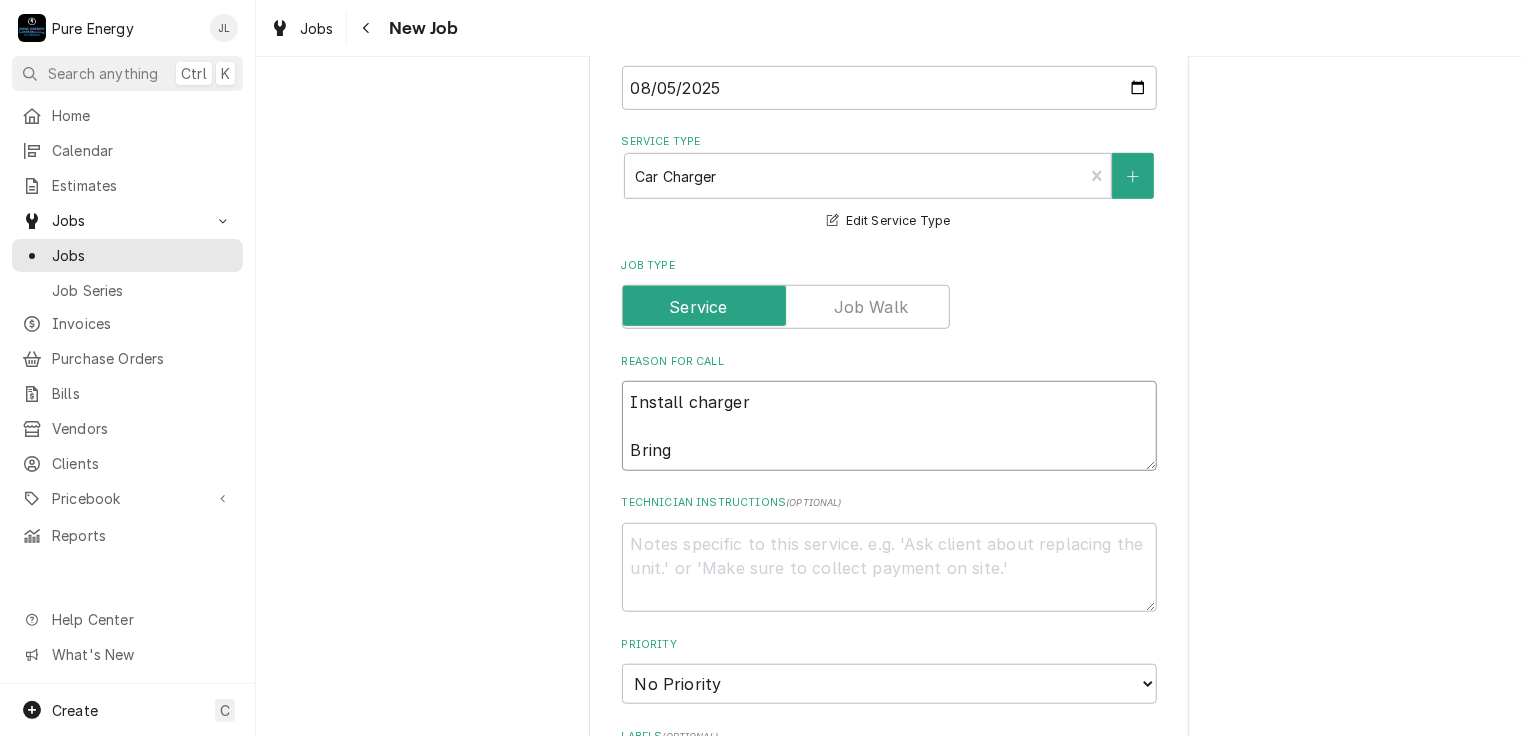 type on "x" 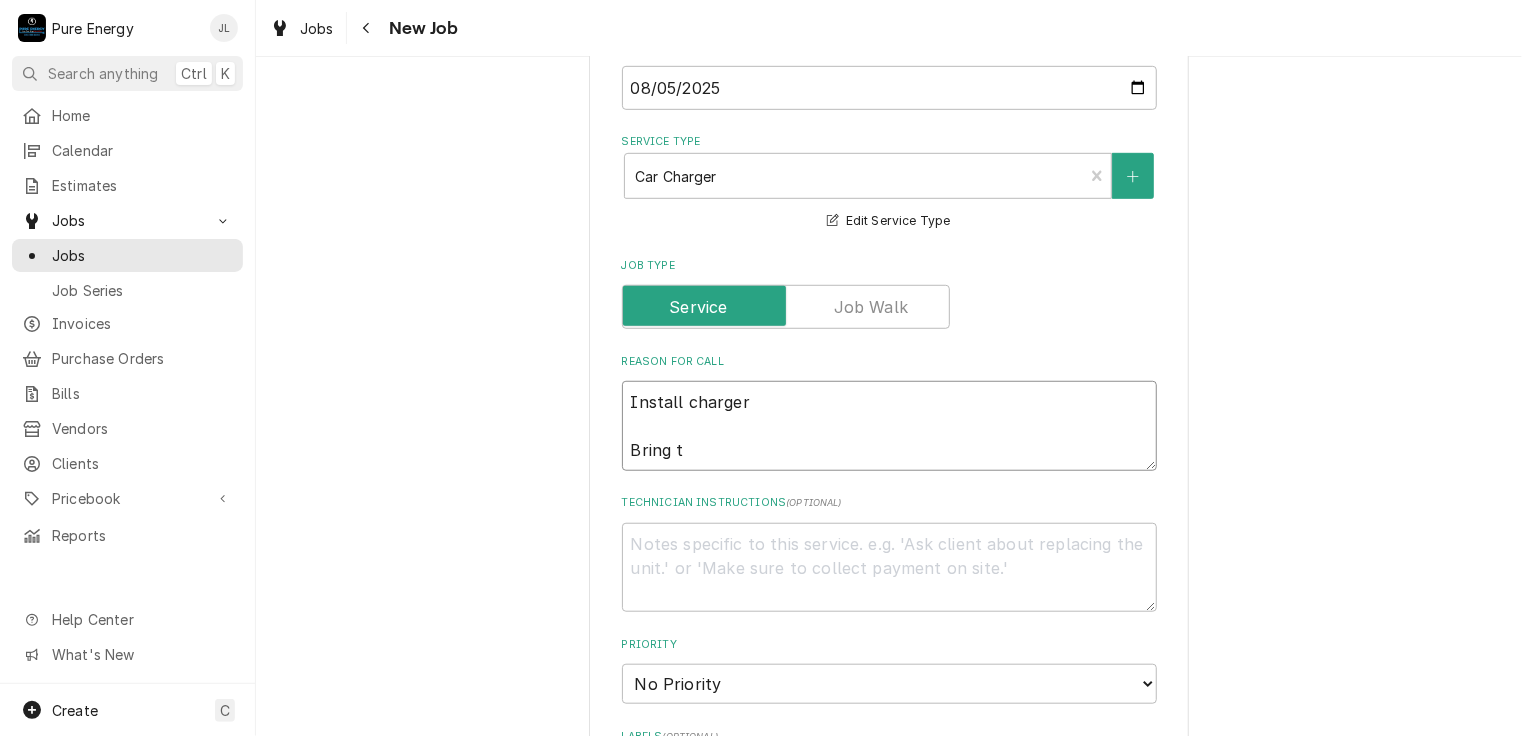 type on "Install charger
Bring th" 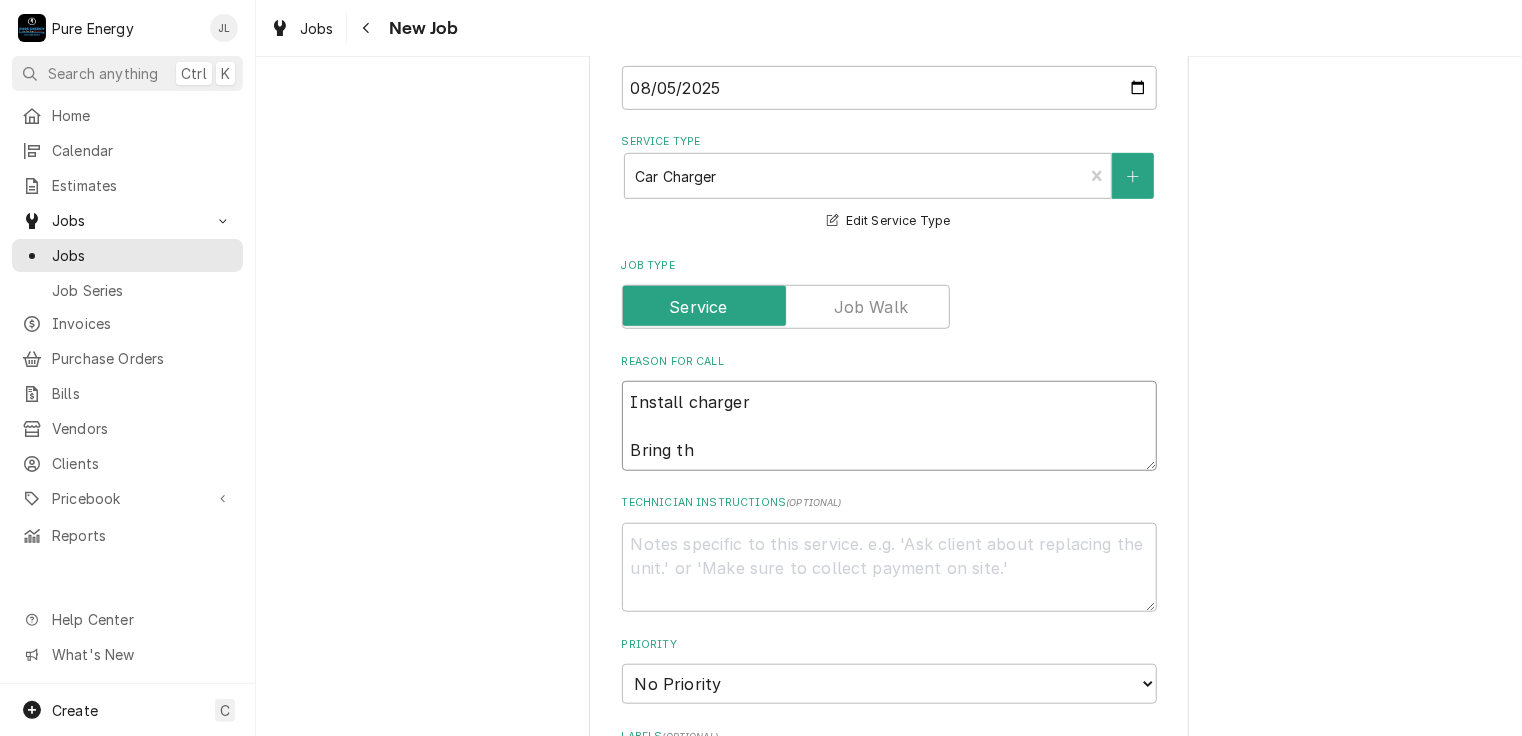 type on "x" 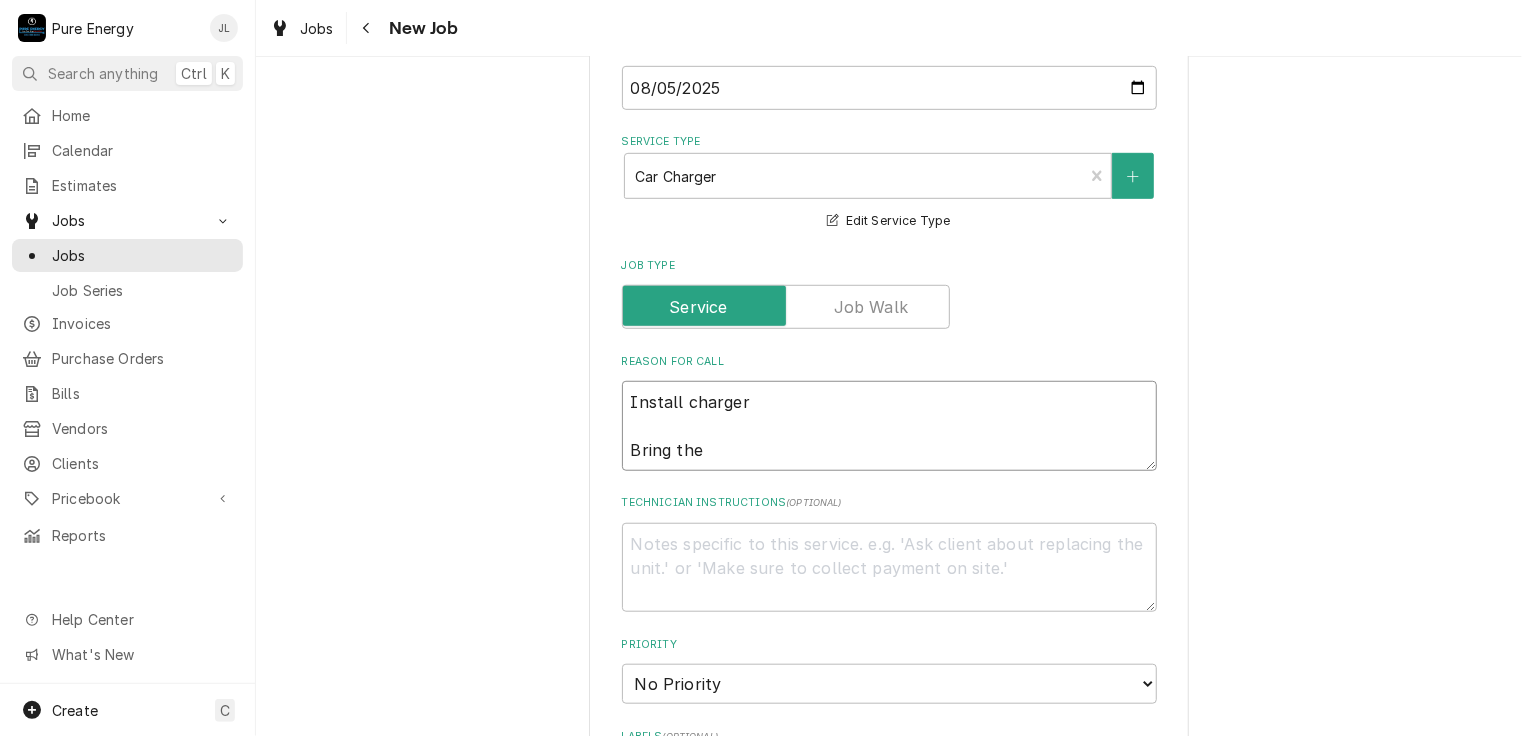type on "x" 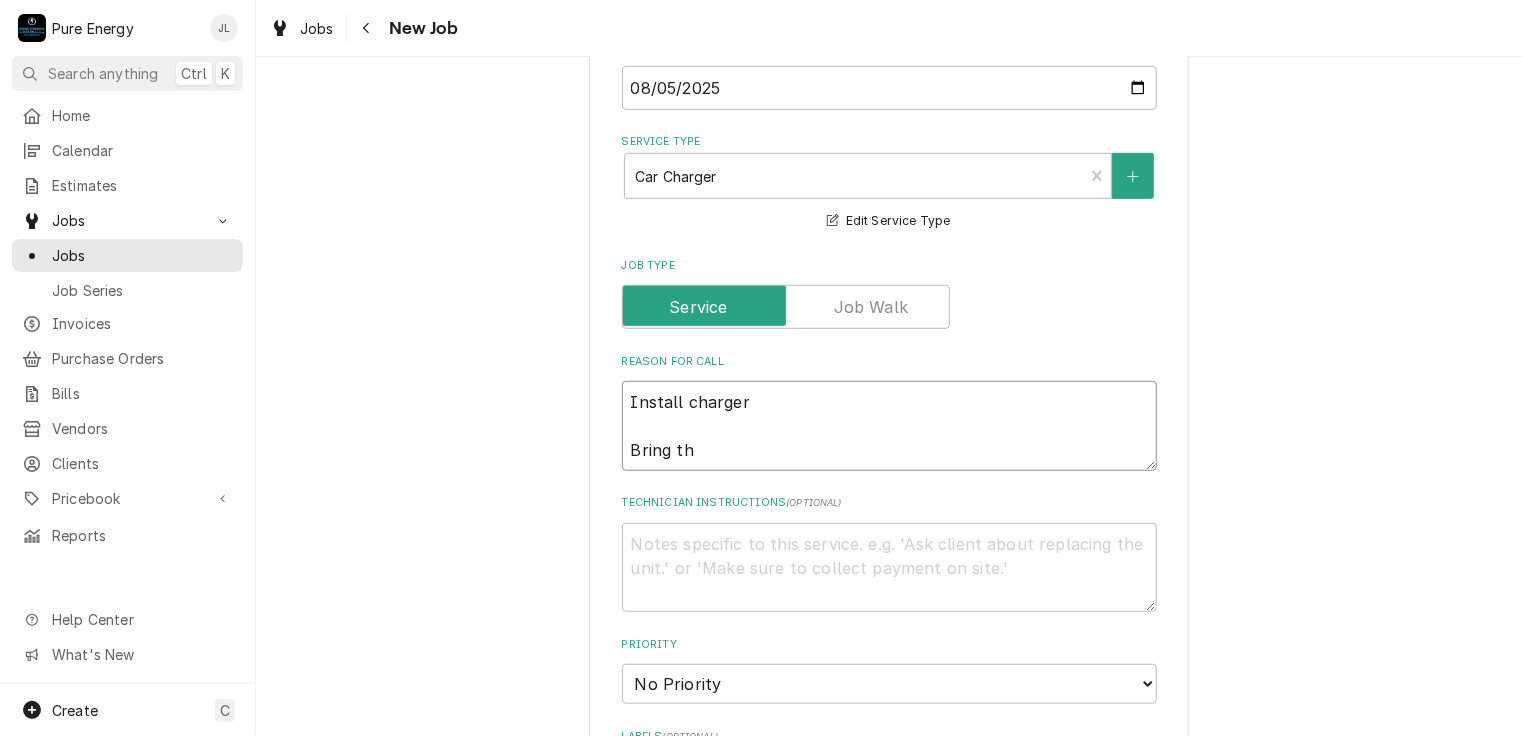 type on "x" 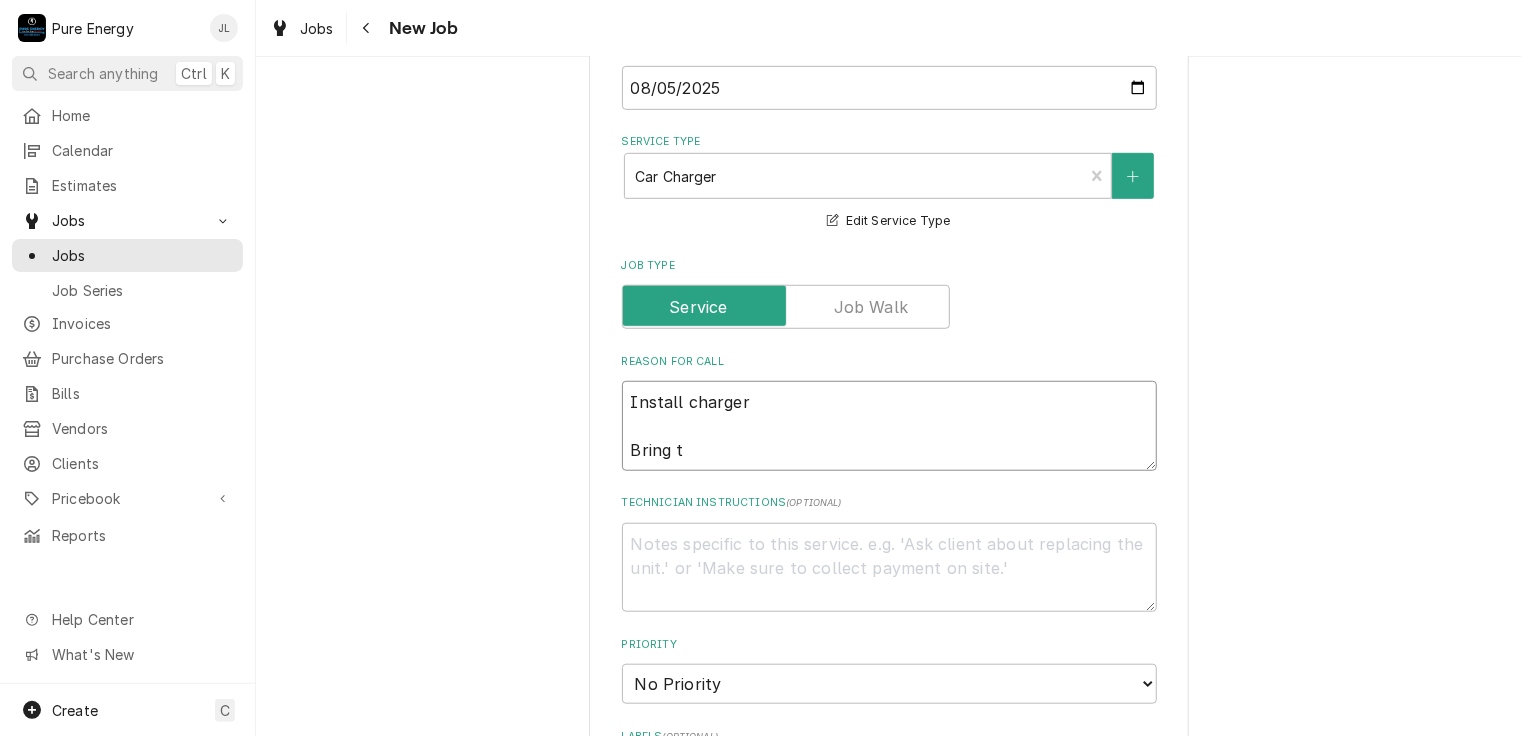 type on "x" 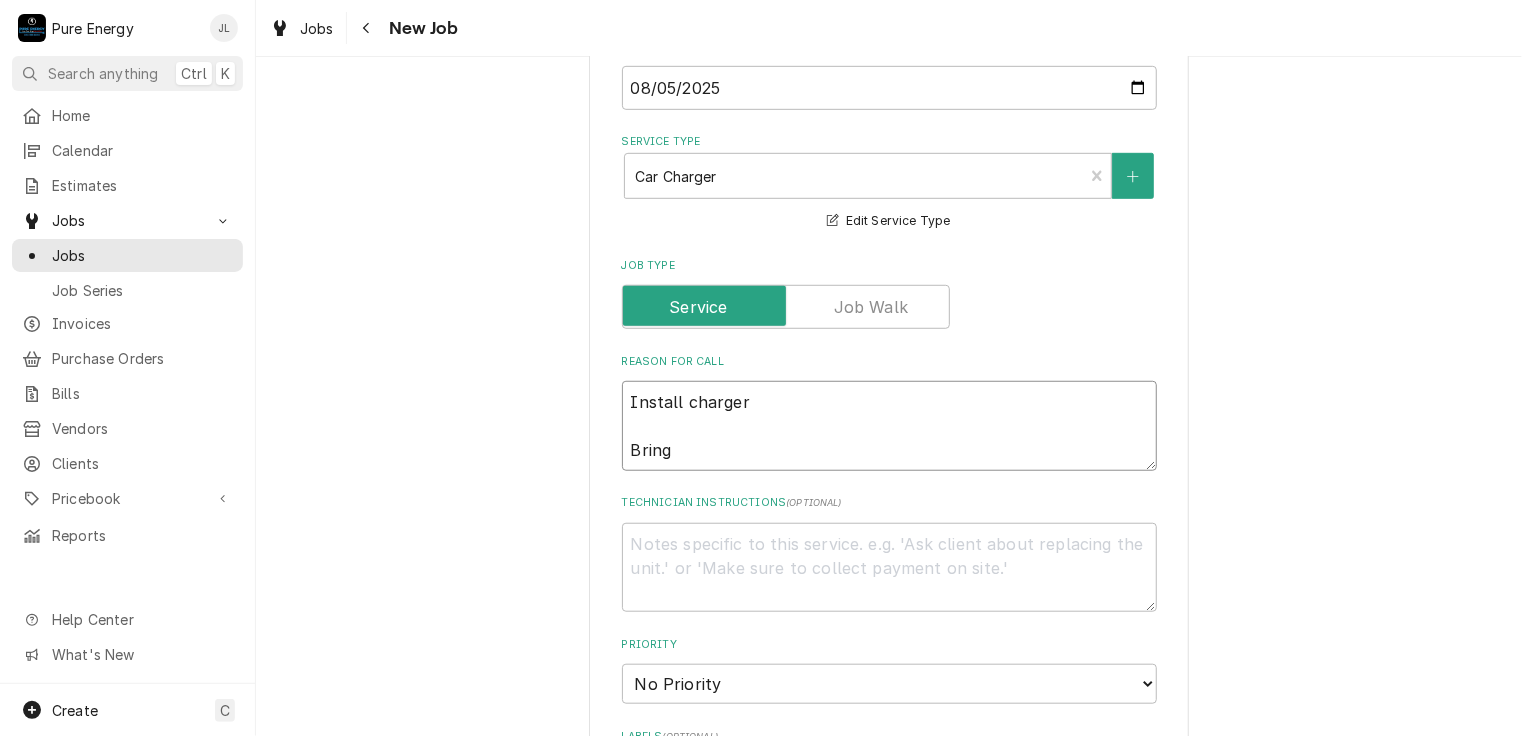 type on "x" 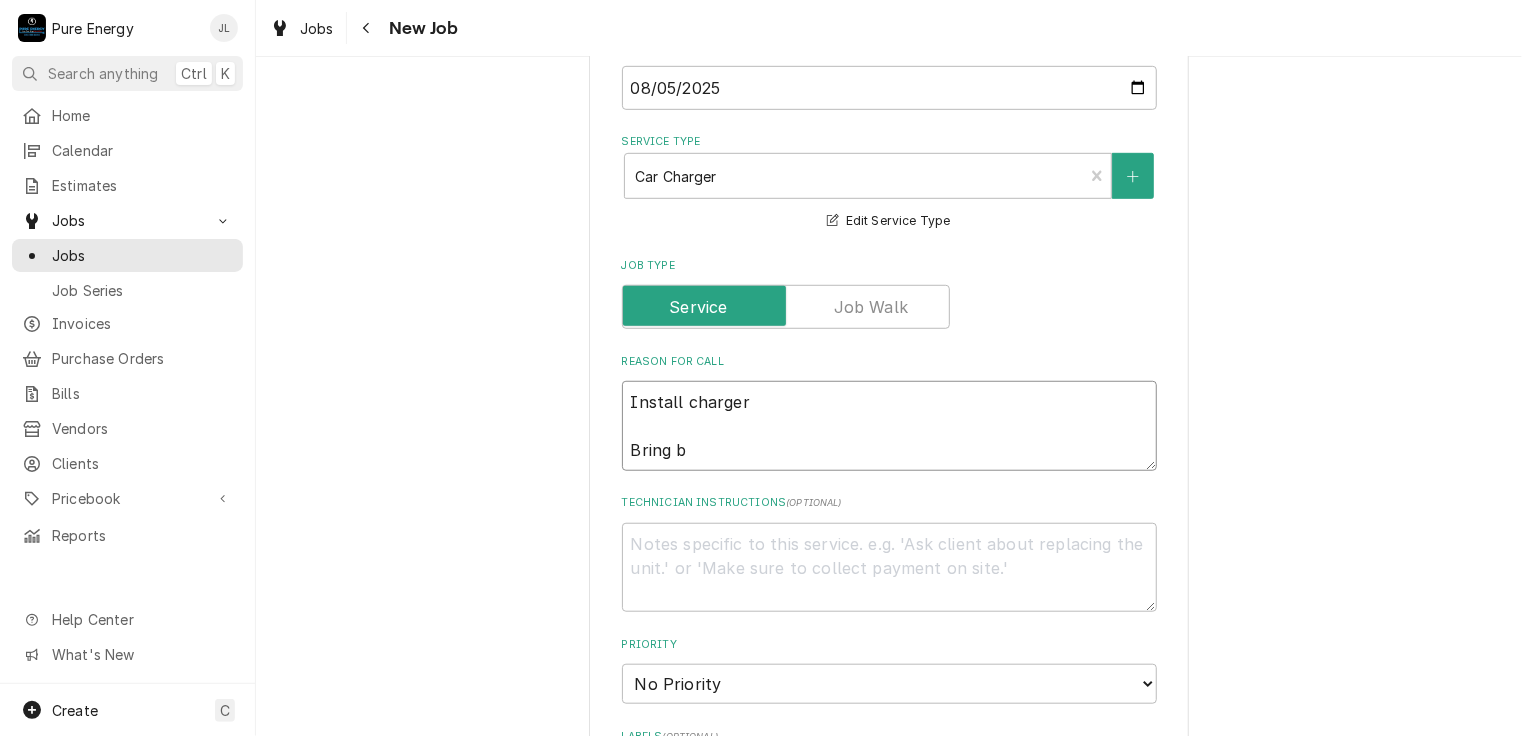 type on "x" 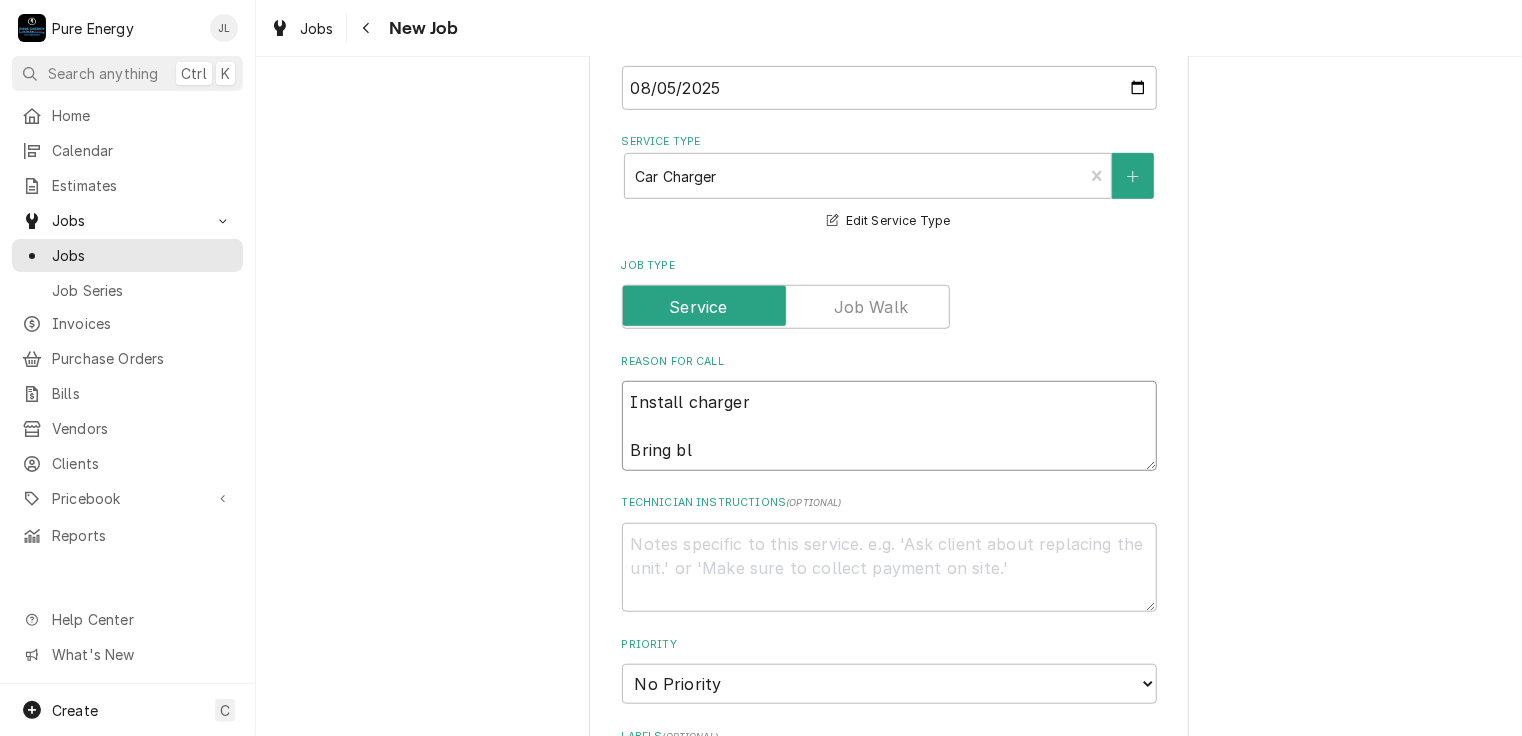 type on "x" 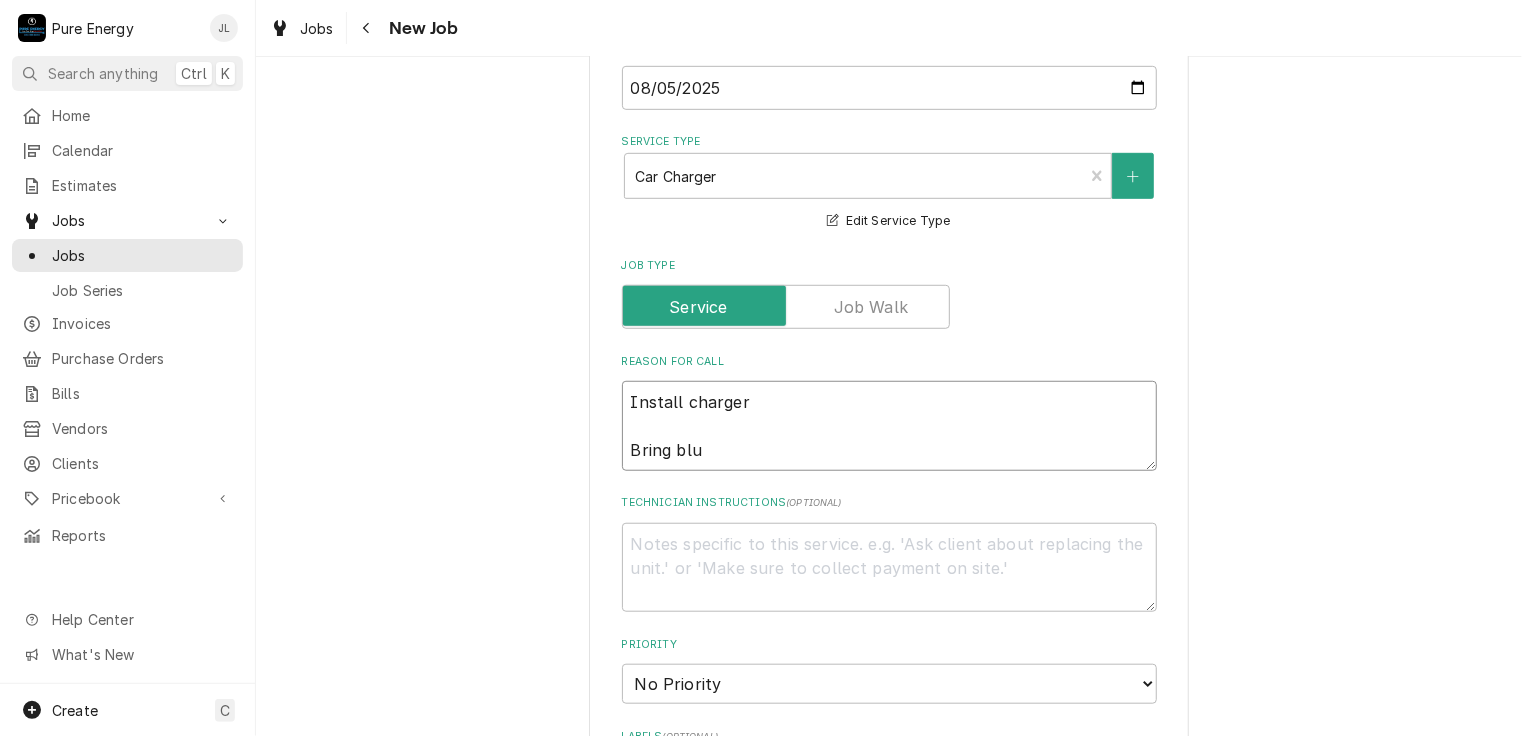 type on "x" 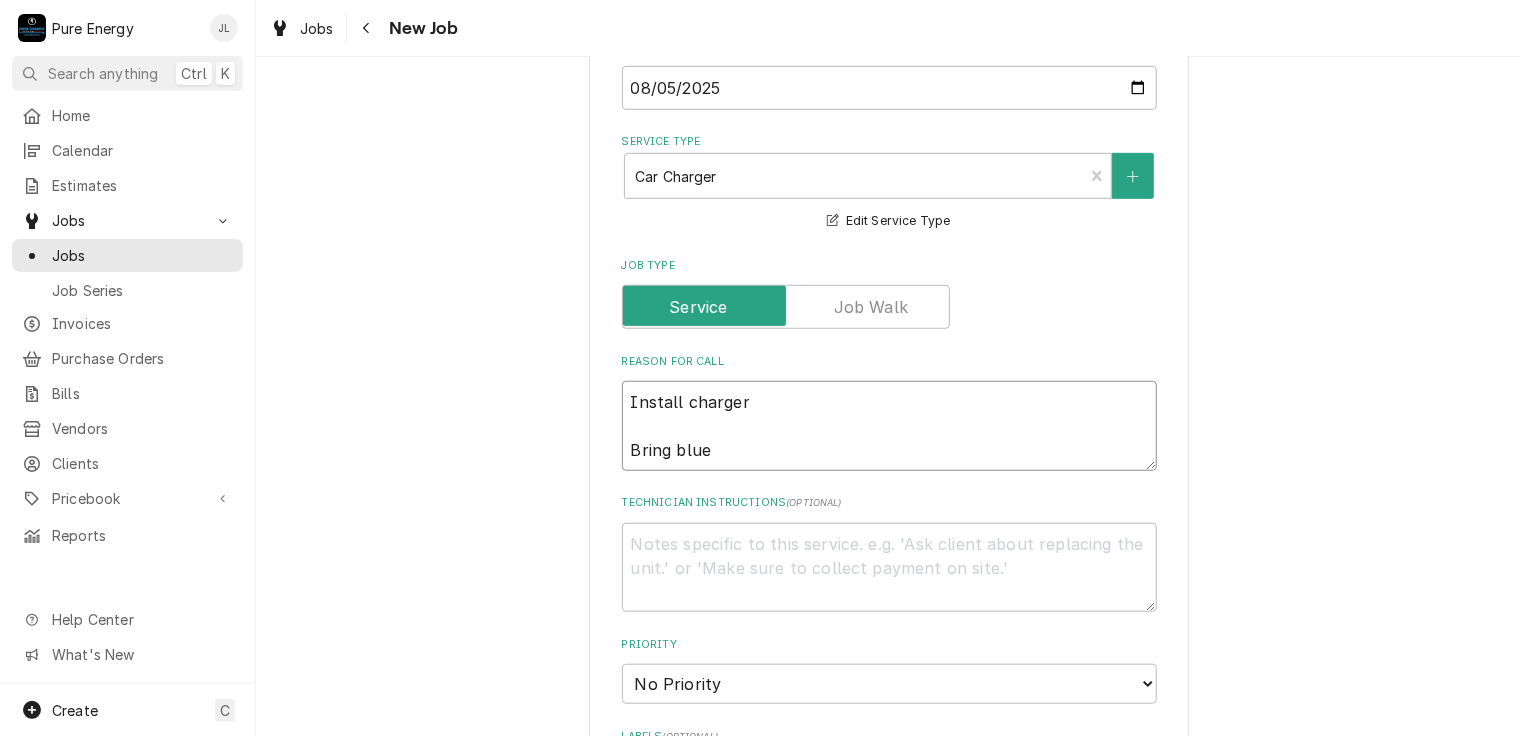 type on "x" 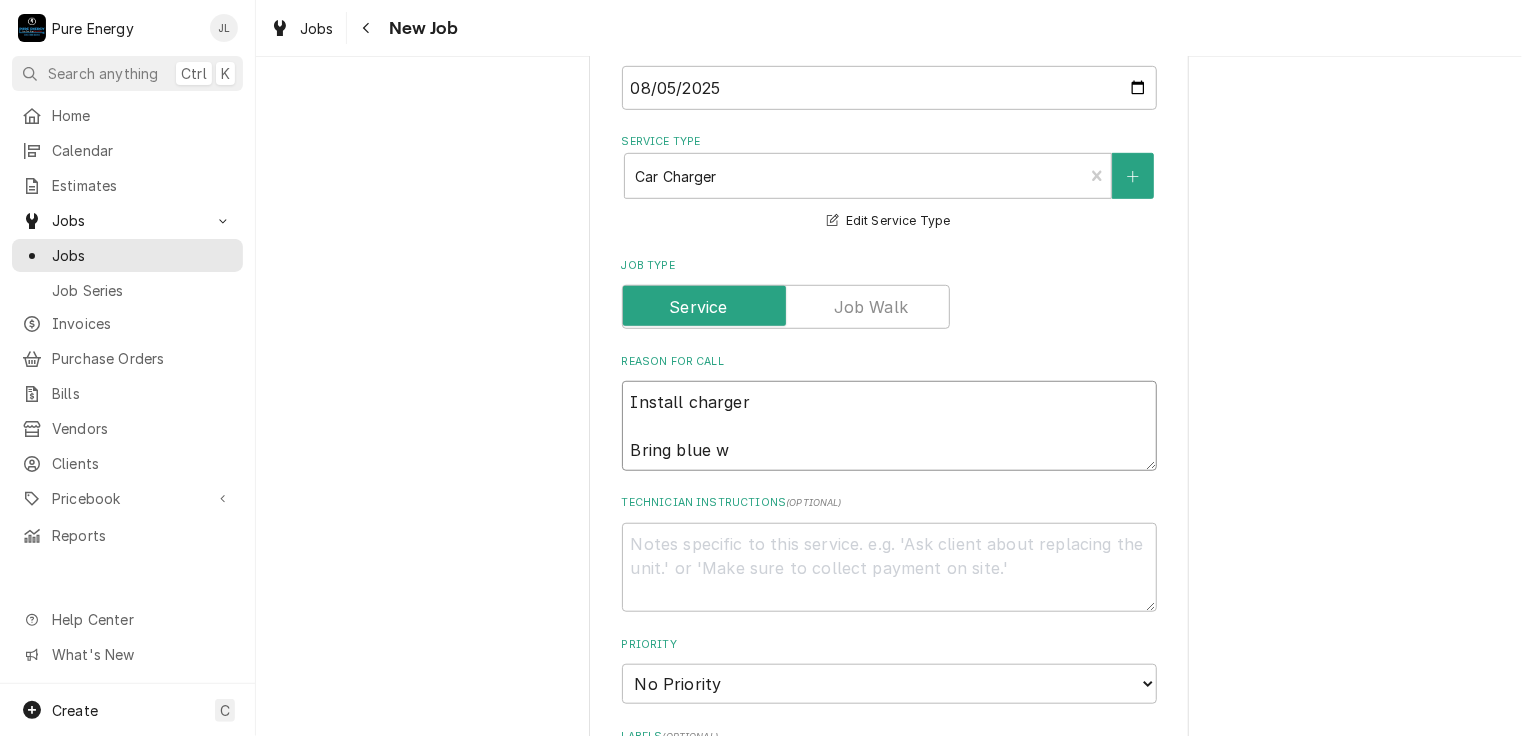 type on "x" 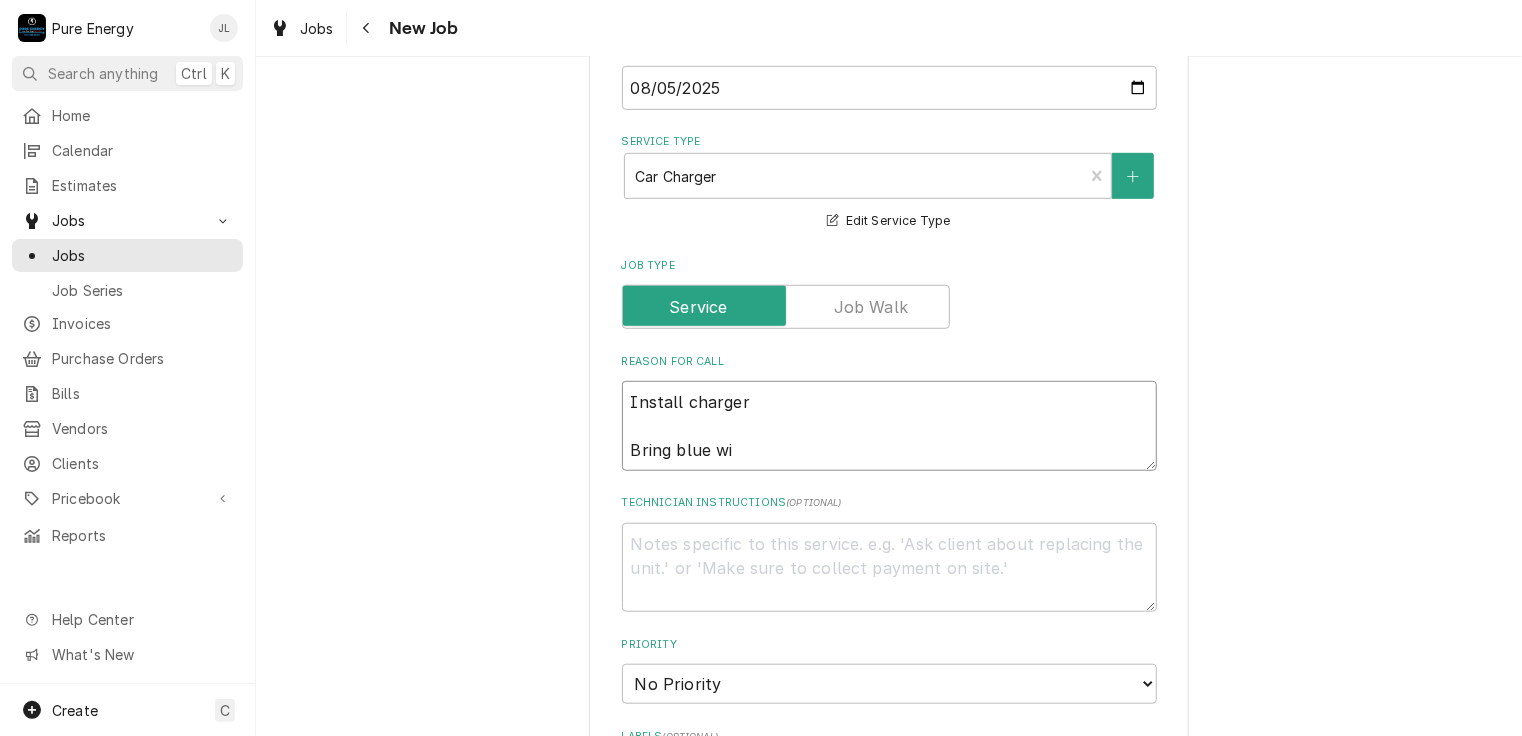 type on "x" 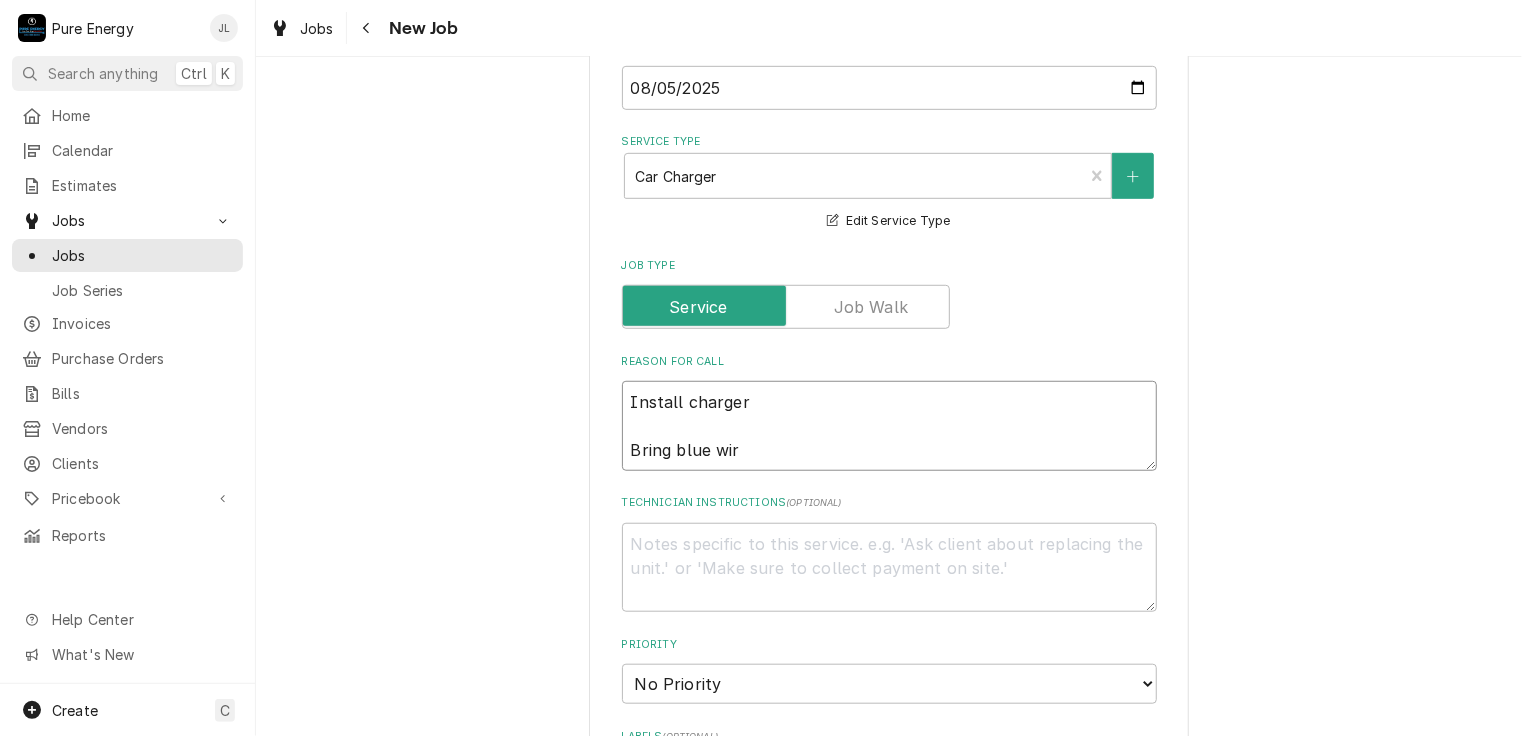 type on "x" 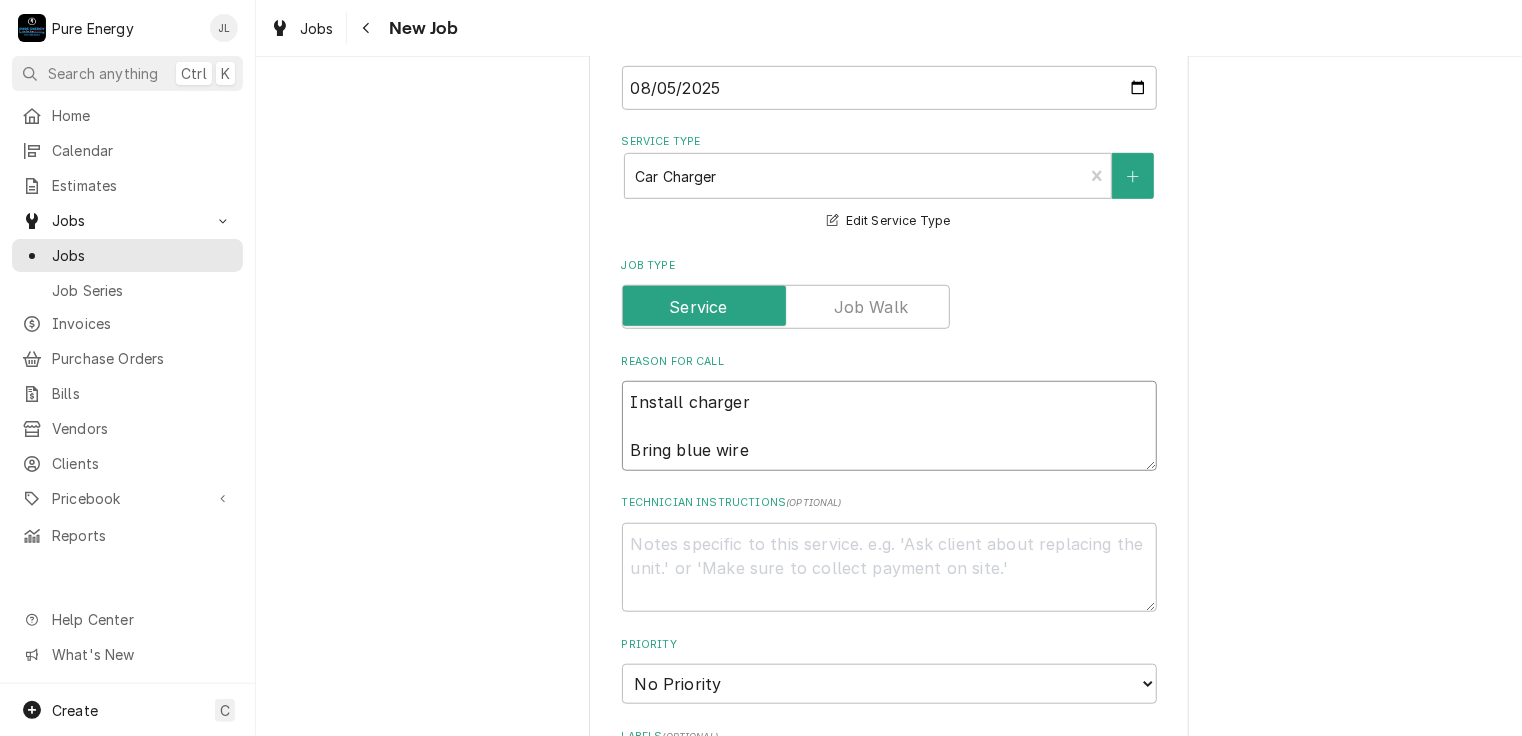 type on "x" 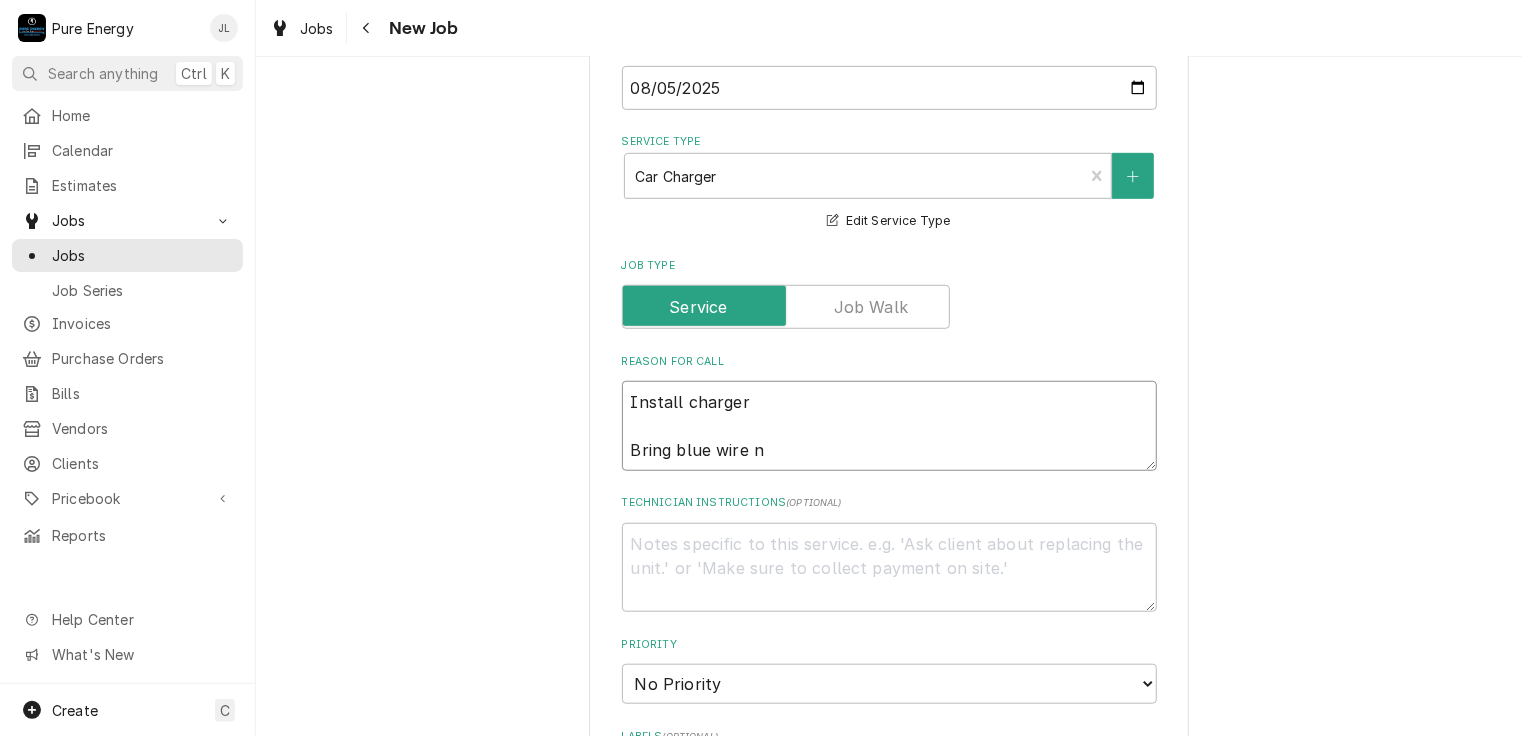 type on "x" 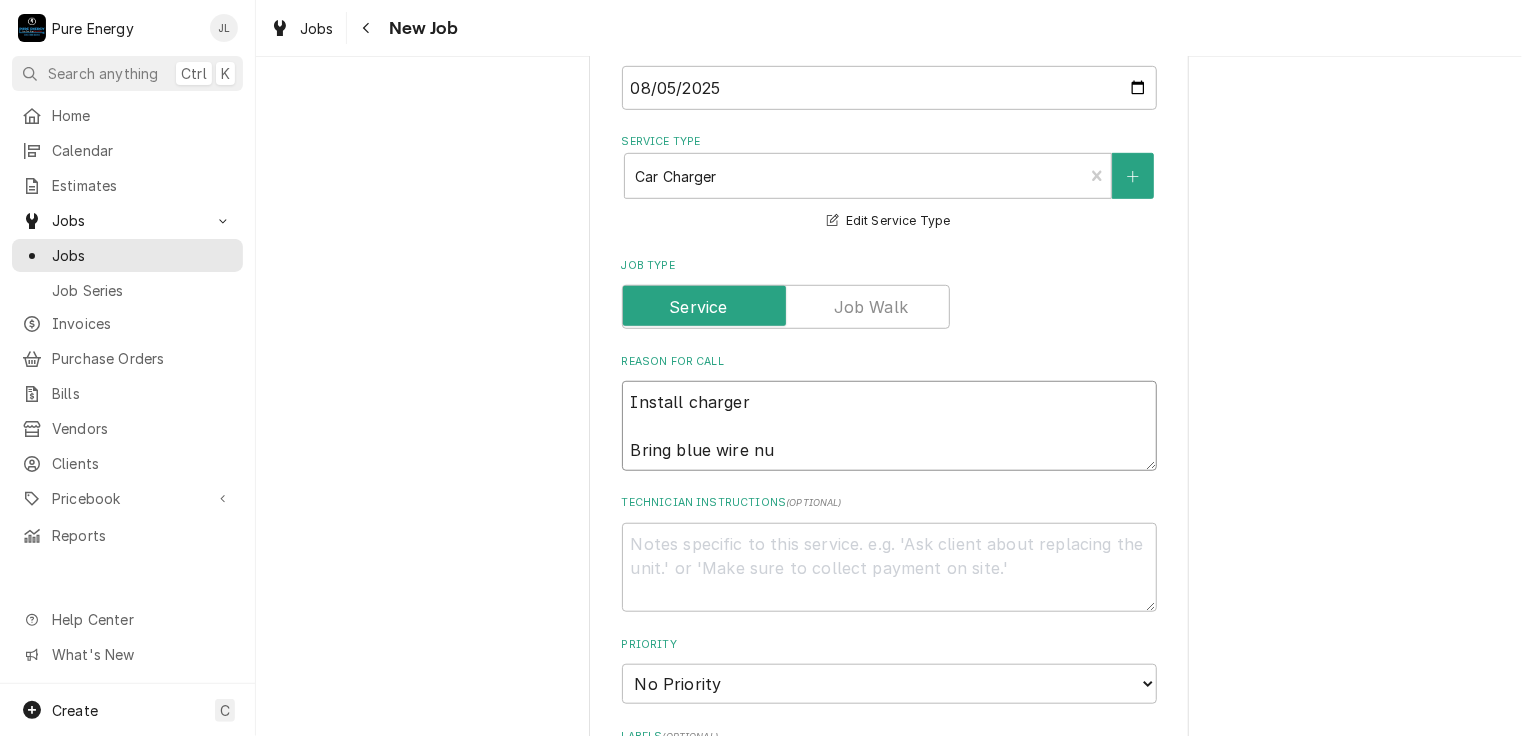 type on "x" 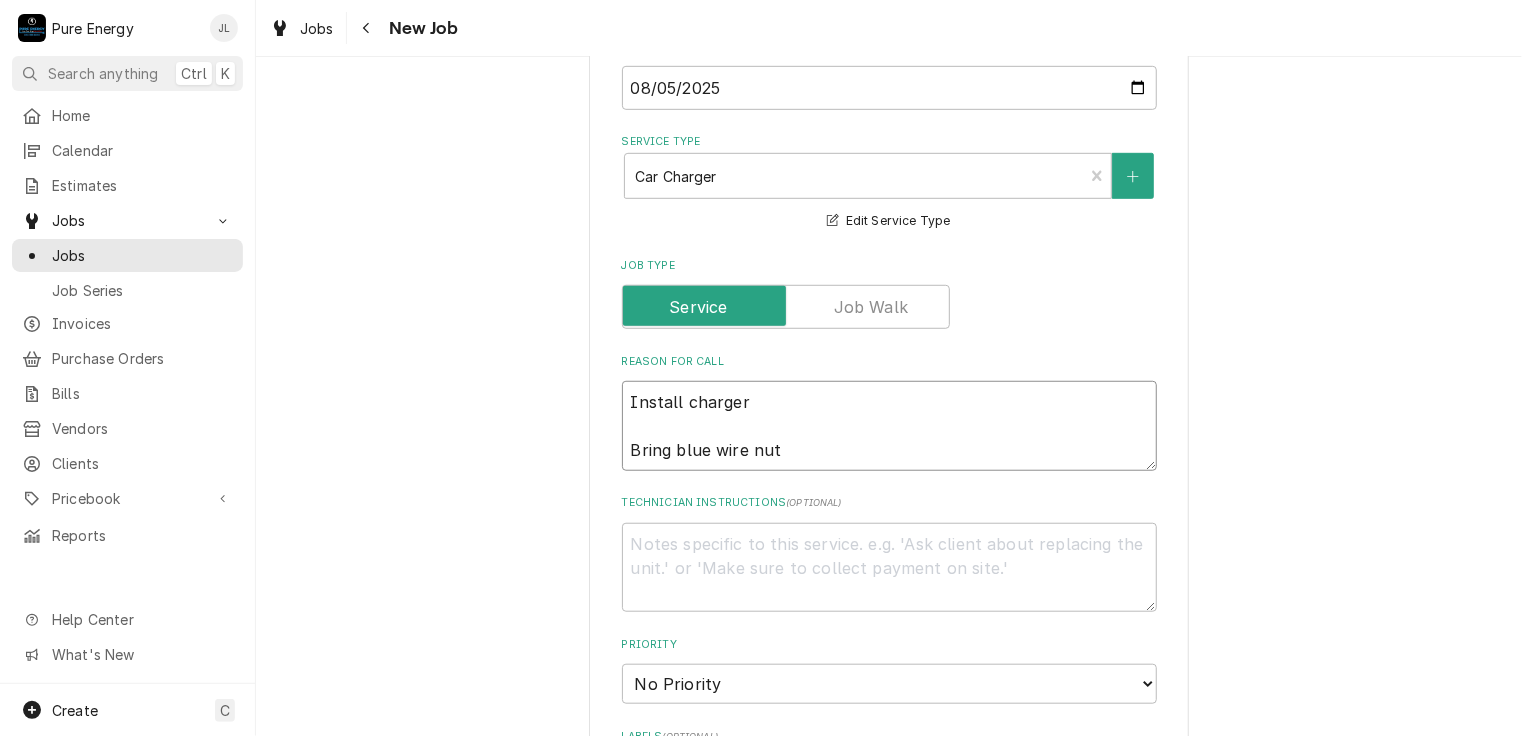 type on "x" 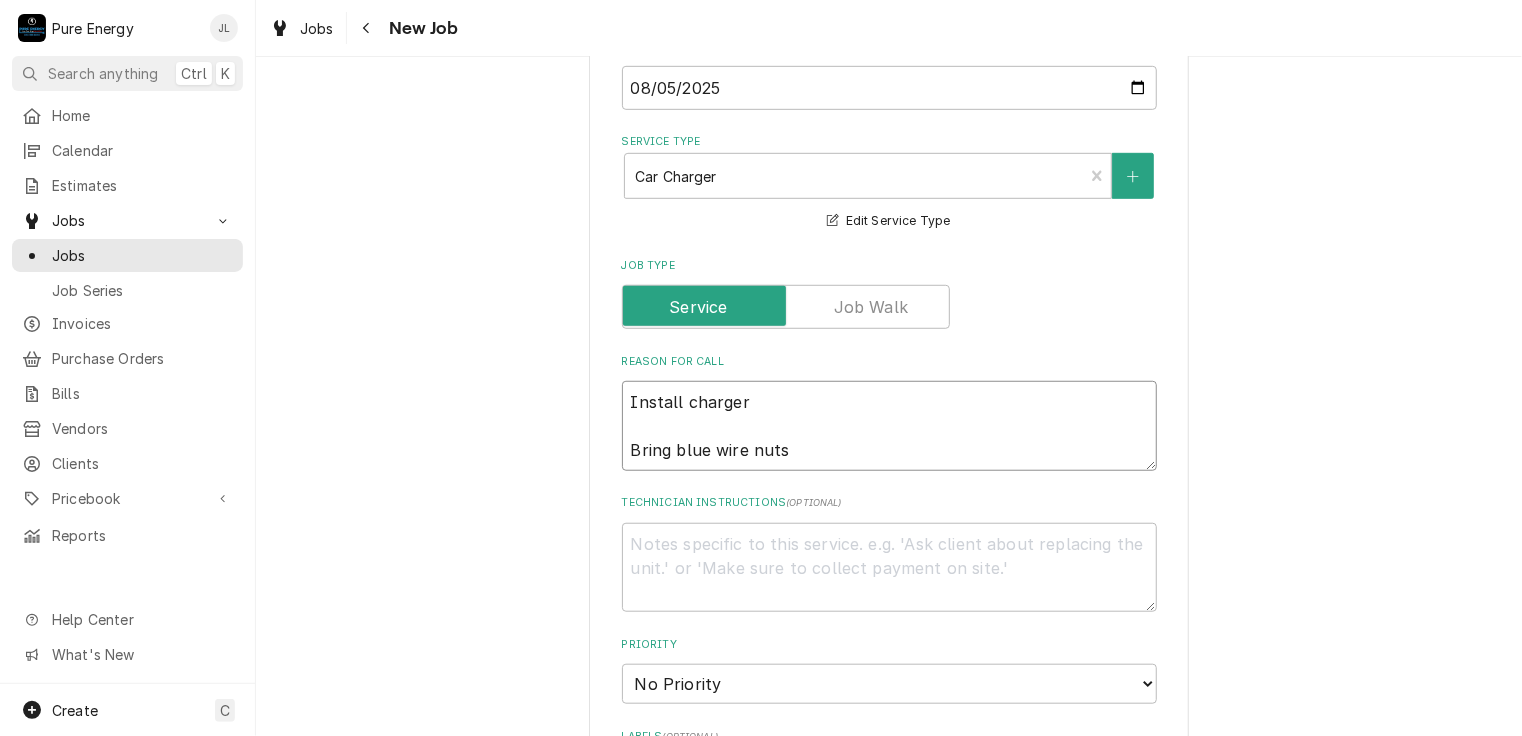 type on "x" 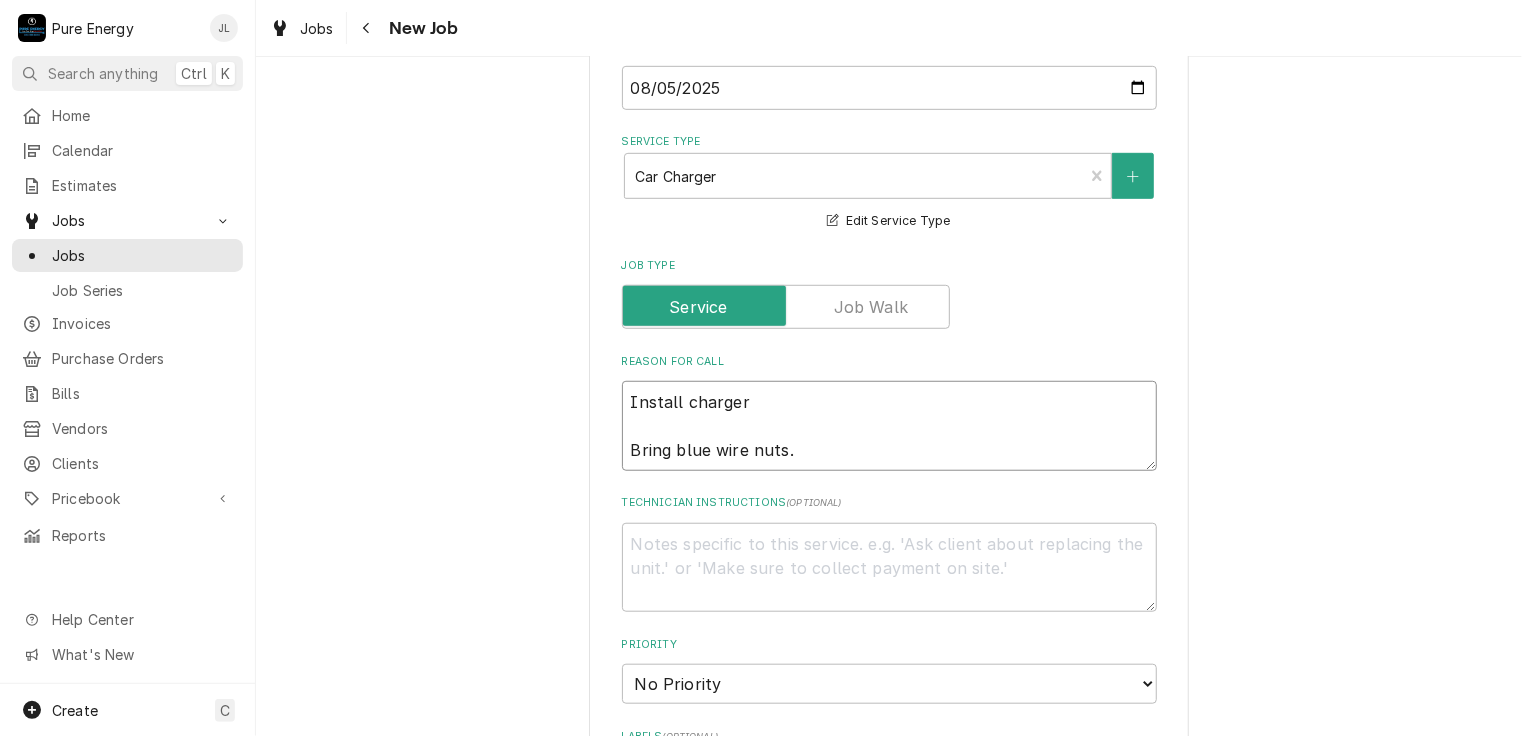 type on "x" 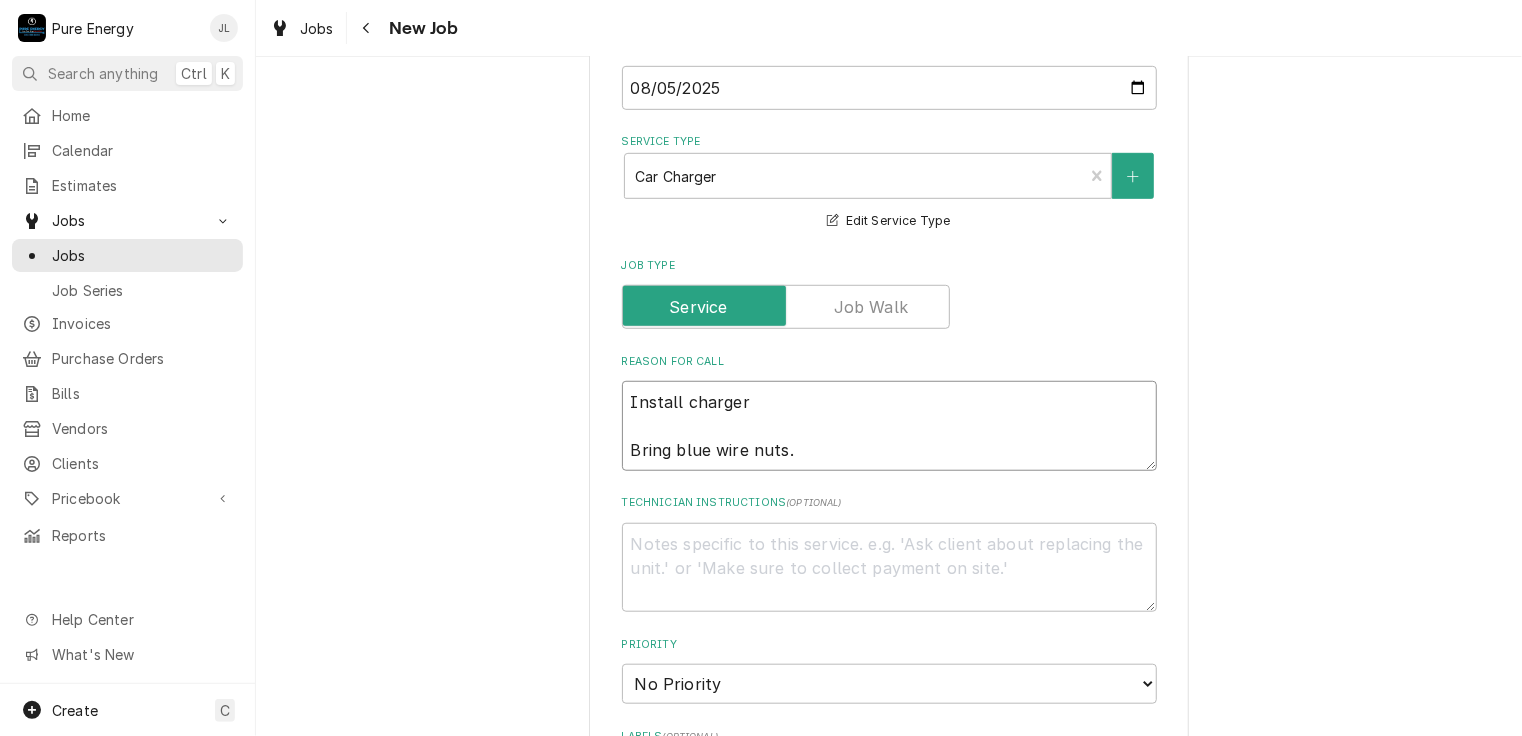 type on "x" 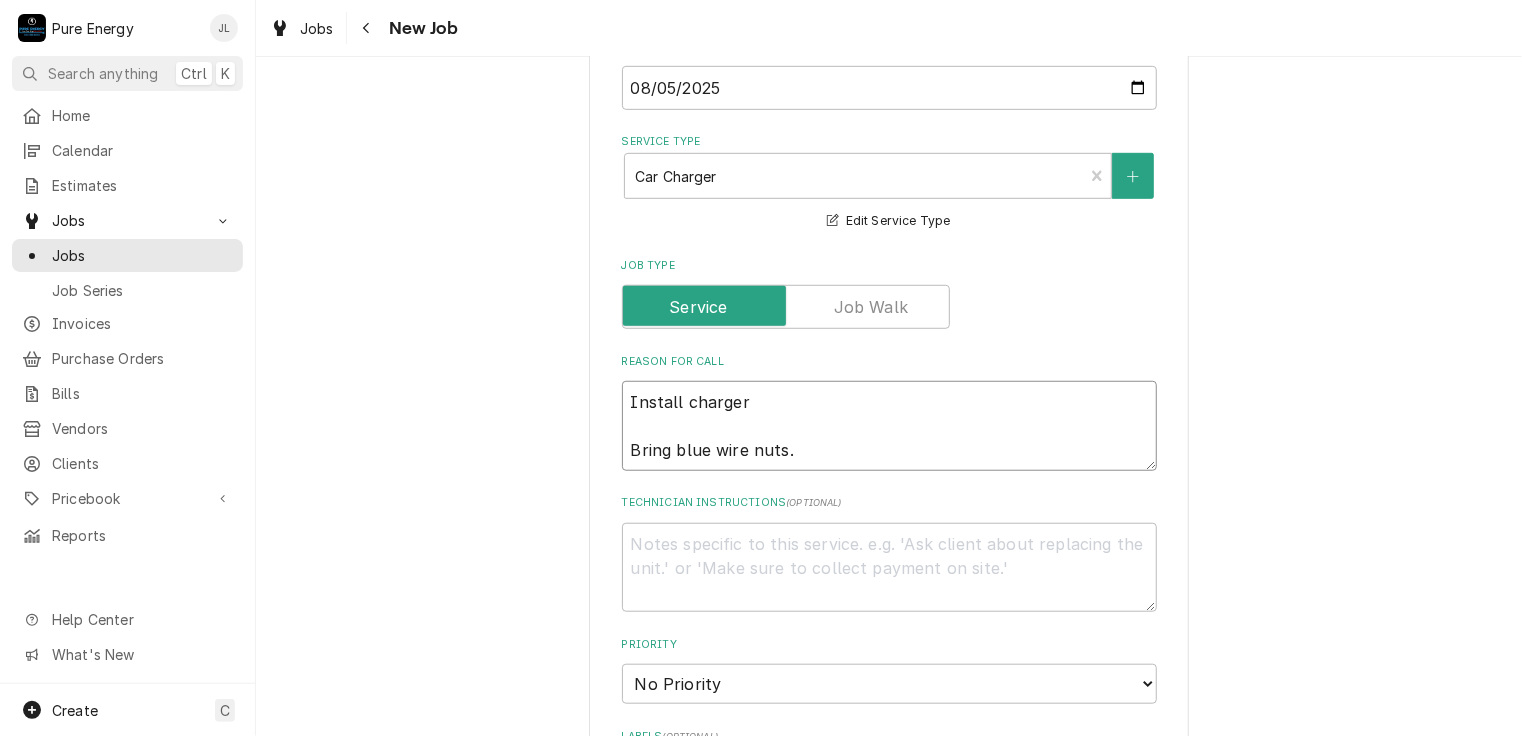 type on "Install charger
Bring blue wire nuts.  2" 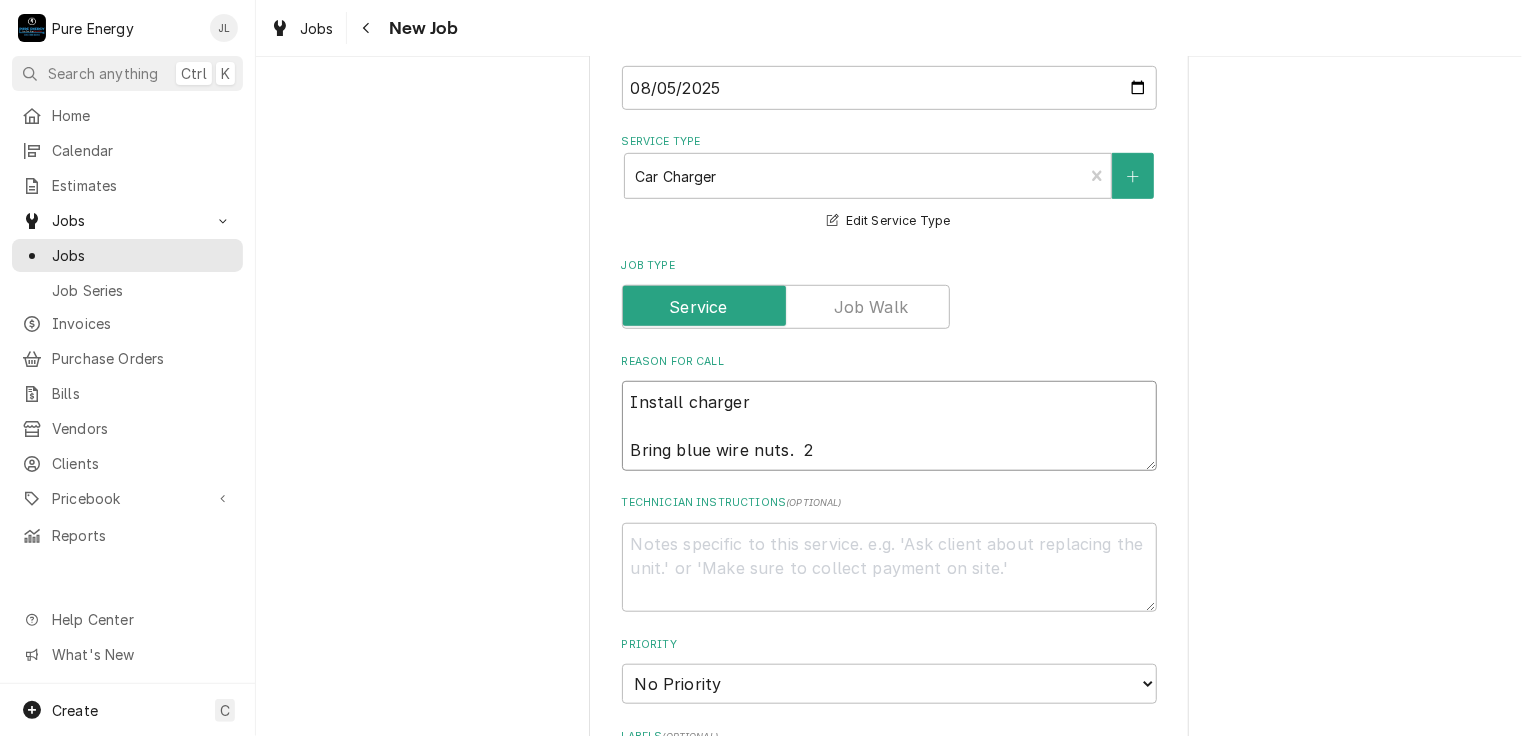 type on "x" 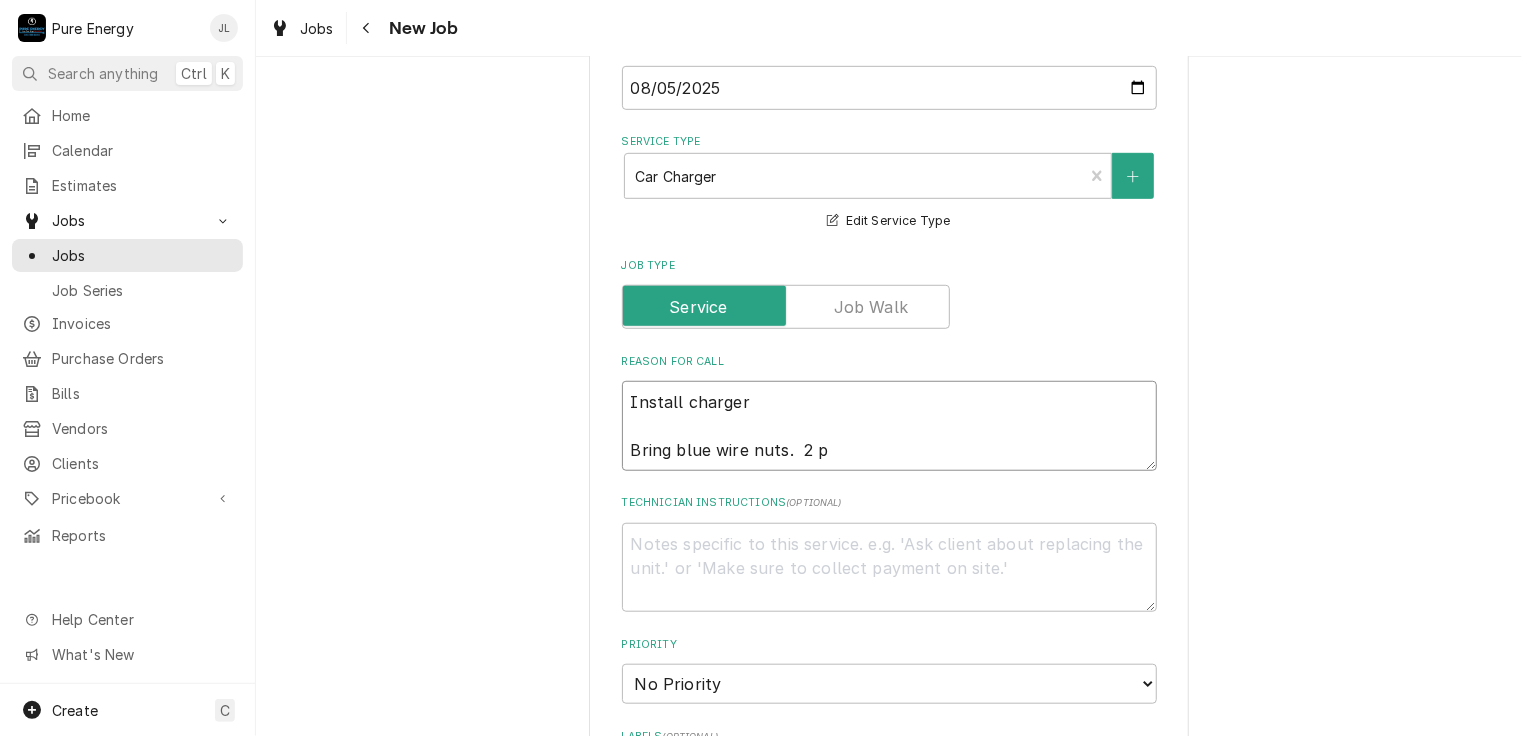 type on "x" 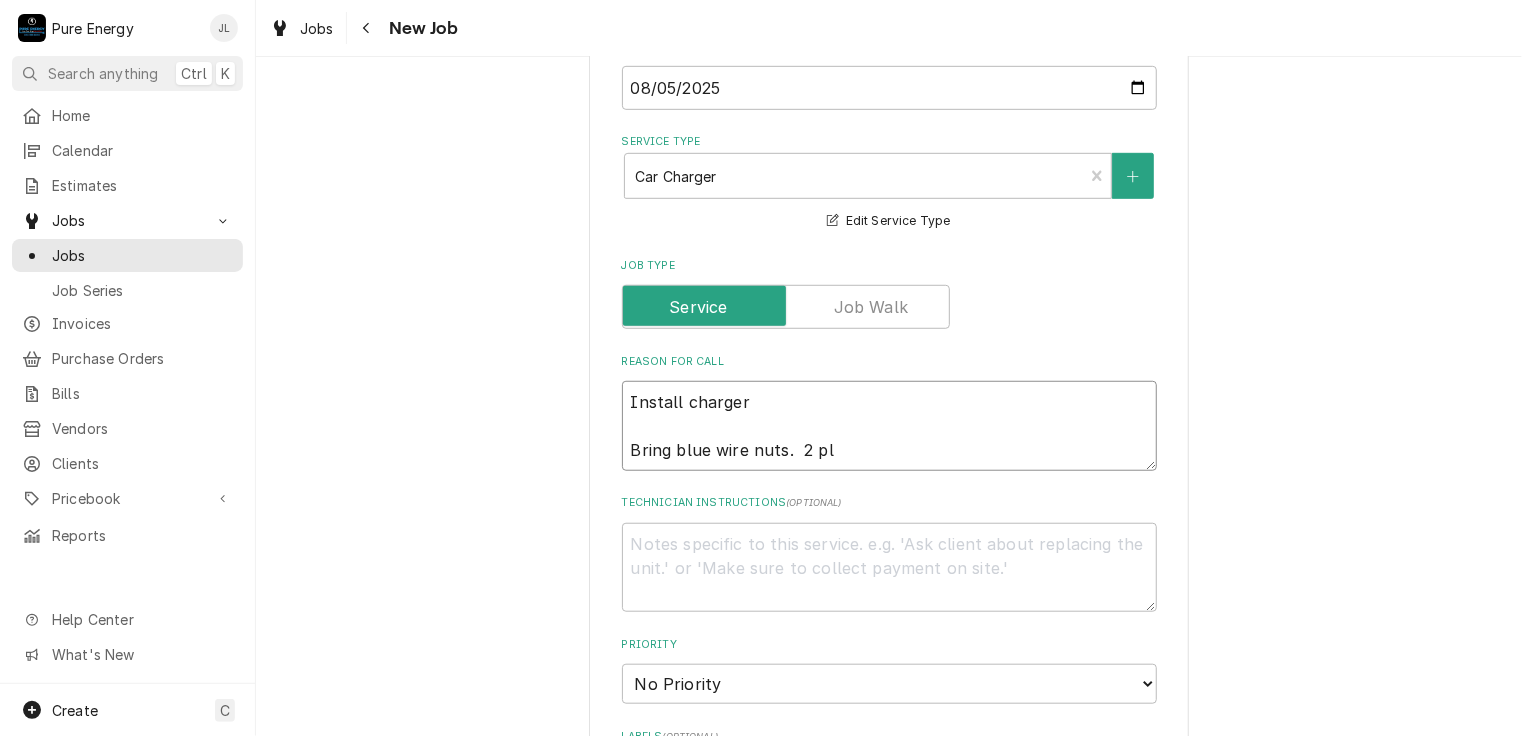 type on "x" 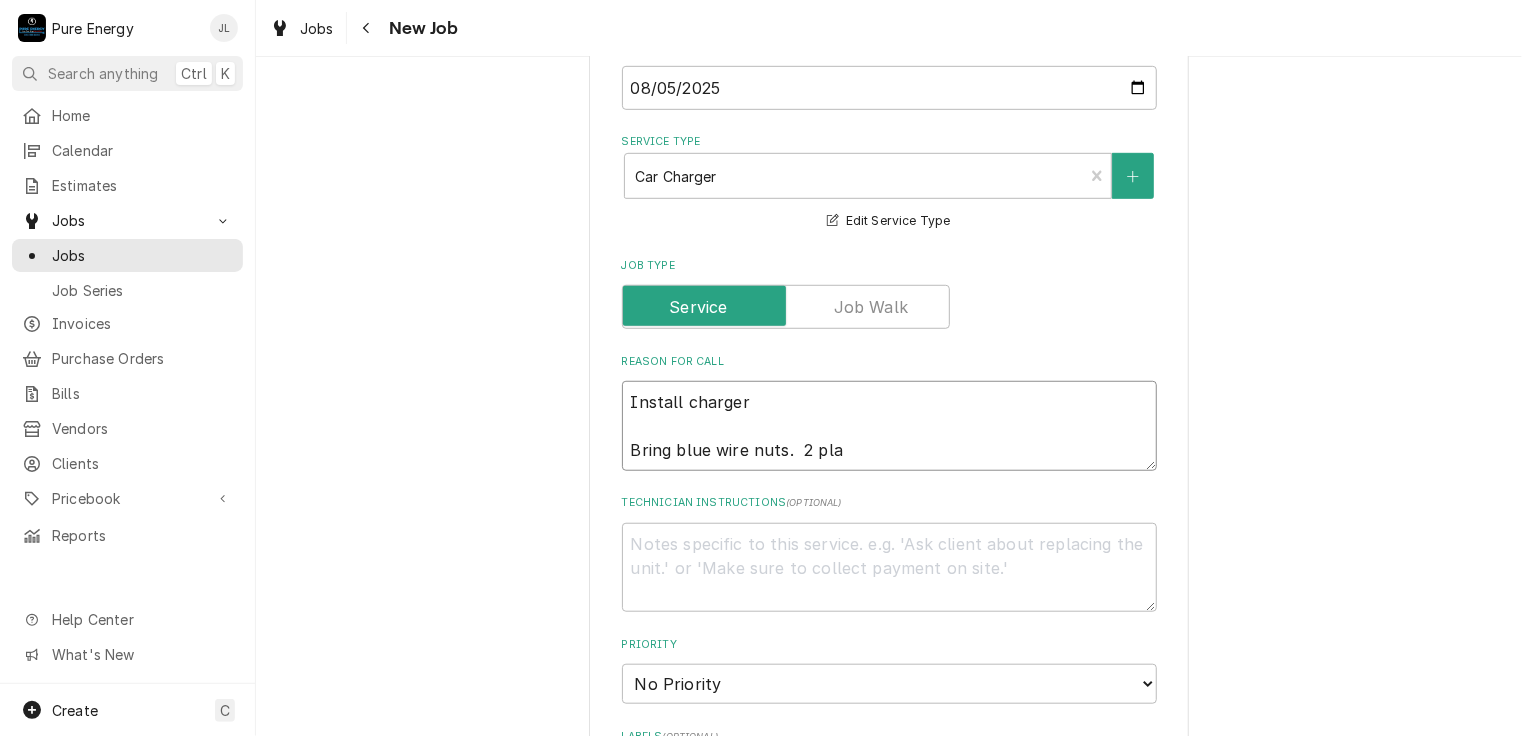 type on "x" 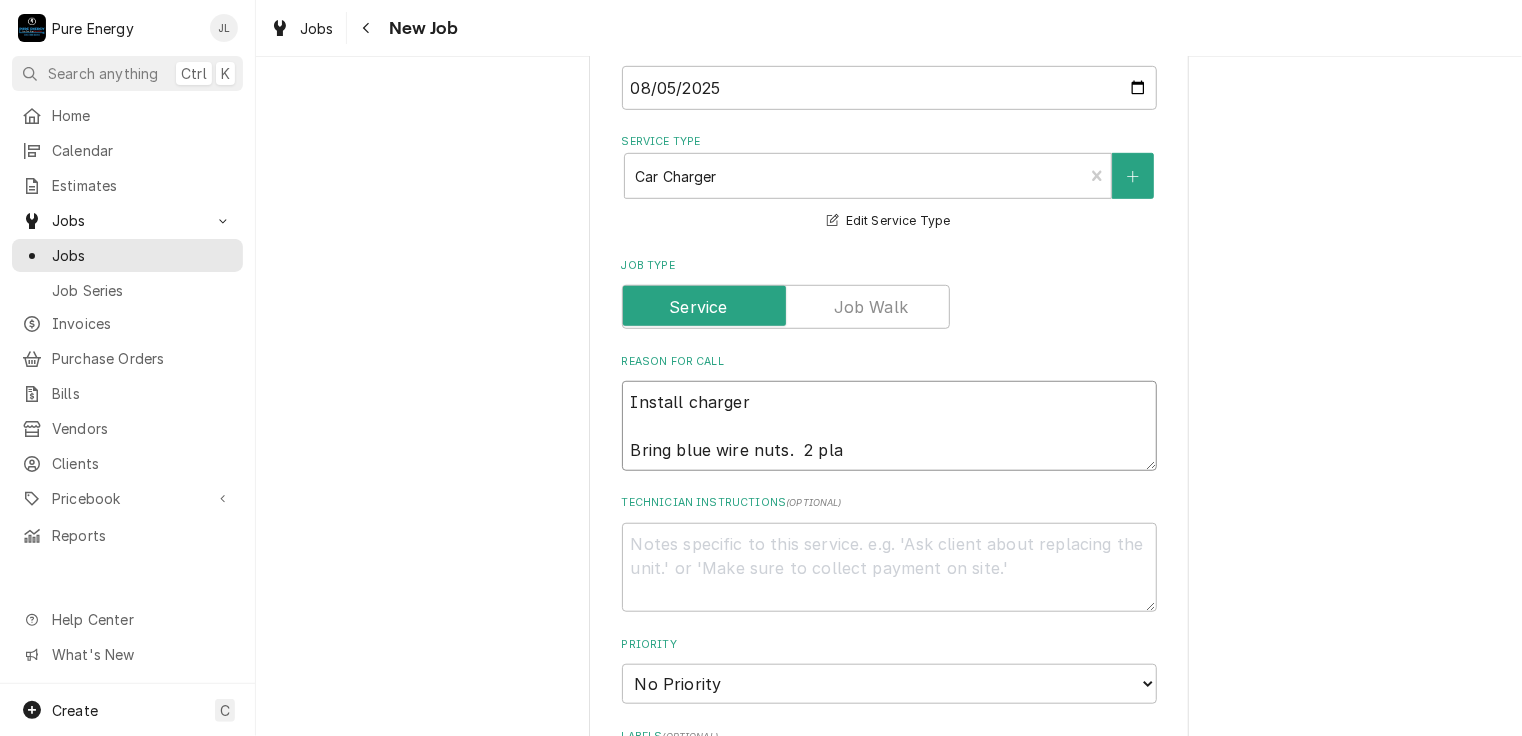 type on "Install charger
Bring blue wire nuts.  2 plat" 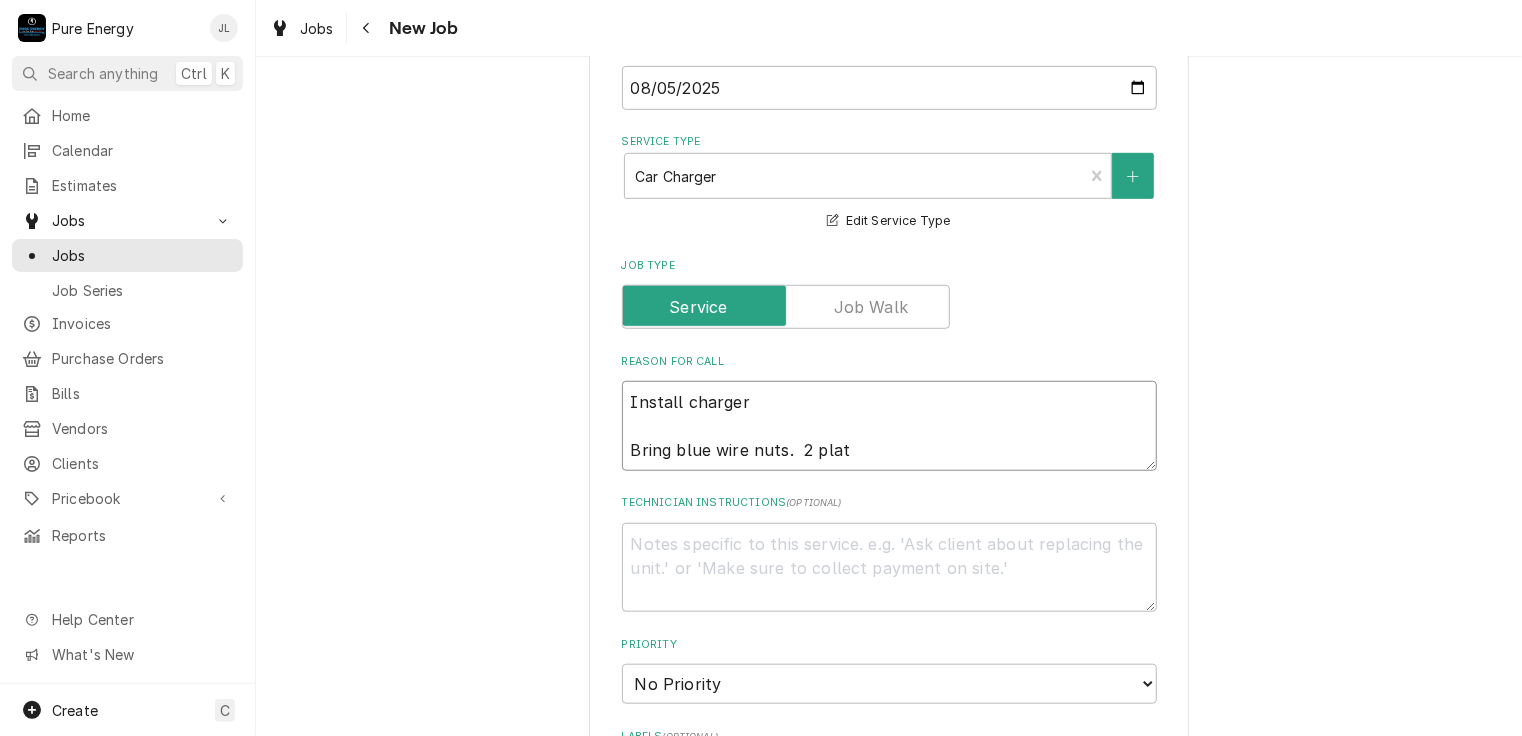 type on "x" 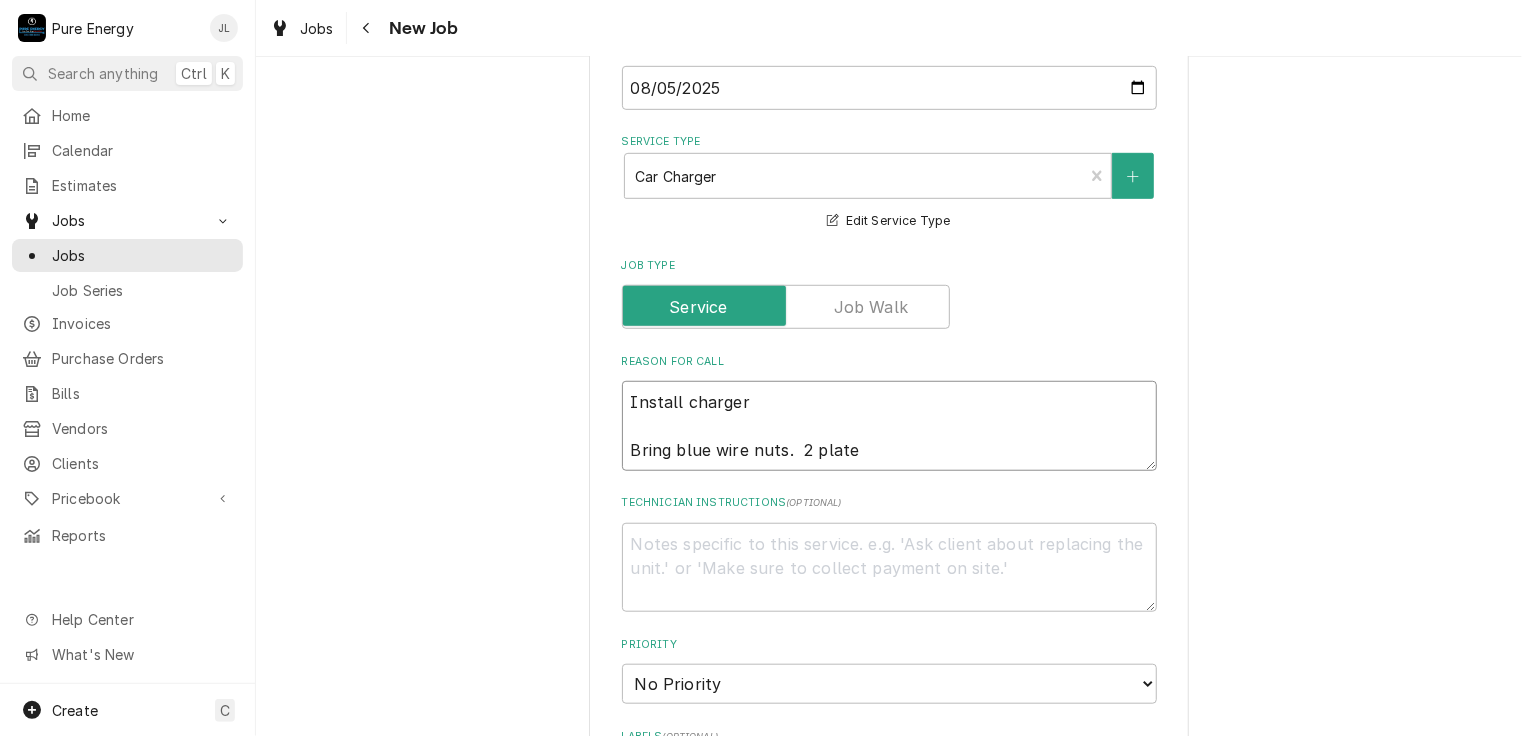 type on "x" 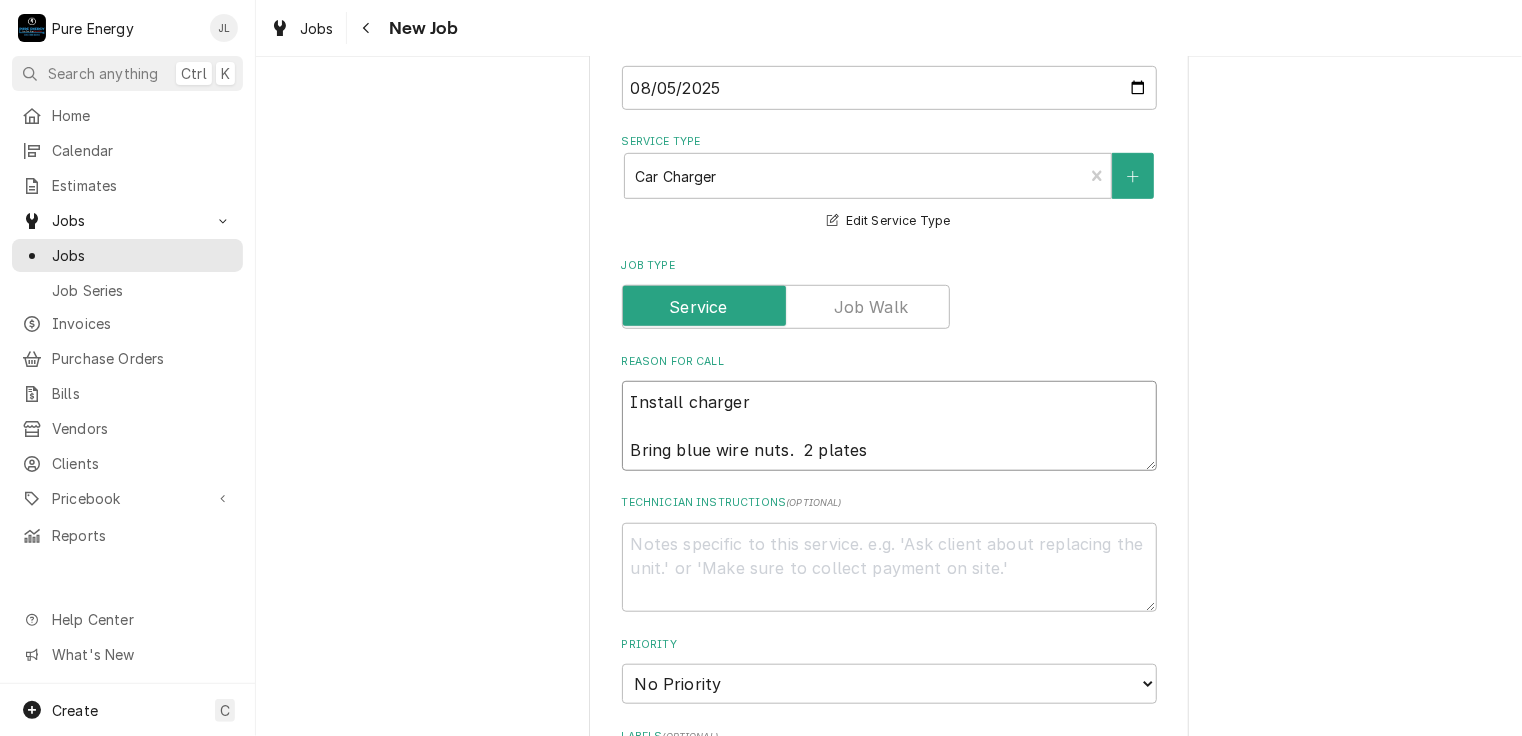 type on "x" 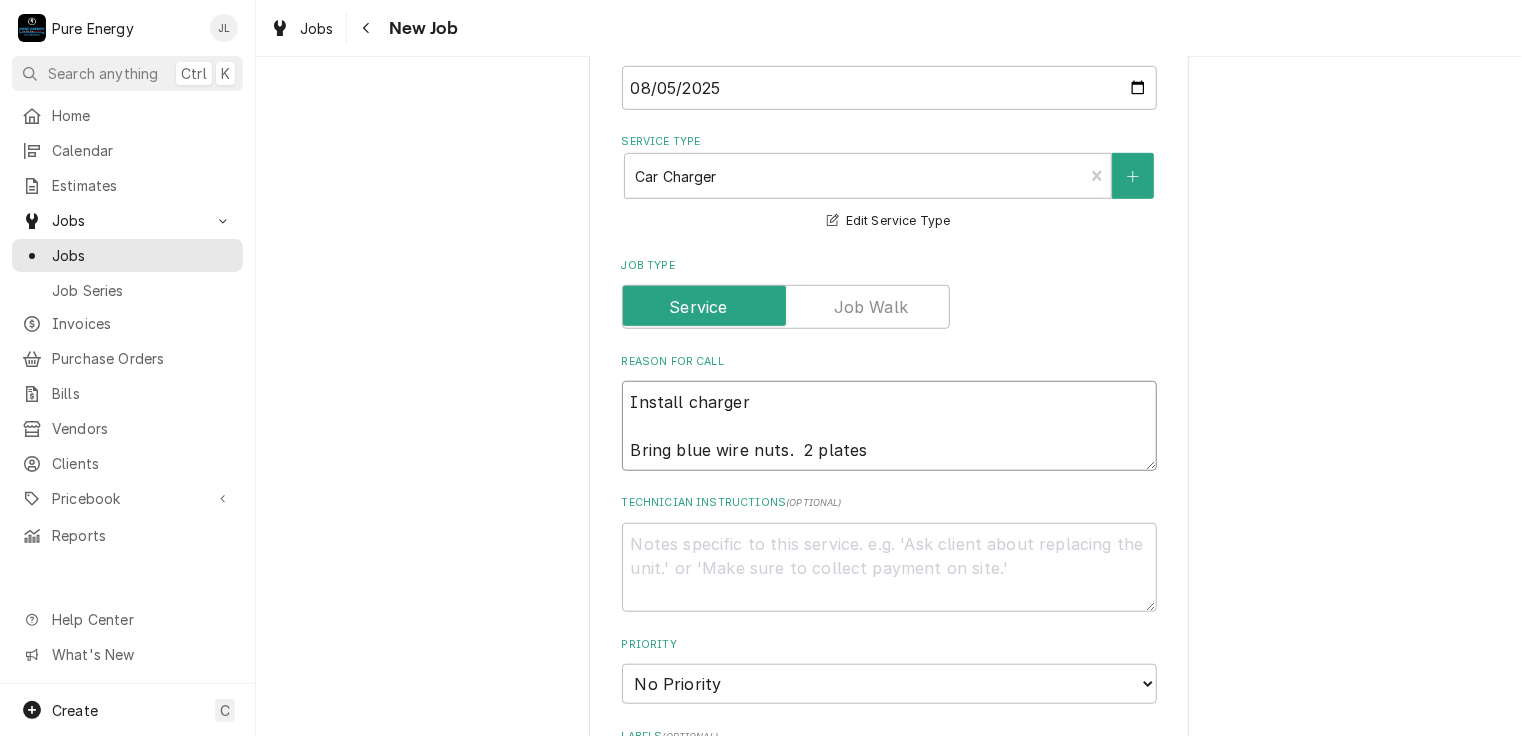 type on "x" 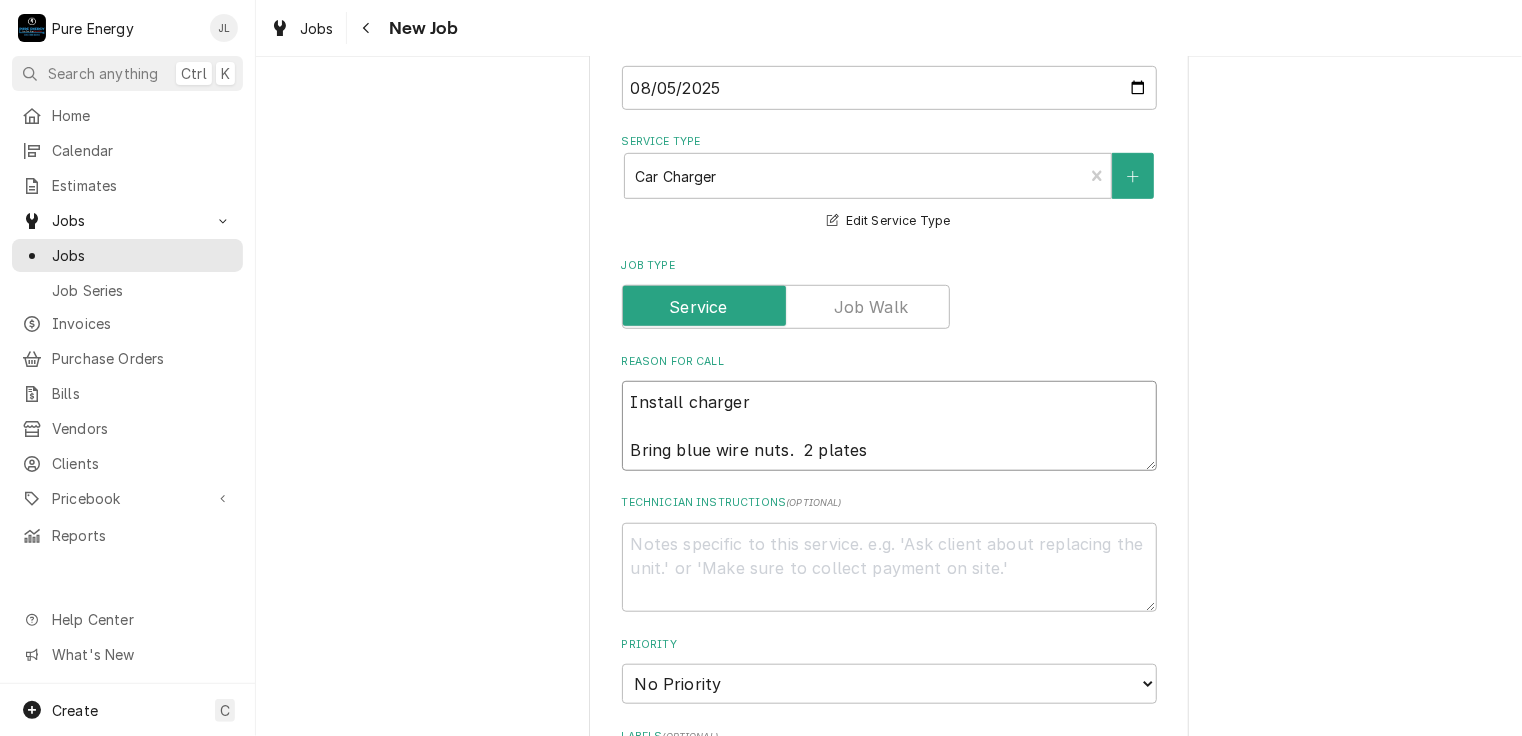 type on "Install charger
Bring blue wire nuts.  2 plates f" 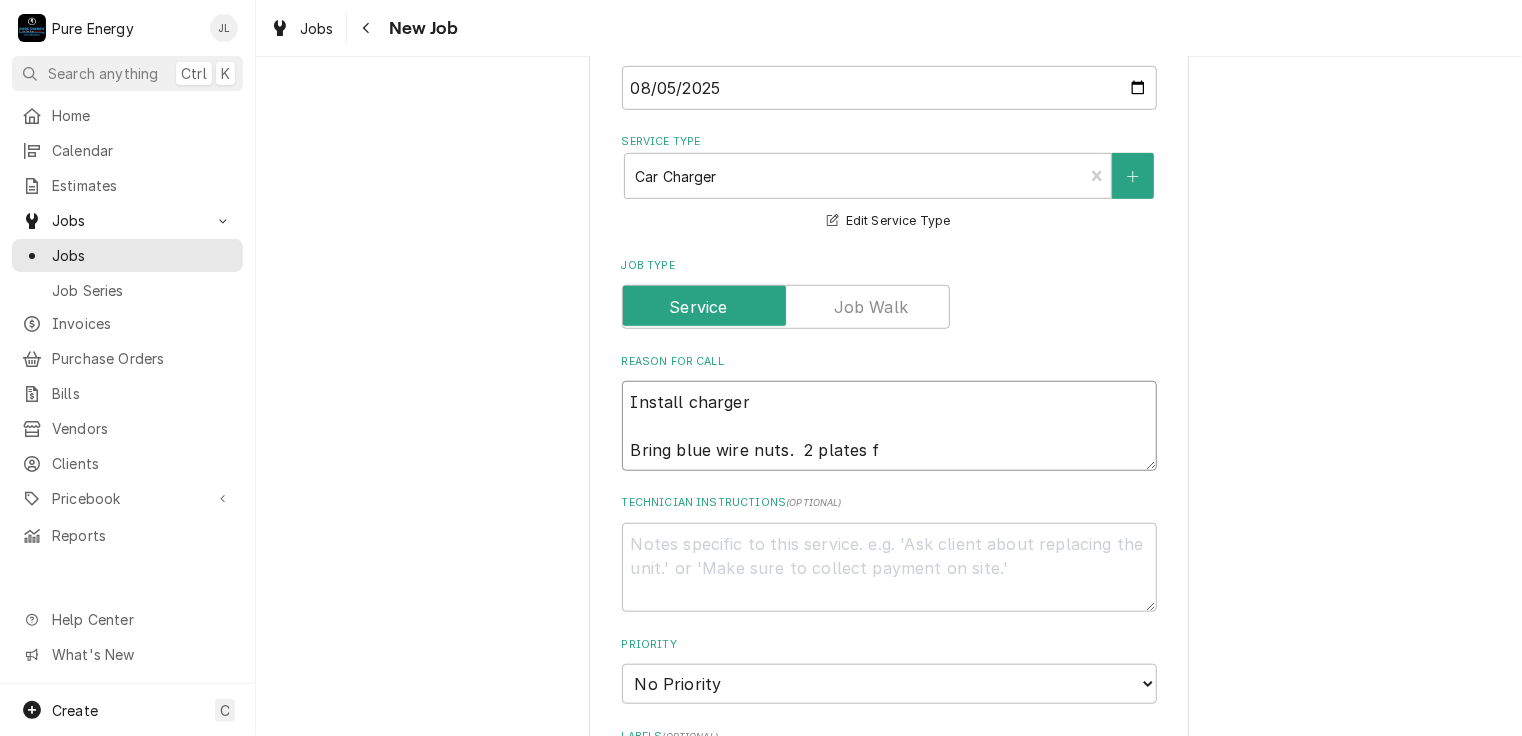 type on "x" 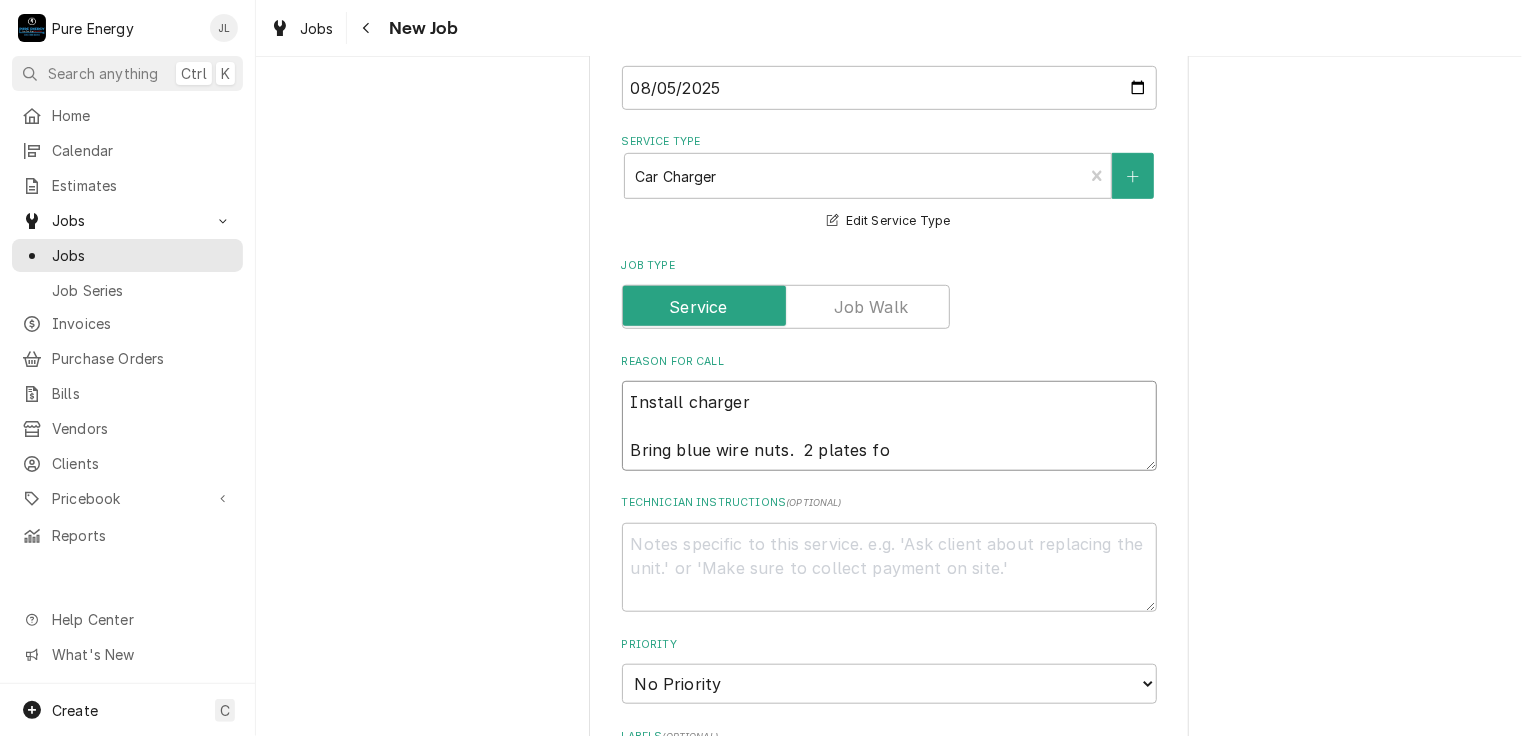 type on "x" 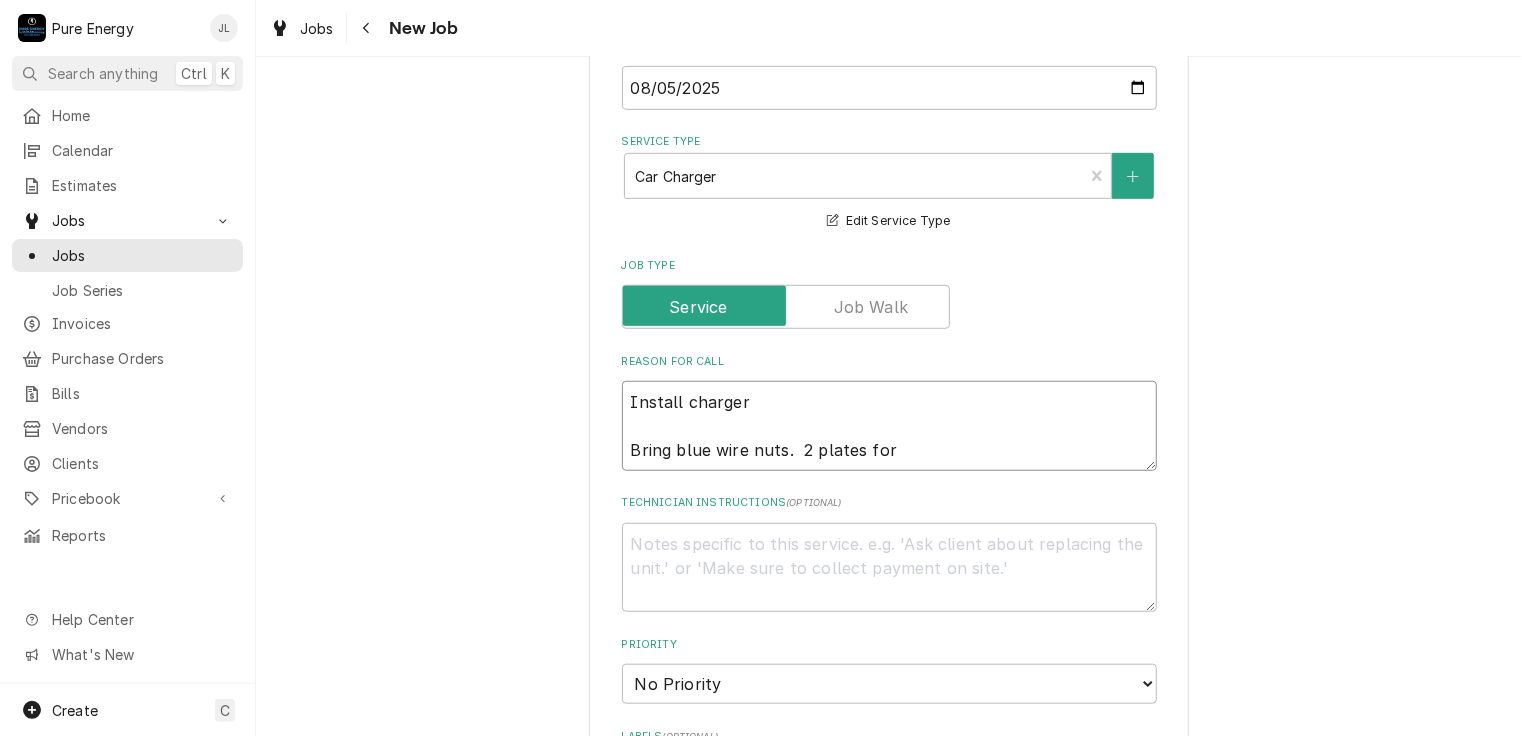 type on "Install charger
Bring blue wire nuts.  2 plates for" 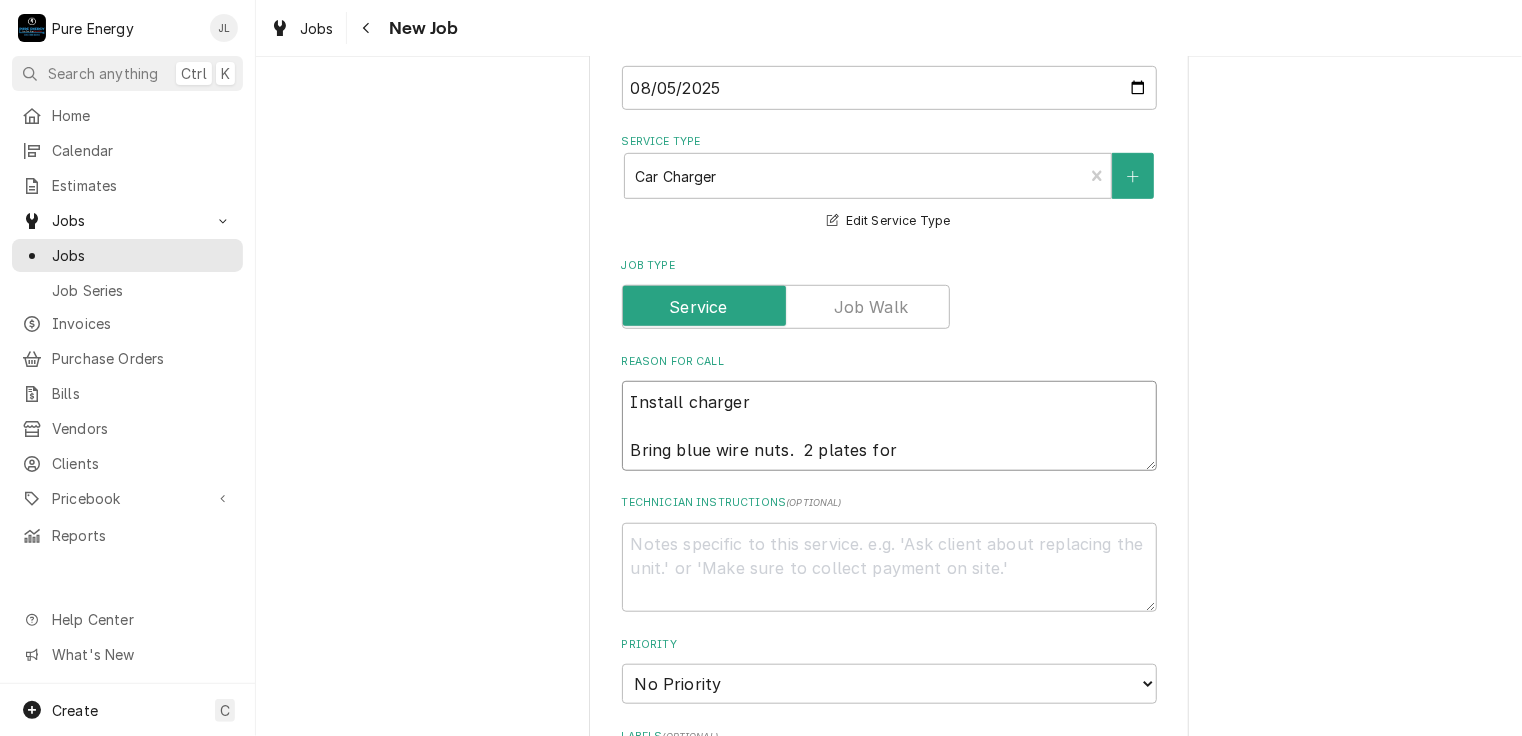 type on "x" 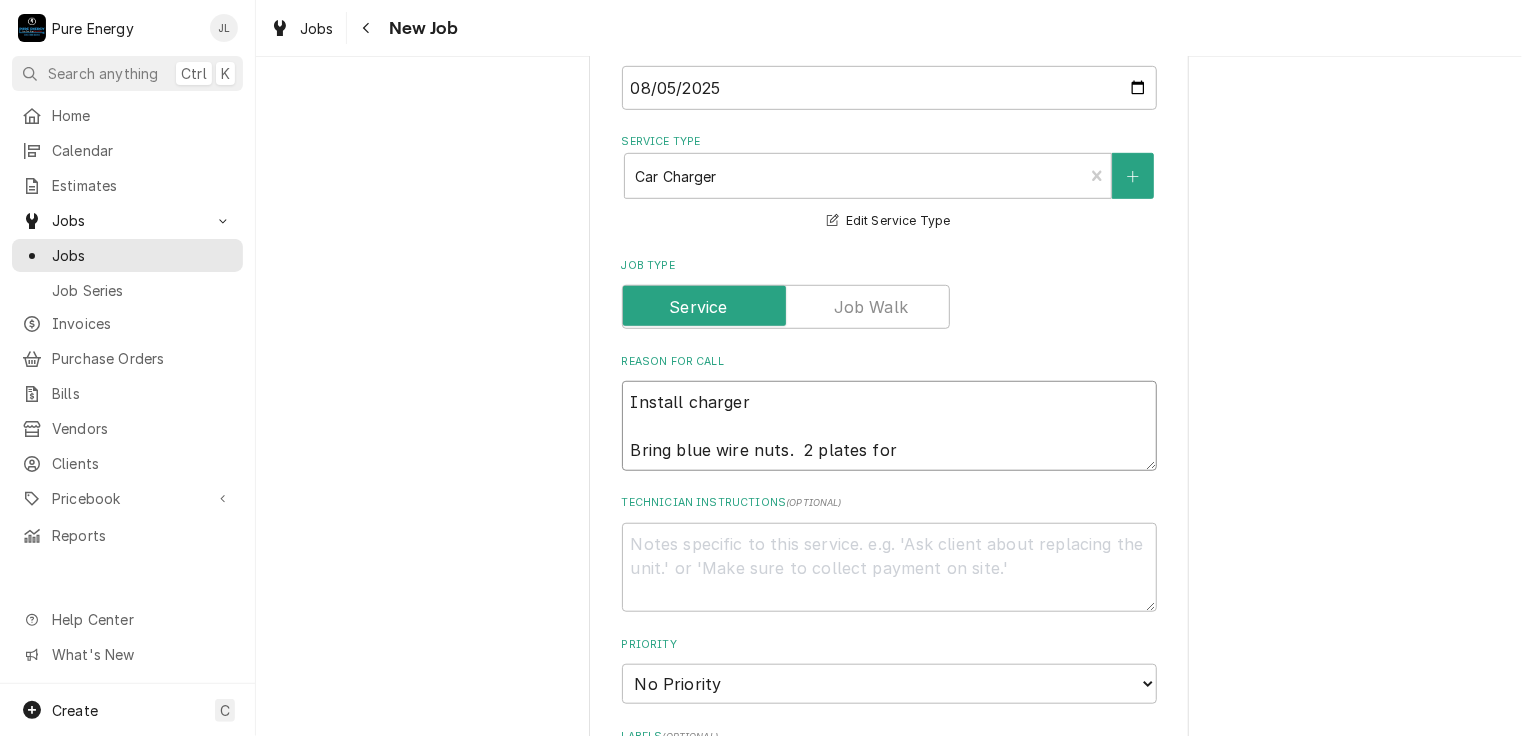 type on "Install charger
Bring blue wire nuts.  2 plates for 3" 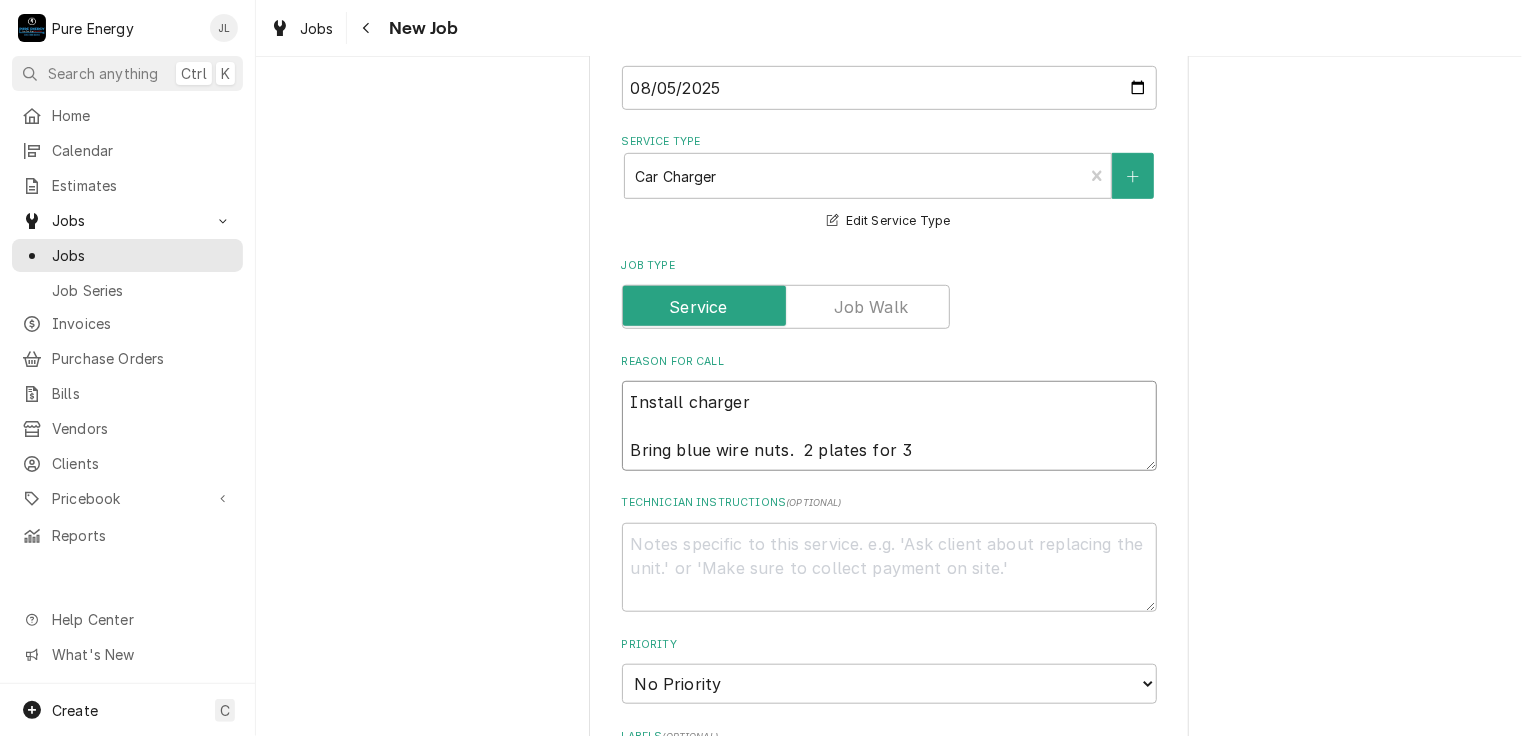 type on "x" 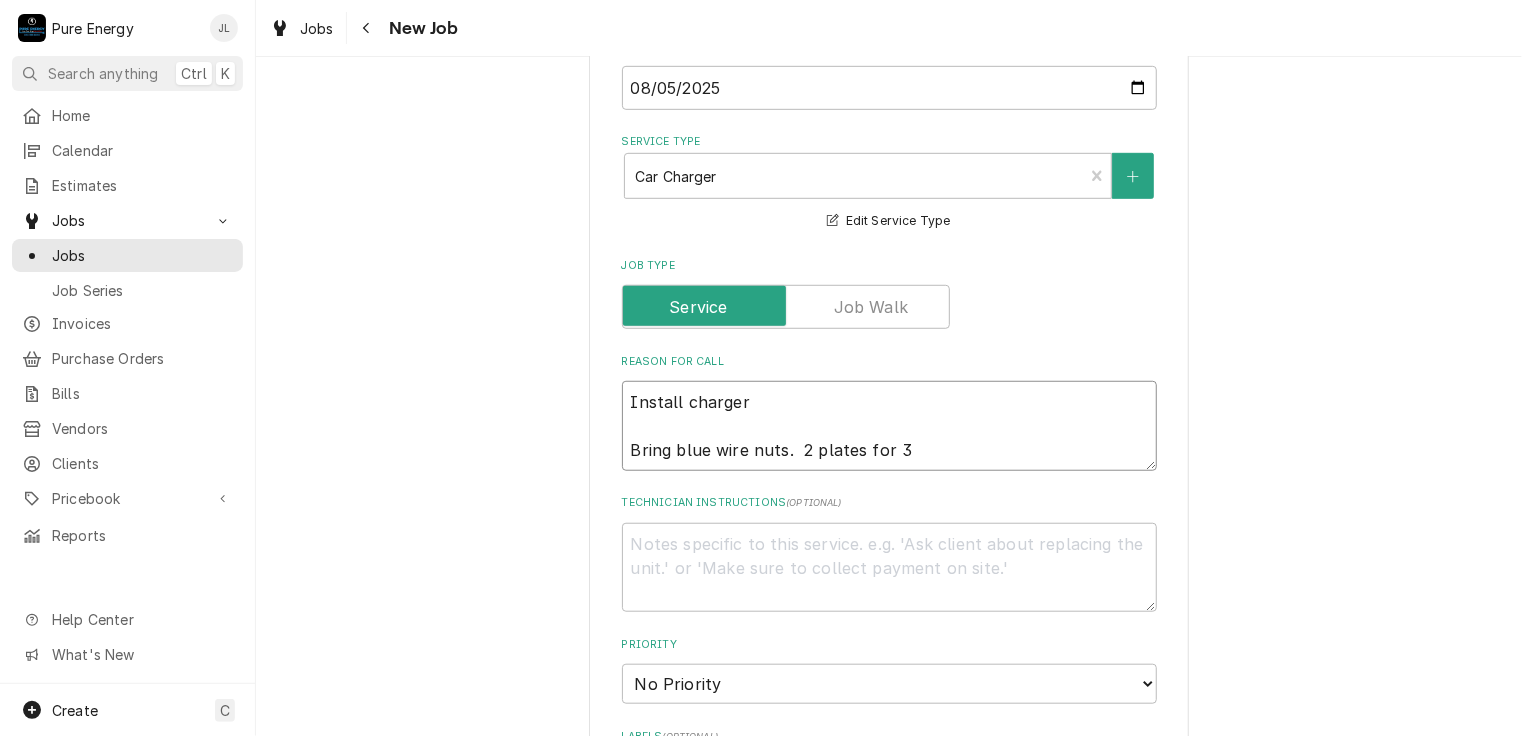 type on "Install charger
Bring blue wire nuts.  2 plates for 3/" 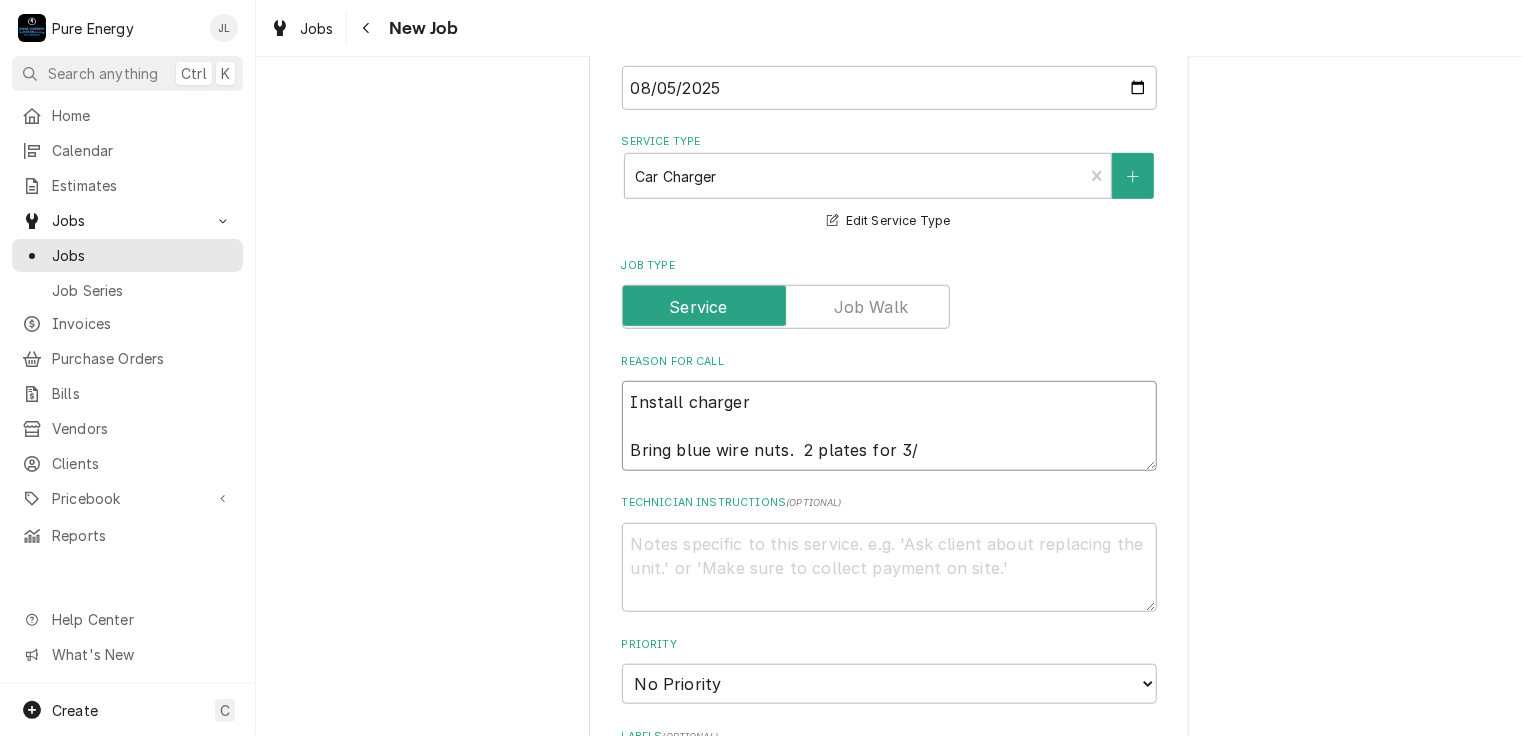 type on "x" 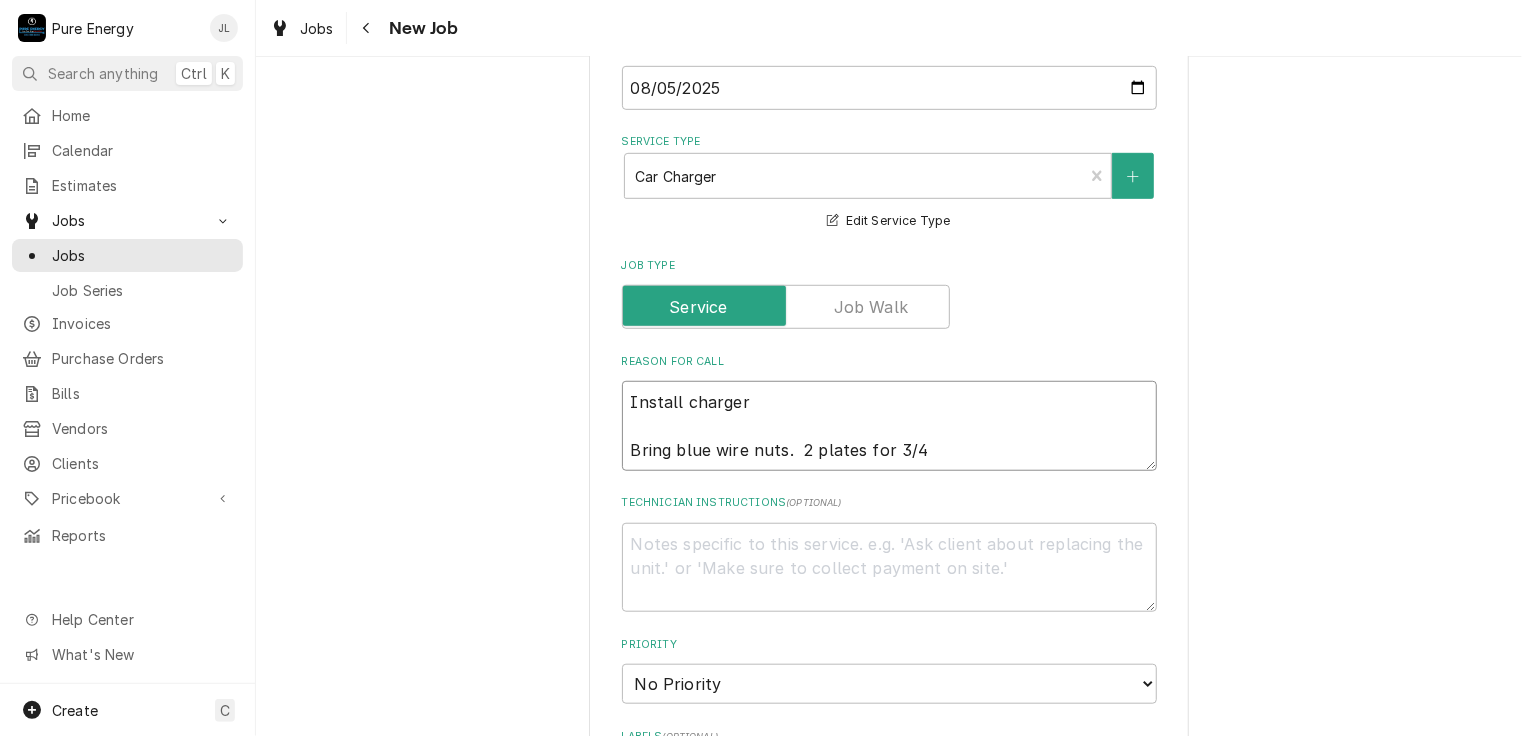 type on "x" 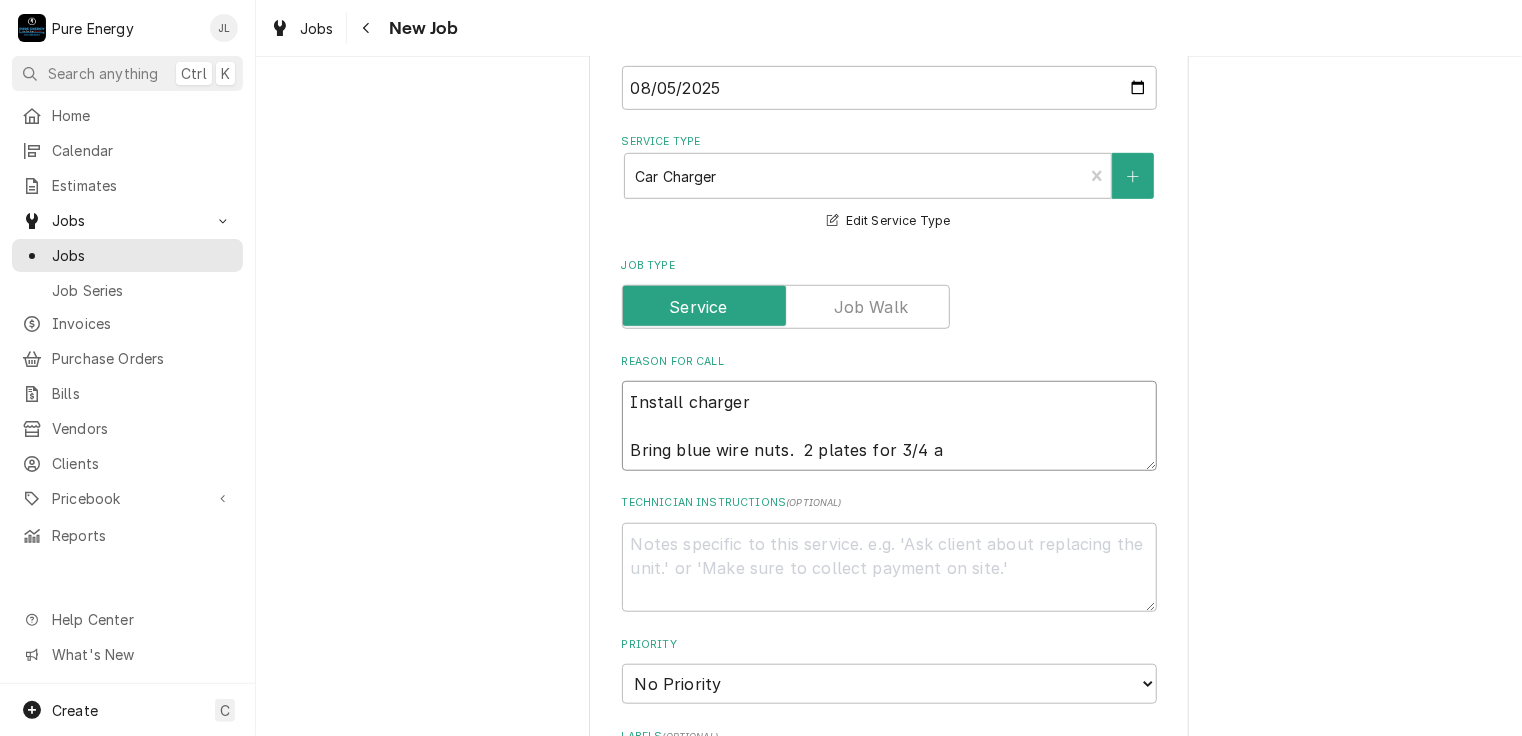 type on "x" 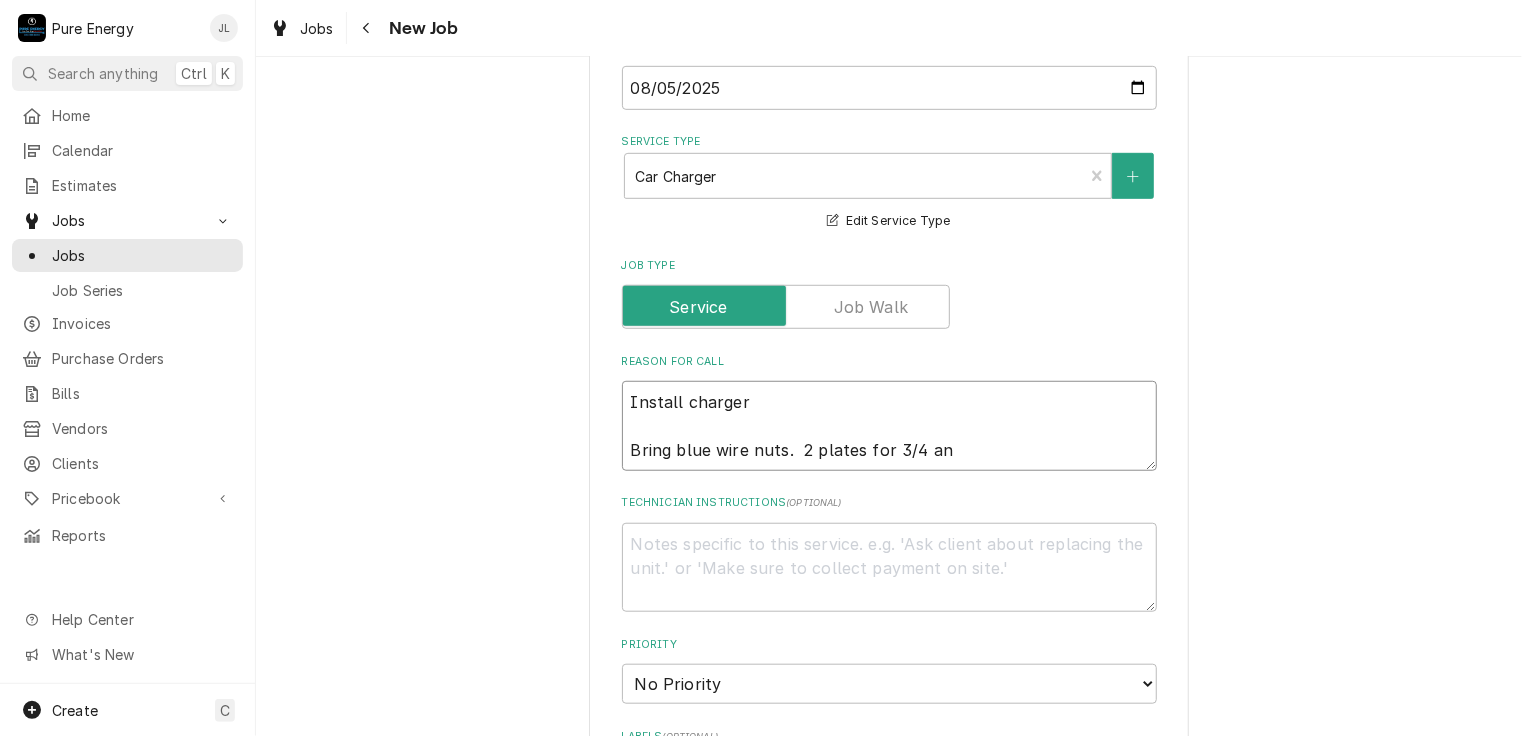 type on "x" 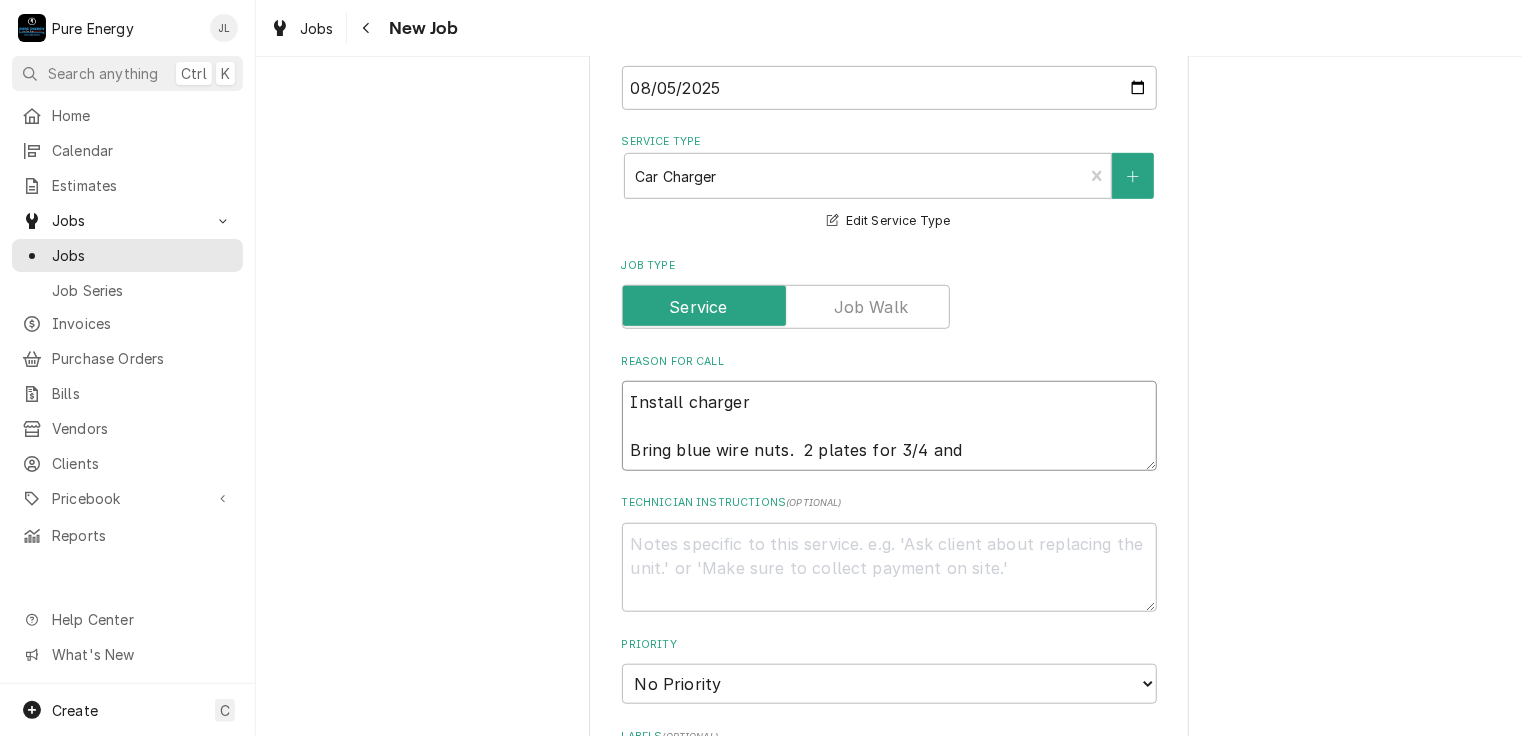 type on "x" 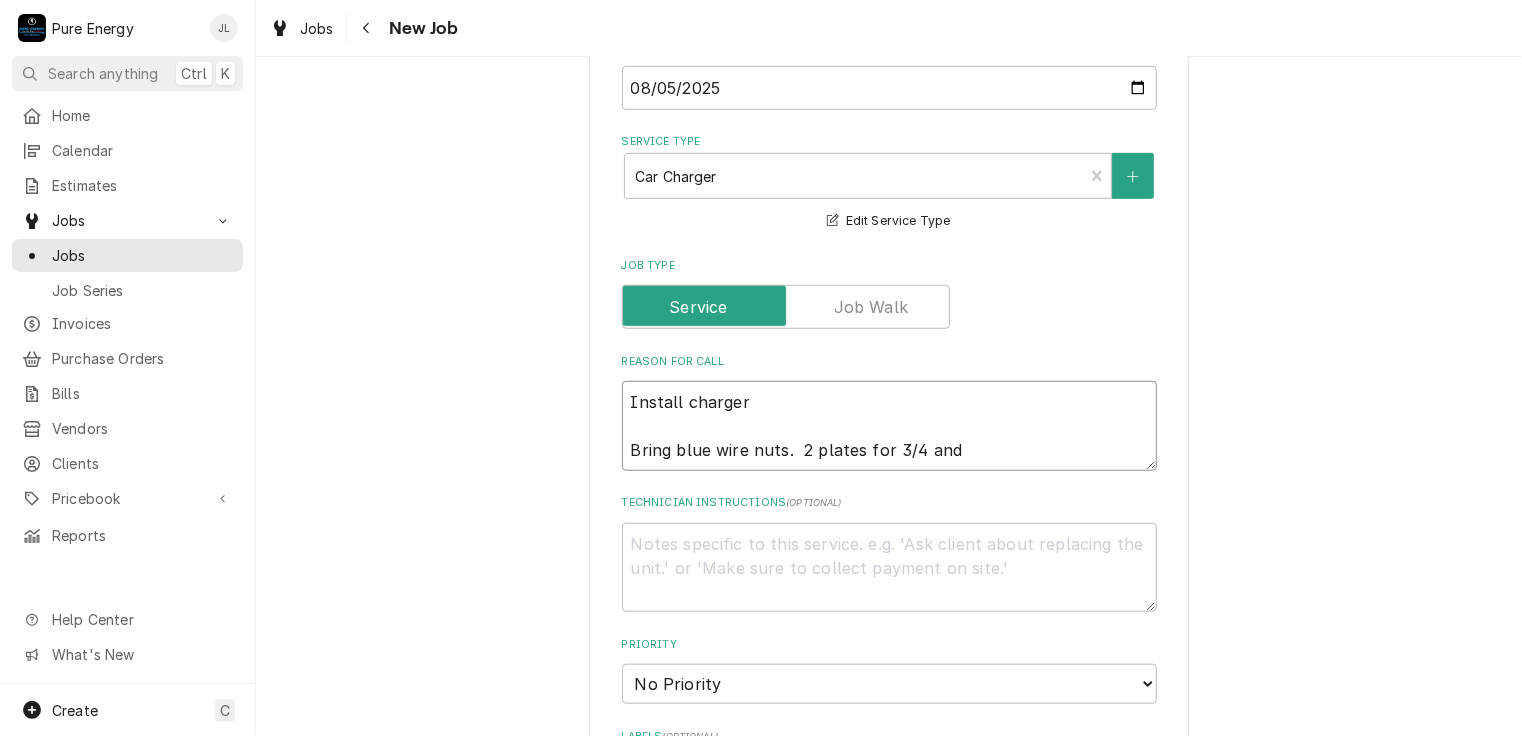type on "x" 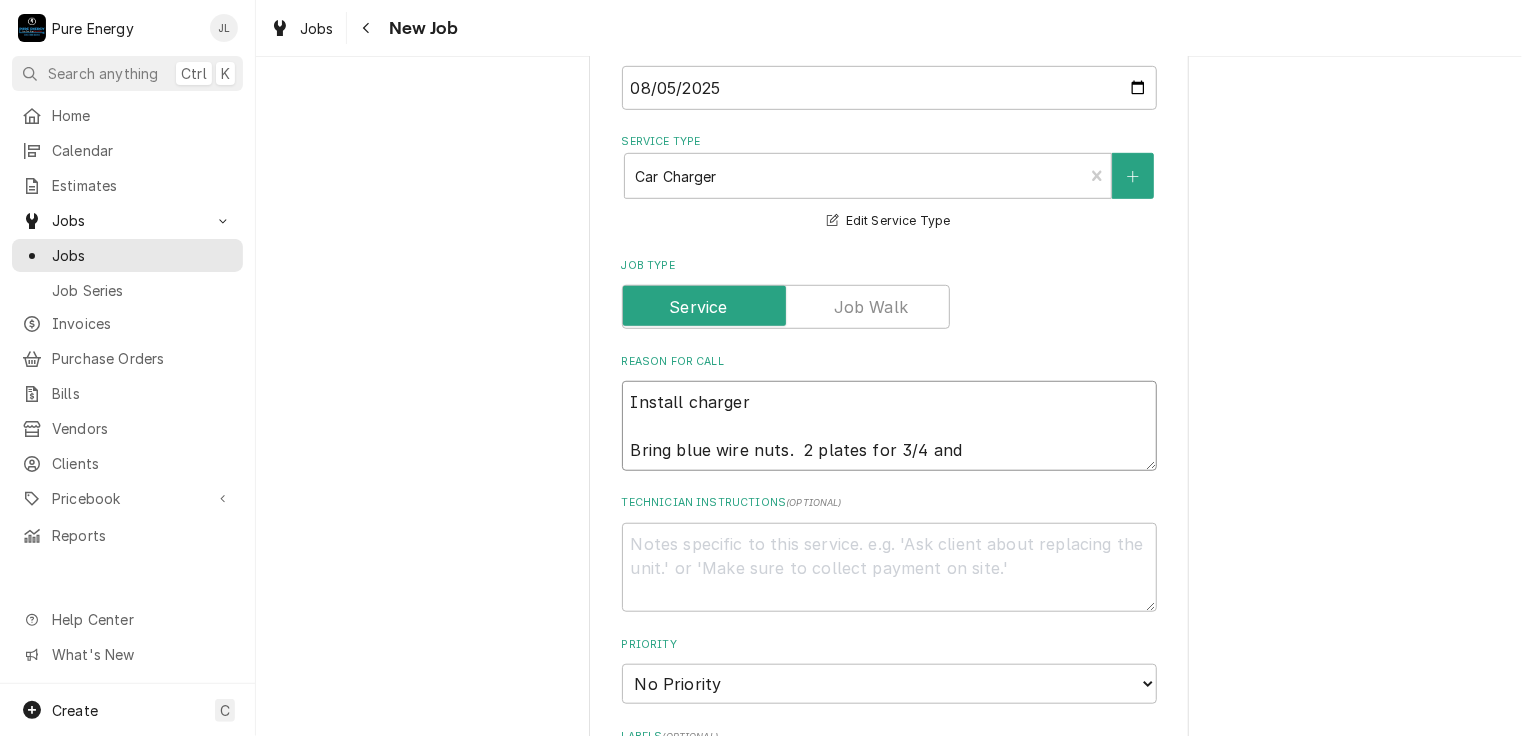 type on "Install charger
Bring blue wire nuts.  2 plates for 3/4 and 1" 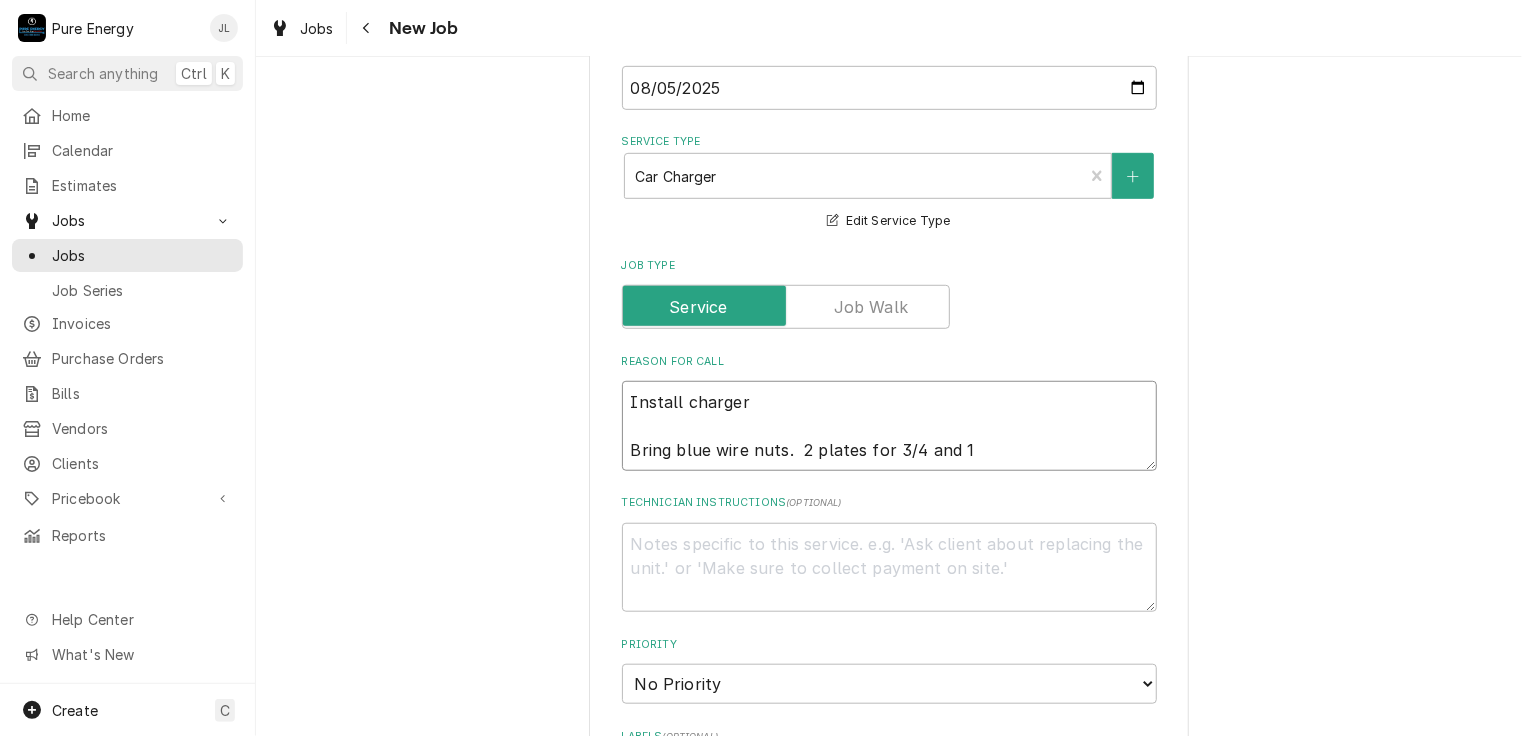 type on "x" 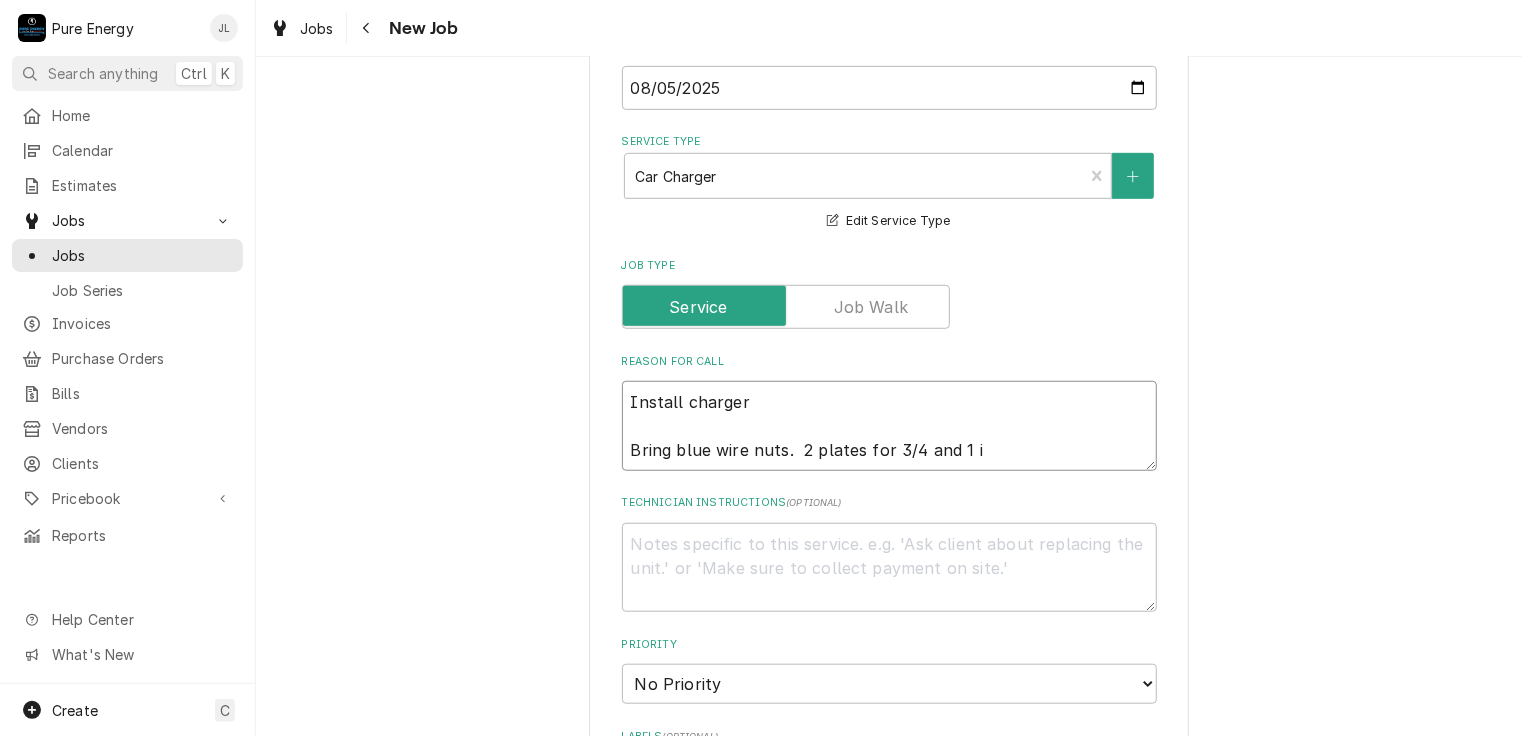 type on "x" 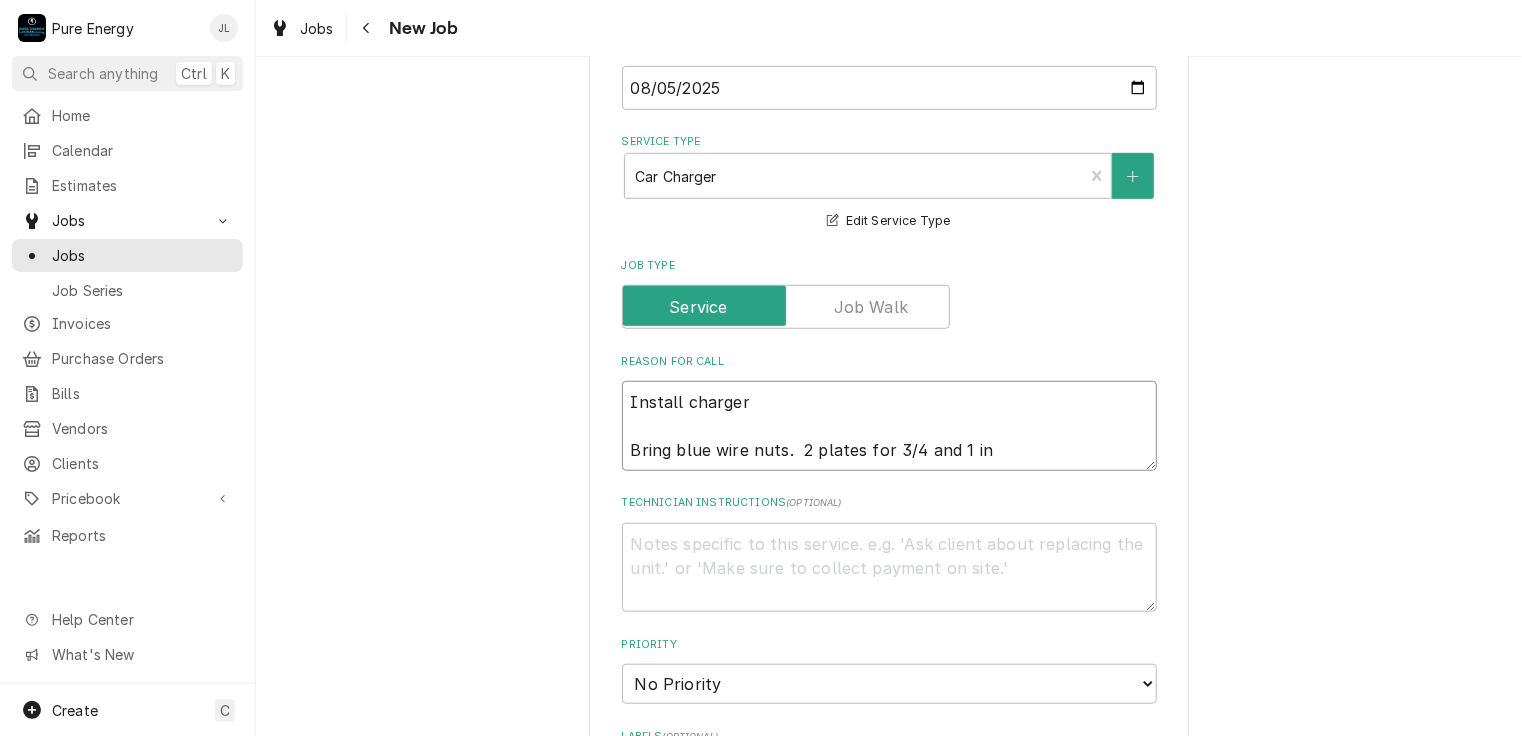 type on "x" 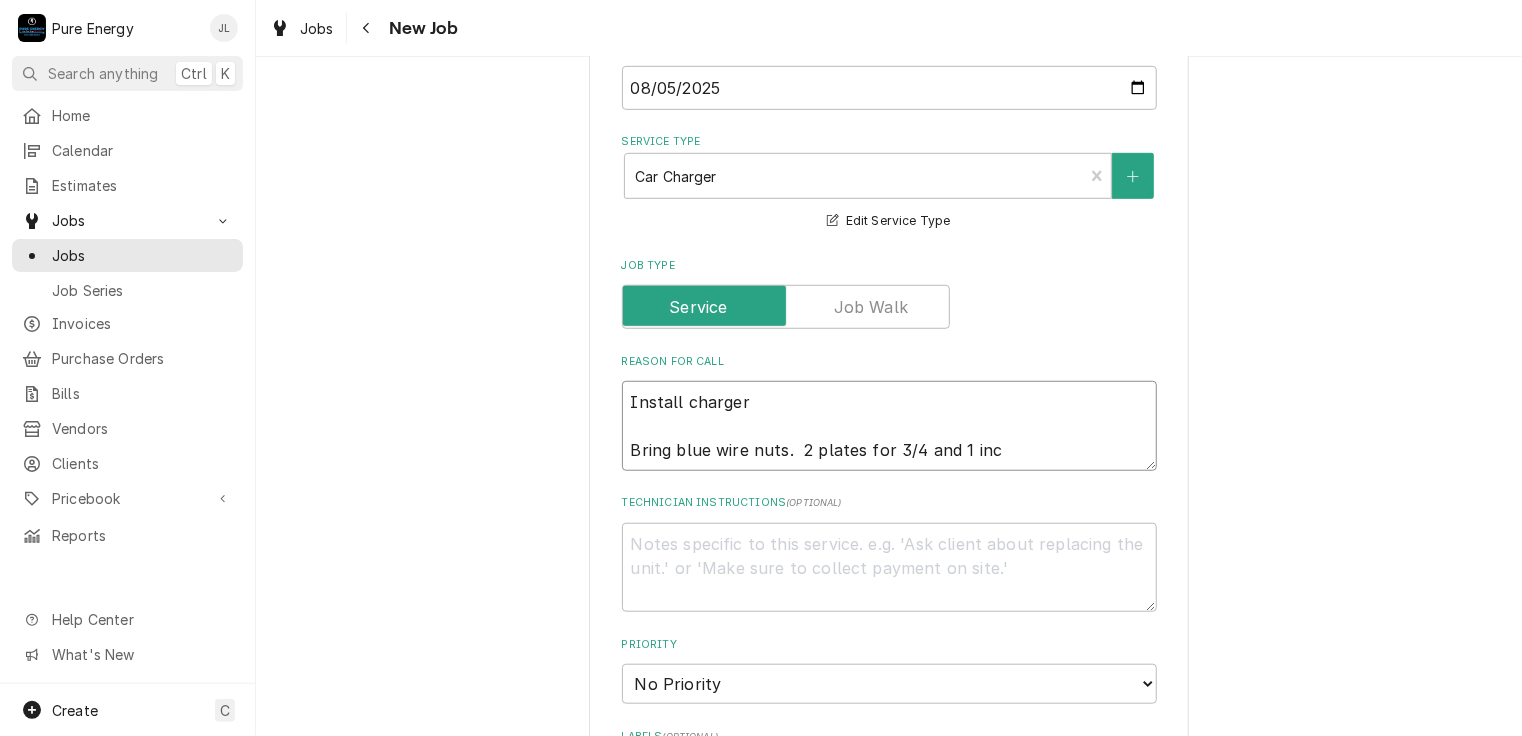 type on "Install charger
Bring blue wire nuts.  2 plates for 3/4 and 1 inch" 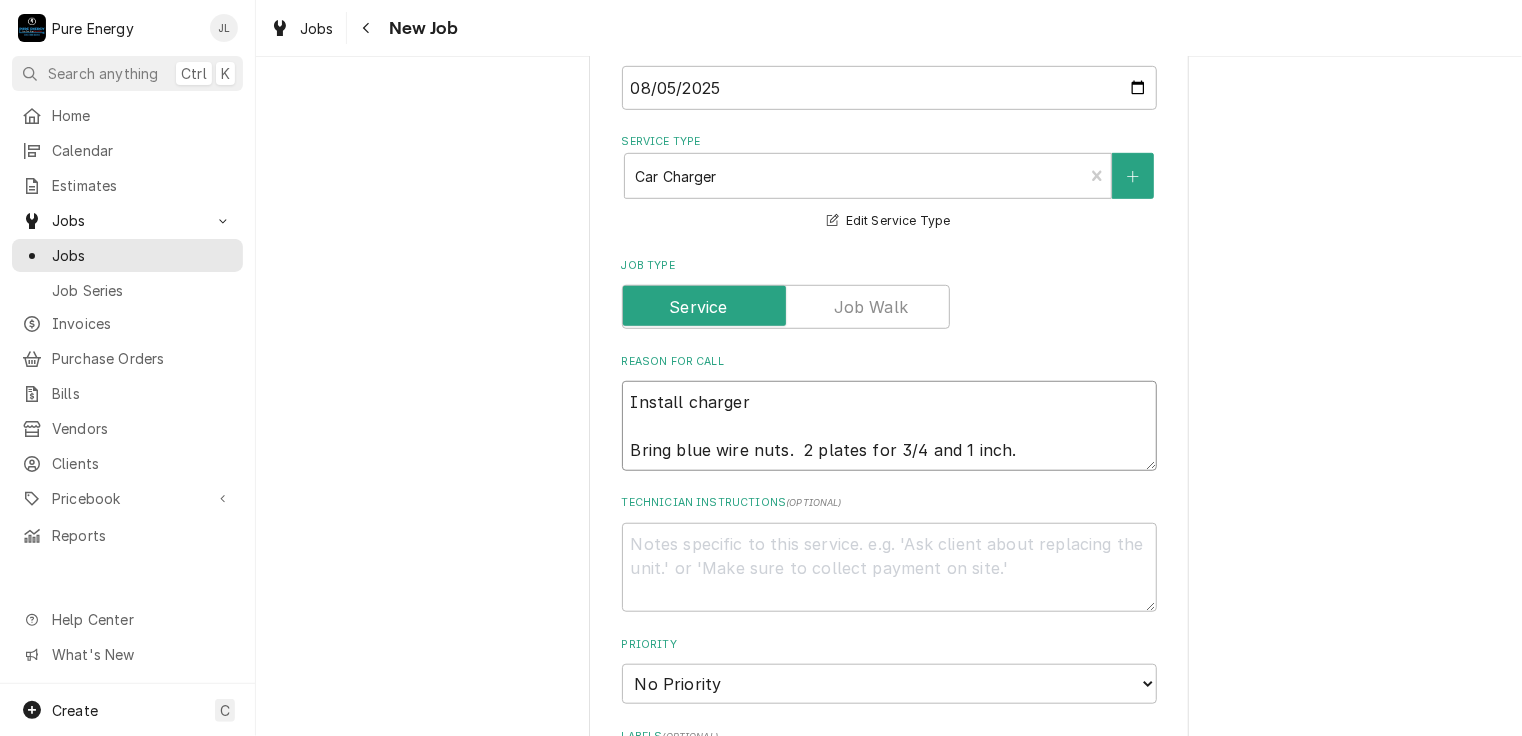 type on "x" 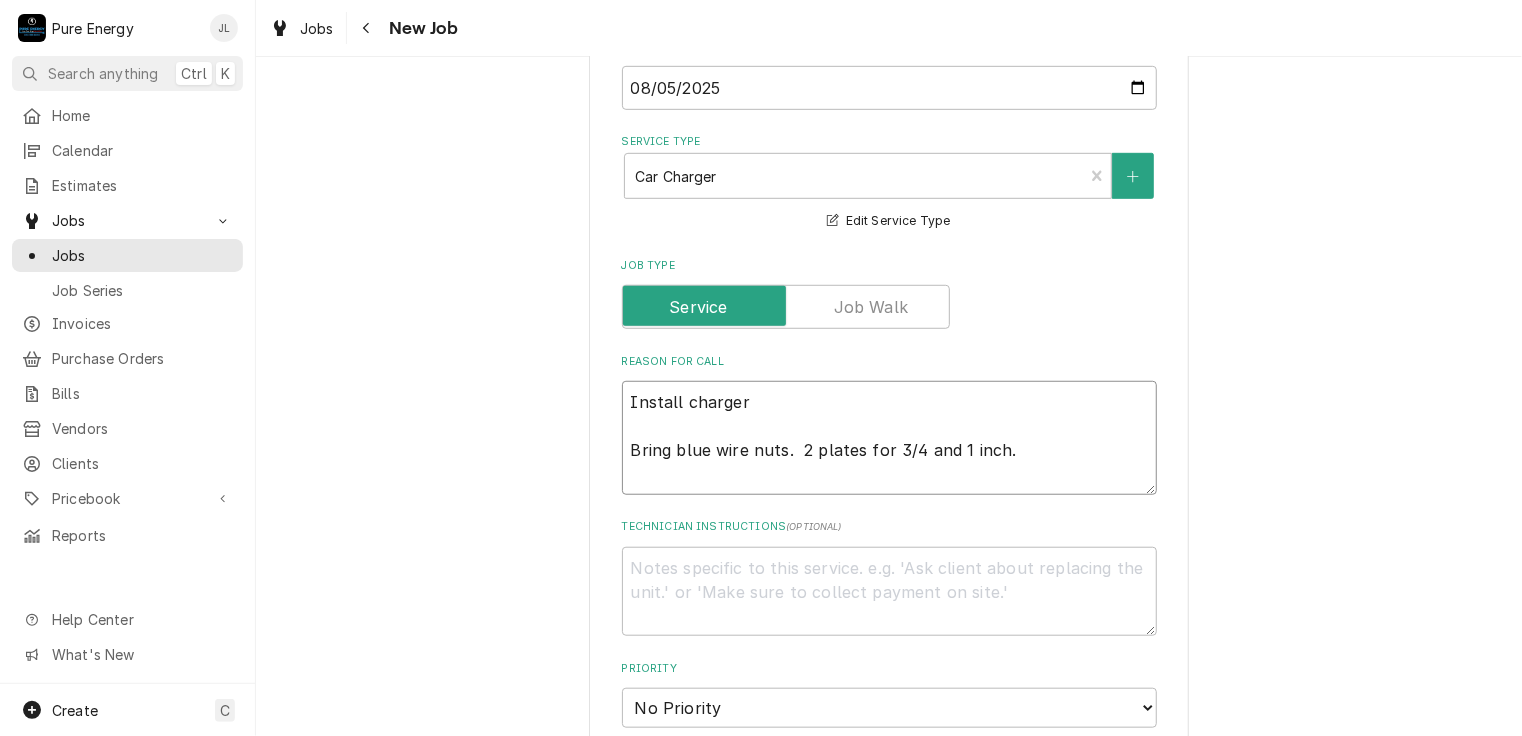 type on "x" 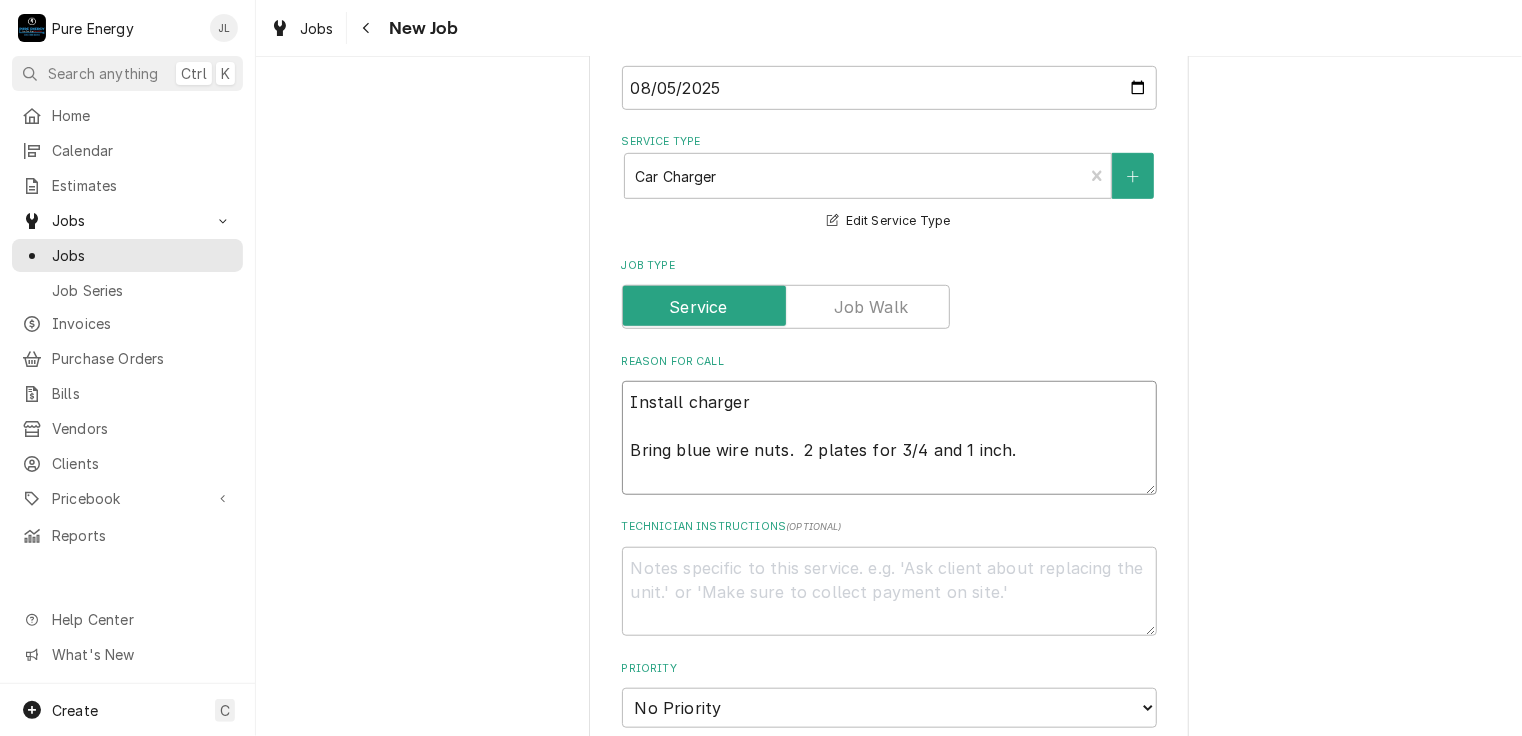 type on "Install charger
Bring blue wire nuts.  2 plates for 3/4 and 1 inch.
C" 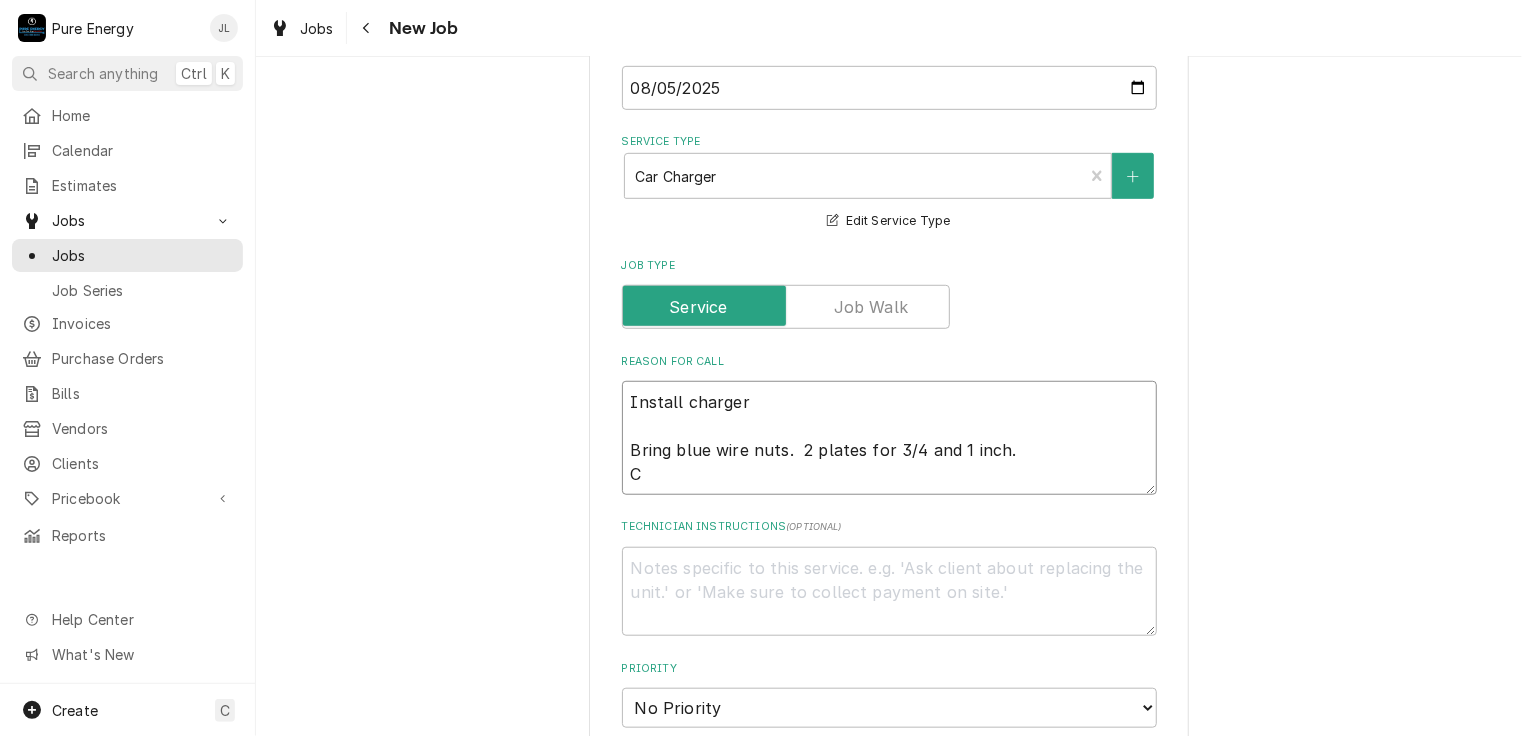 type on "x" 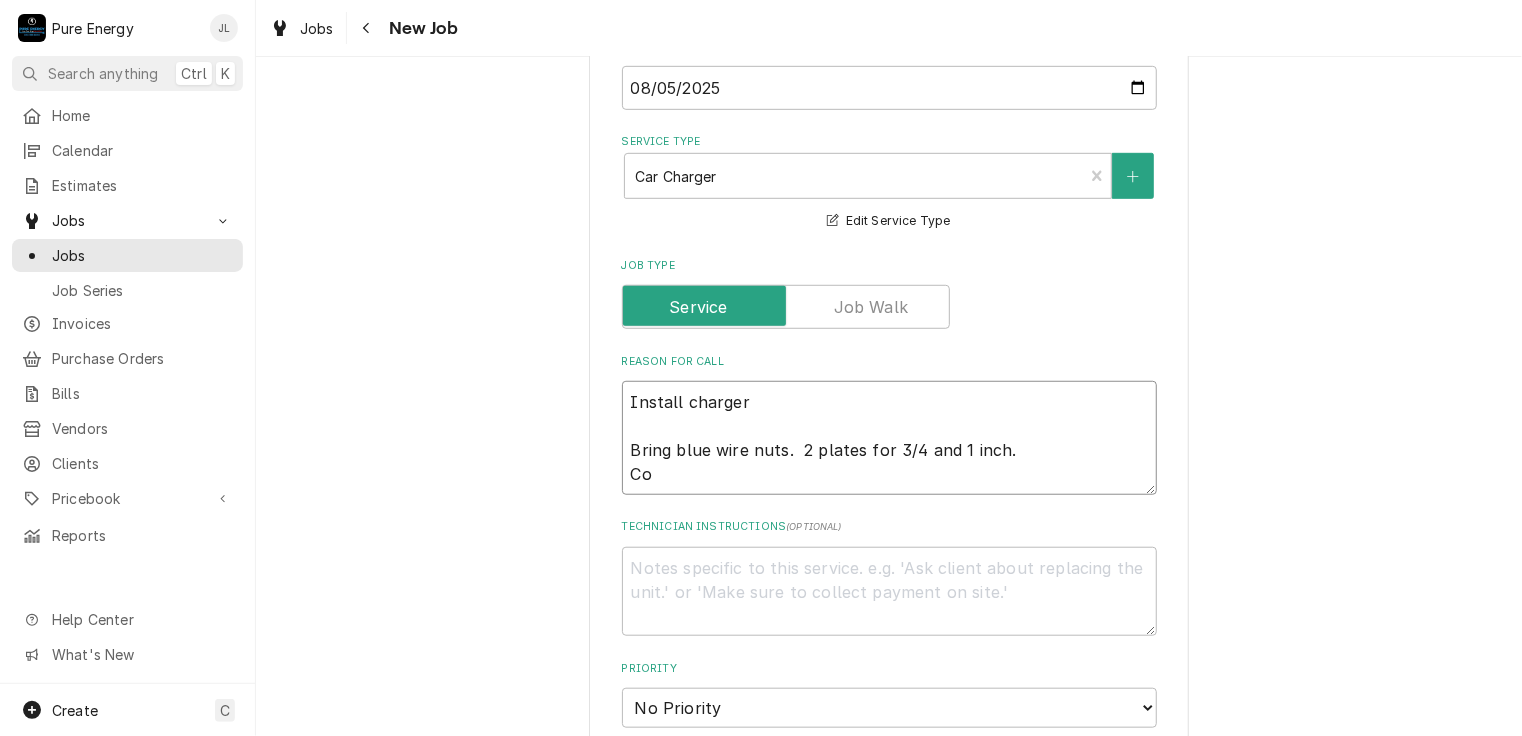 type on "x" 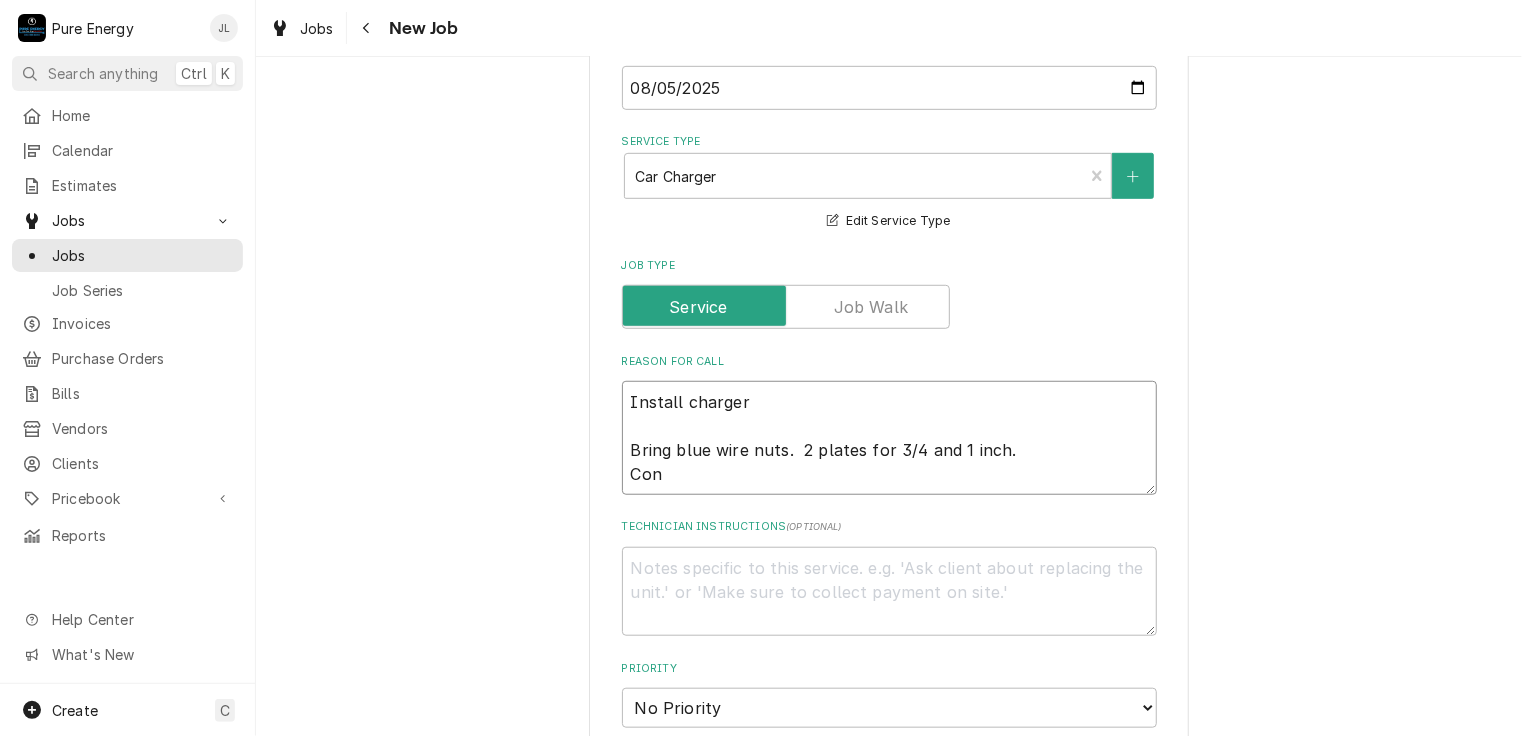 type on "x" 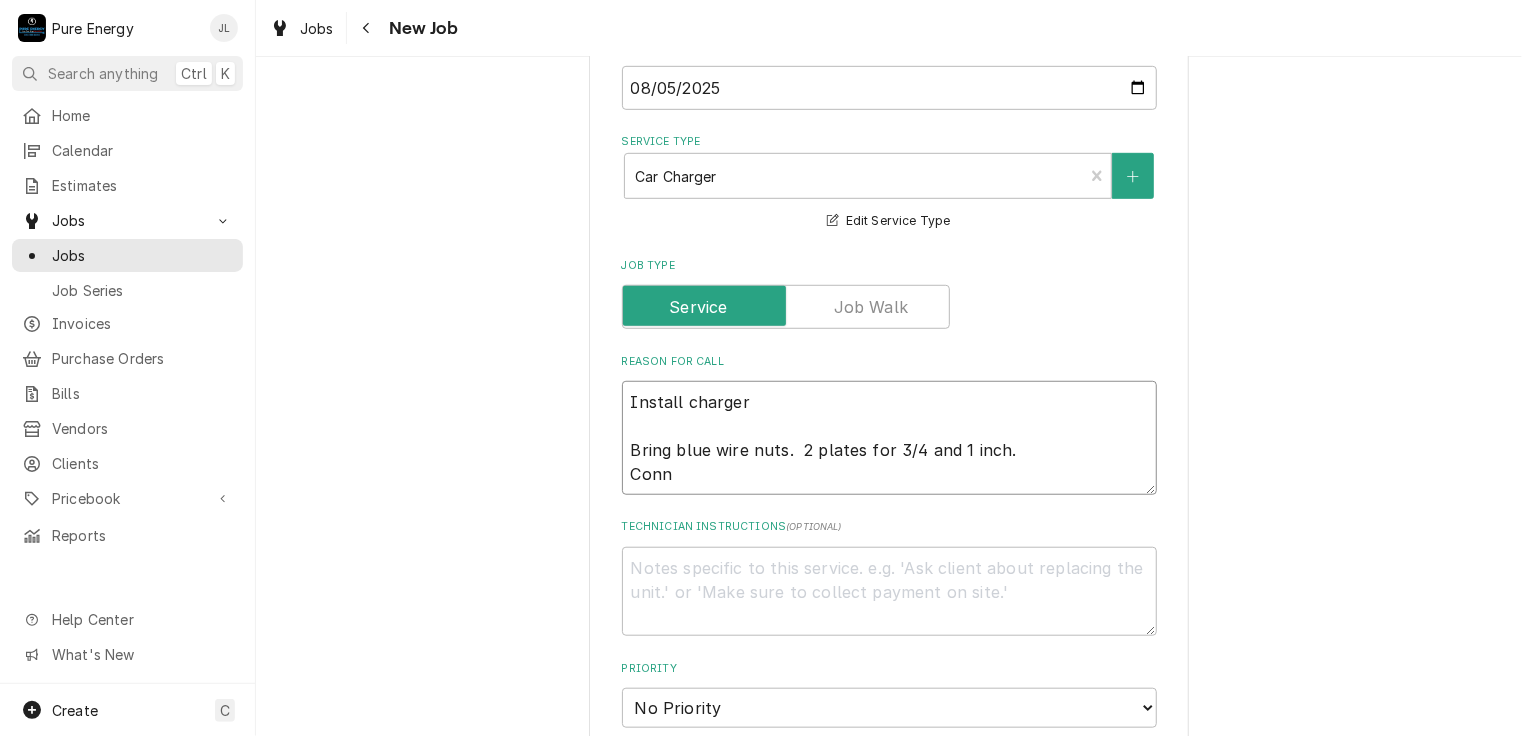type on "x" 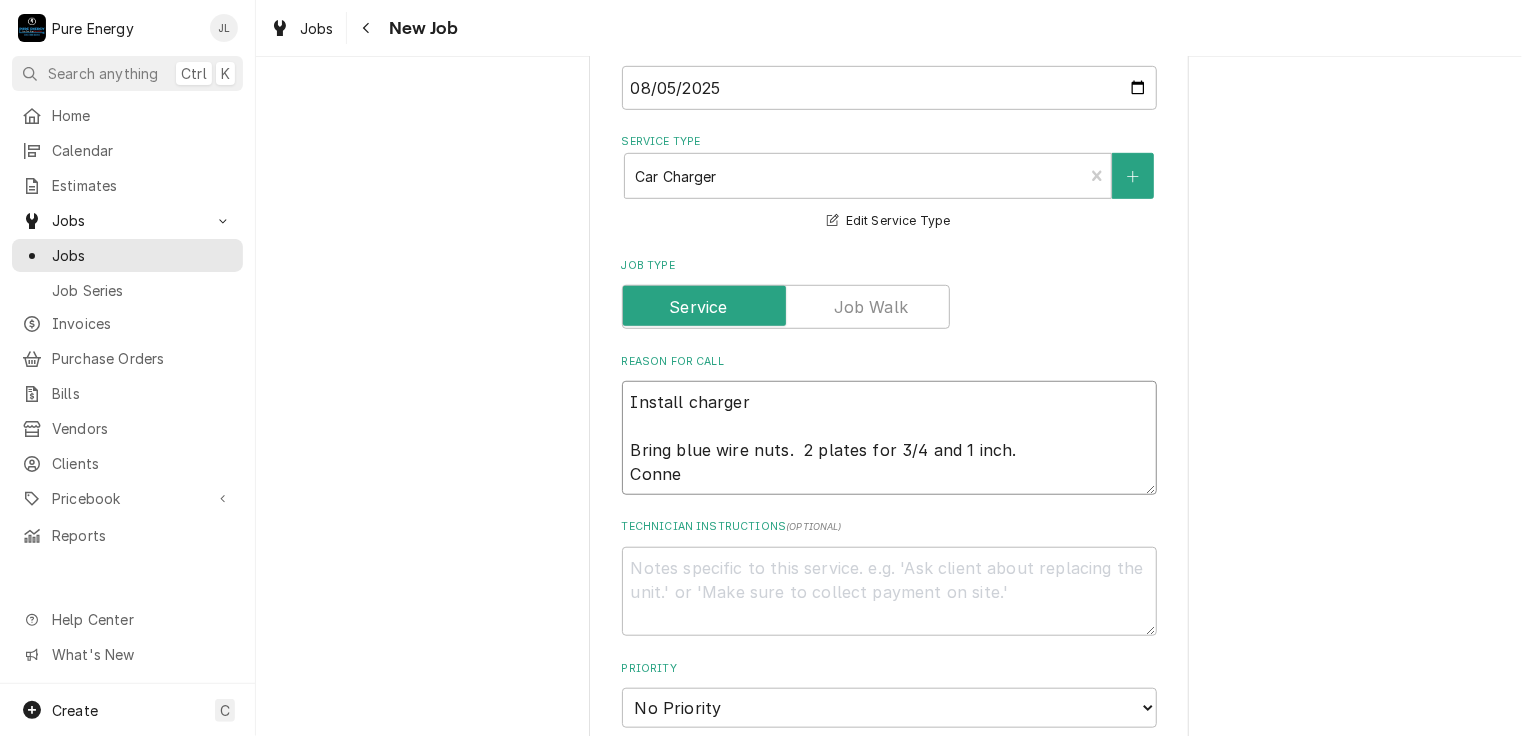 type on "x" 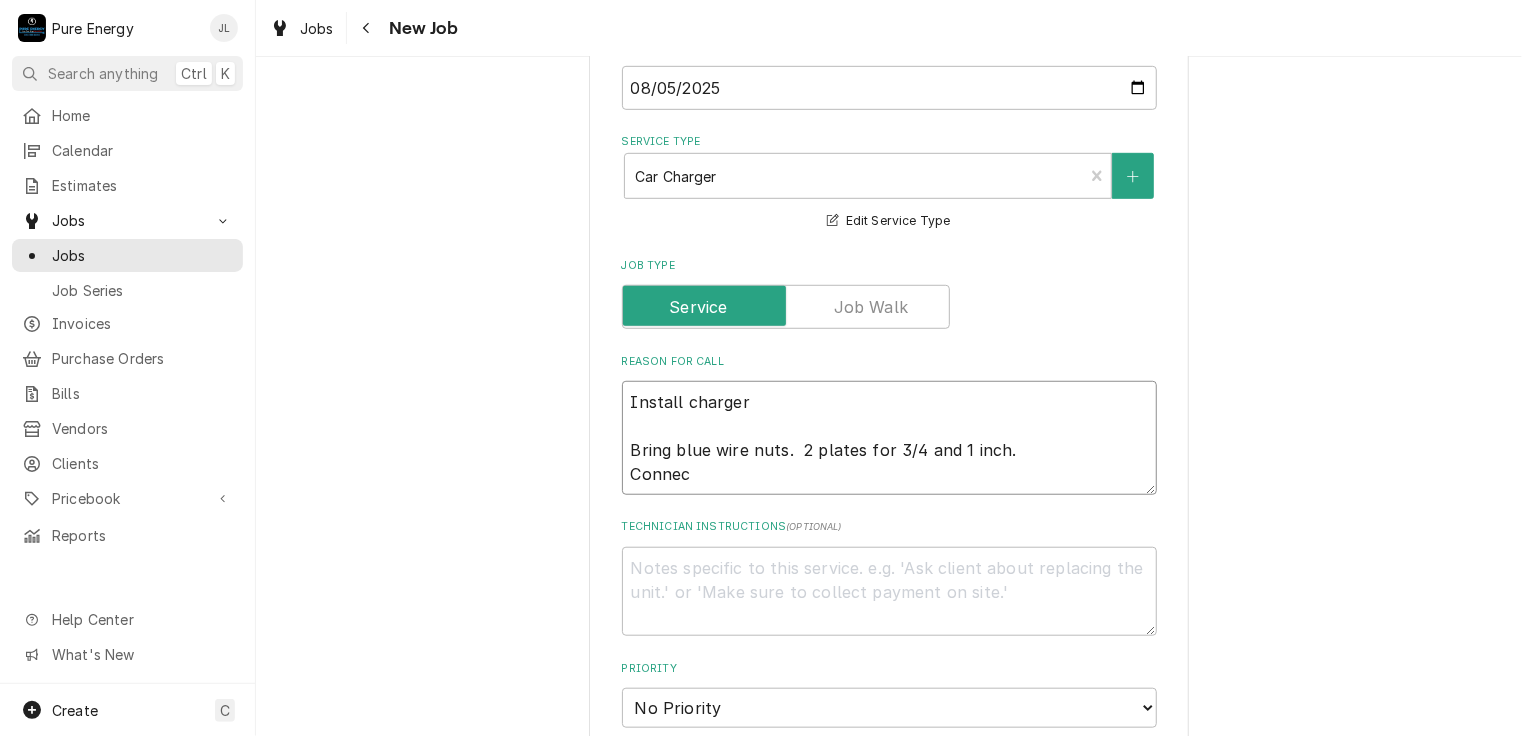 type on "x" 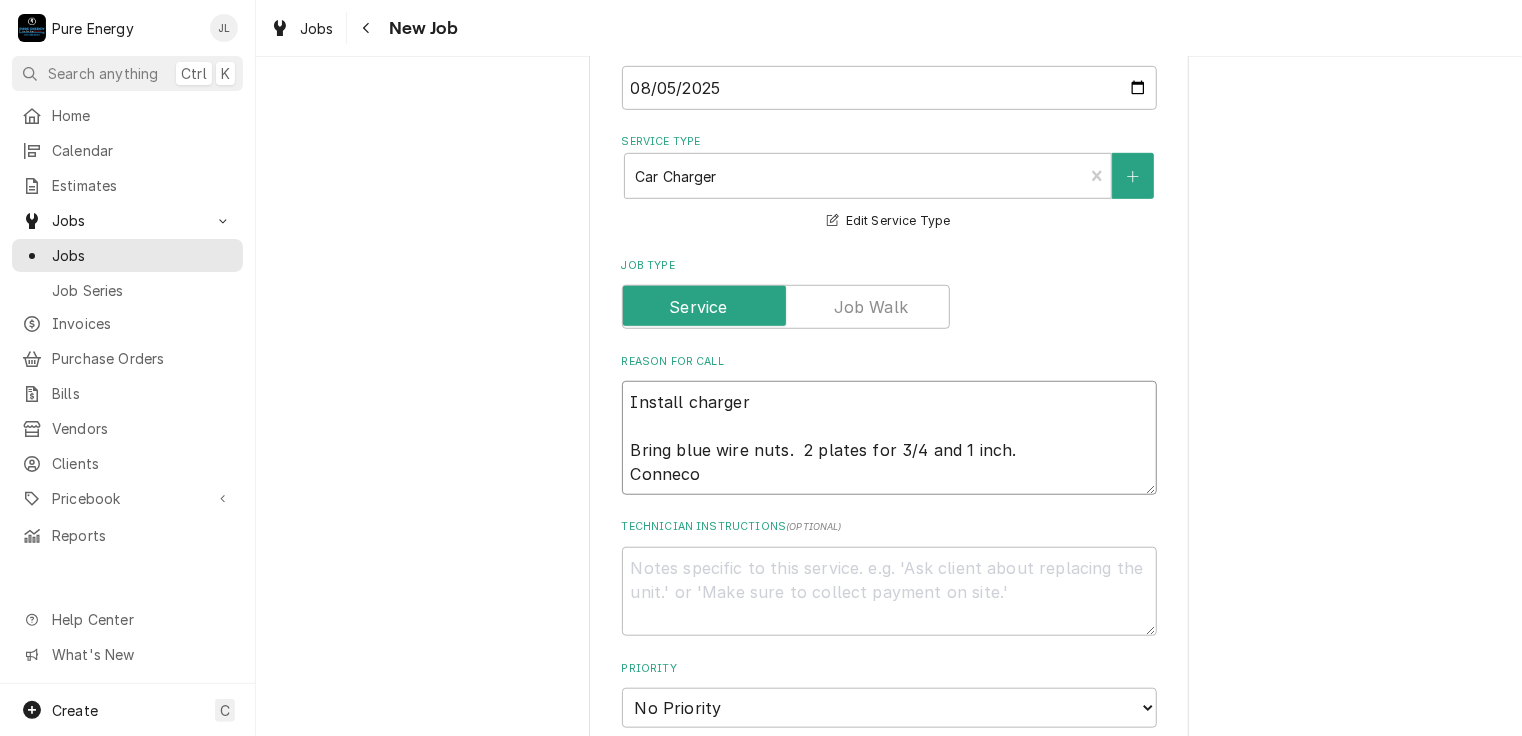 type on "x" 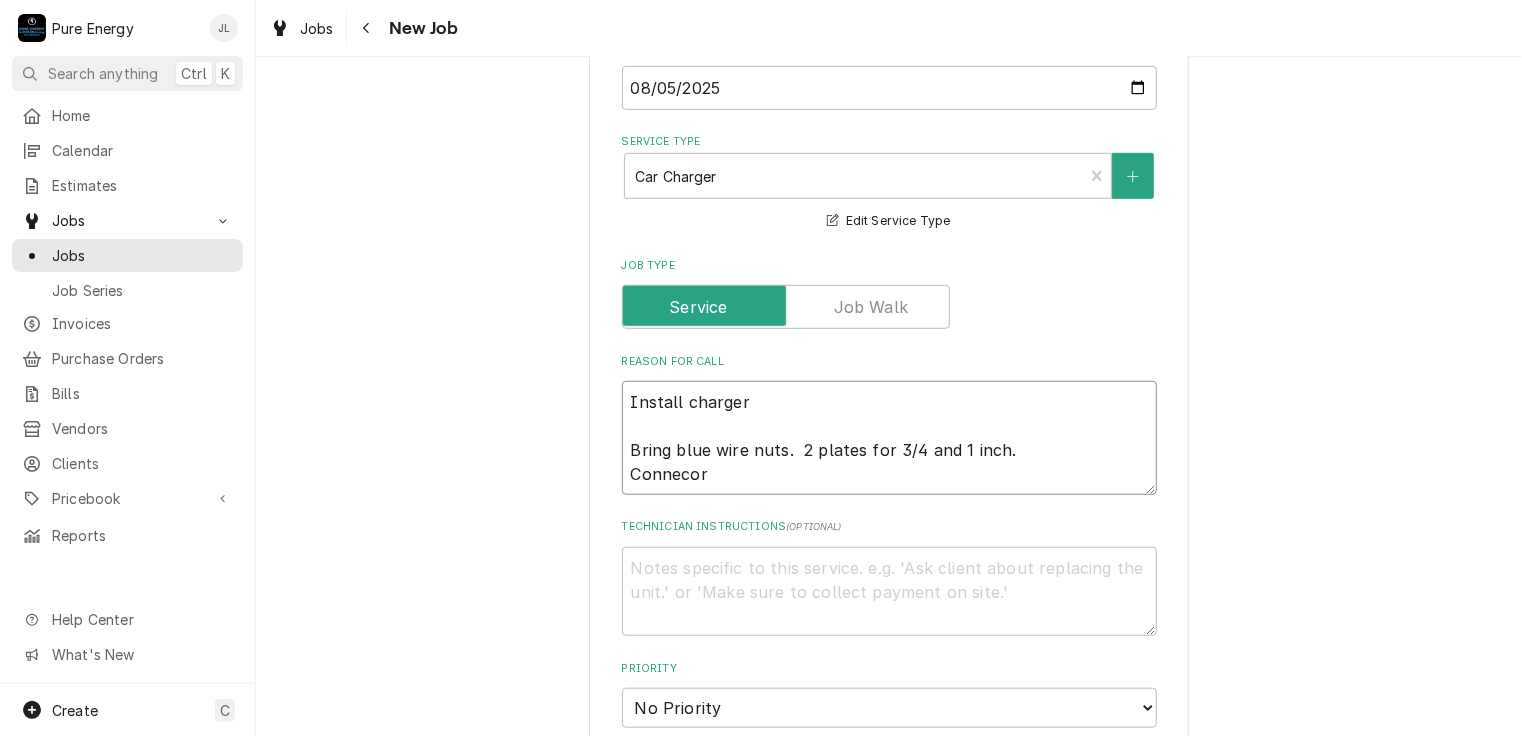type on "x" 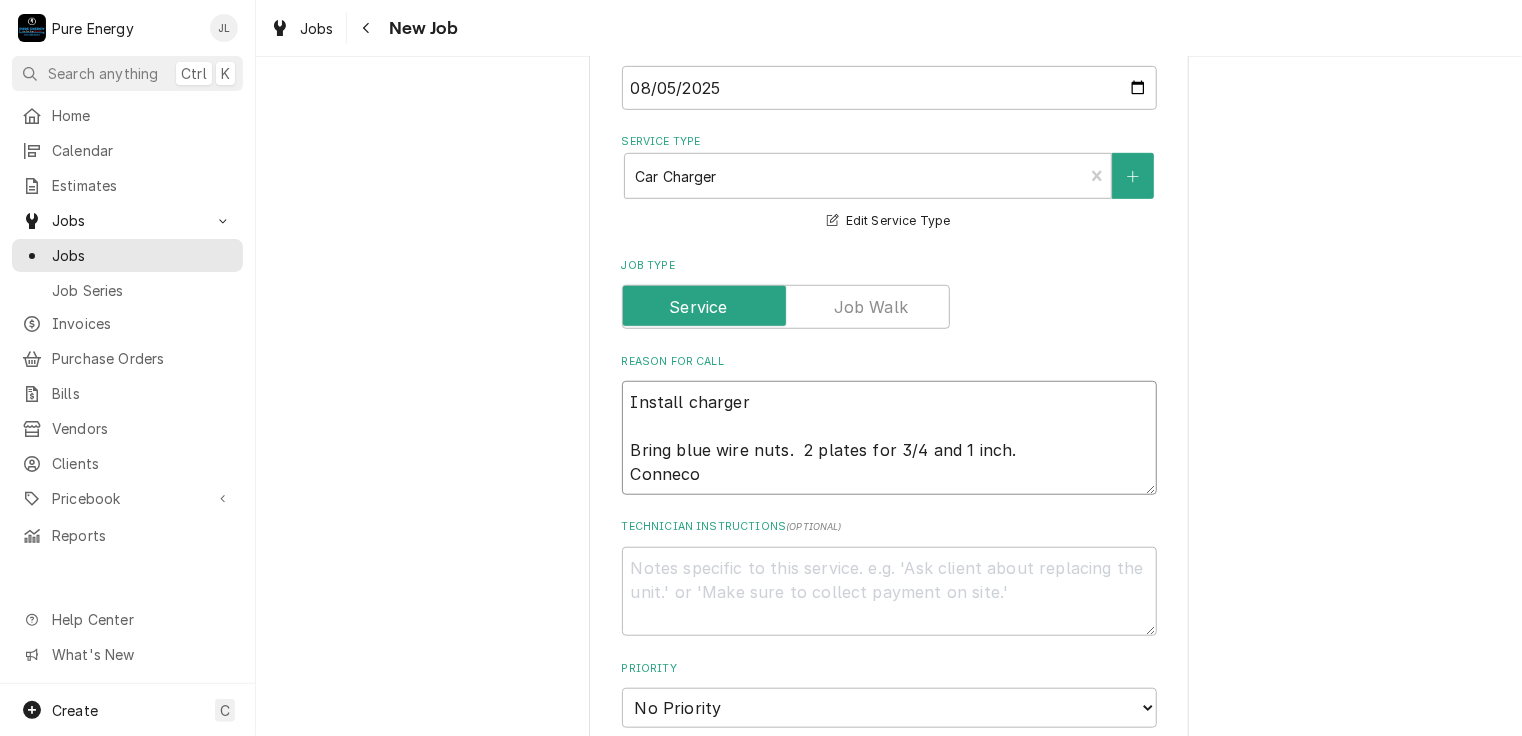type on "x" 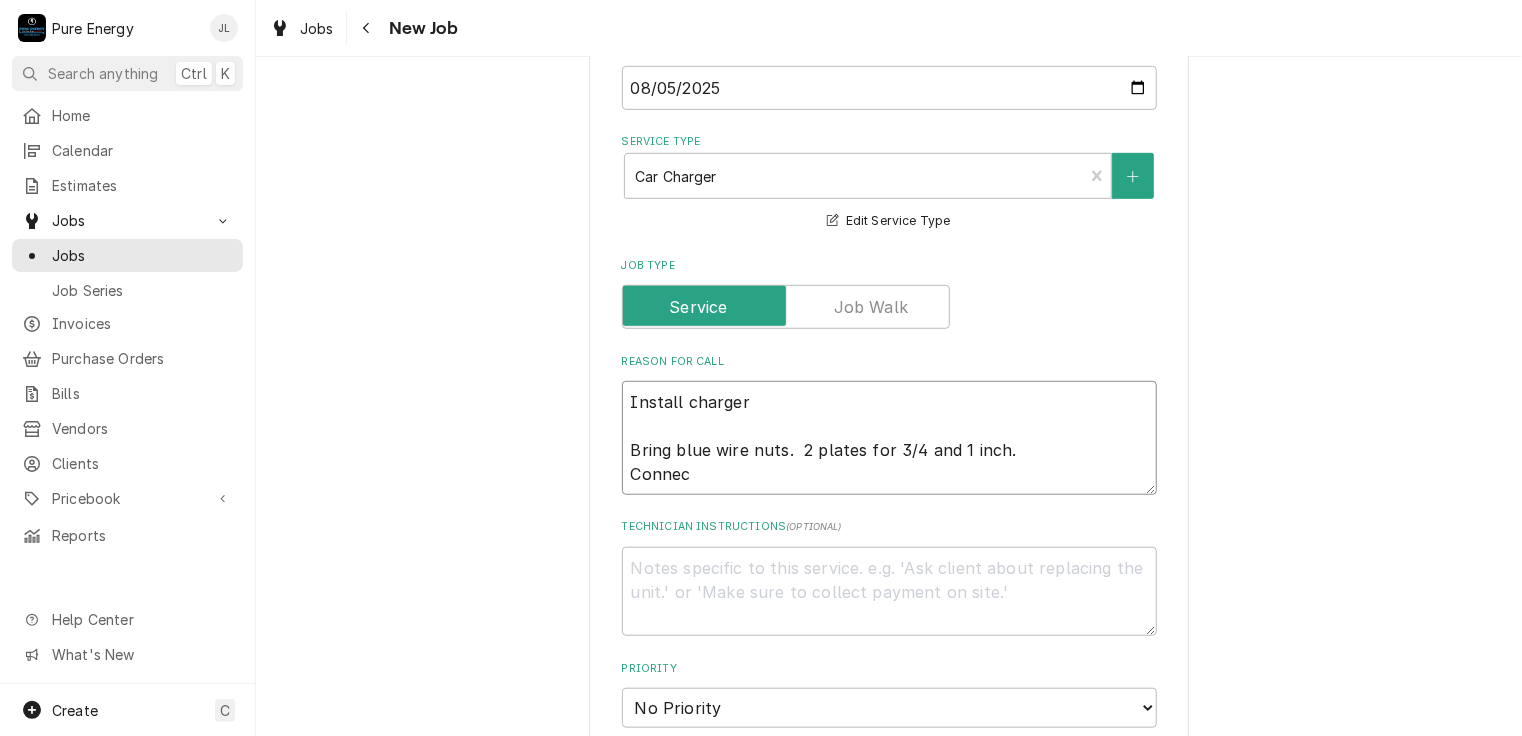 type on "x" 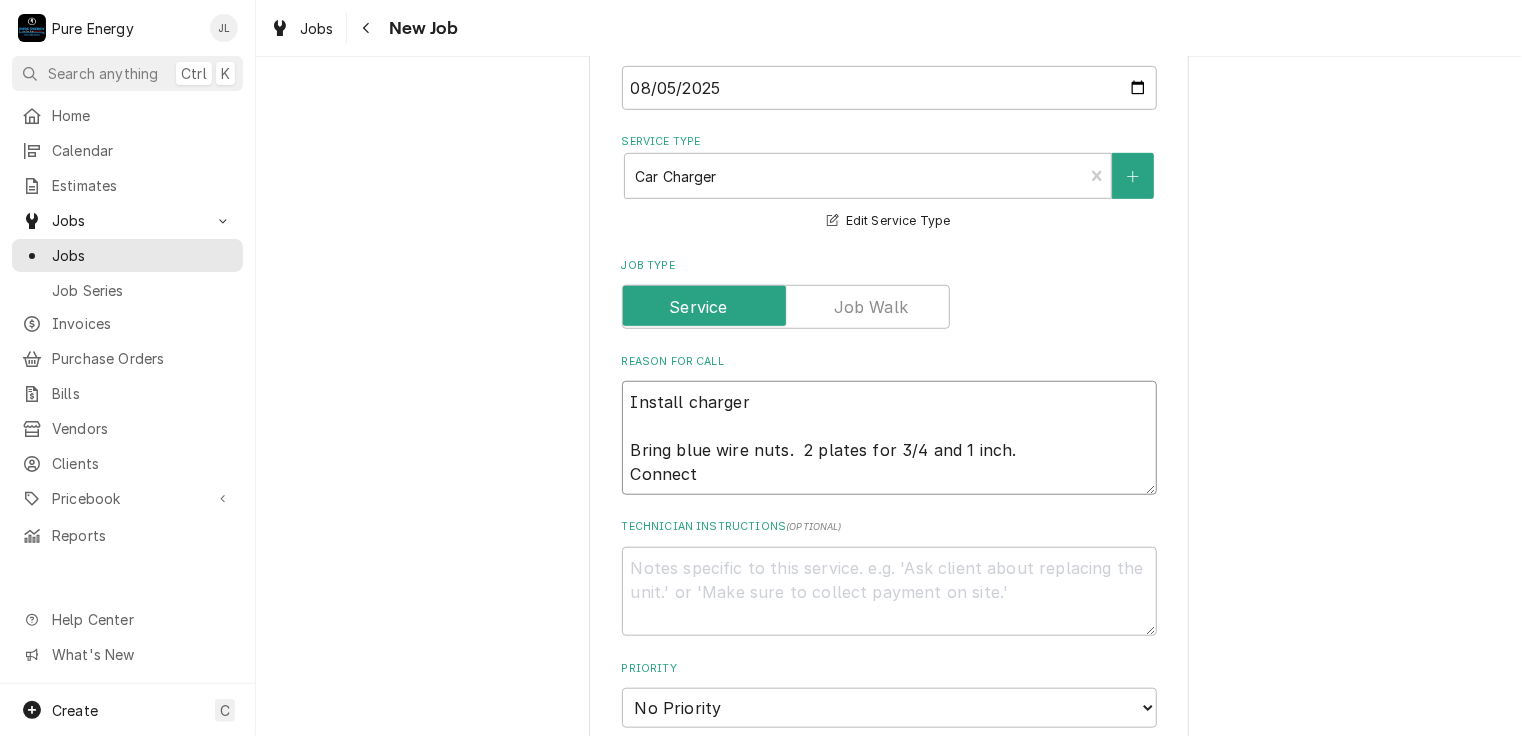 type on "x" 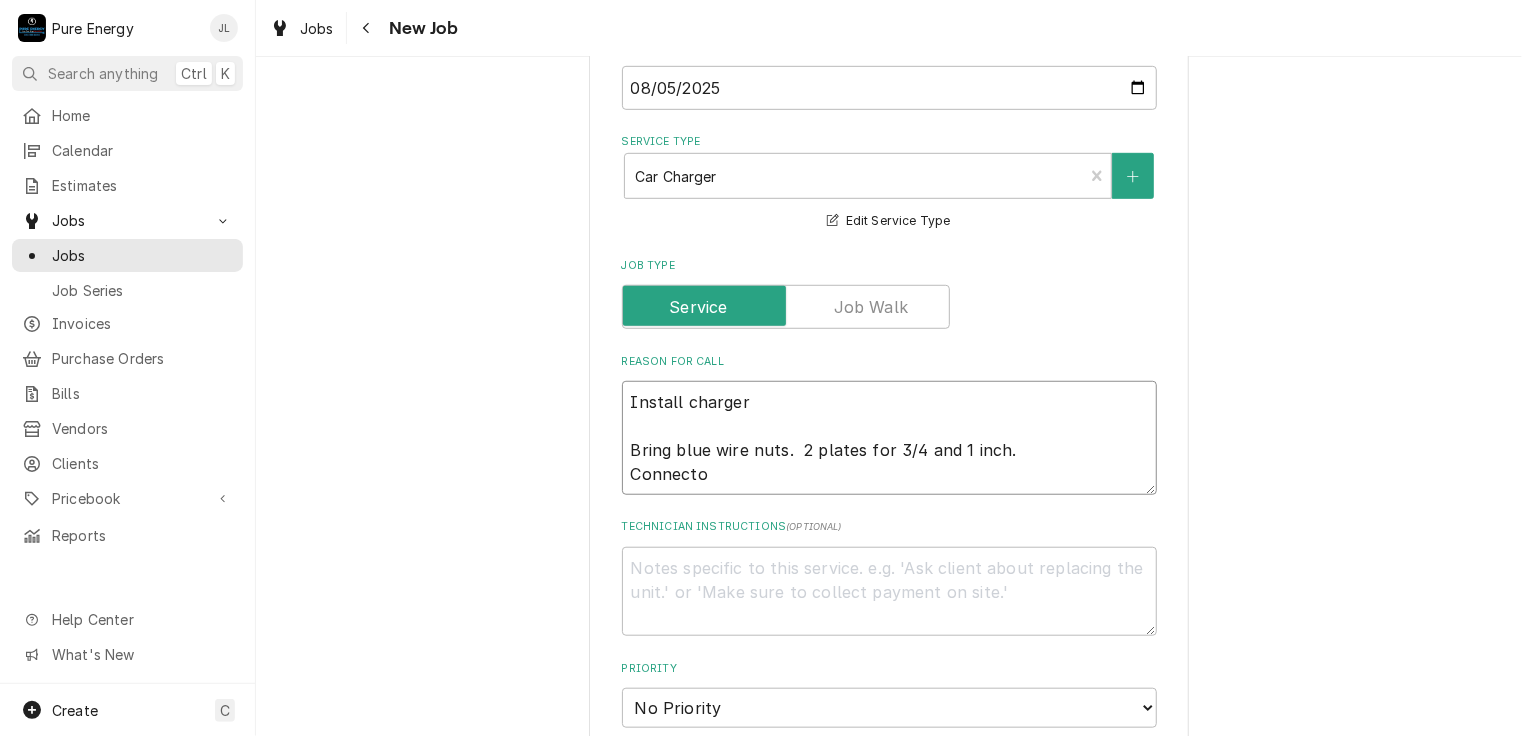 type on "x" 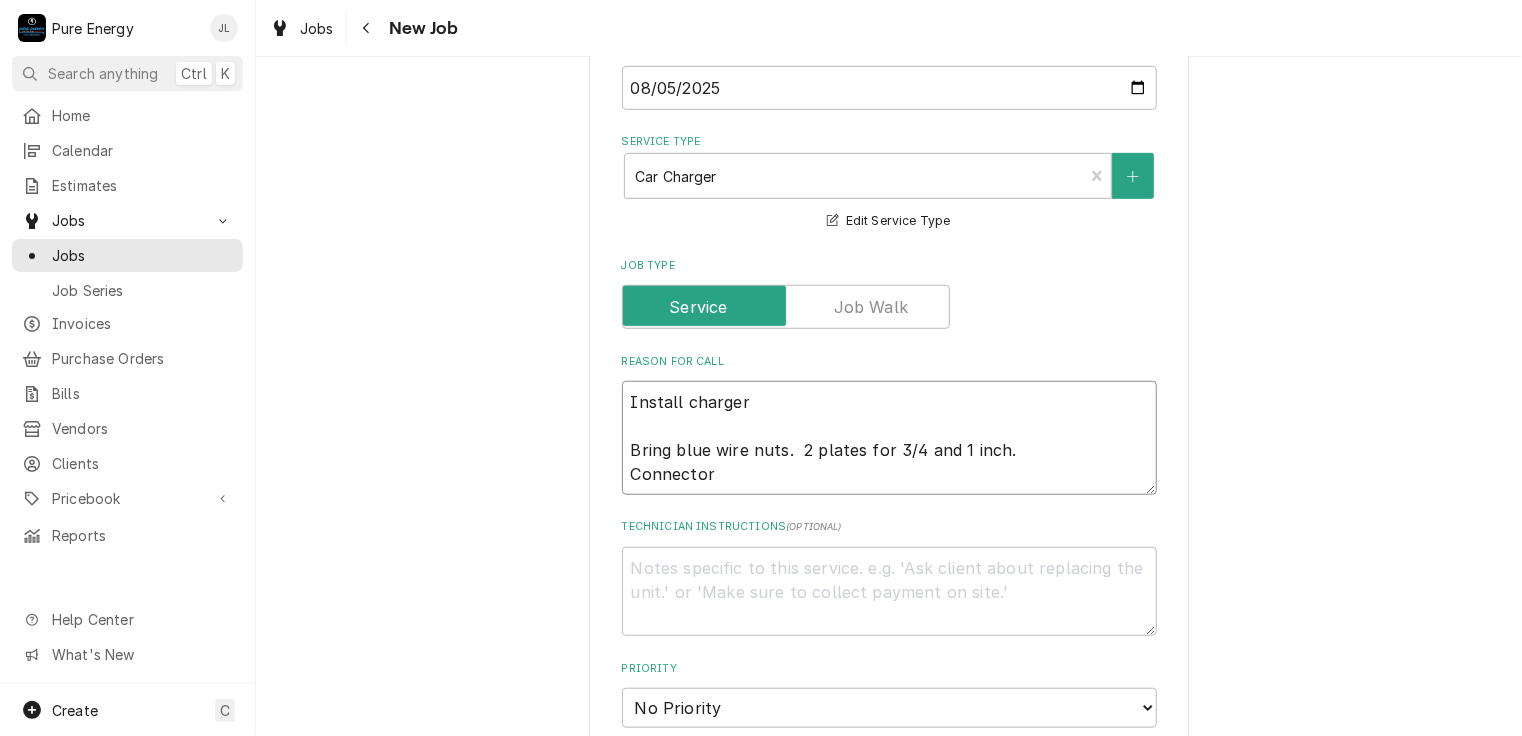 type on "x" 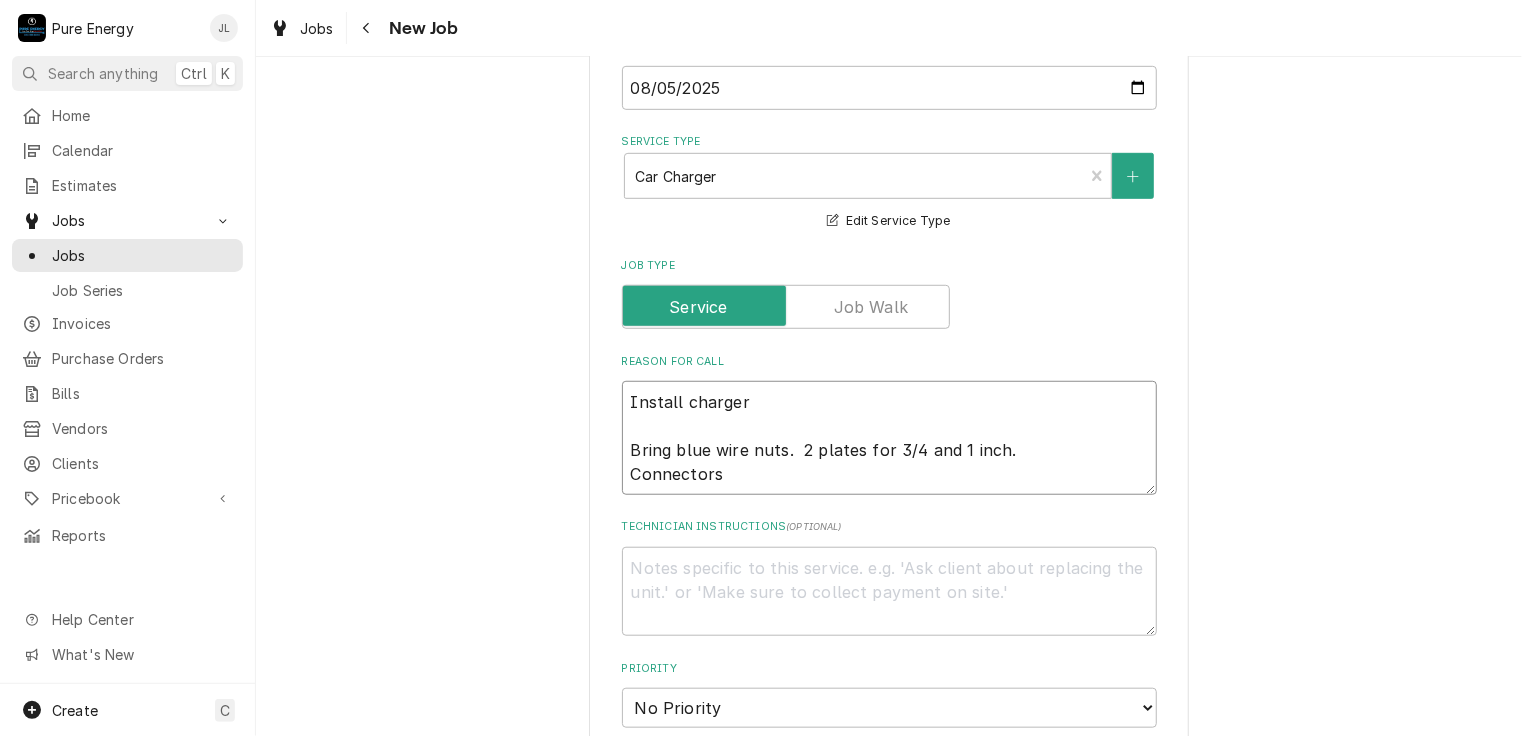 type on "x" 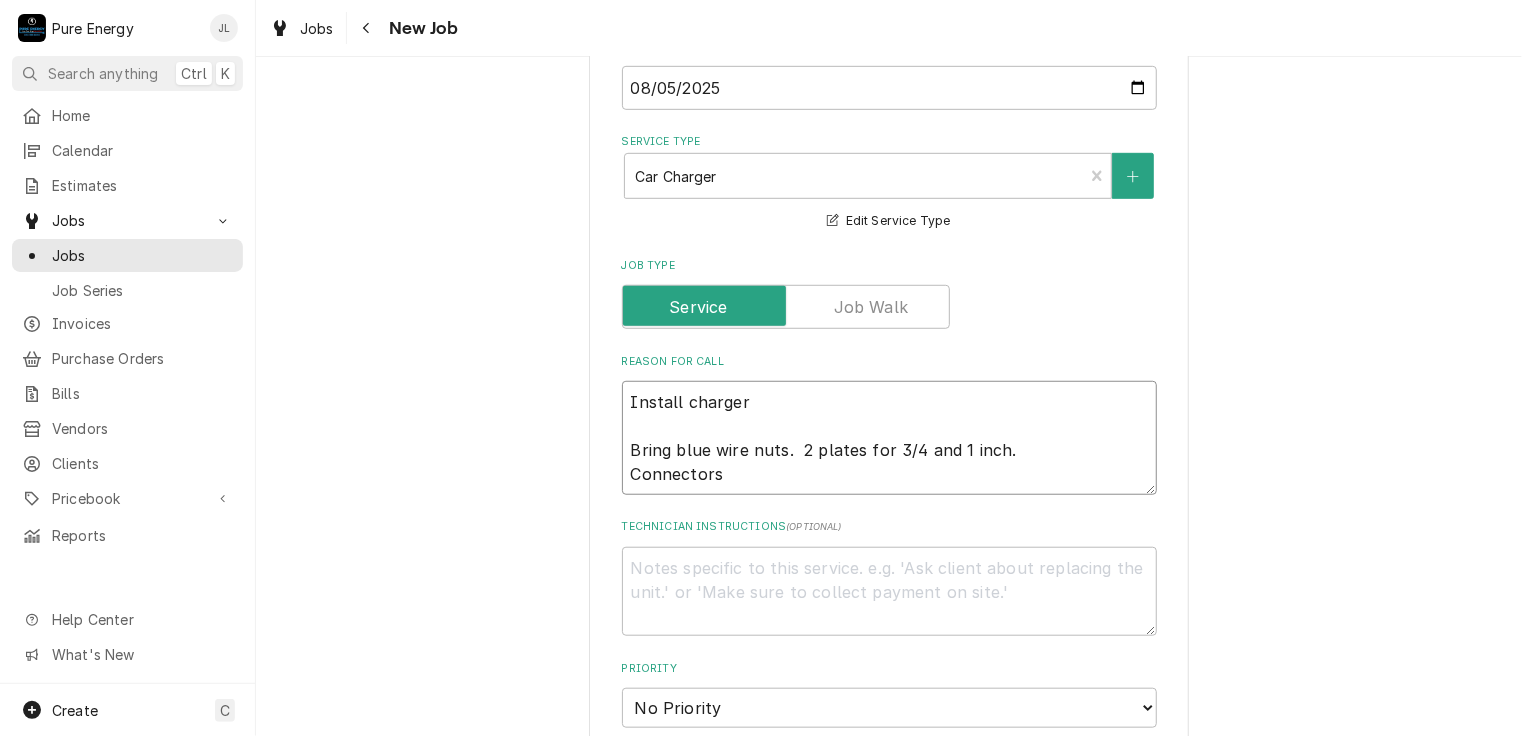 type on "Install charger
Bring blue wire nuts.  2 plates for 3/4 and 1 inch.
Connectors" 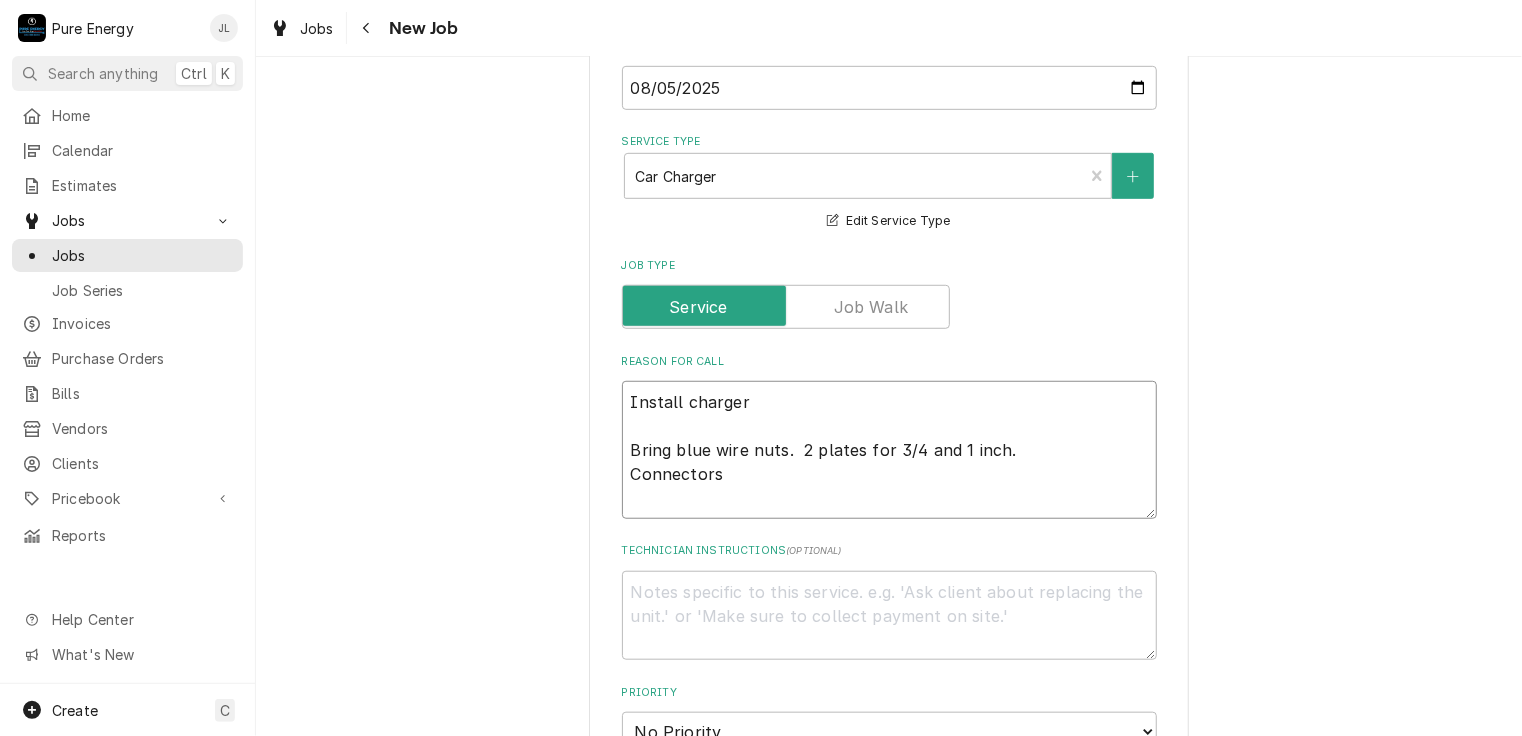 type on "x" 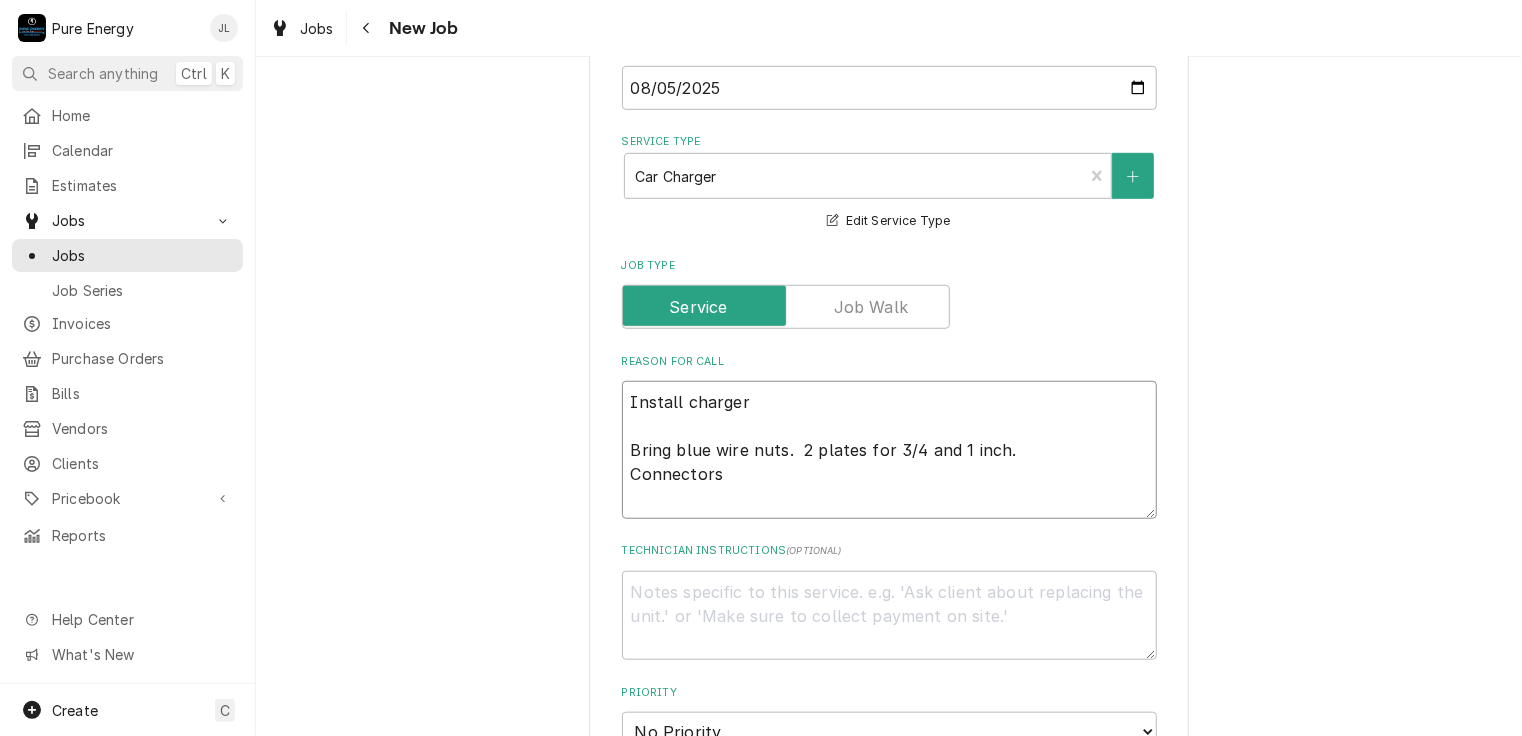 type on "Install charger
Bring blue wire nuts.  2 plates for 3/4 and 1 inch.
Connectors" 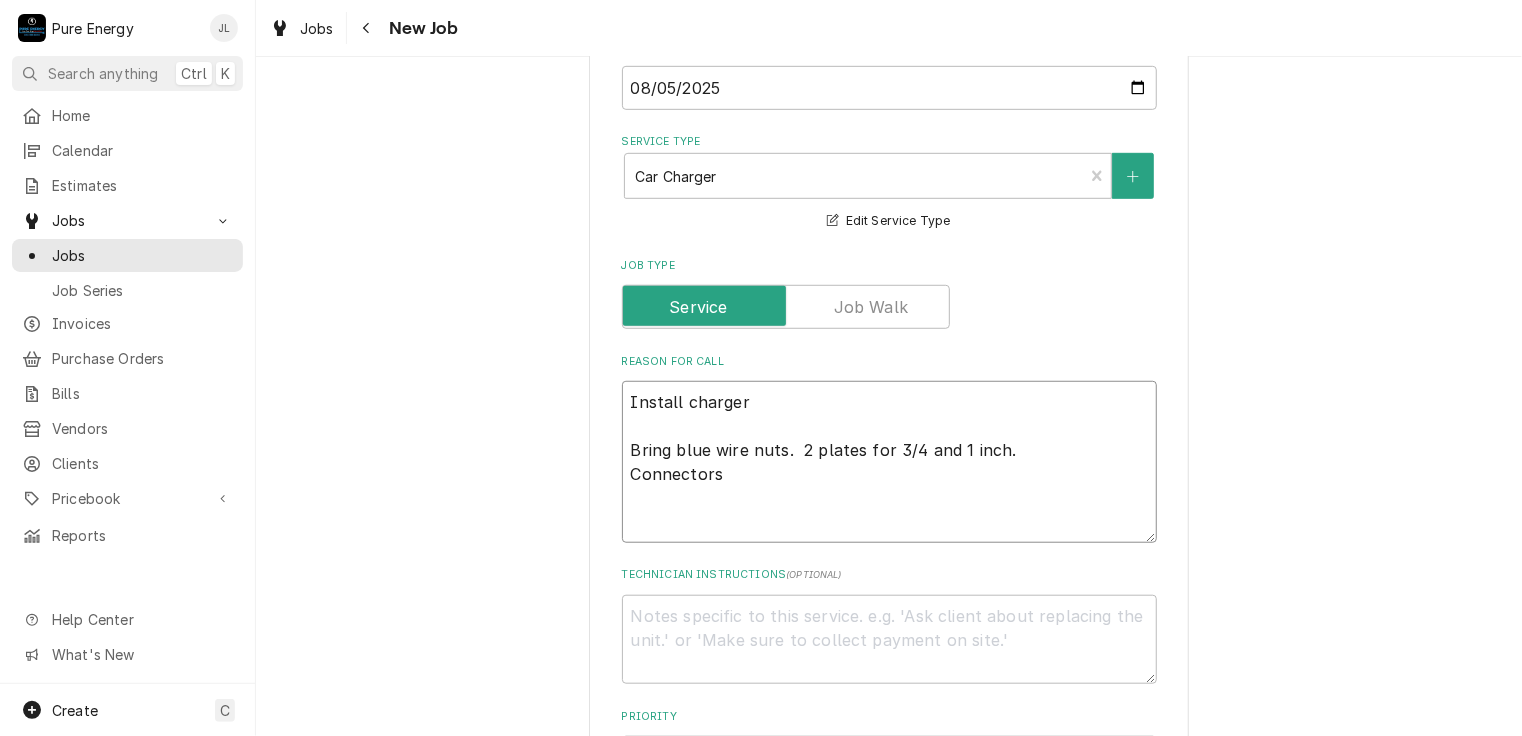 type on "x" 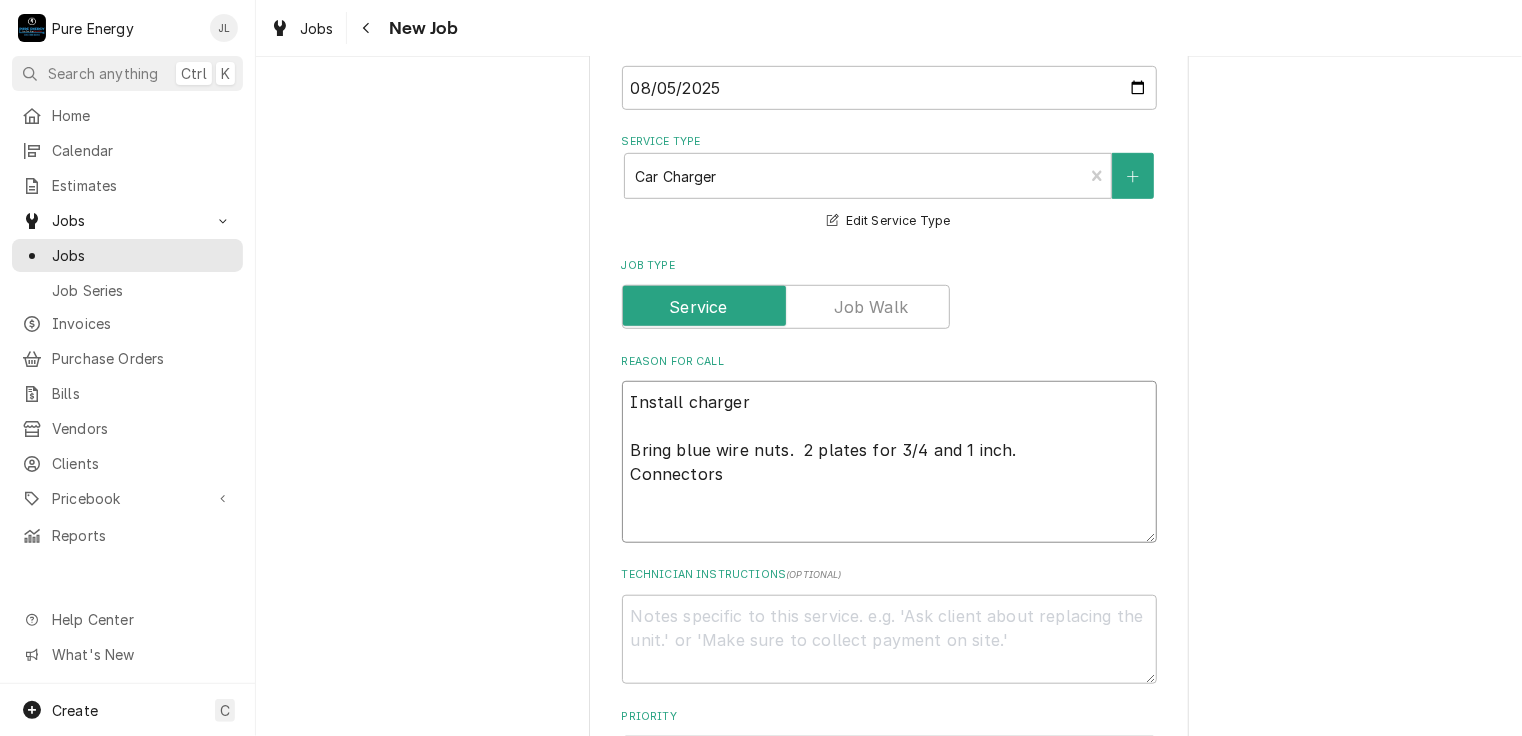 type on "Install charger
Bring blue wire nuts.  2 plates for 3/4 and 1 inch.
Connectors
P" 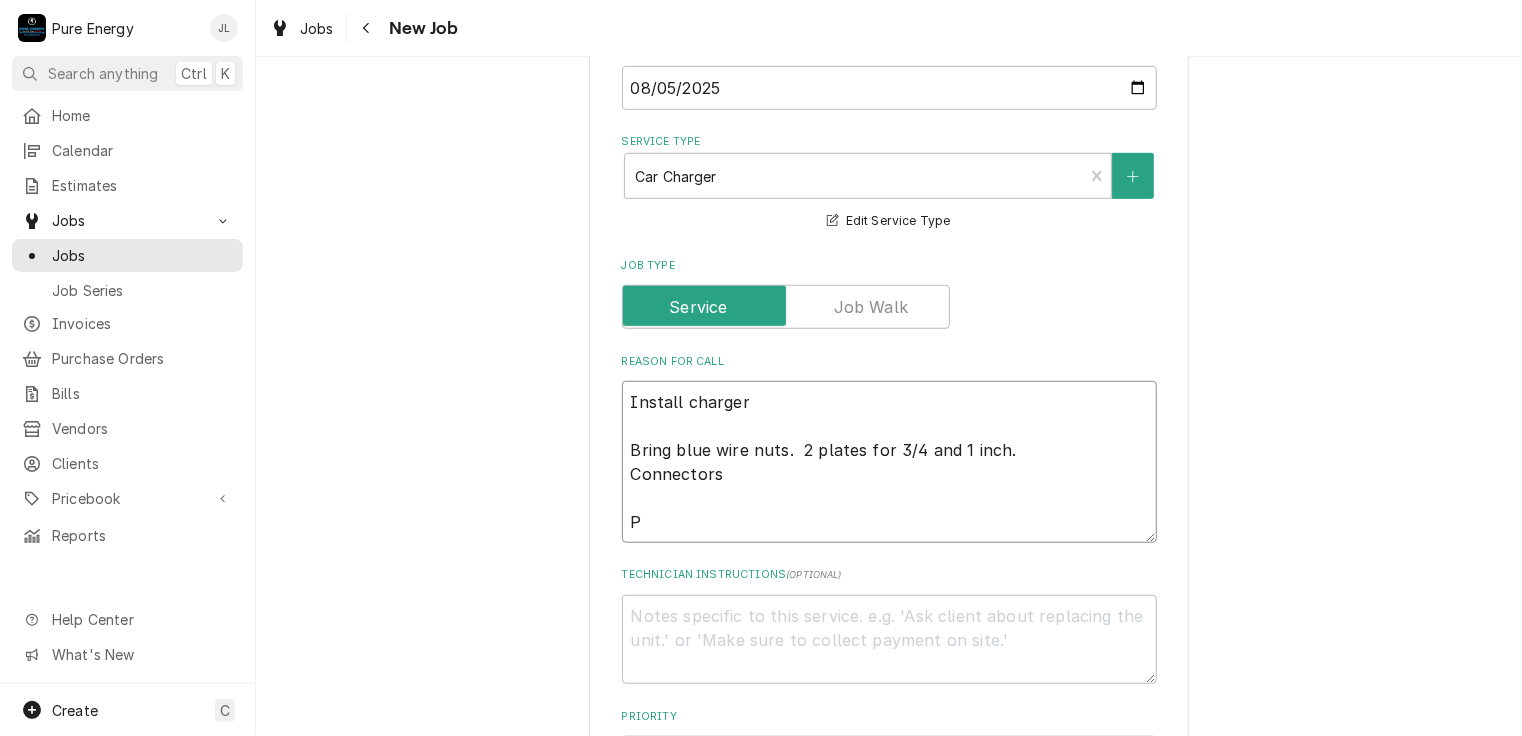 type on "x" 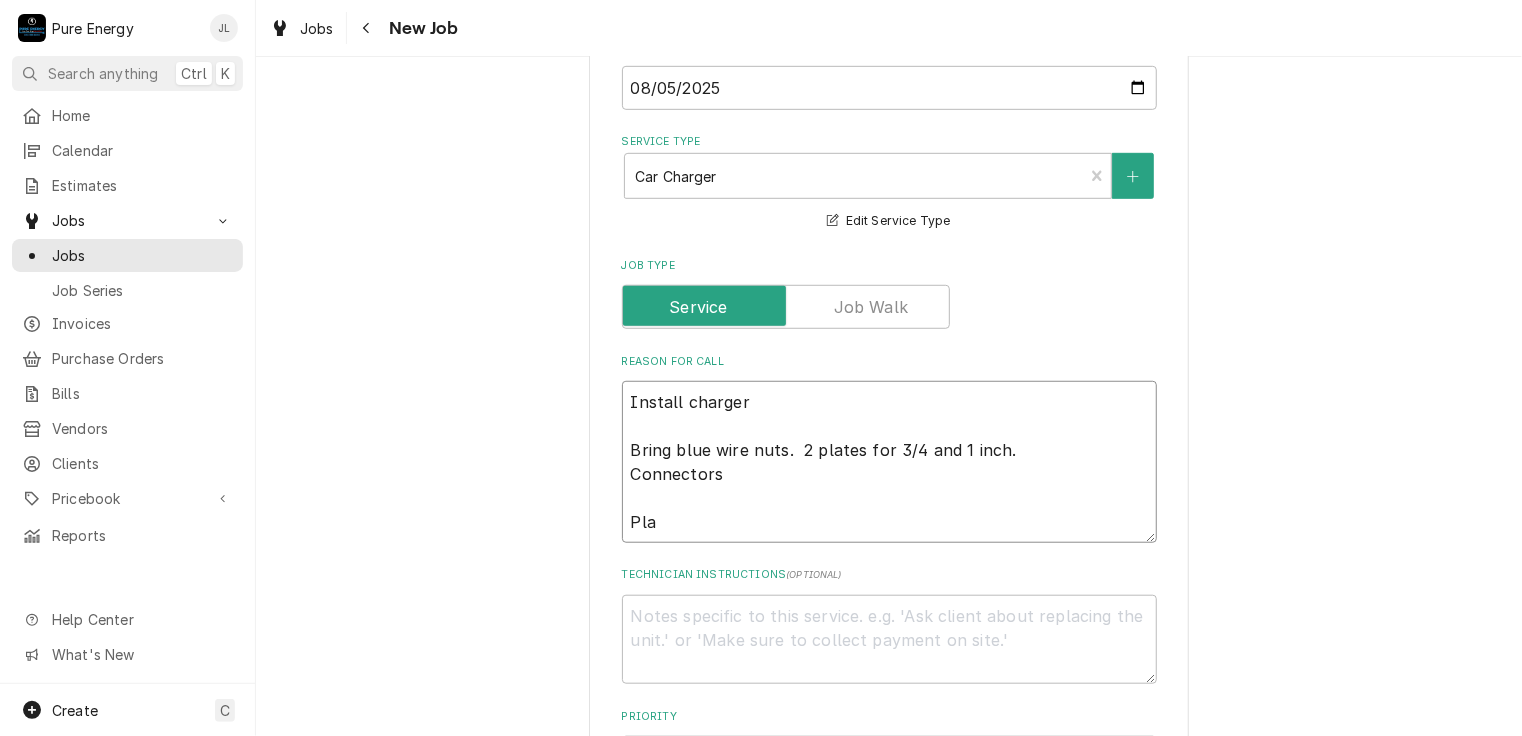 type on "x" 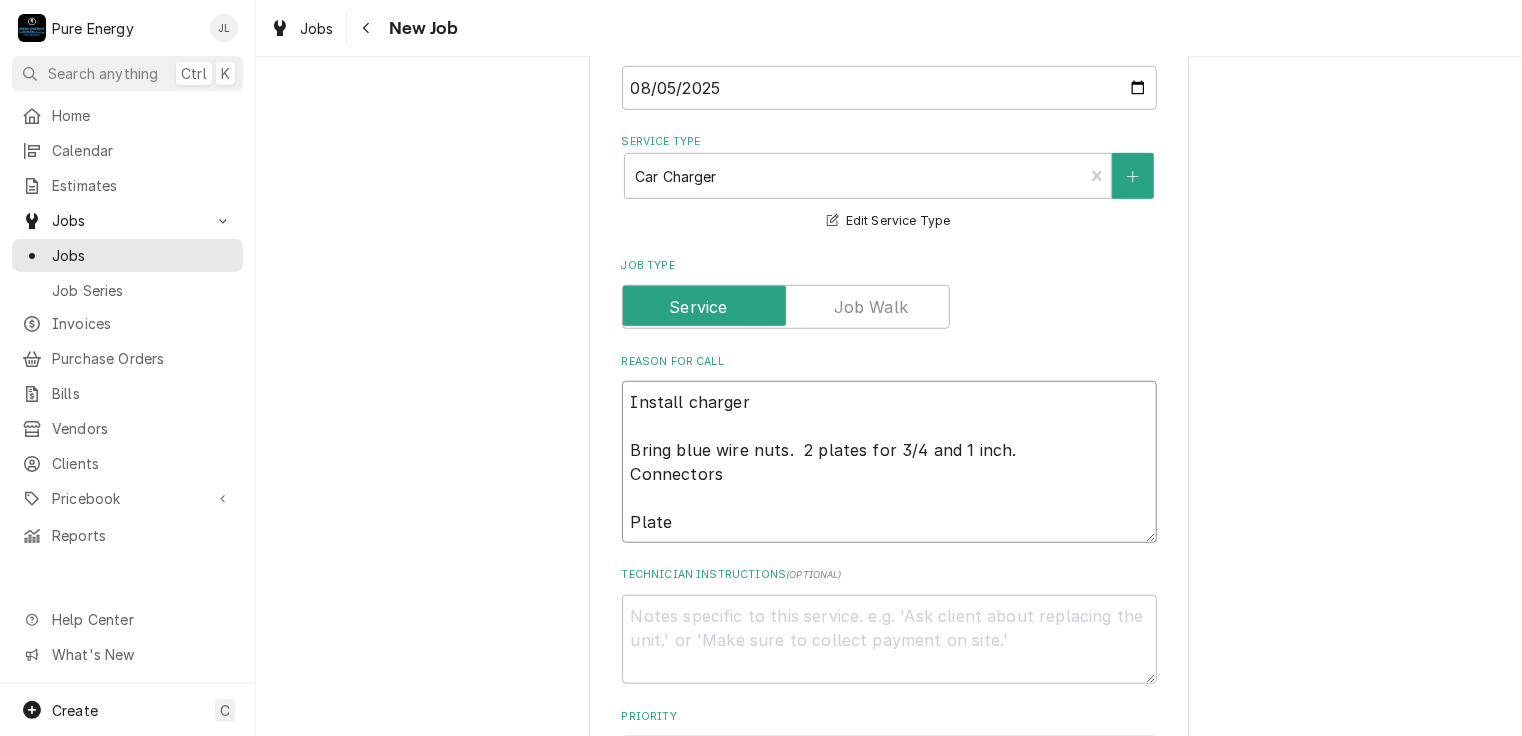 type 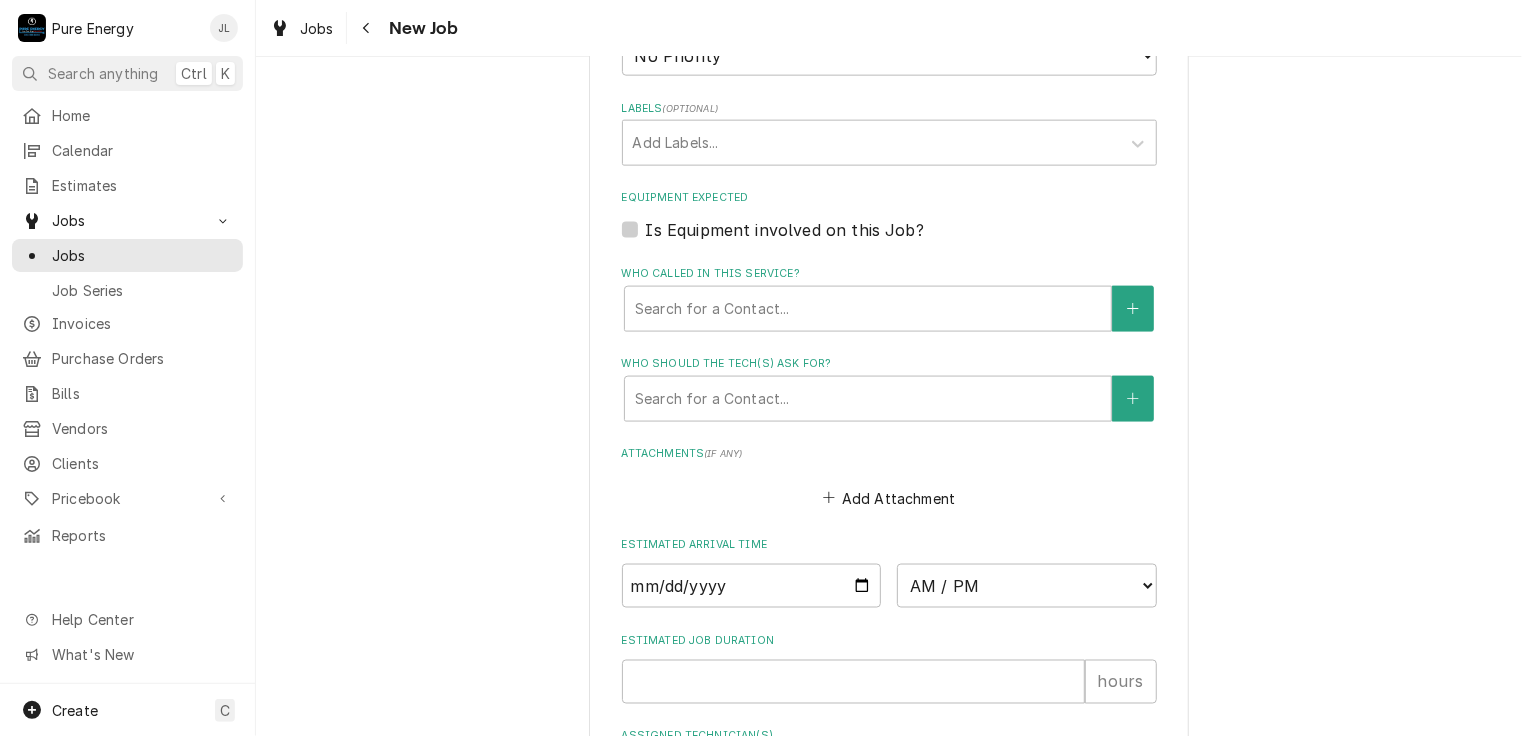 scroll, scrollTop: 1400, scrollLeft: 0, axis: vertical 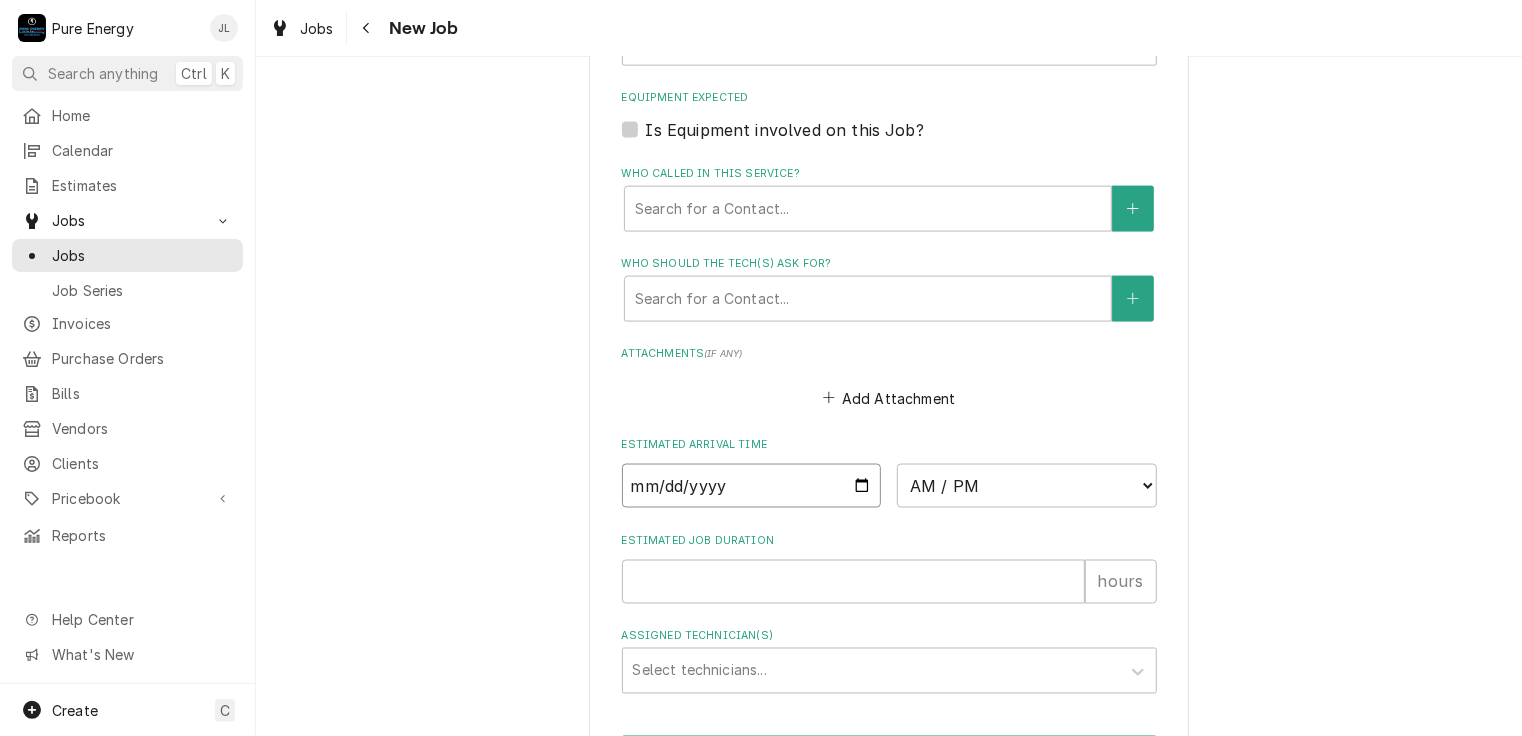 click at bounding box center [752, 486] 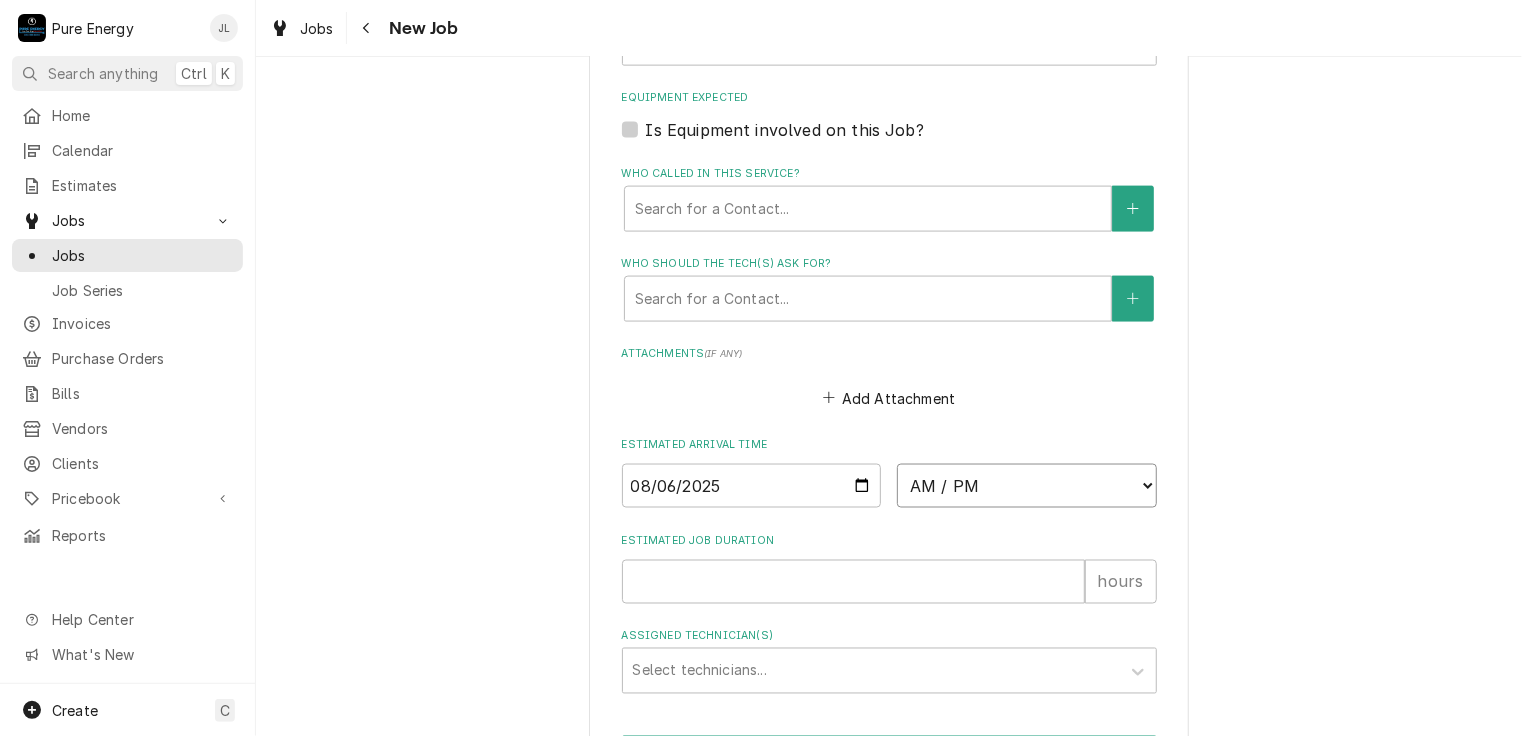 click on "AM / PM 6:00 AM 6:15 AM 6:30 AM 6:45 AM 7:00 AM 7:15 AM 7:30 AM 7:45 AM 8:00 AM 8:15 AM 8:30 AM 8:45 AM 9:00 AM 9:15 AM 9:30 AM 9:45 AM 10:00 AM 10:15 AM 10:30 AM 10:45 AM 11:00 AM 11:15 AM 11:30 AM 11:45 AM 12:00 PM 12:15 PM 12:30 PM 12:45 PM 1:00 PM 1:15 PM 1:30 PM 1:45 PM 2:00 PM 2:15 PM 2:30 PM 2:45 PM 3:00 PM 3:15 PM 3:30 PM 3:45 PM 4:00 PM 4:15 PM 4:30 PM 4:45 PM 5:00 PM 5:15 PM 5:30 PM 5:45 PM 6:00 PM 6:15 PM 6:30 PM 6:45 PM 7:00 PM 7:15 PM 7:30 PM 7:45 PM 8:00 PM 8:15 PM 8:30 PM 8:45 PM 9:00 PM 9:15 PM 9:30 PM 9:45 PM 10:00 PM 10:15 PM 10:30 PM 10:45 PM 11:00 PM 11:15 PM 11:30 PM 11:45 PM 12:00 AM 12:15 AM 12:30 AM 12:45 AM 1:00 AM 1:15 AM 1:30 AM 1:45 AM 2:00 AM 2:15 AM 2:30 AM 2:45 AM 3:00 AM 3:15 AM 3:30 AM 3:45 AM 4:00 AM 4:15 AM 4:30 AM 4:45 AM 5:00 AM 5:15 AM 5:30 AM 5:45 AM" at bounding box center [1027, 486] 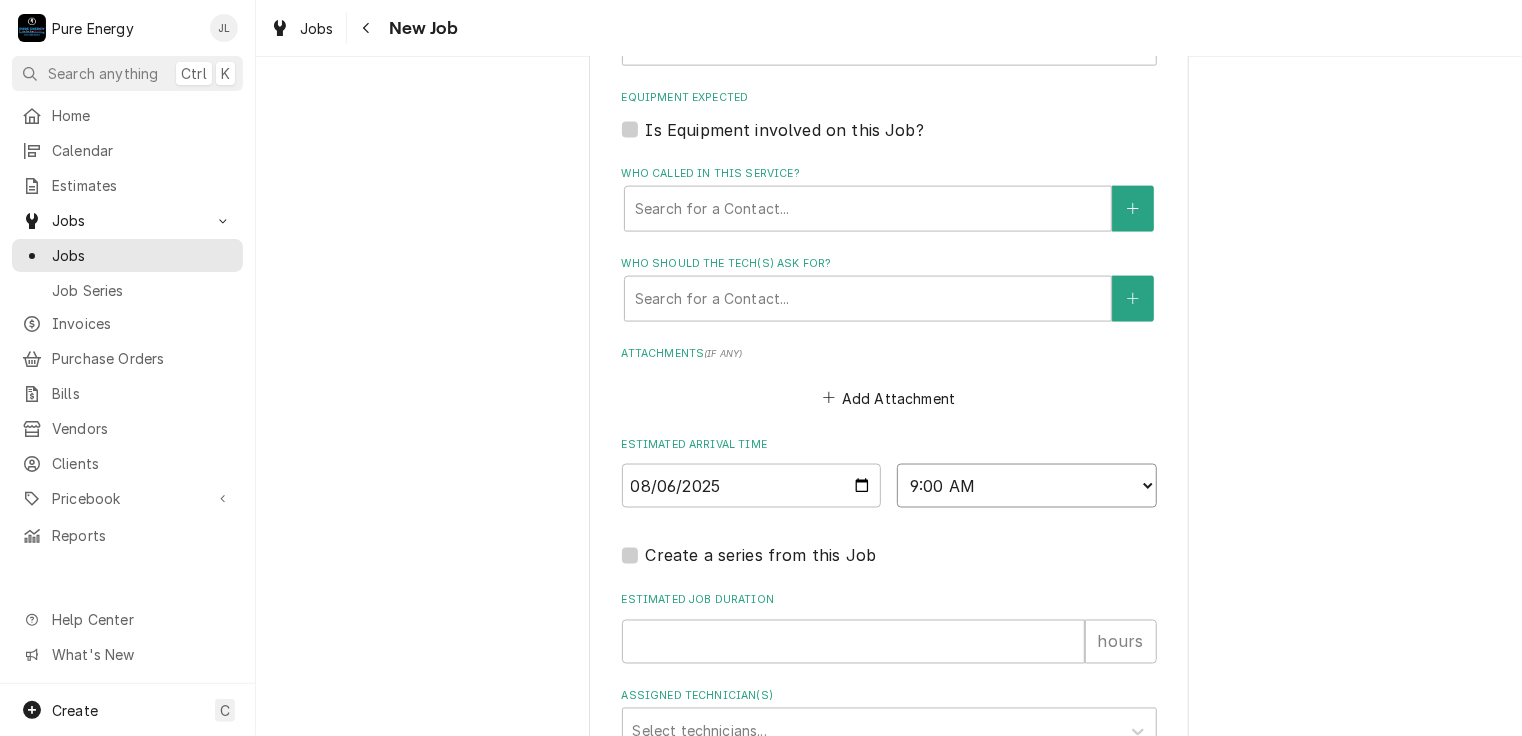 scroll, scrollTop: 1585, scrollLeft: 0, axis: vertical 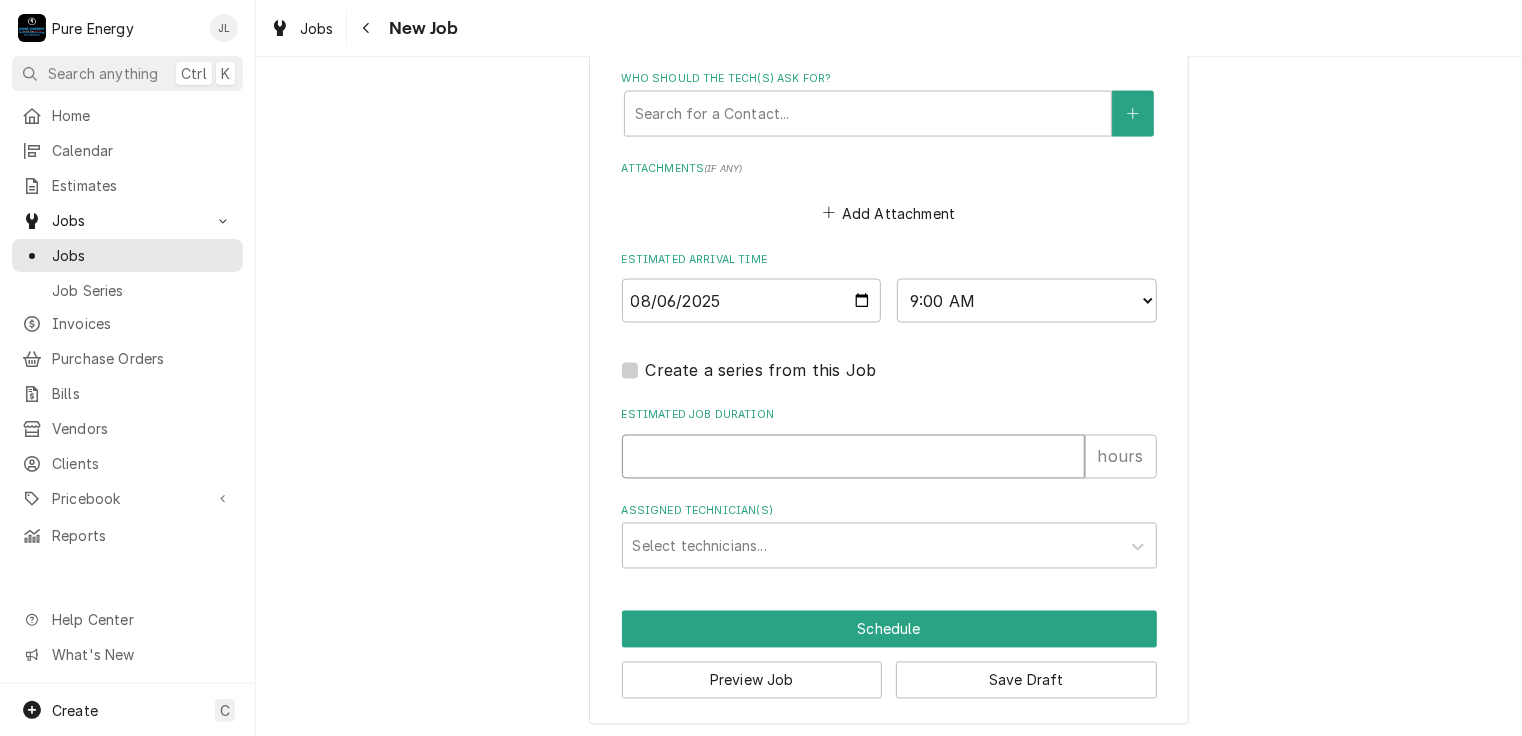 click on "Estimated Job Duration" at bounding box center (853, 457) 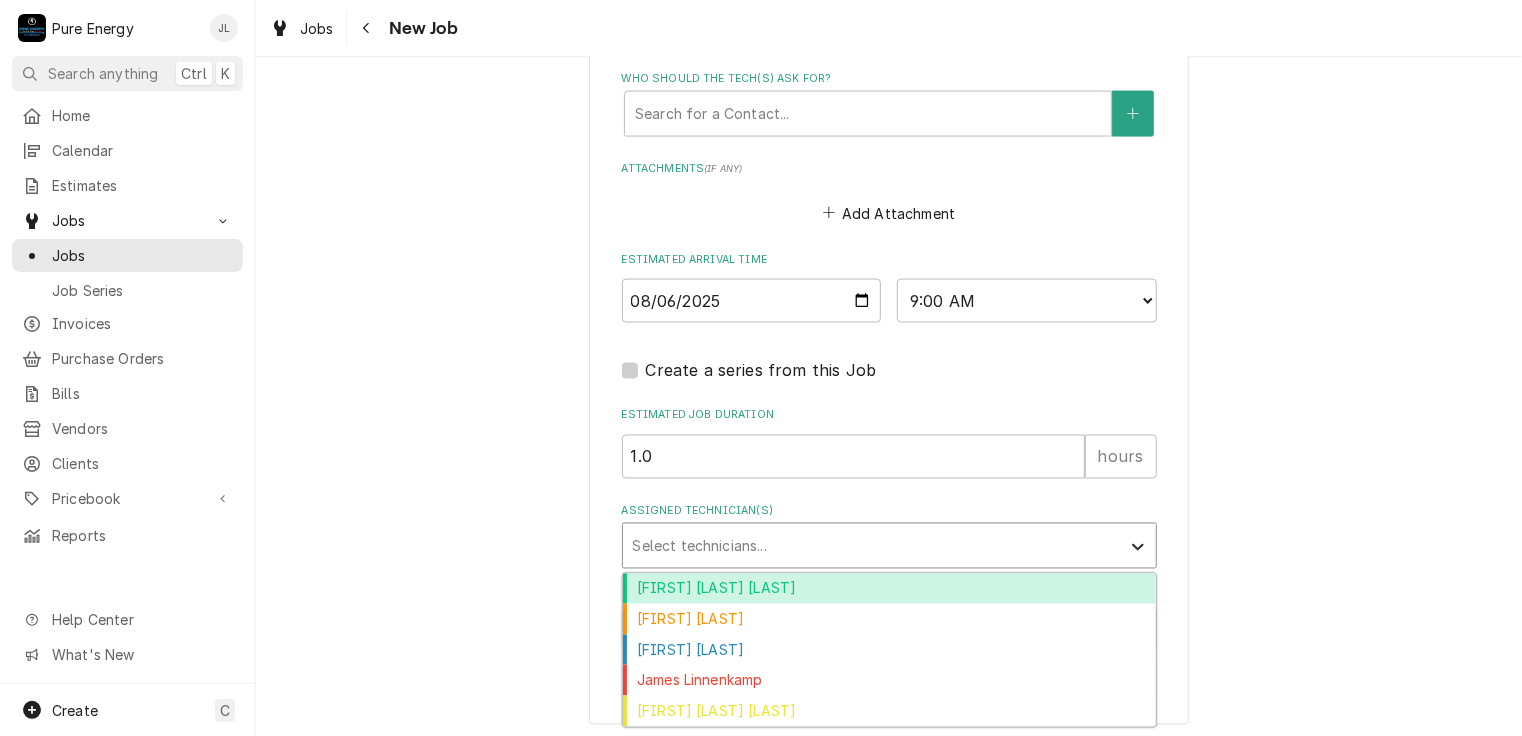 click 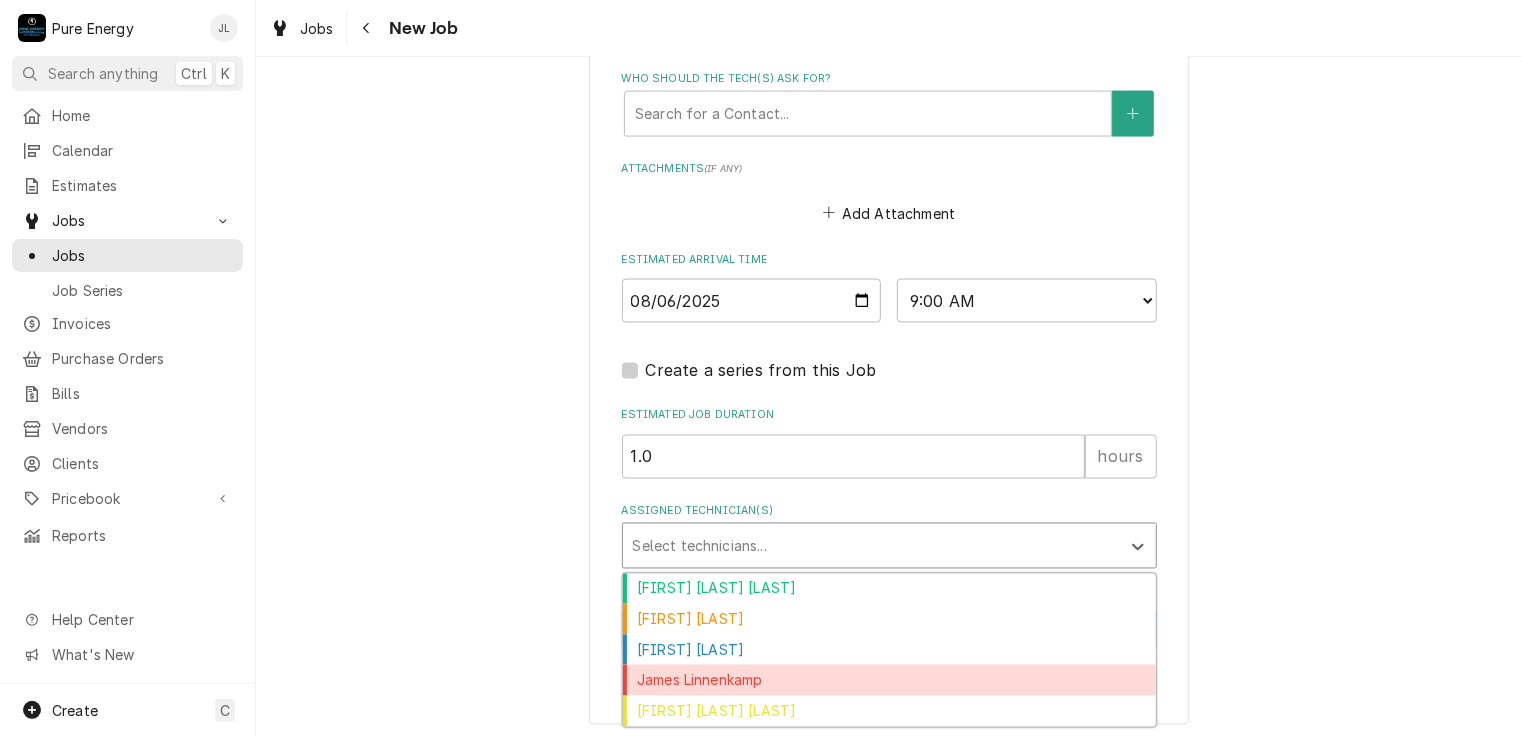 click on "James Linnenkamp" at bounding box center (889, 680) 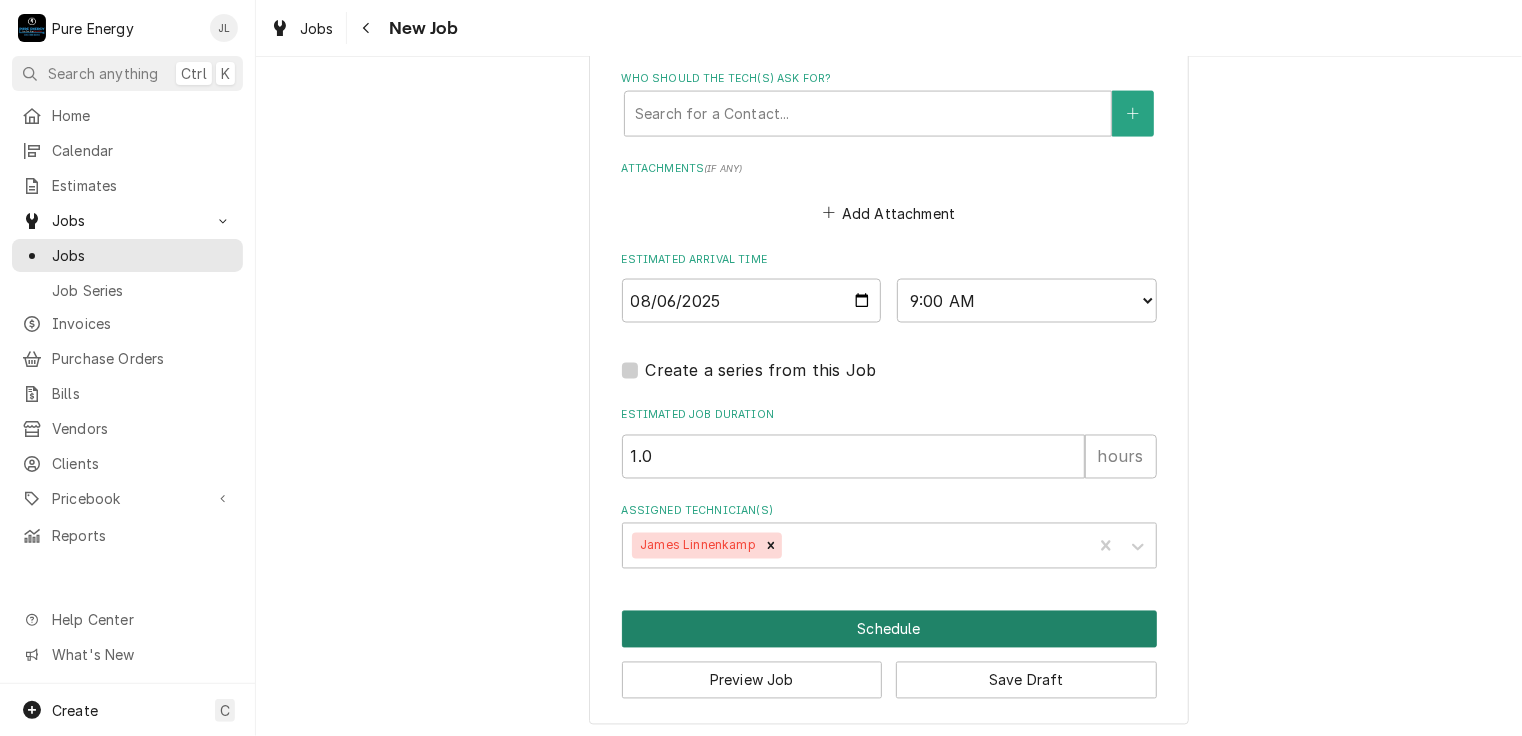 click on "Schedule" at bounding box center (889, 629) 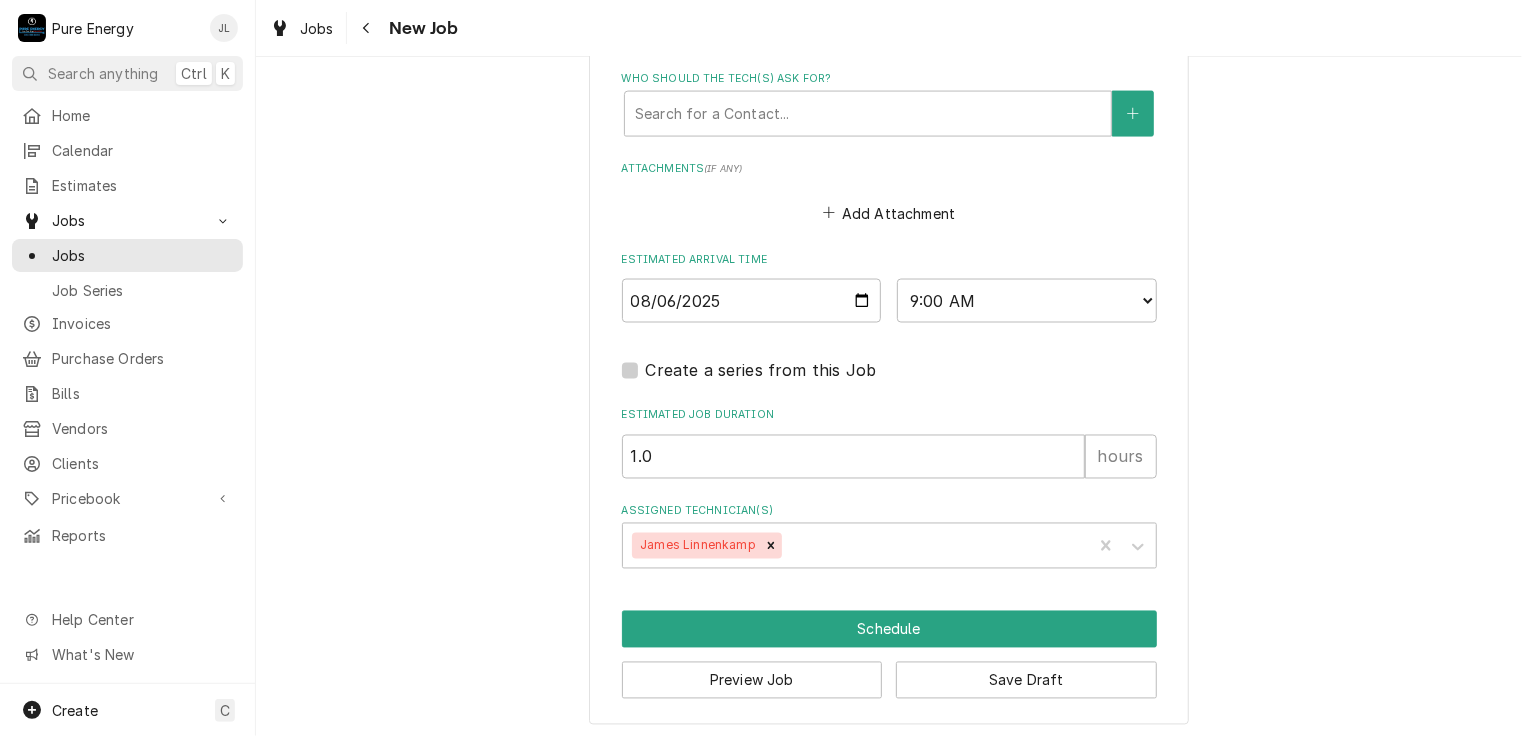 scroll, scrollTop: 1568, scrollLeft: 0, axis: vertical 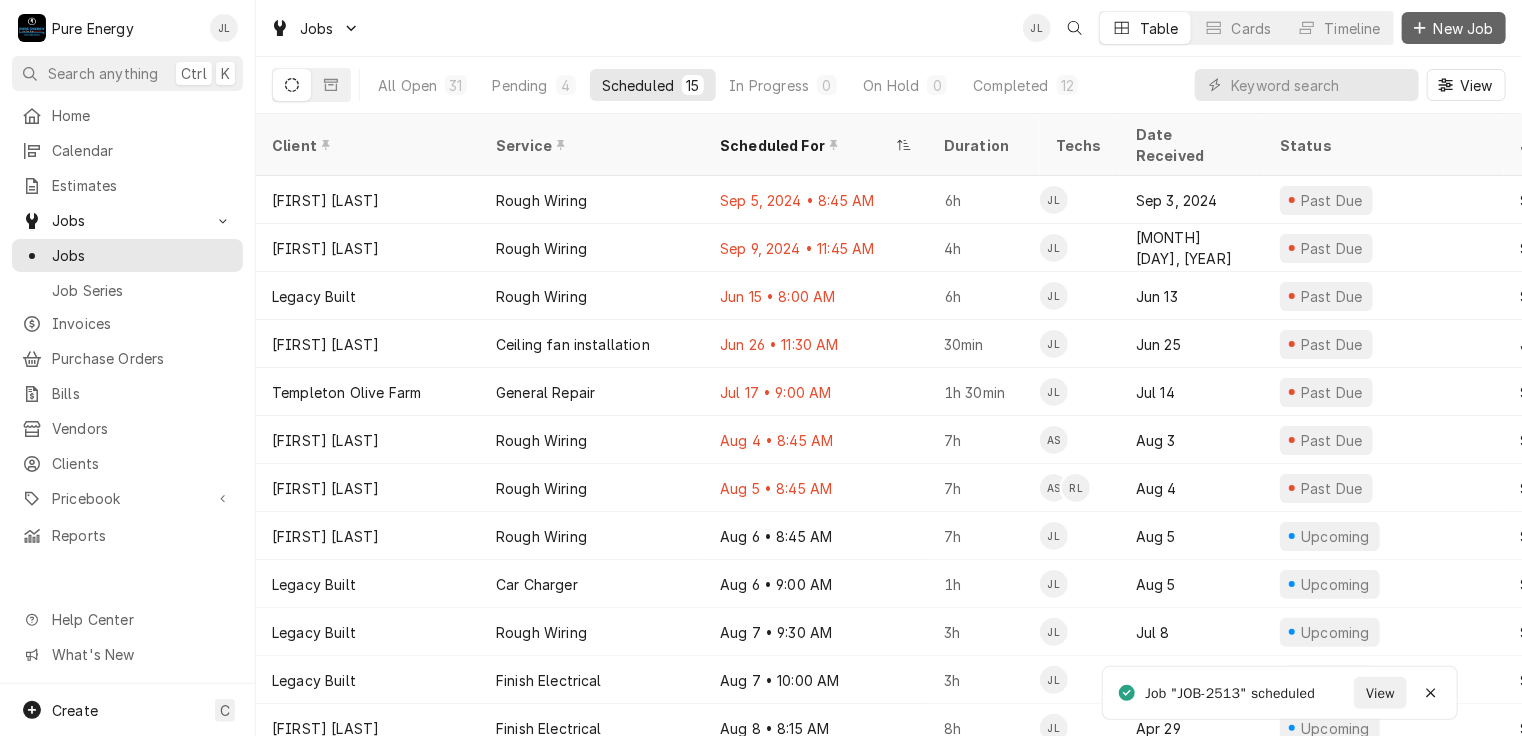 click on "New Job" at bounding box center (1464, 28) 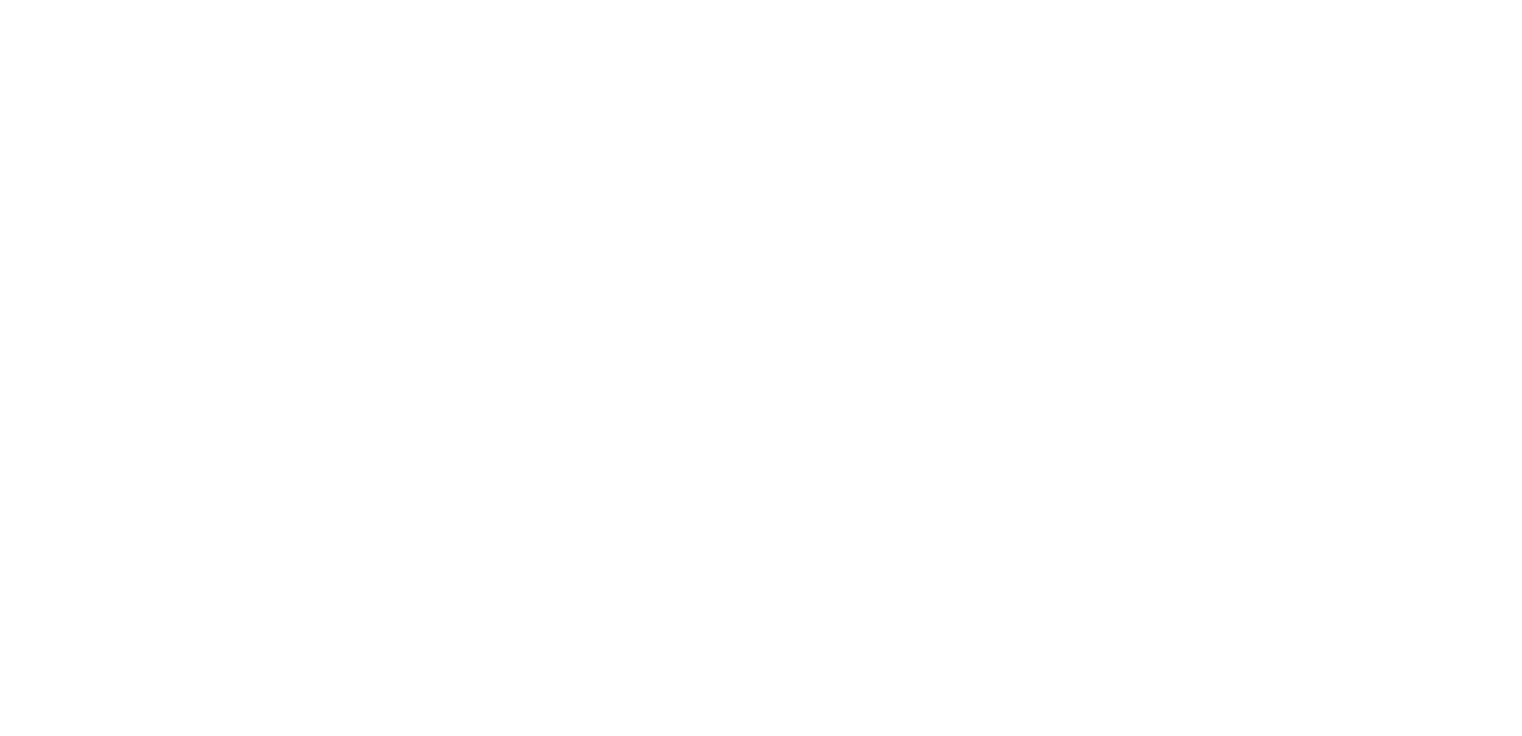 scroll, scrollTop: 0, scrollLeft: 0, axis: both 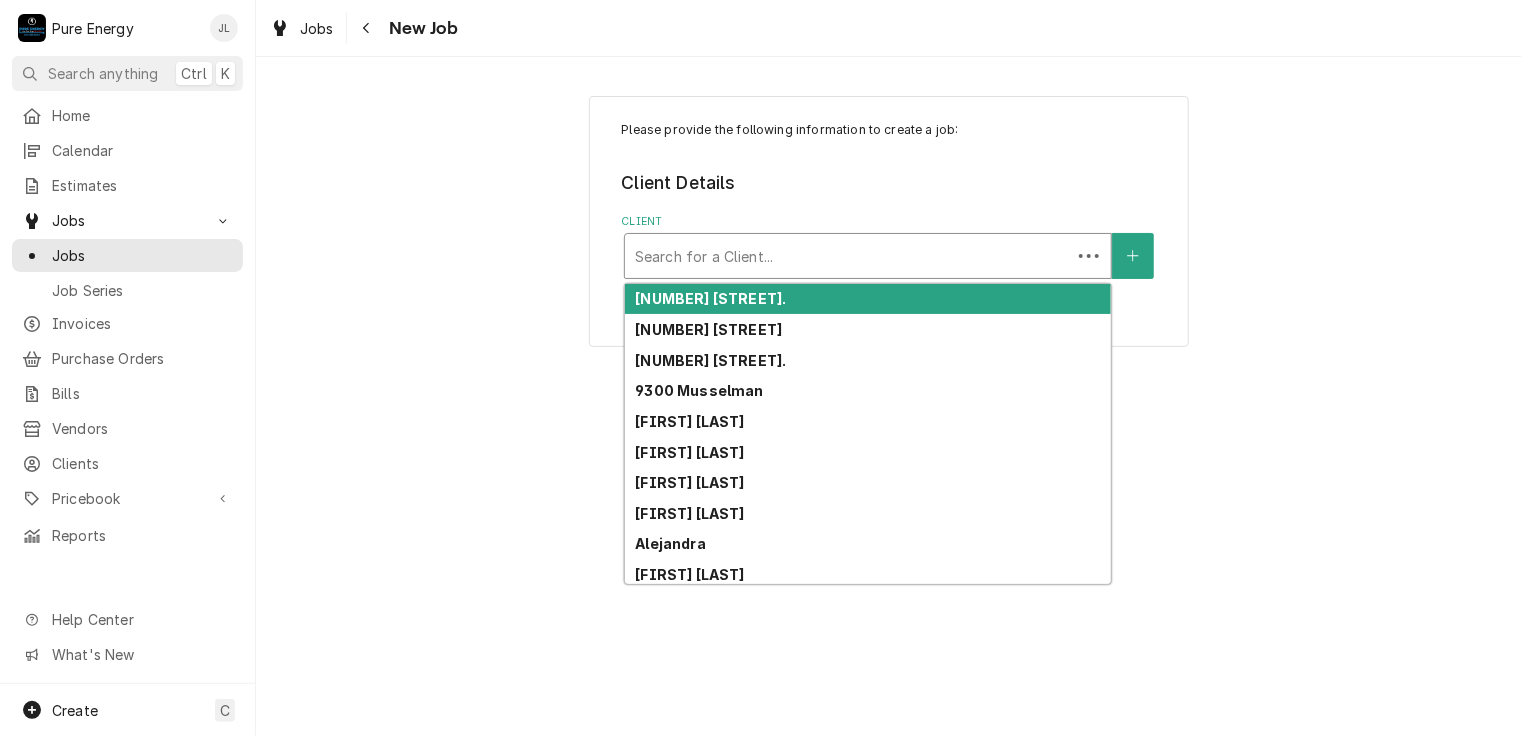 click at bounding box center [848, 256] 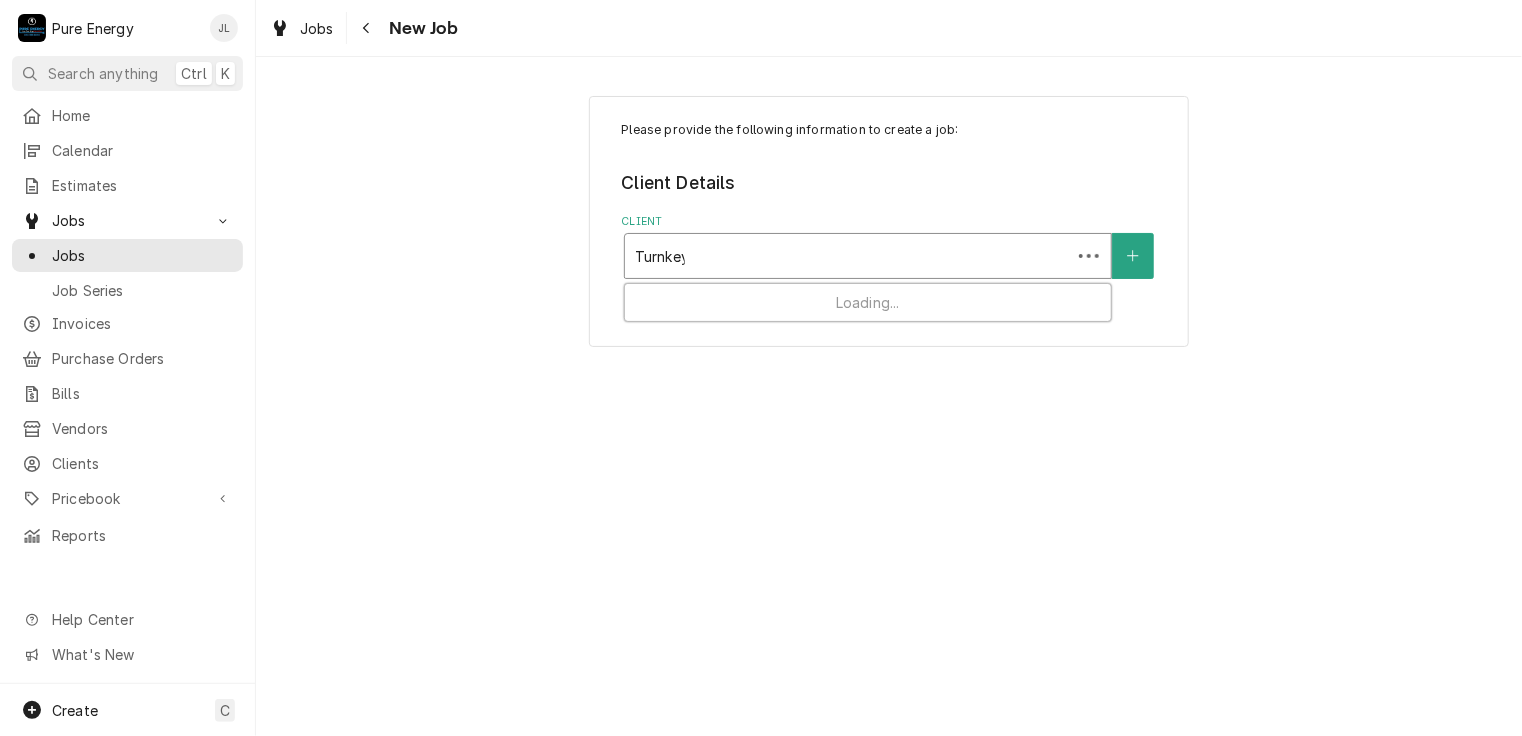 type on "Turnkey" 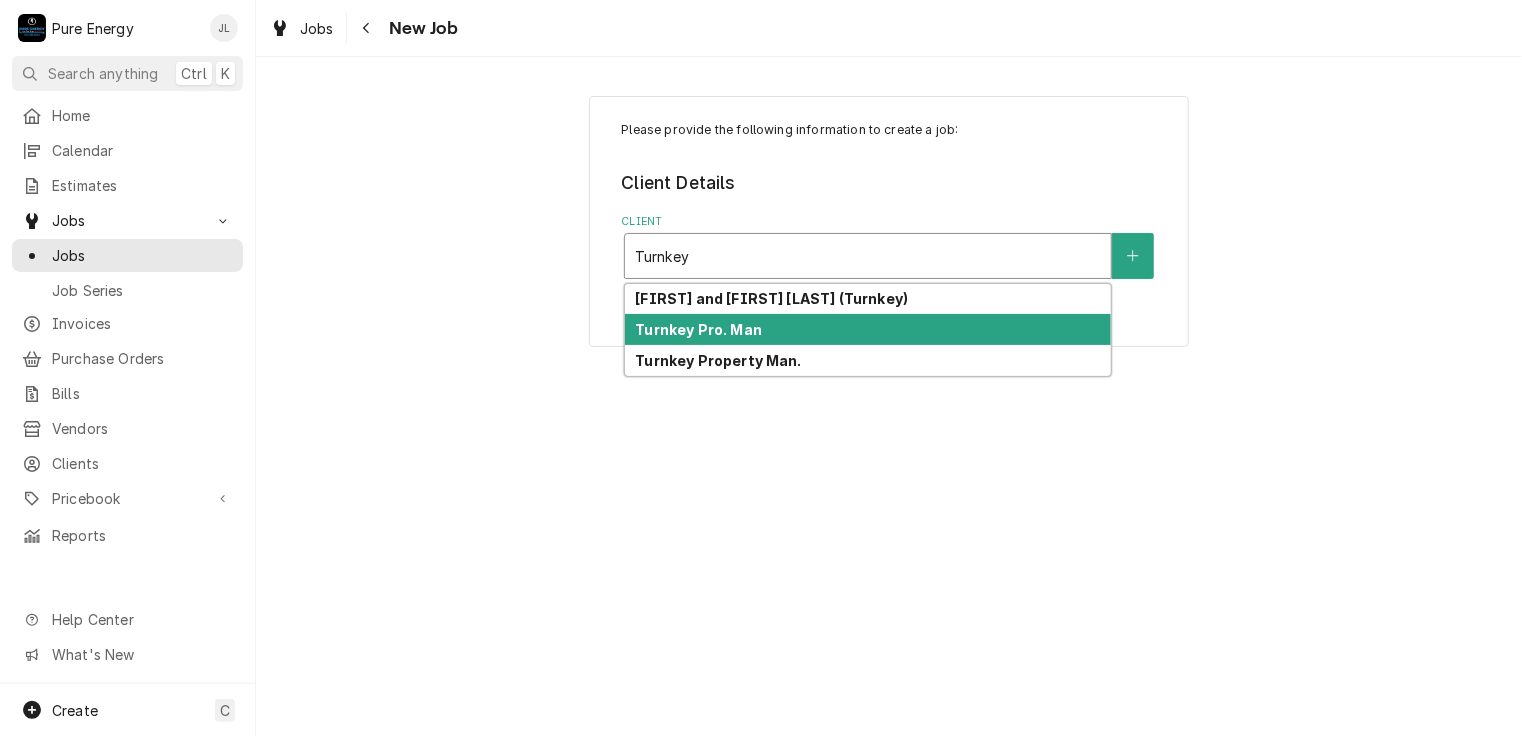 click on "Turnkey Pro. Man" at bounding box center (868, 329) 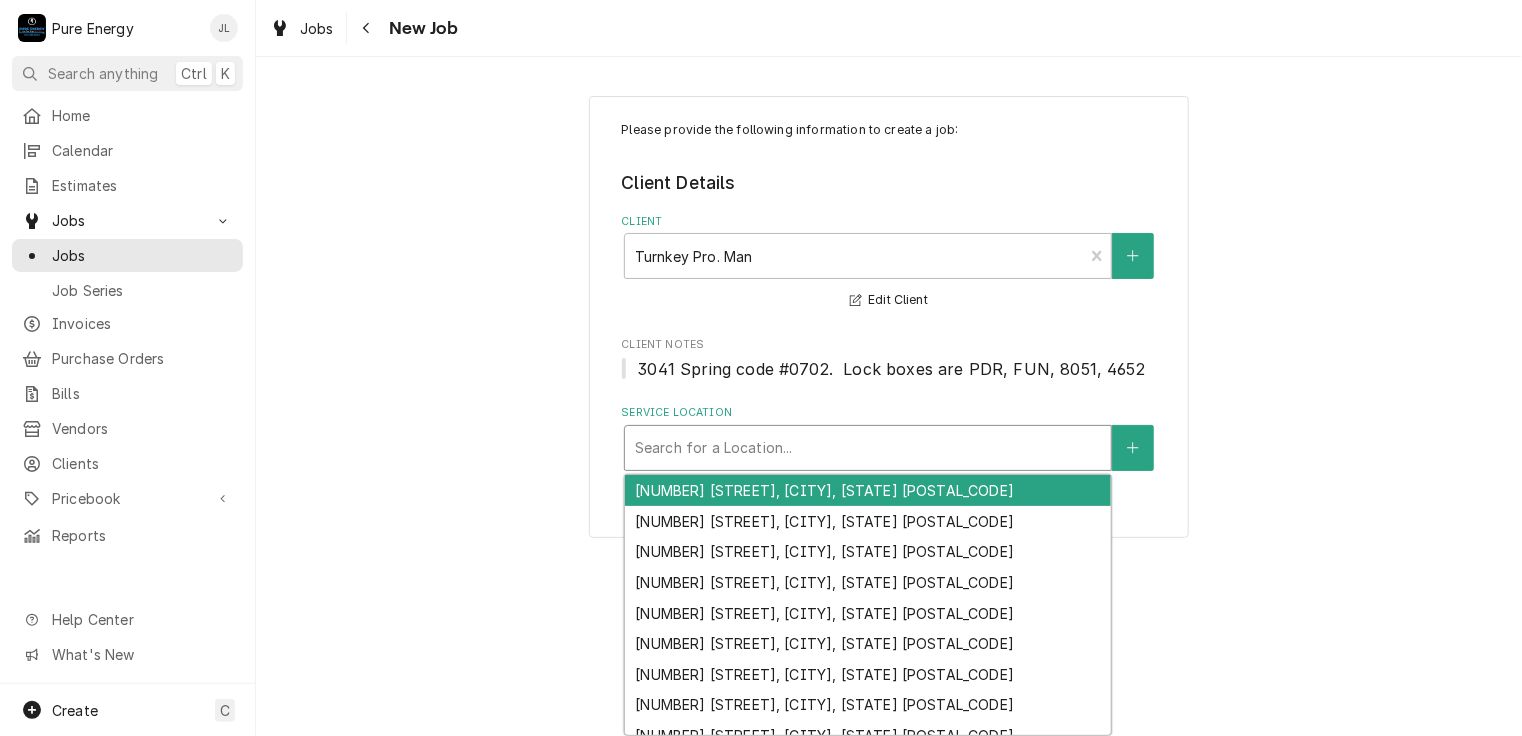 click at bounding box center (868, 448) 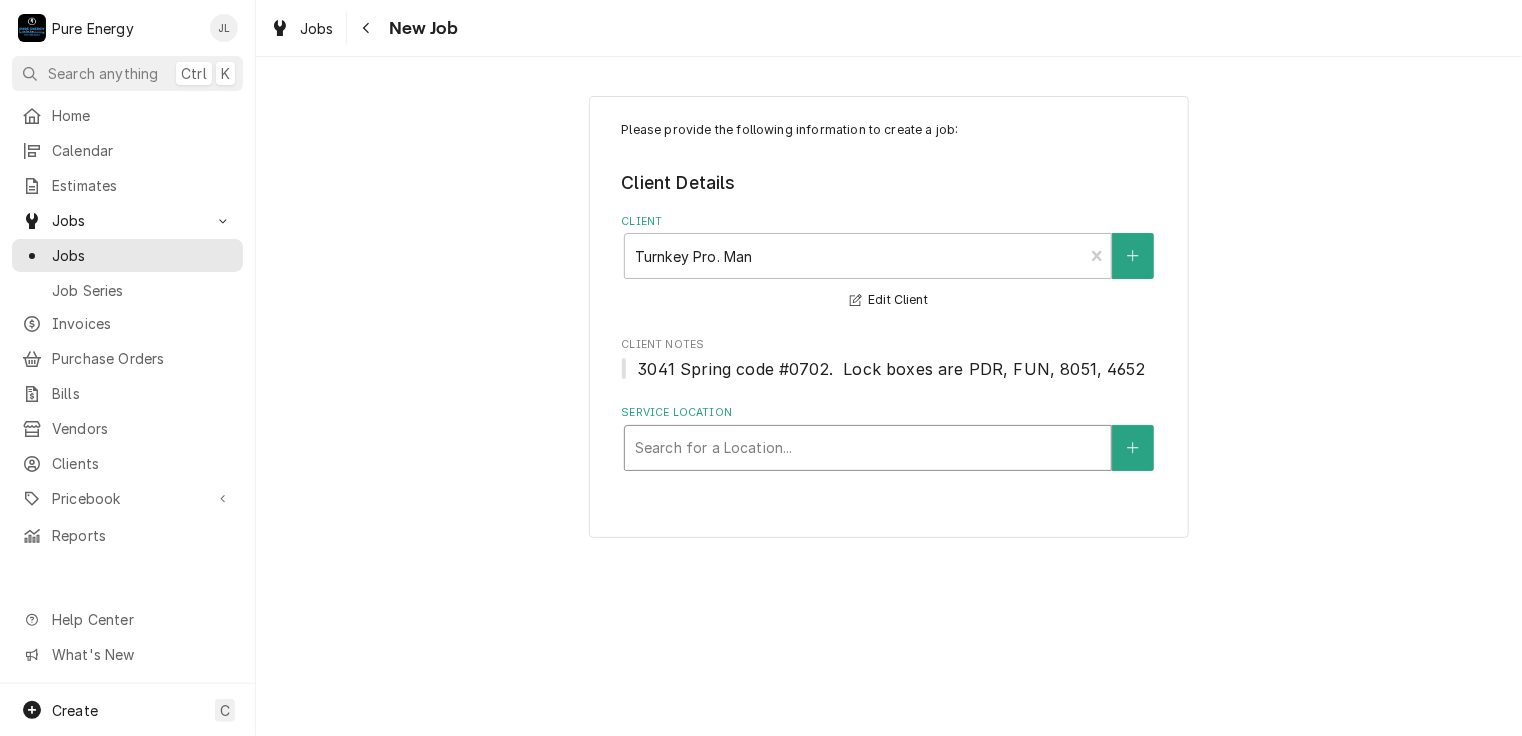 click at bounding box center (868, 448) 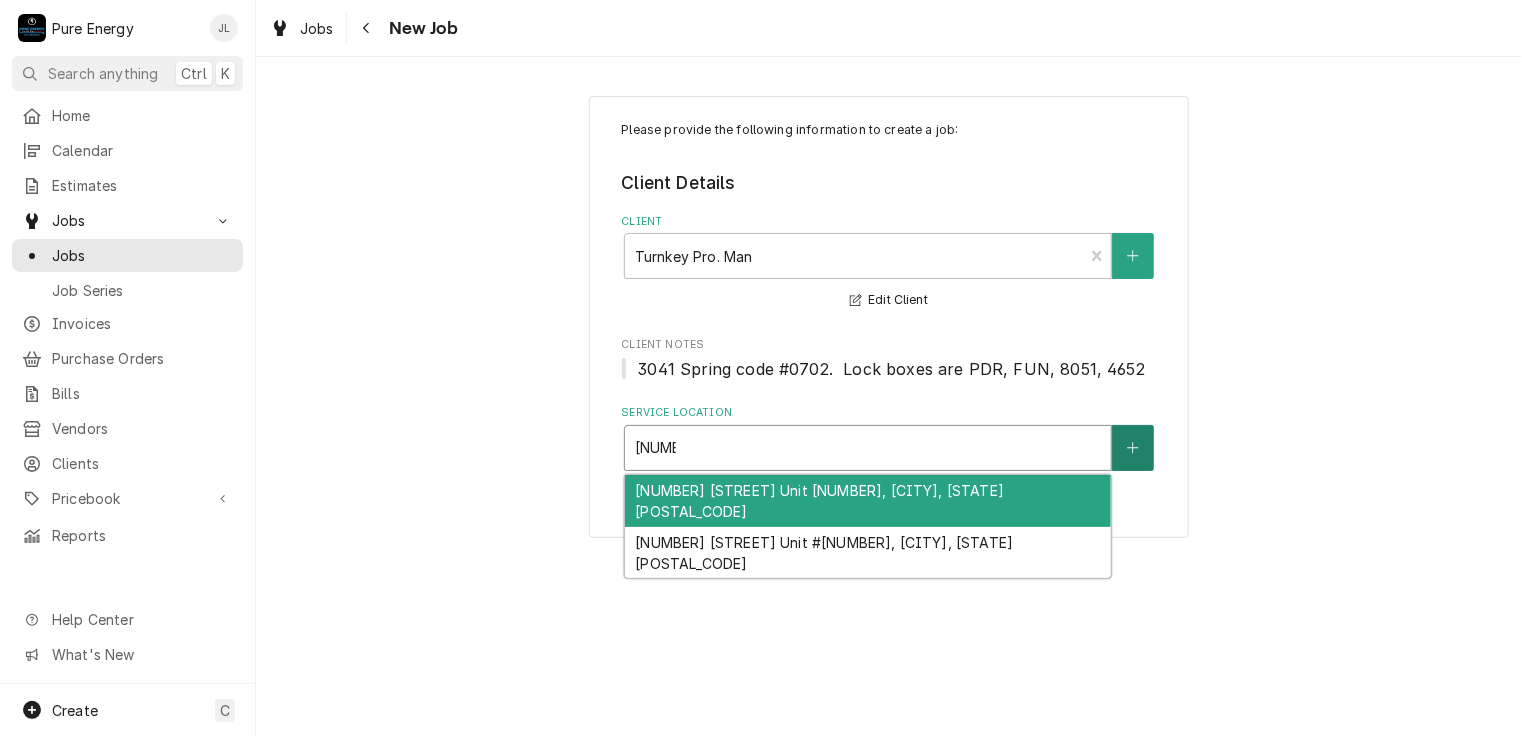 type on "[NUMBER]" 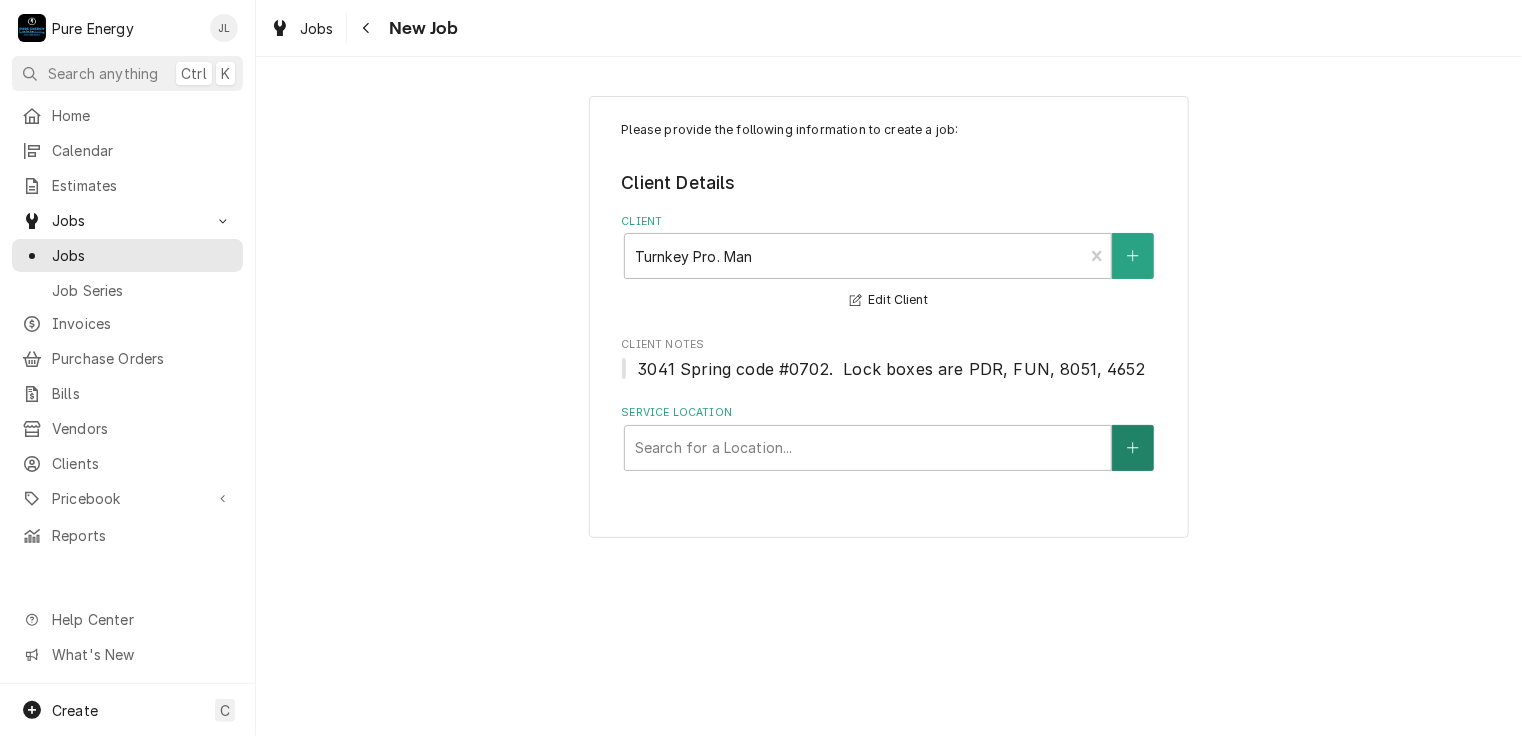 click at bounding box center (1133, 448) 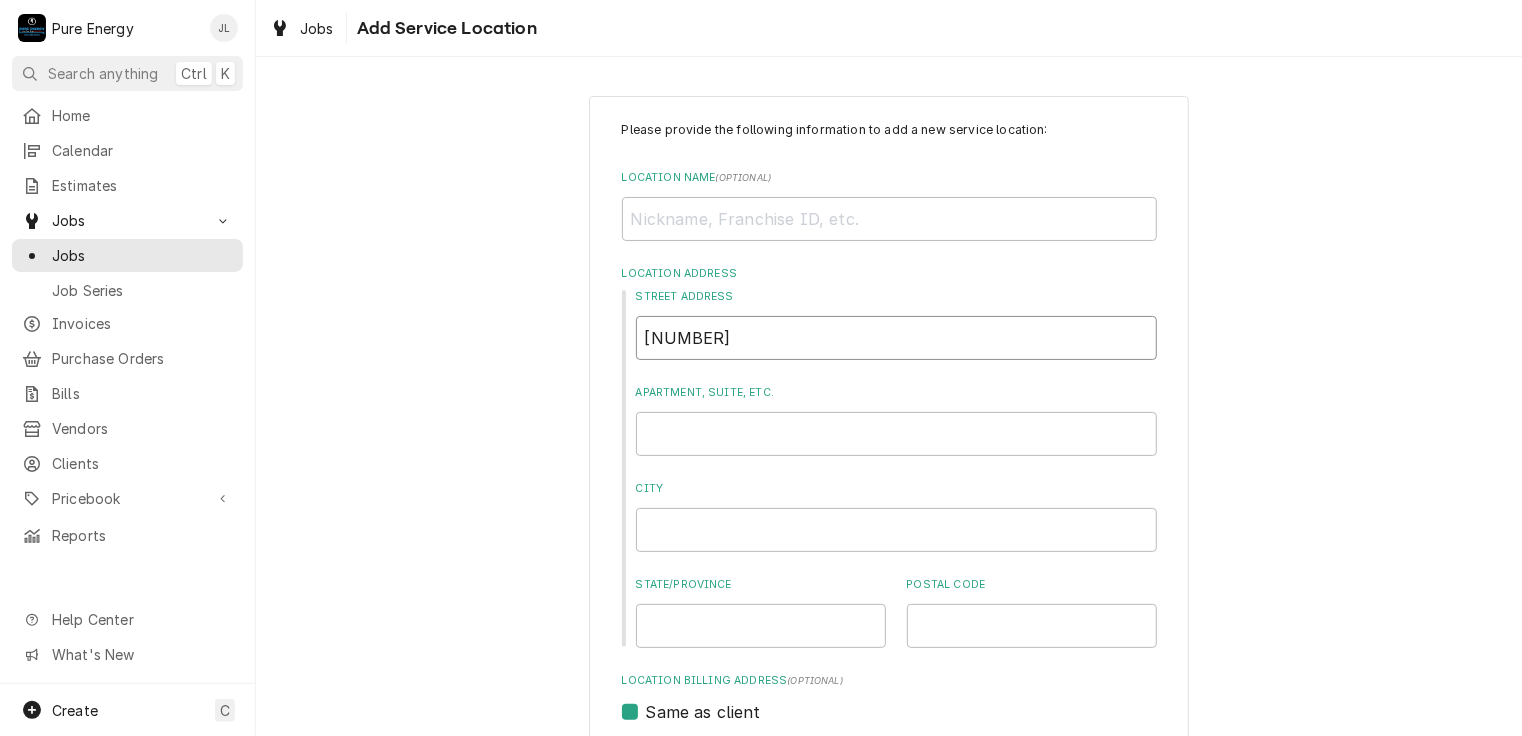 click on "[NUMBER]" at bounding box center (896, 338) 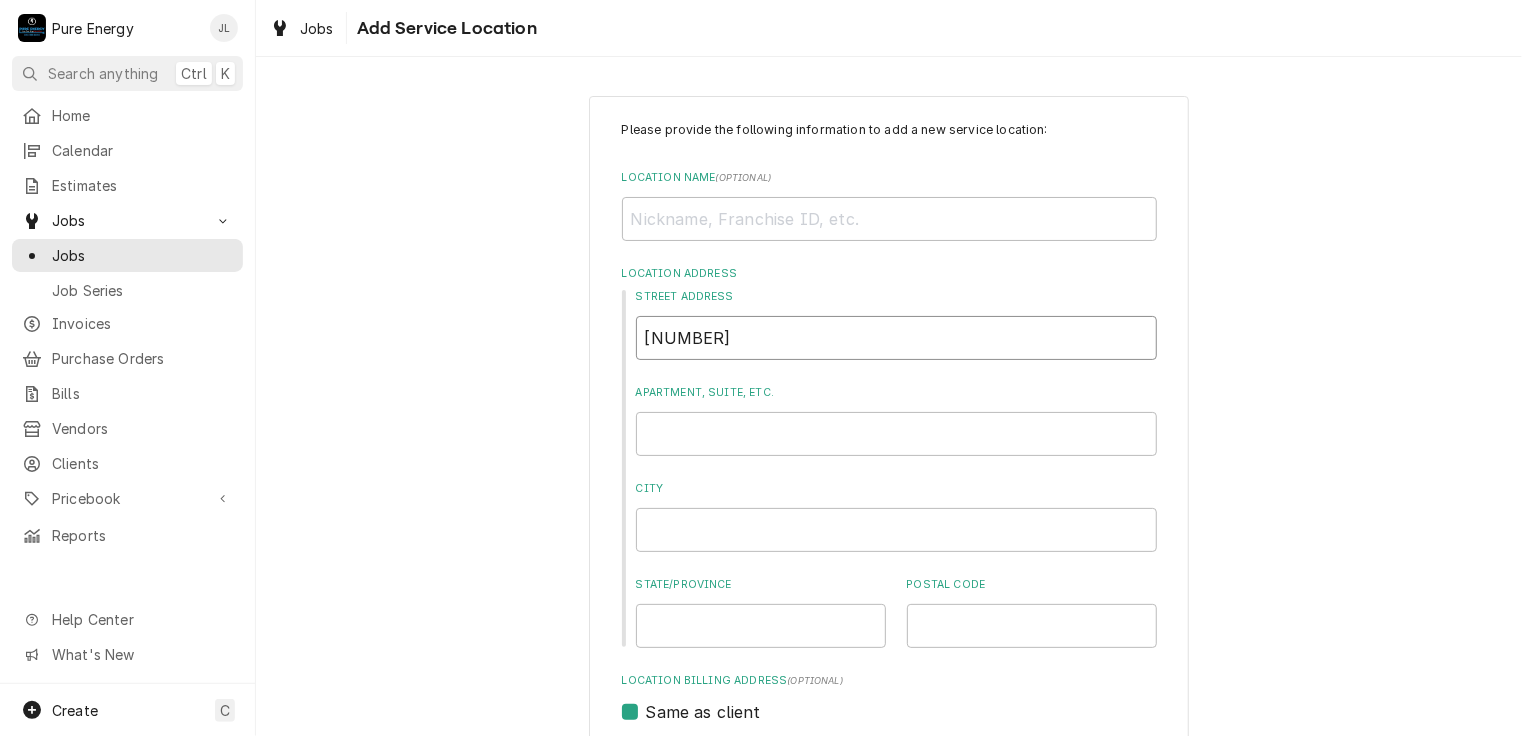 type on "x" 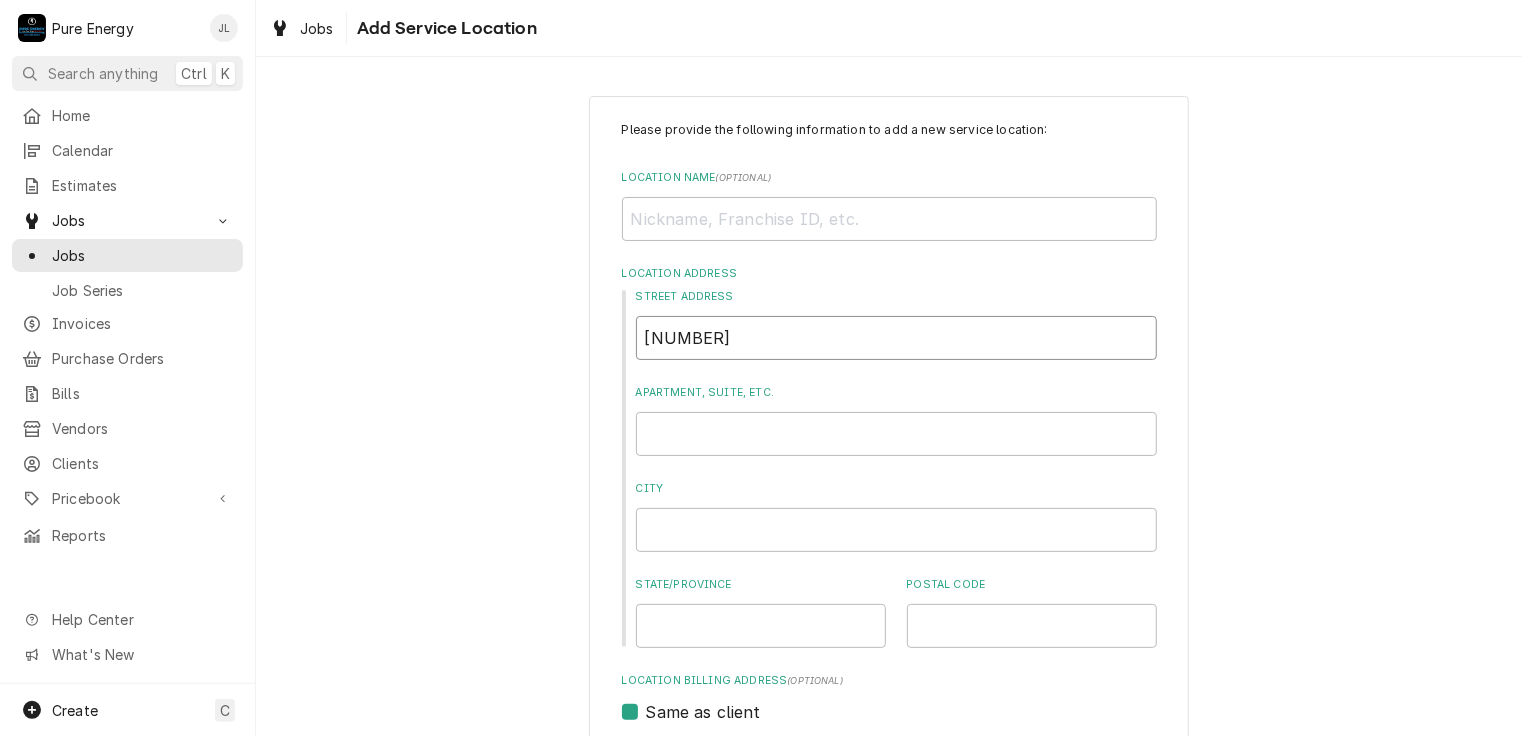type on "[NUMBER] [LETTER]" 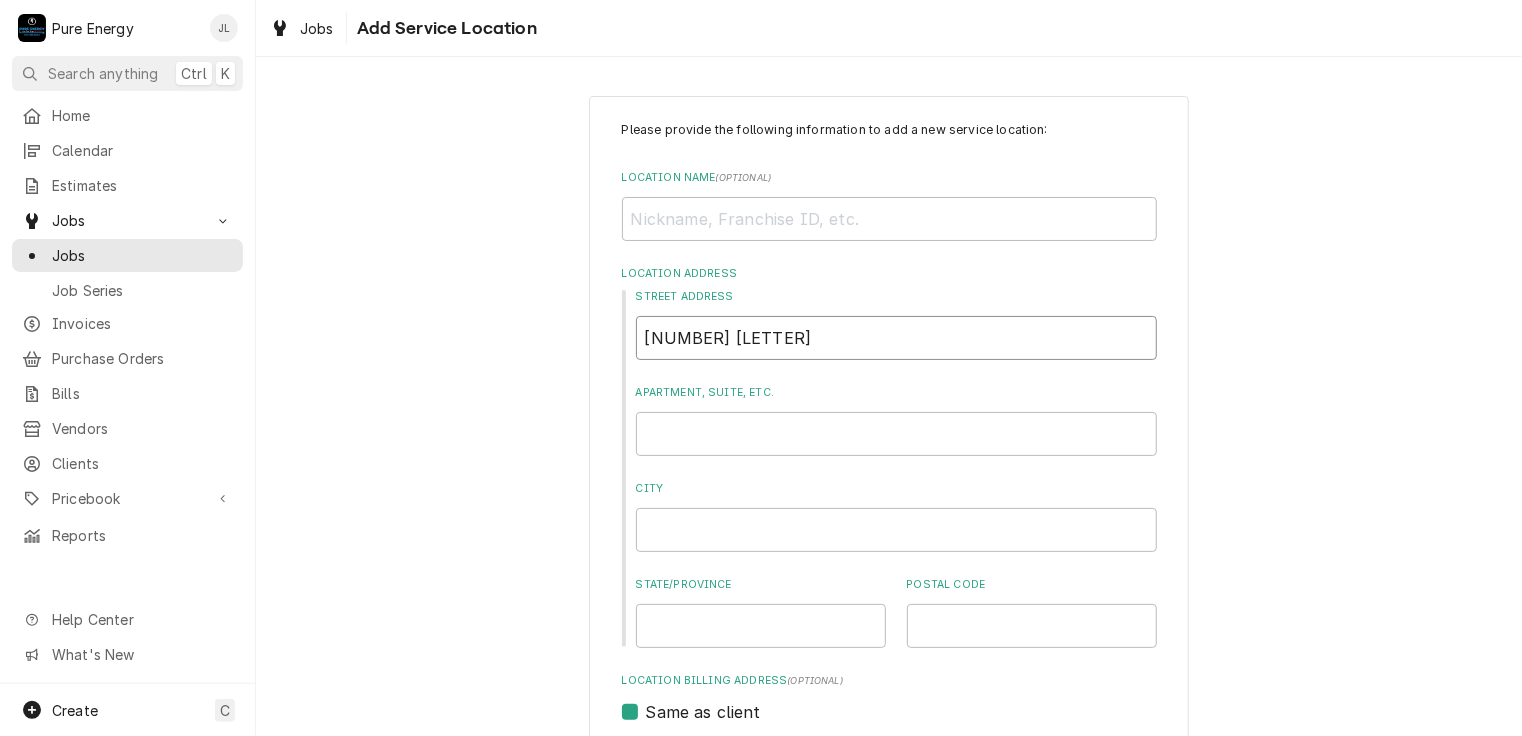 type on "x" 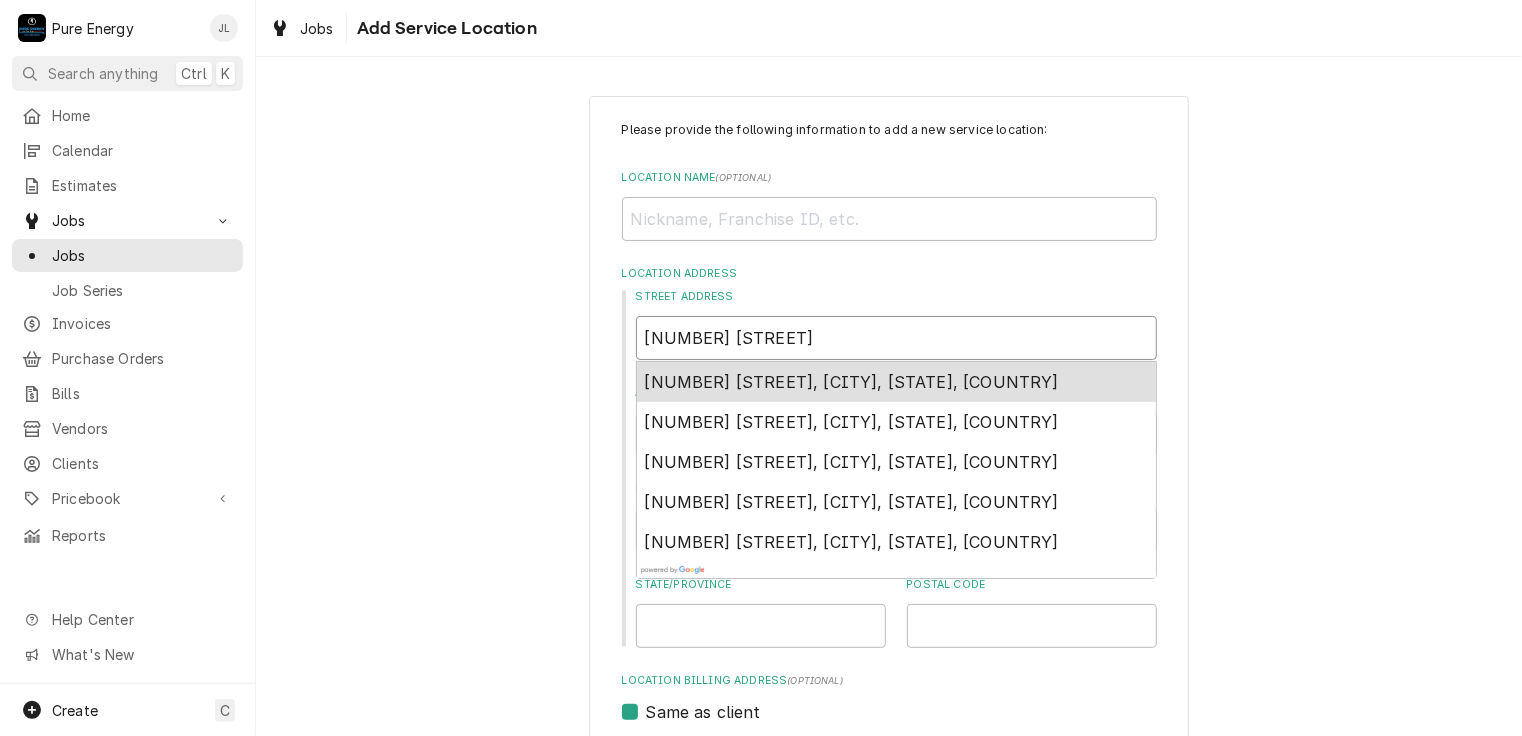 type on "x" 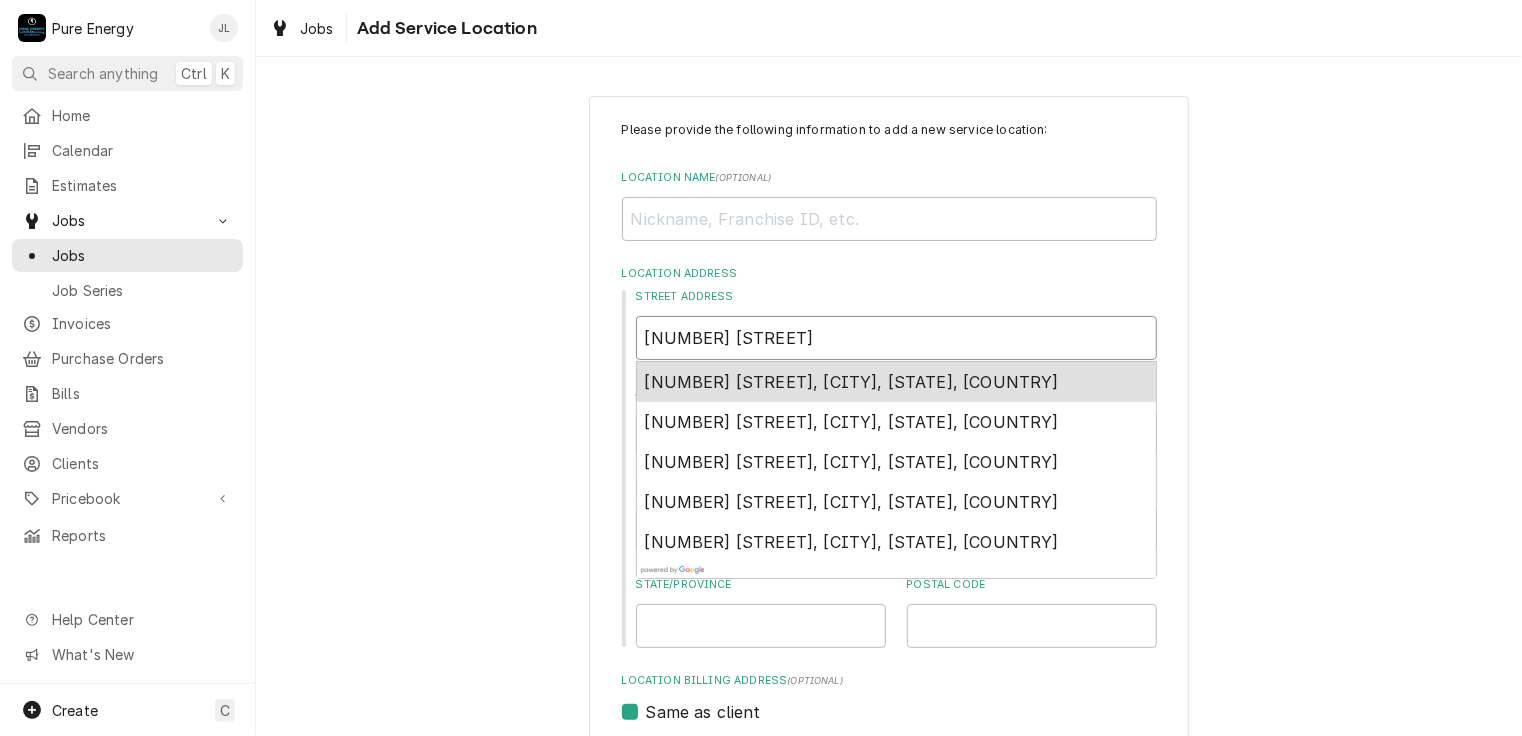 type on "[NUMBER] [STREET]" 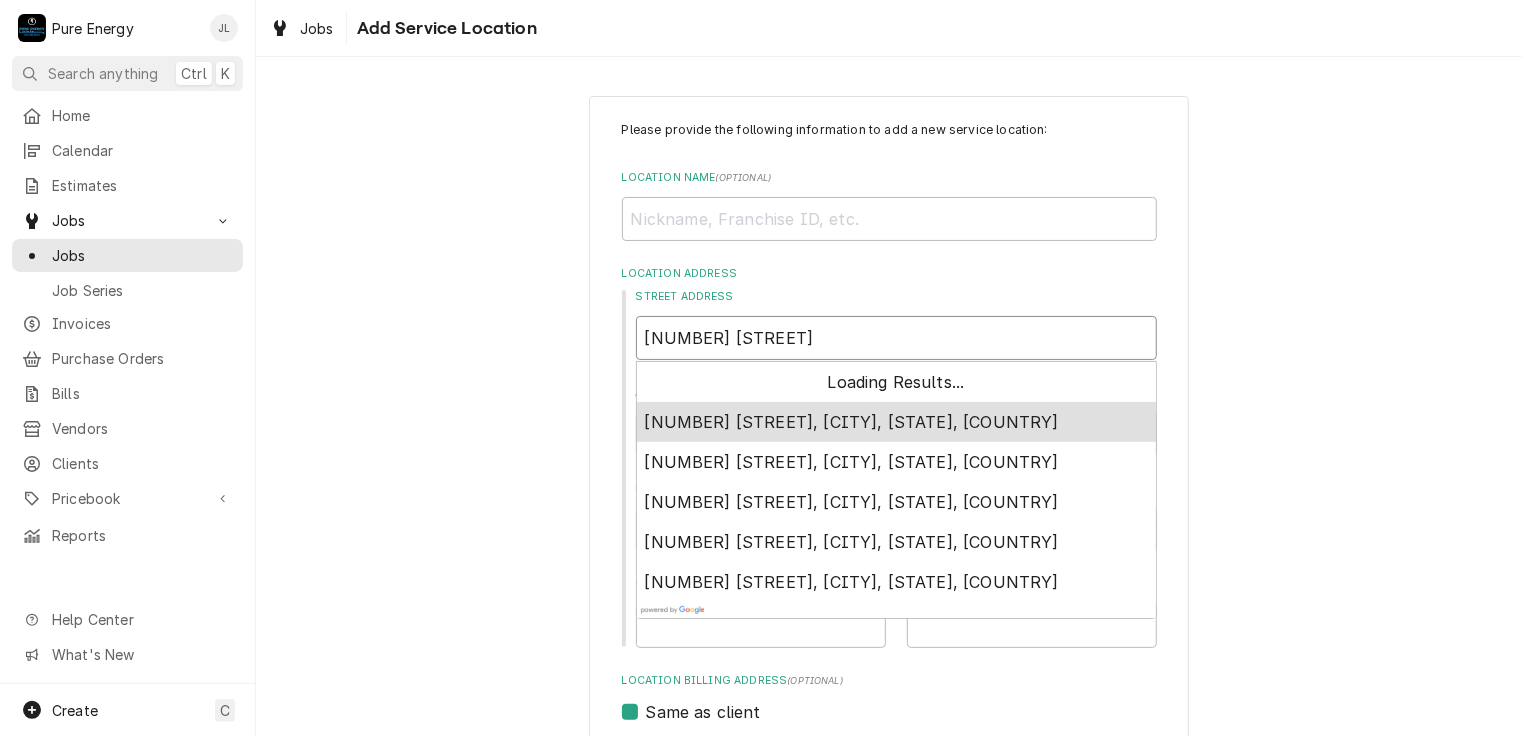 type on "x" 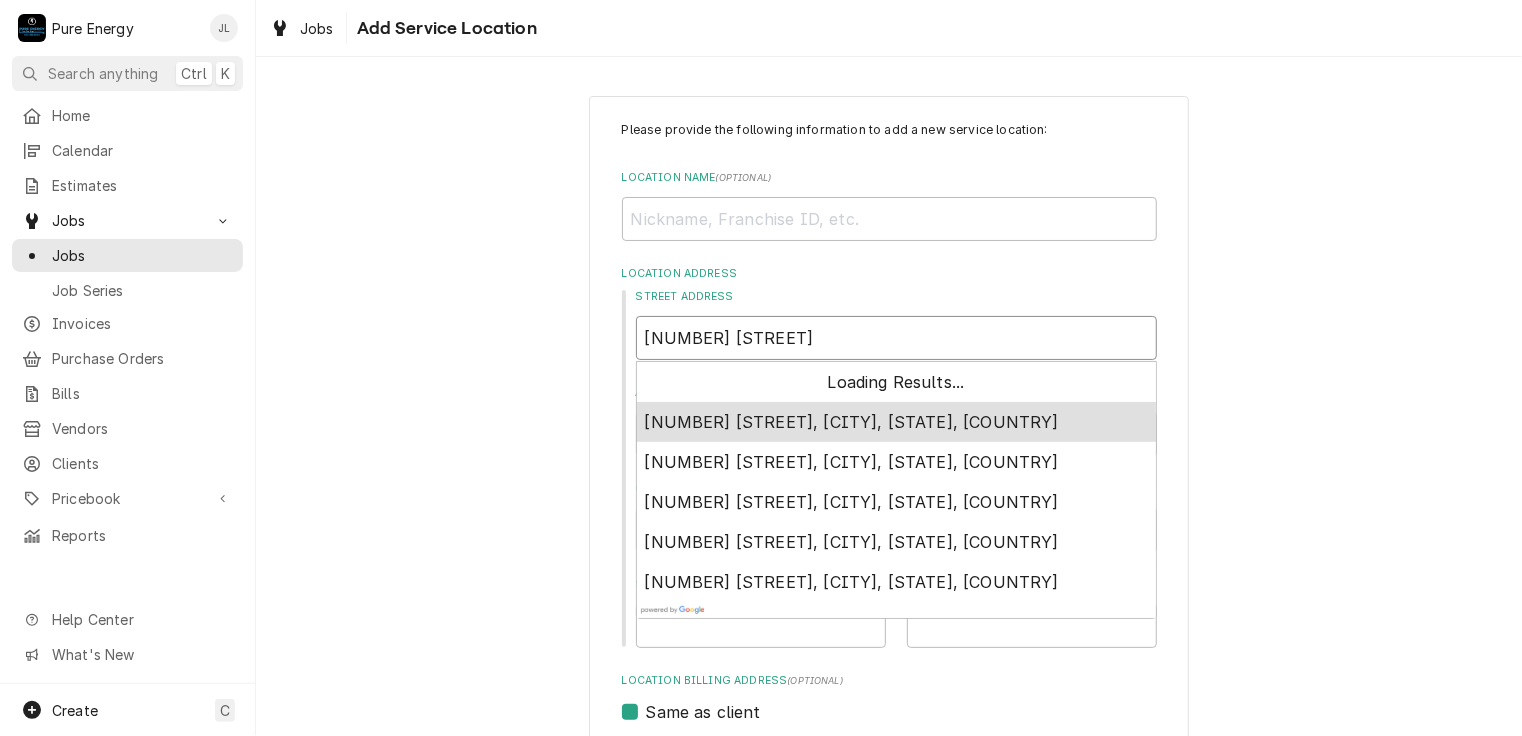 type on "[NUMBER] [STREET]" 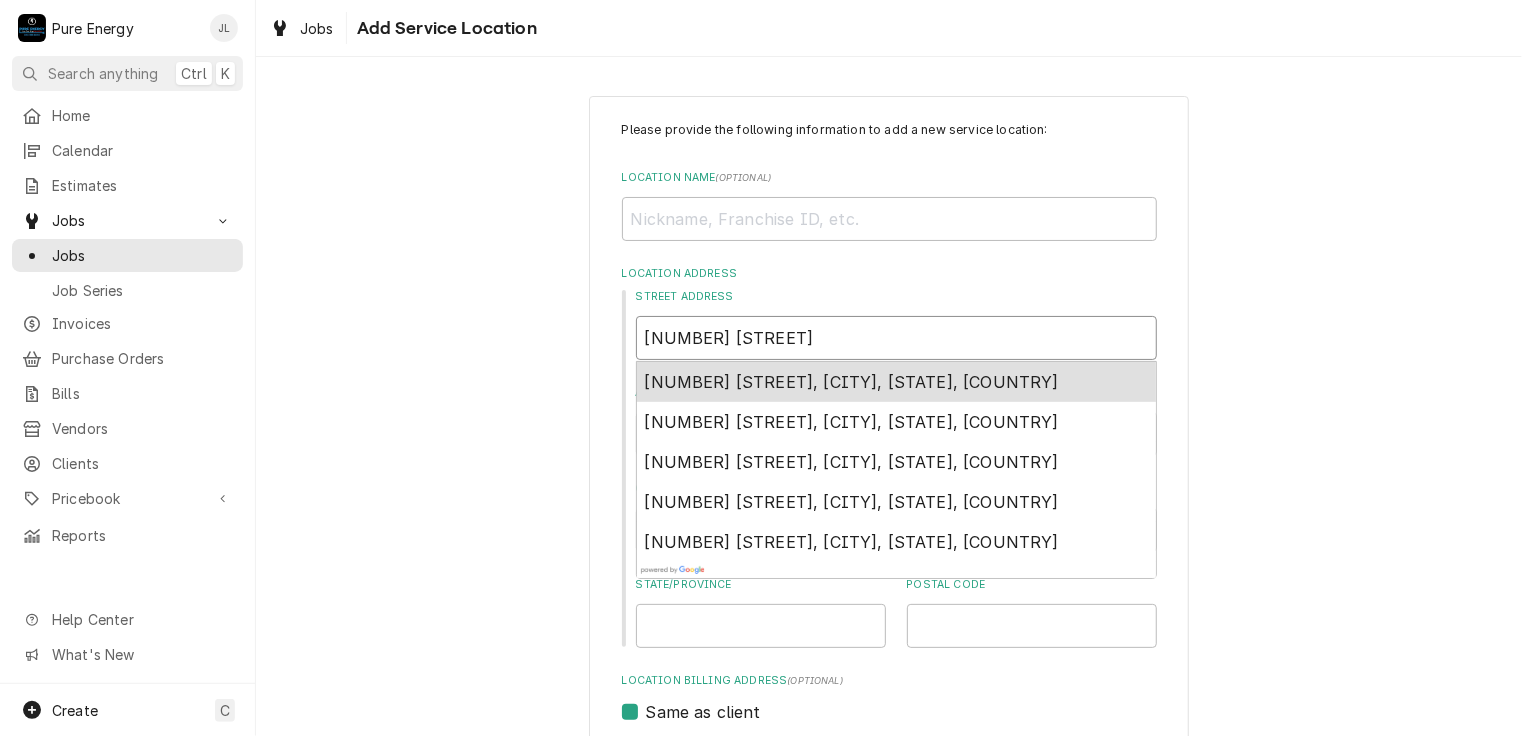 type on "x" 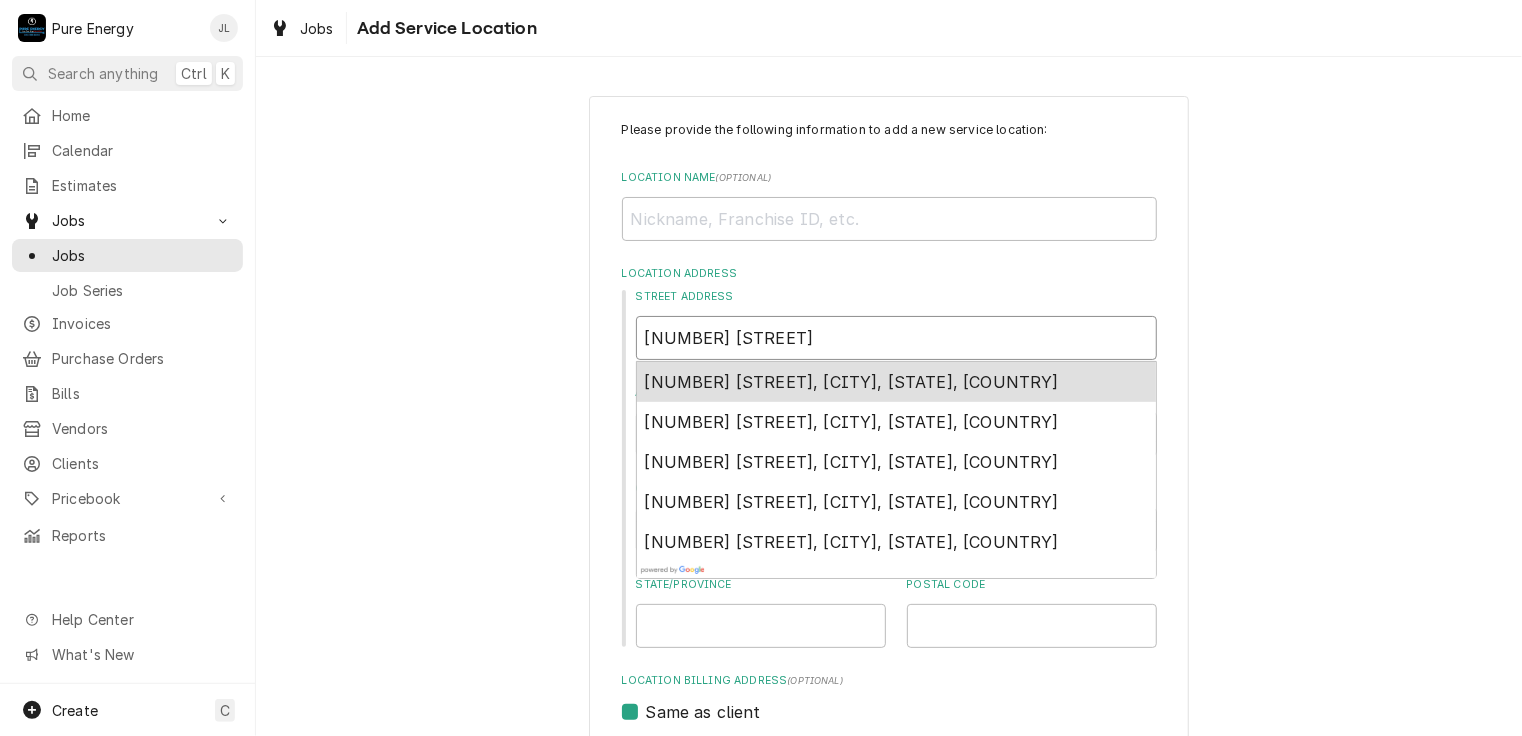 type on "x" 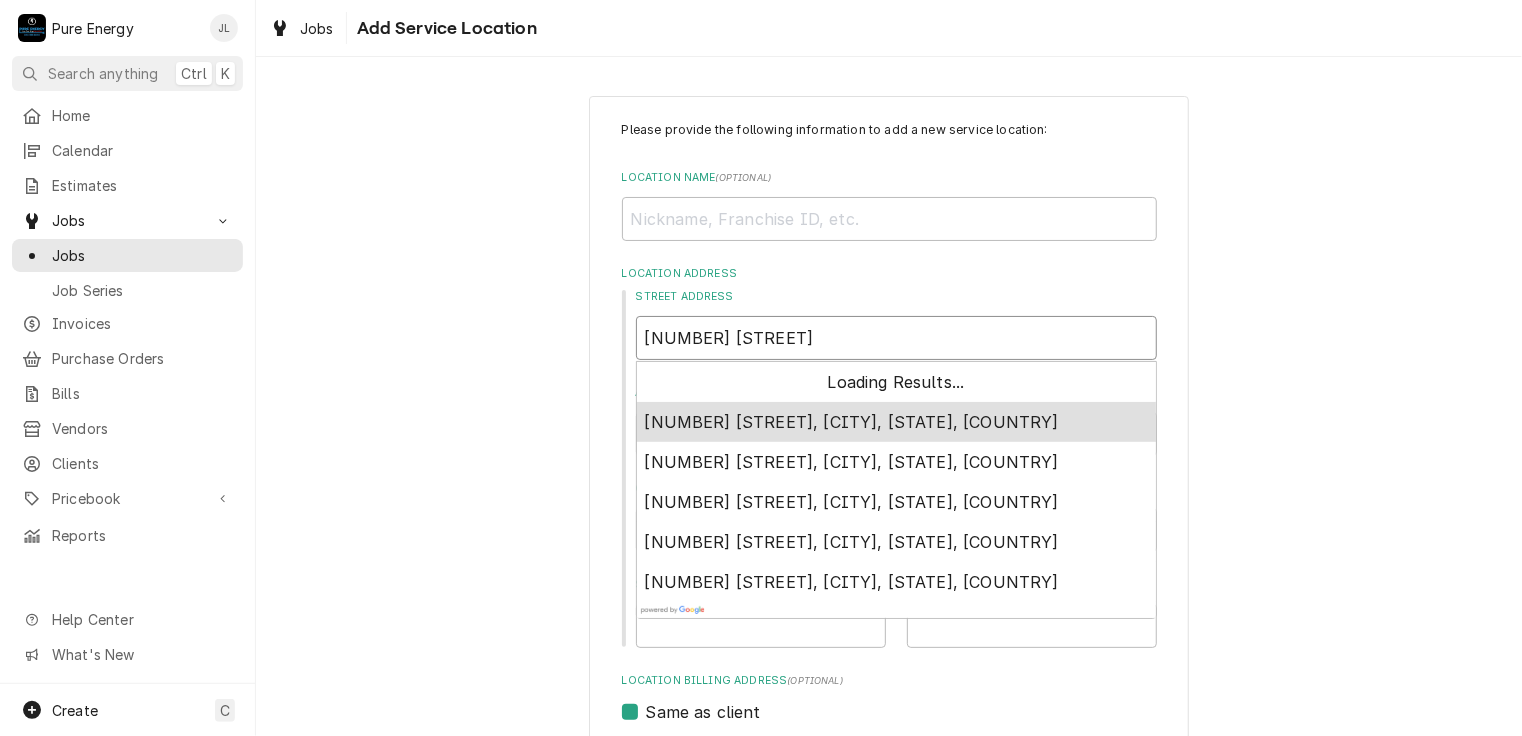 type on "x" 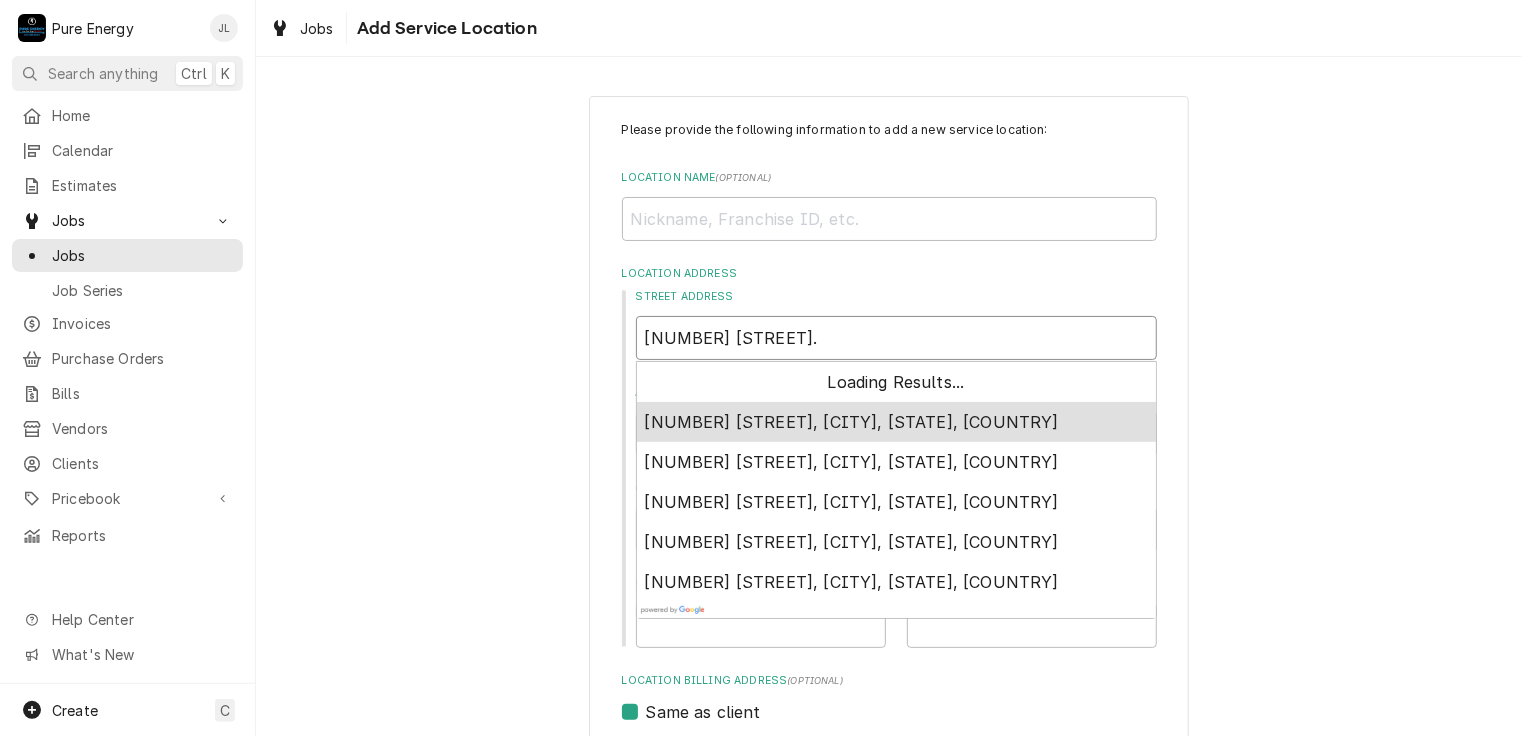 type on "[NUMBER] [STREET]." 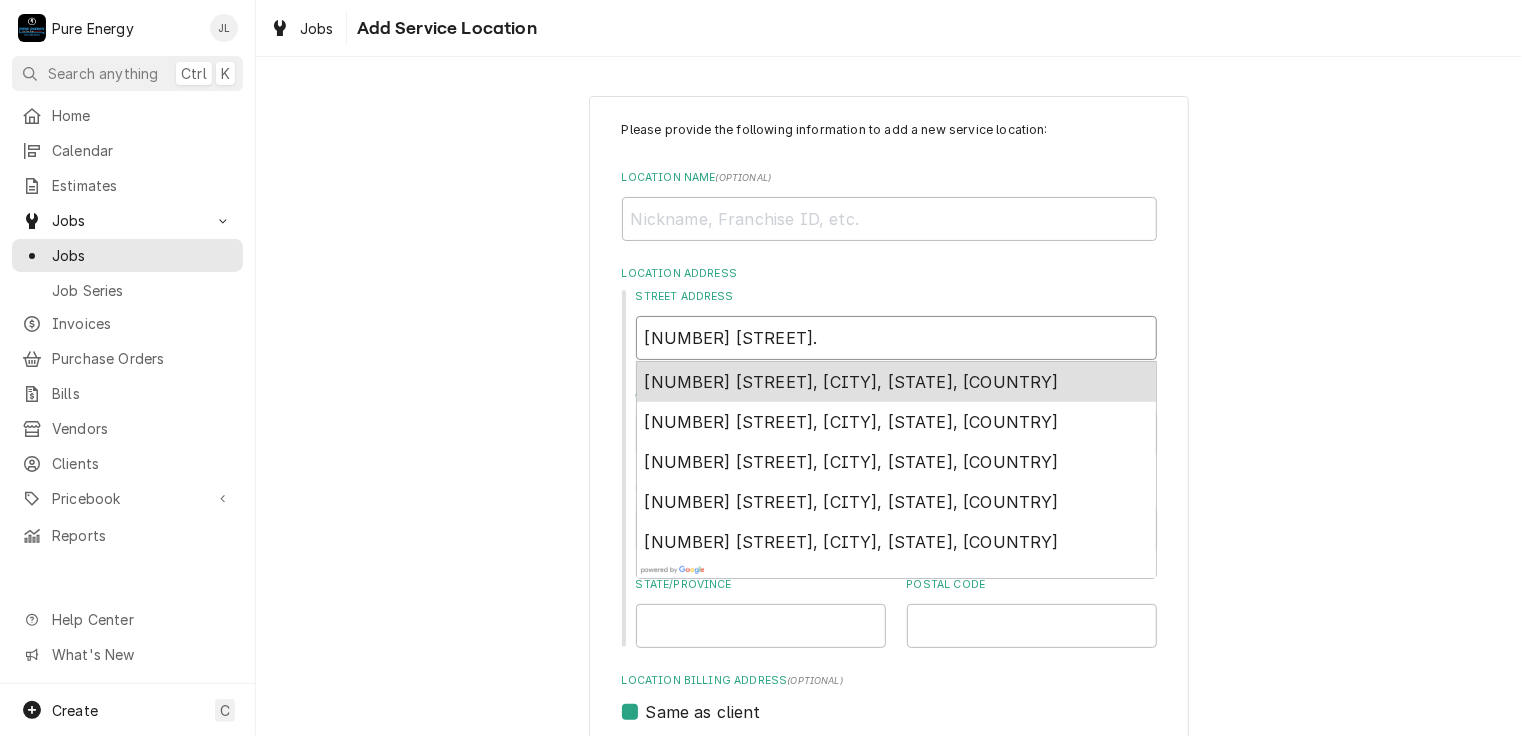 type on "x" 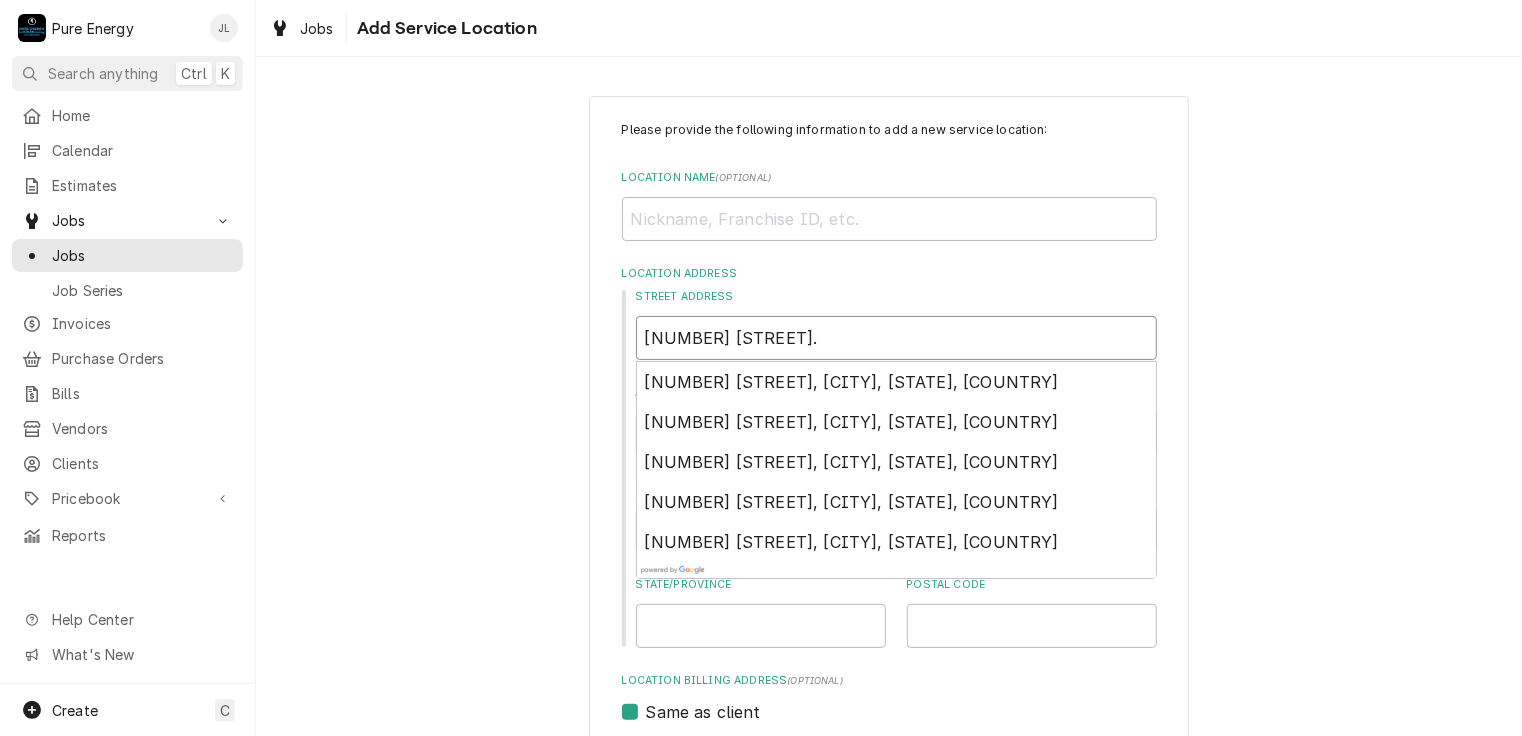 type on "[NUMBER] [STREET]." 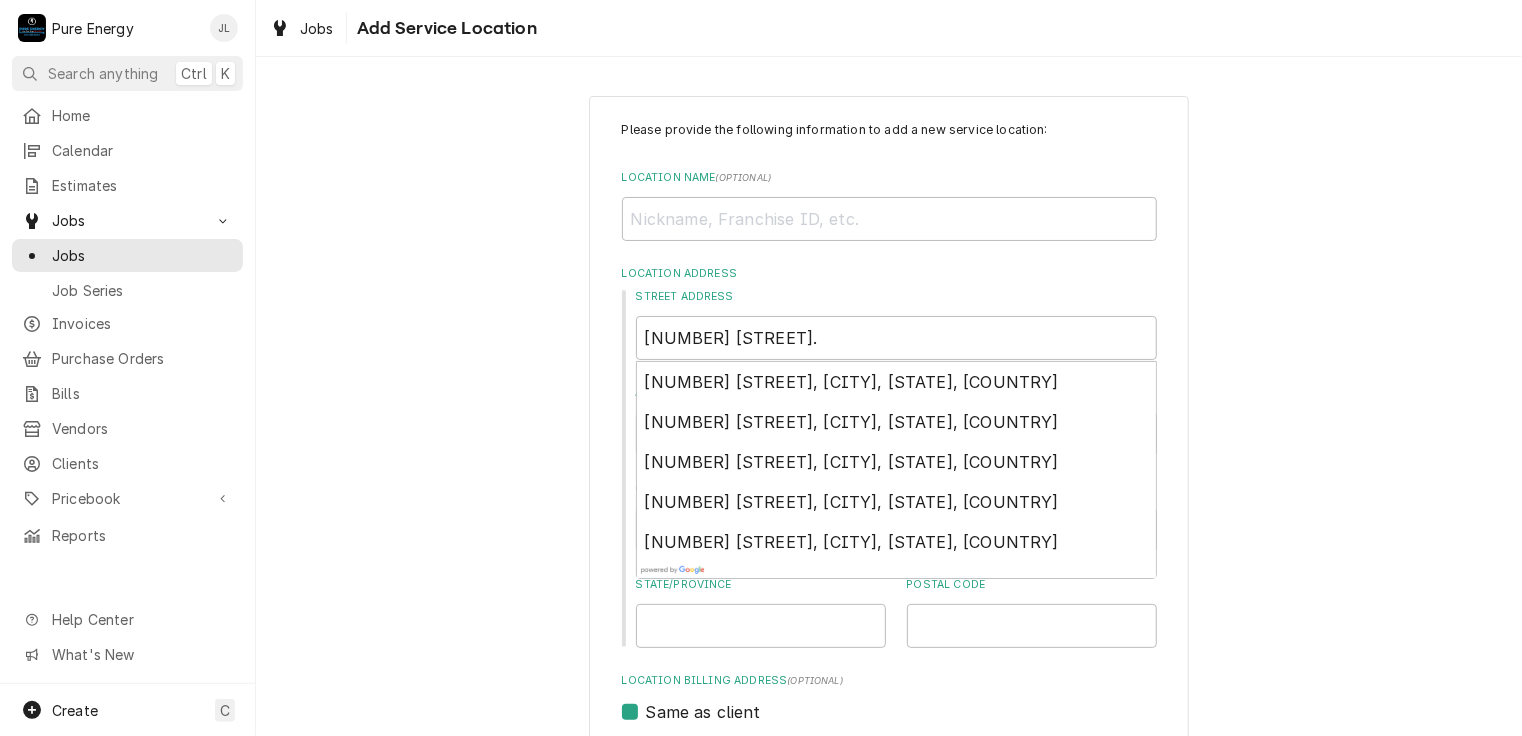 click on "Please provide the following information to add a new service location: Location Name  ( optional ) Location Address Street Address [NUMBER] [STREET]. [NUMBER] [STREET], [CITY], [STATE], [COUNTRY] [NUMBER] [STREET], [CITY], [STATE], [COUNTRY] [NUMBER] [STREET], [CITY], [STATE], [COUNTRY] [NUMBER] [STREET], [CITY], [STATE], [COUNTRY] [NUMBER] [STREET], [CITY], [STATE], [COUNTRY] Apartment, Suite, etc. City State/Province Postal Code Location Billing Address  (optional) Same as client Gate Codes, Hazards, etc.  ( optional ) Default Location Payment Terms  (optional) Same as client default Location Contacts Add Contact Add Cancel" at bounding box center [889, 616] 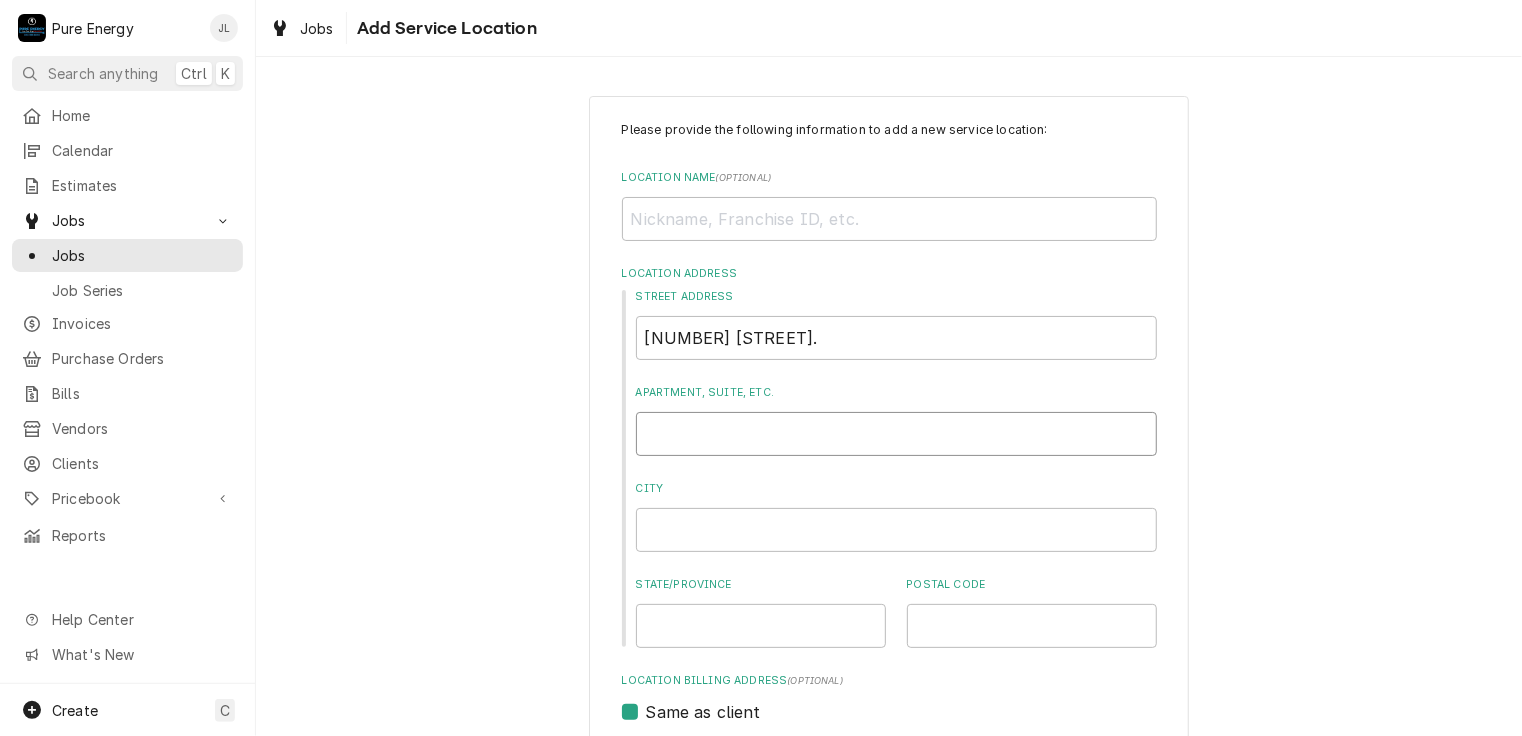 click on "Apartment, Suite, etc." at bounding box center [896, 434] 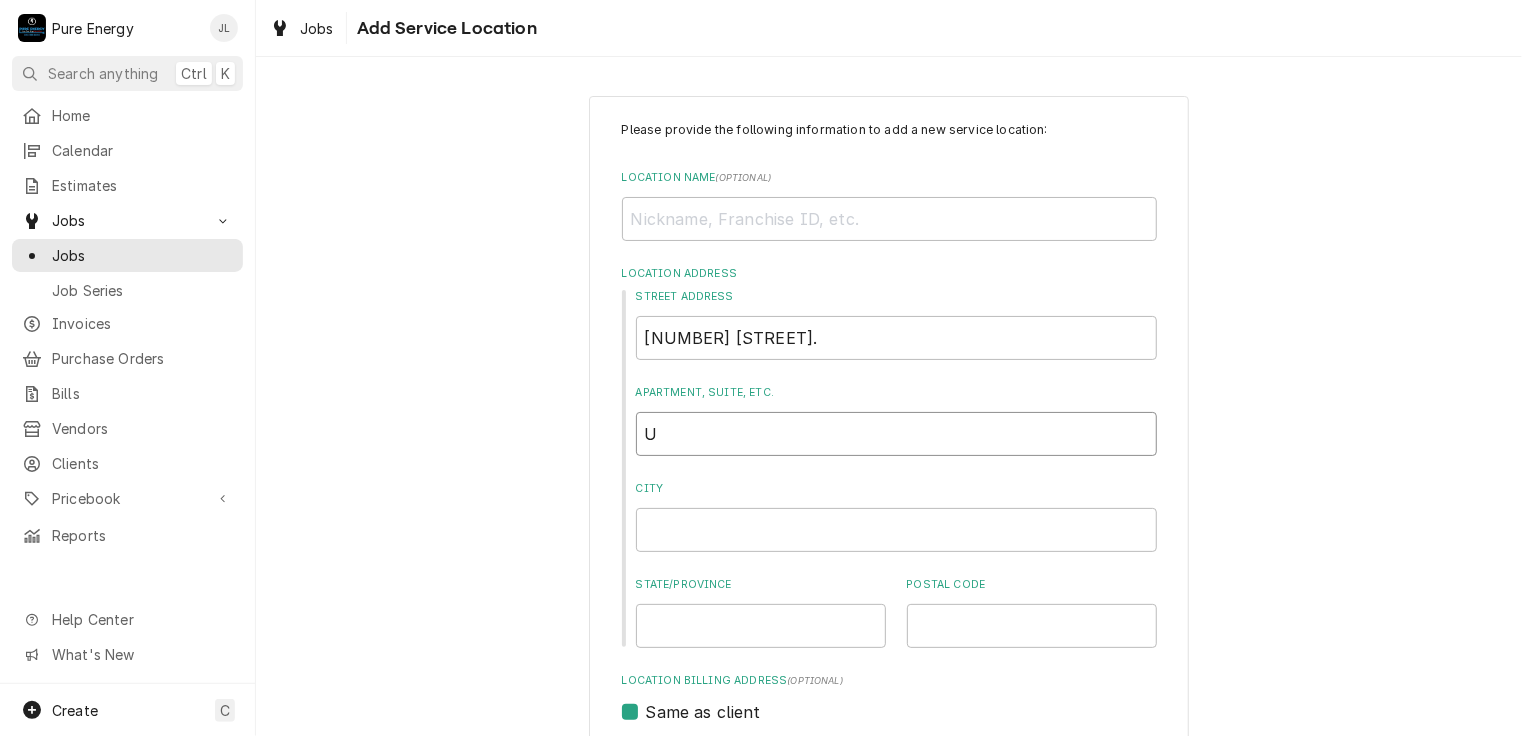 type on "x" 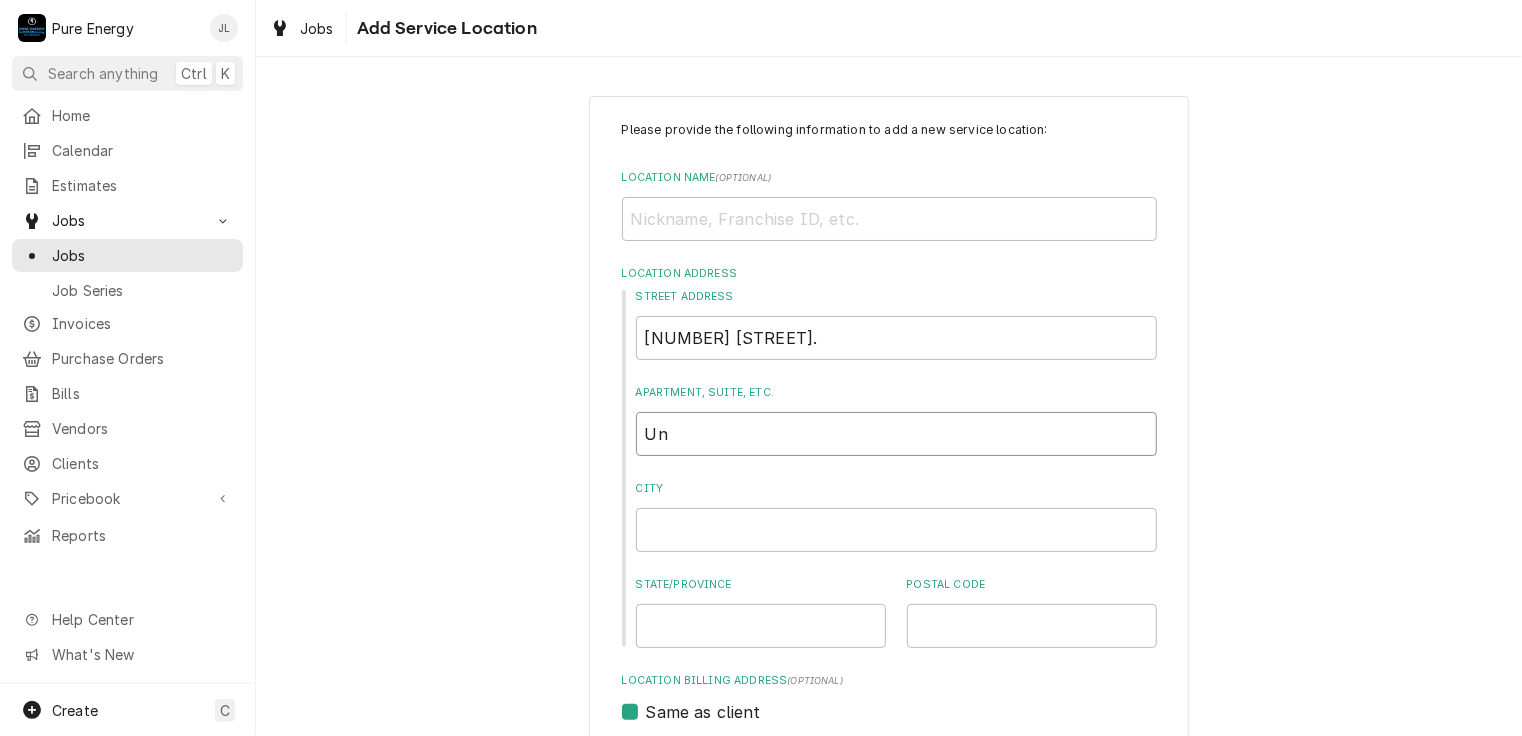 type on "x" 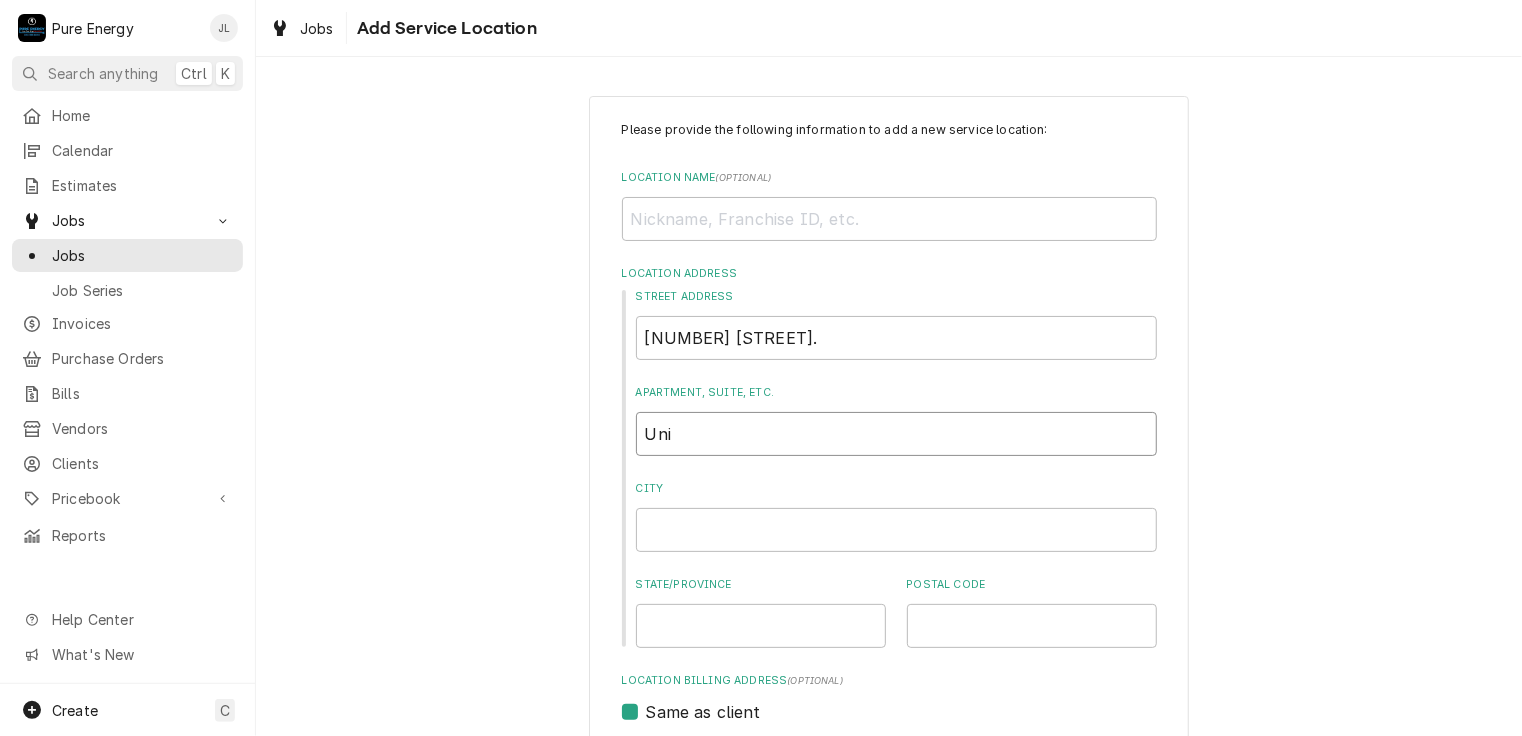 type on "x" 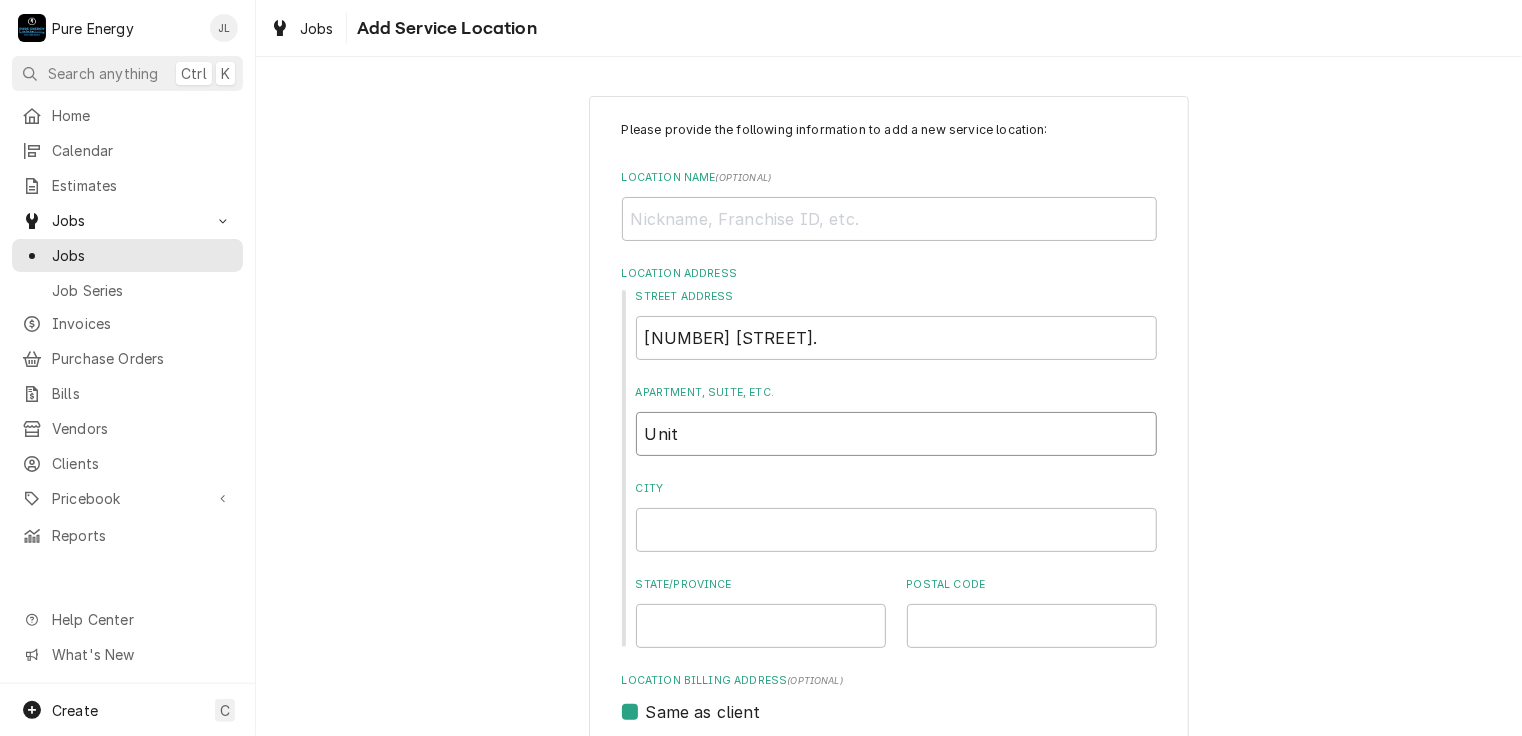 type on "x" 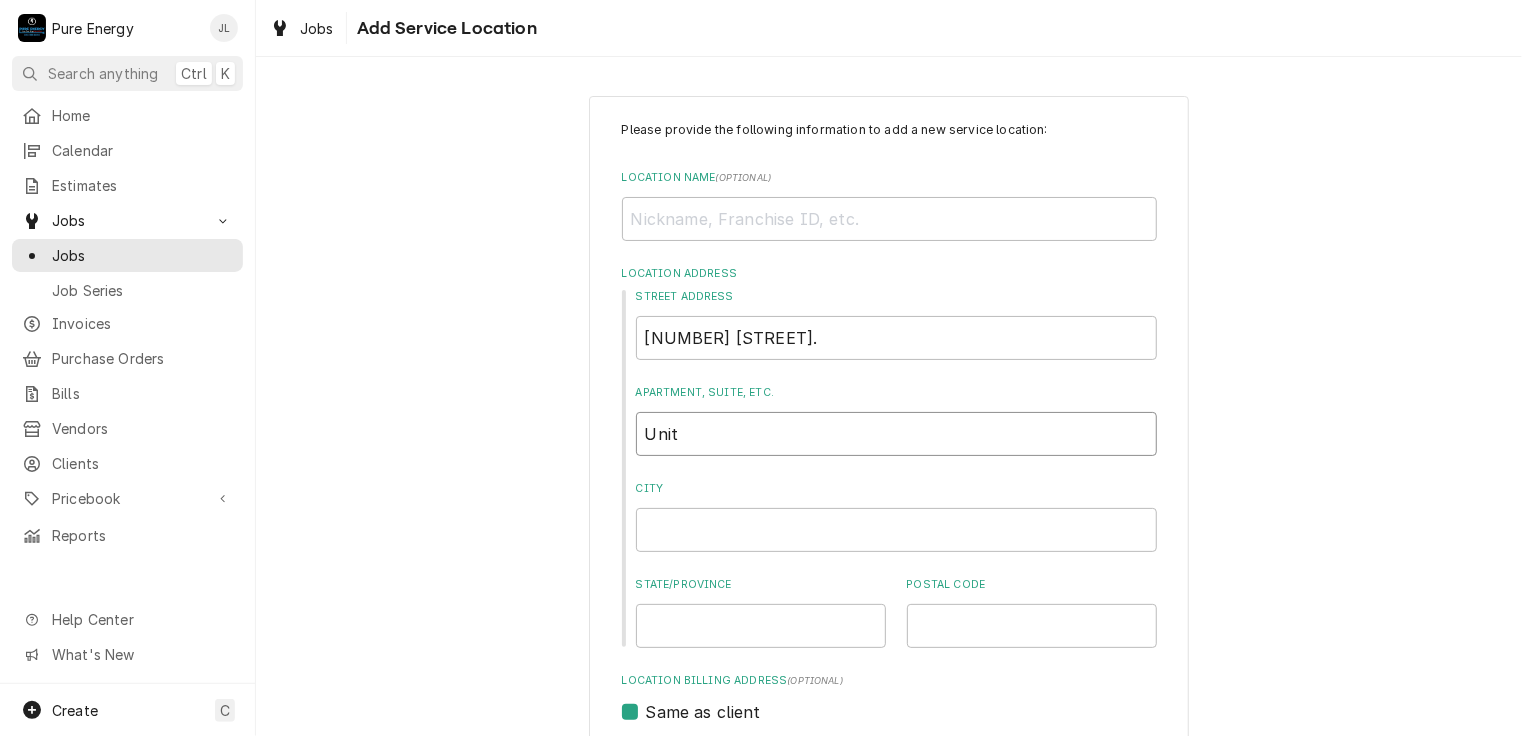 type on "x" 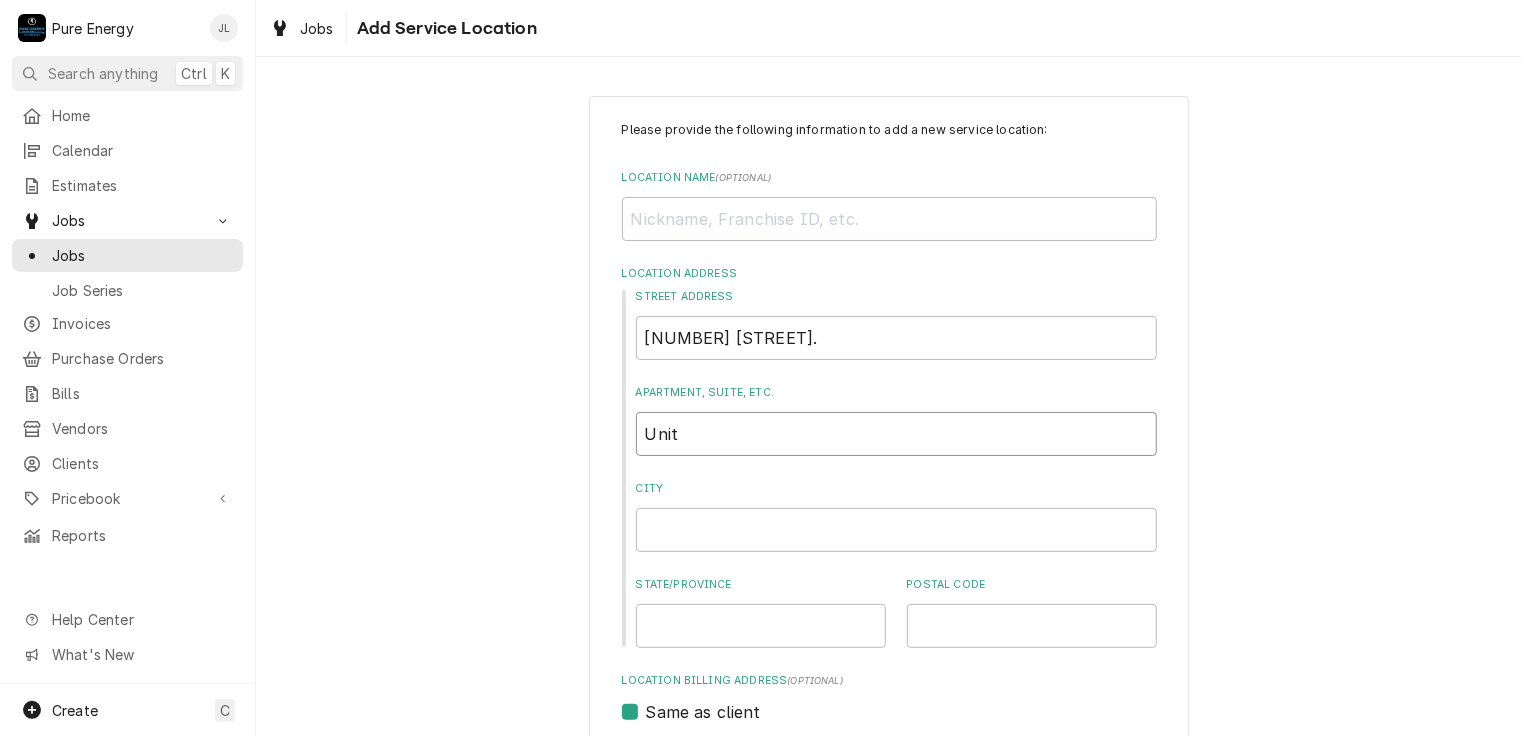 type on "Unit #" 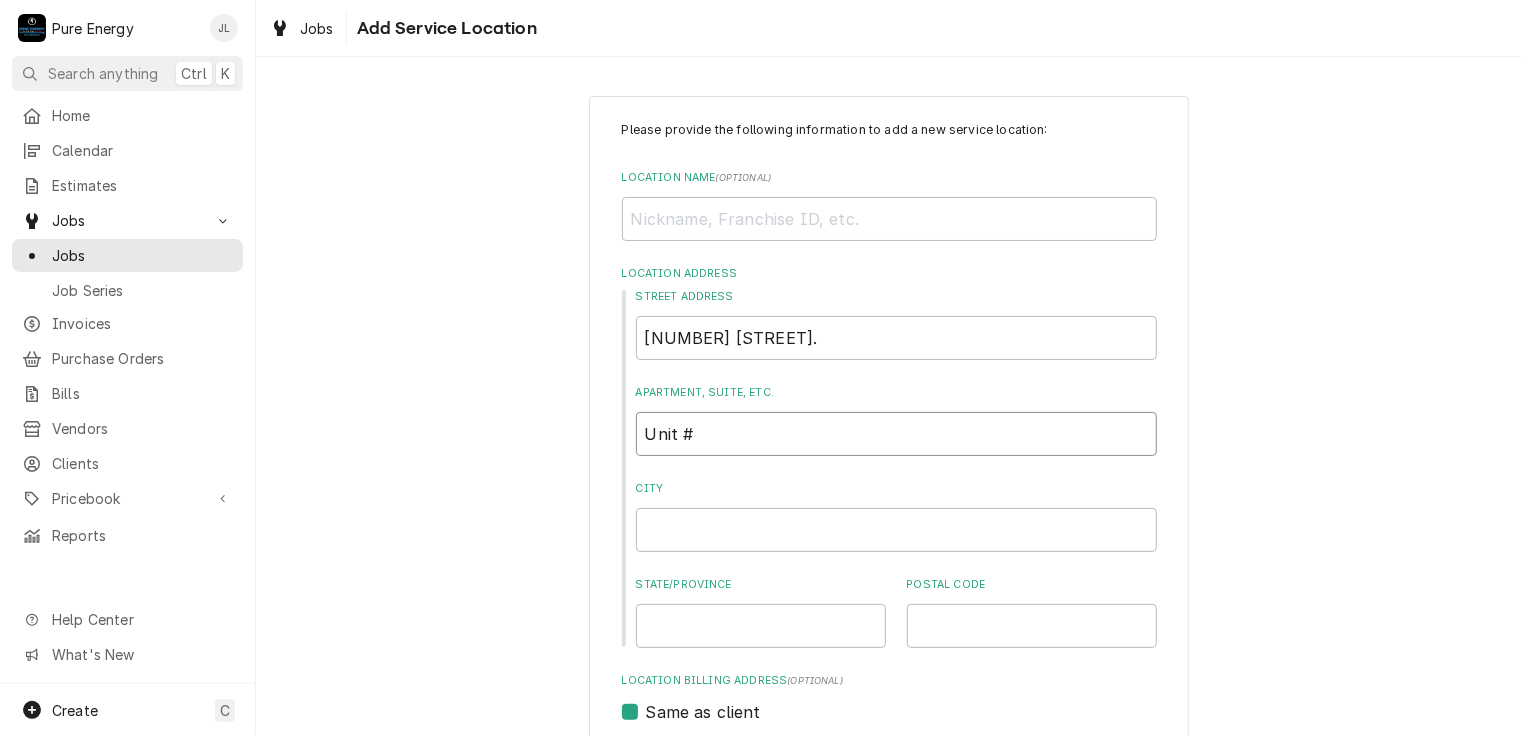 type on "x" 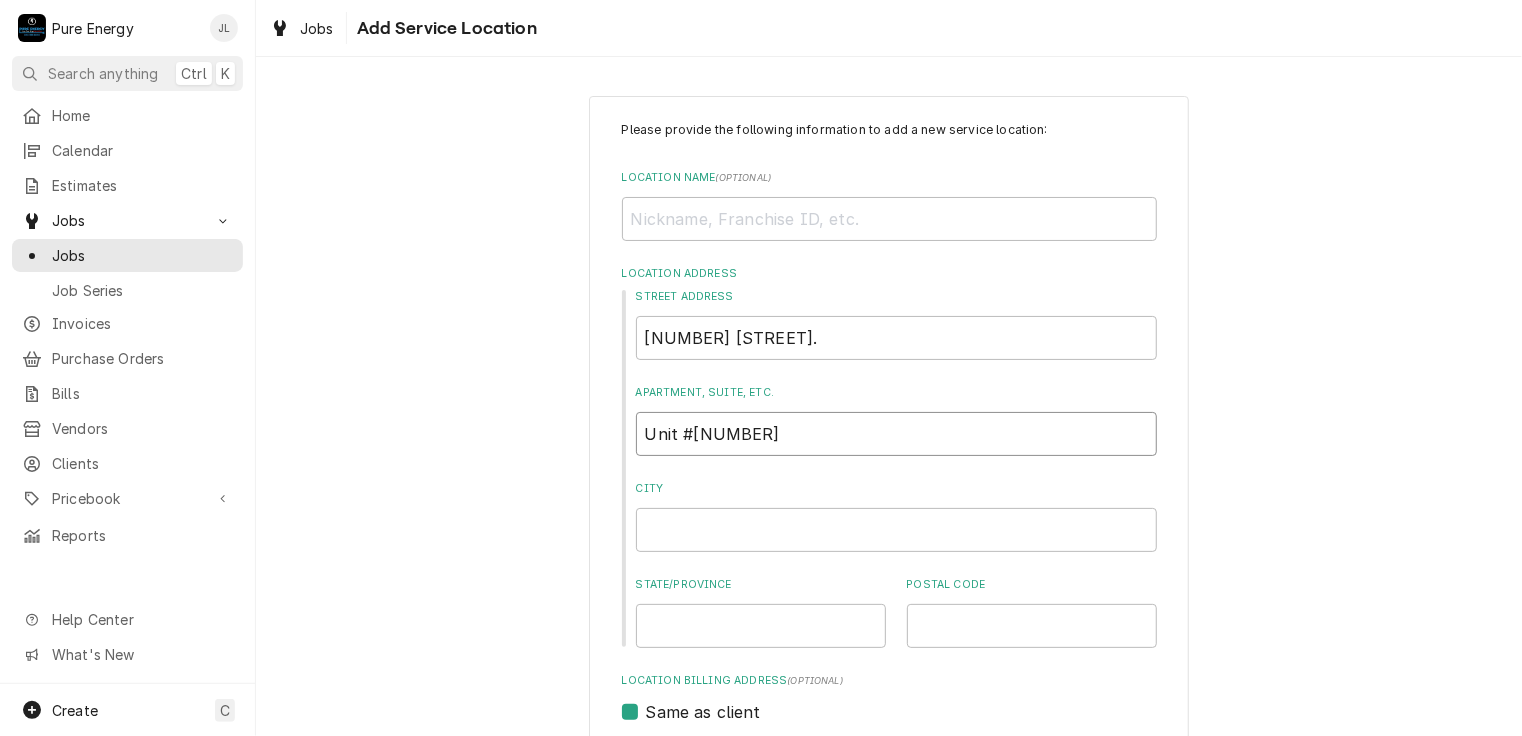 type on "x" 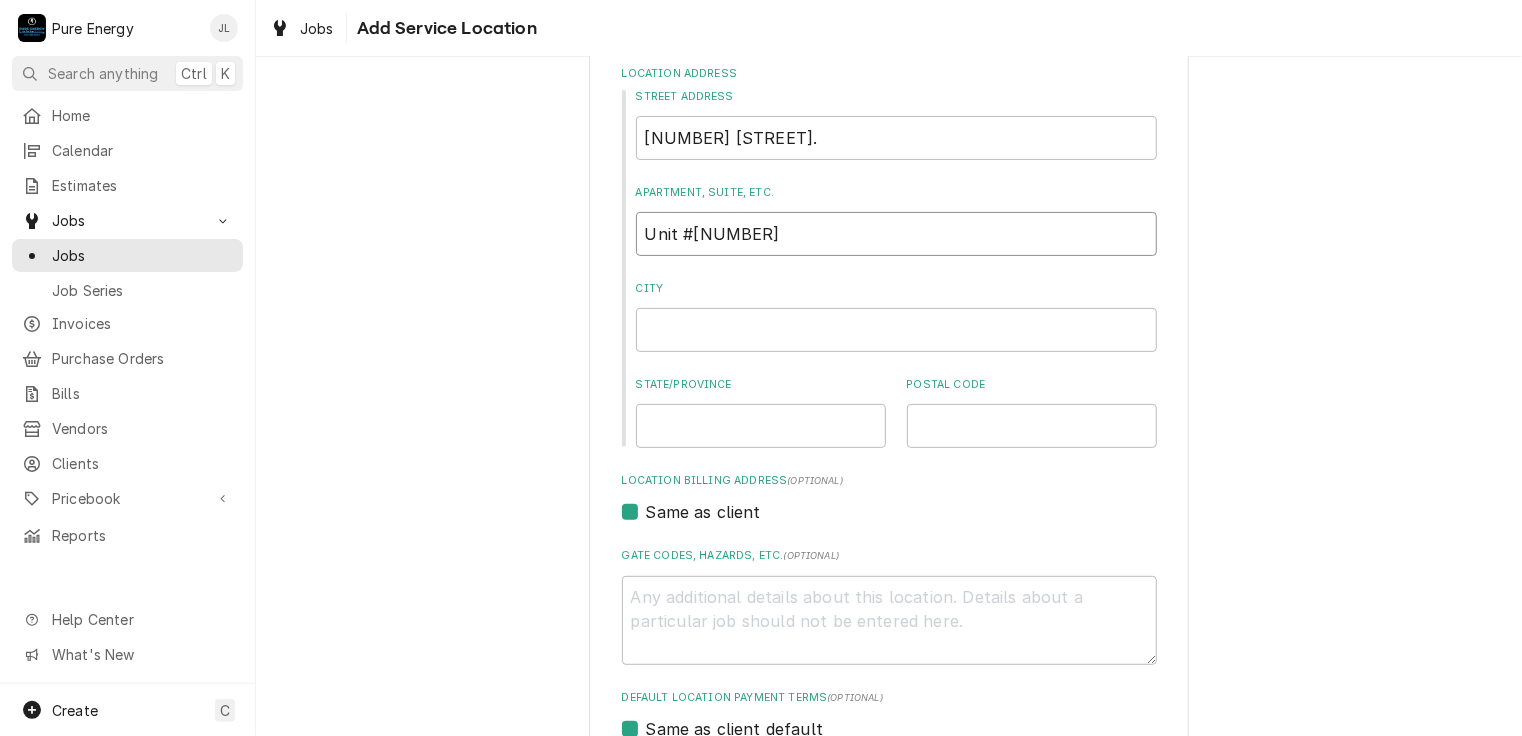 type on "Unit #[NUMBER]" 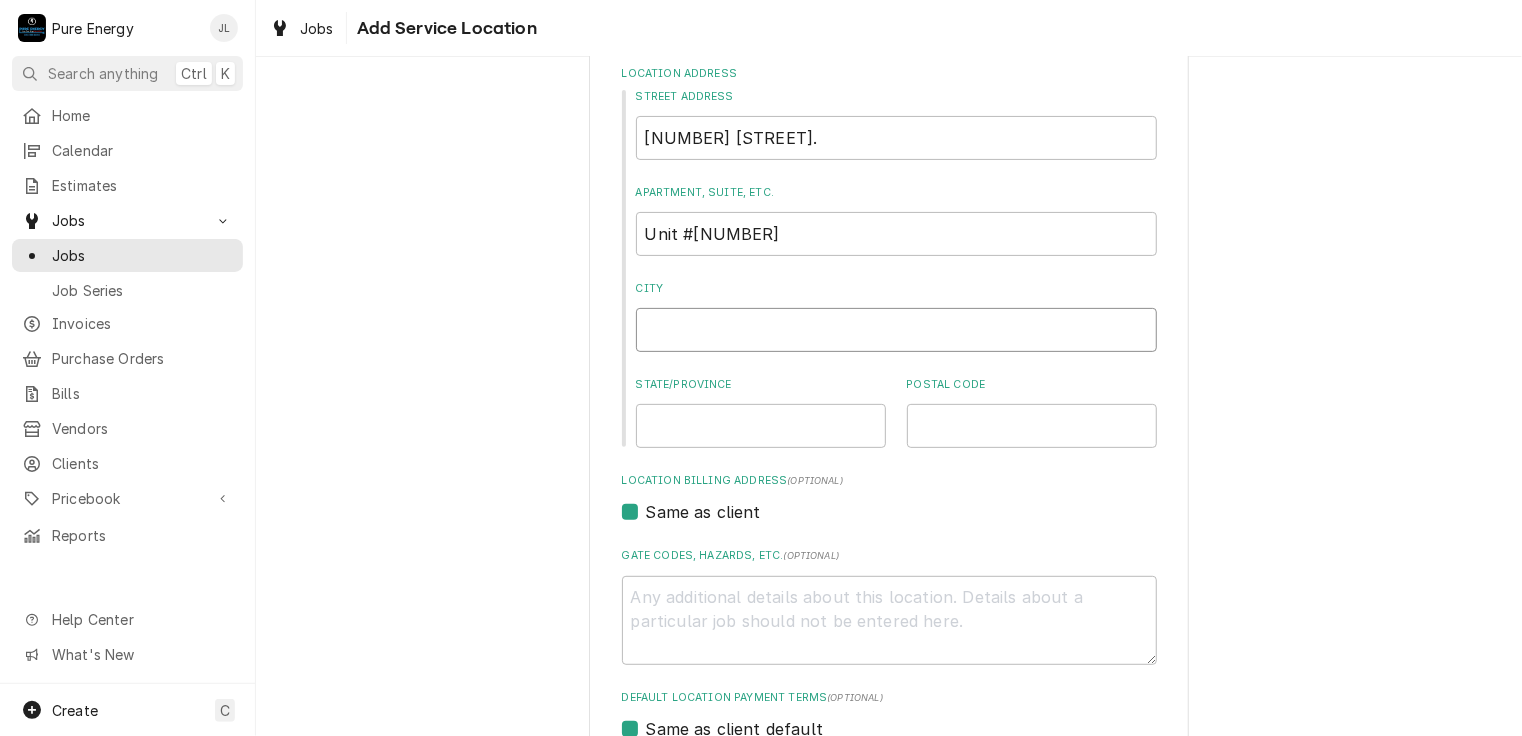 click on "City" at bounding box center (896, 330) 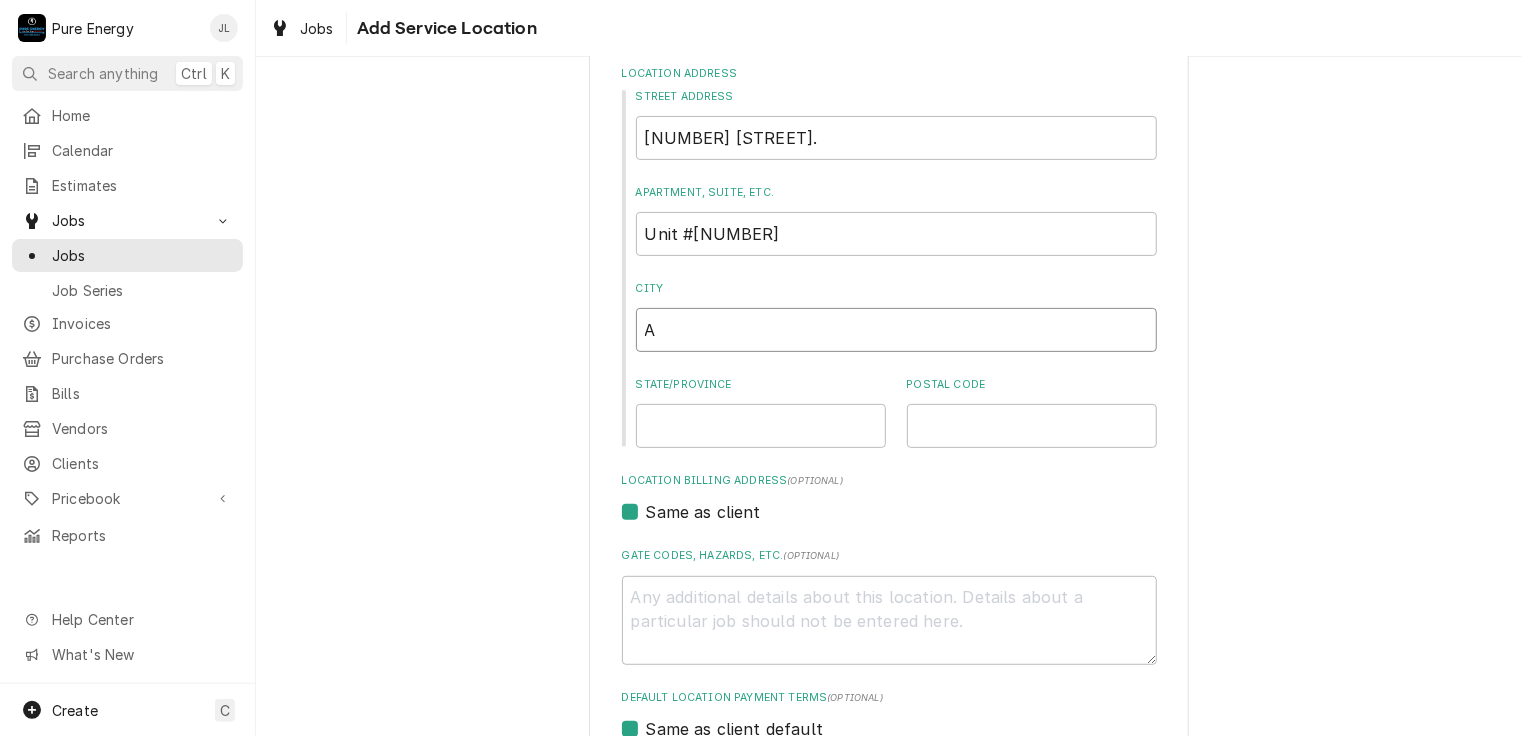 type on "x" 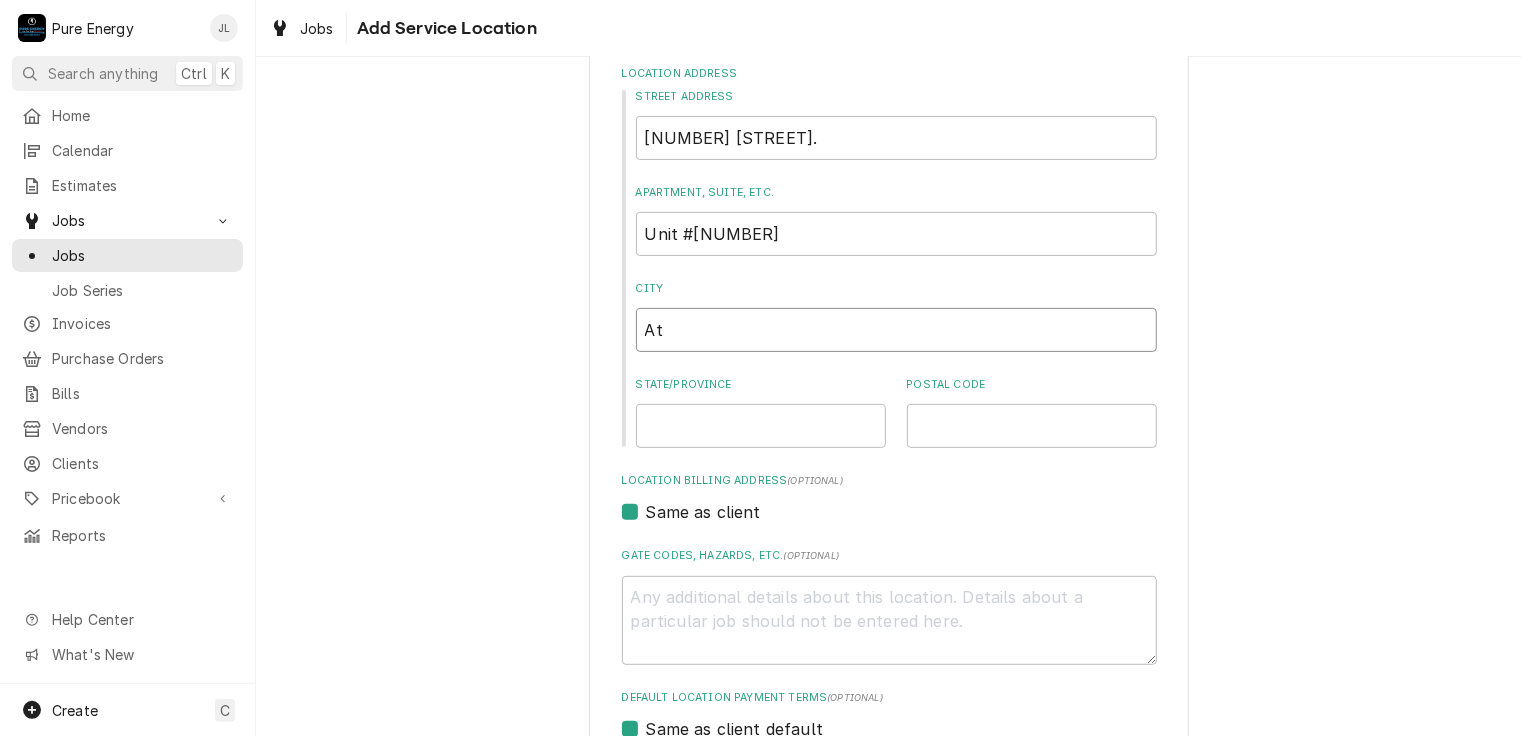 type on "x" 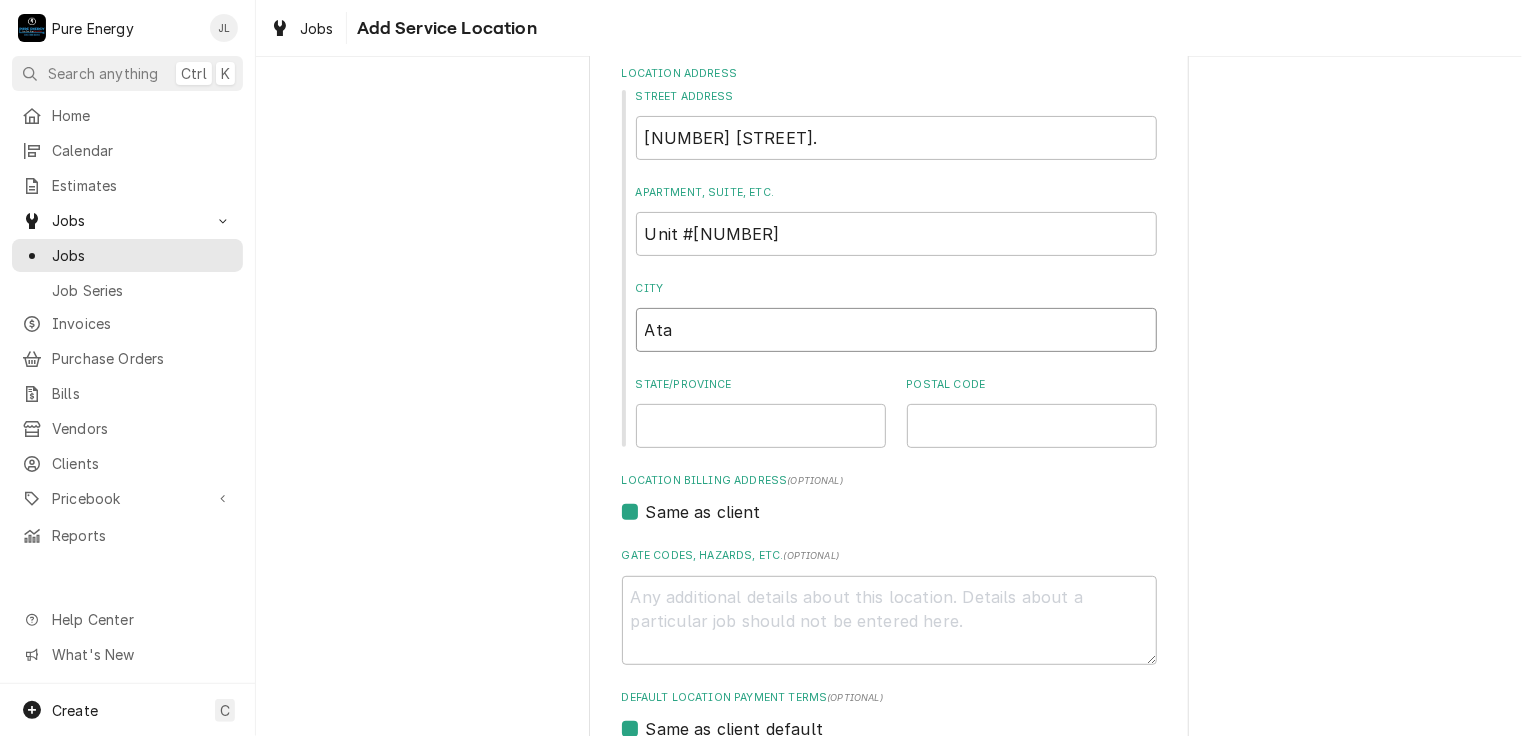 type on "x" 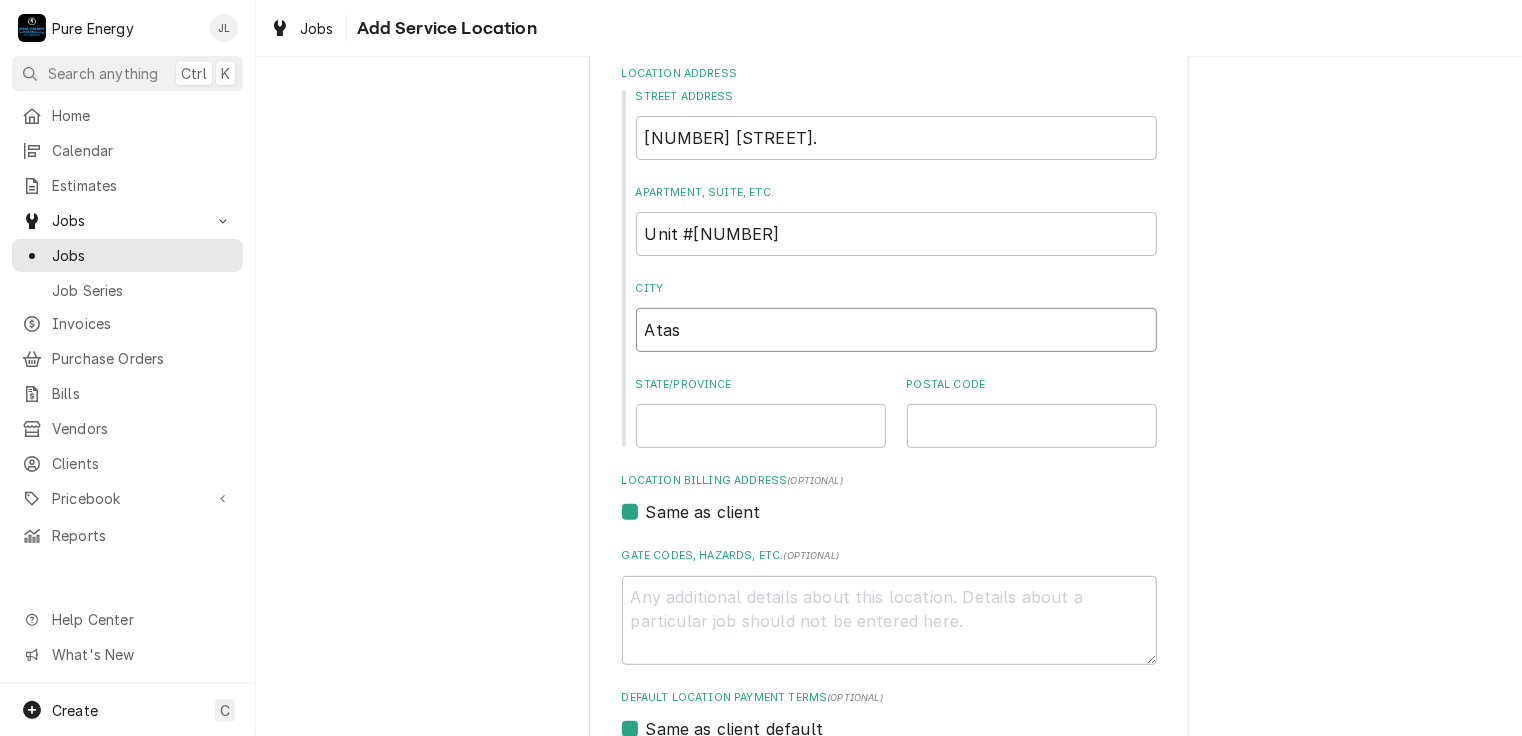 type on "x" 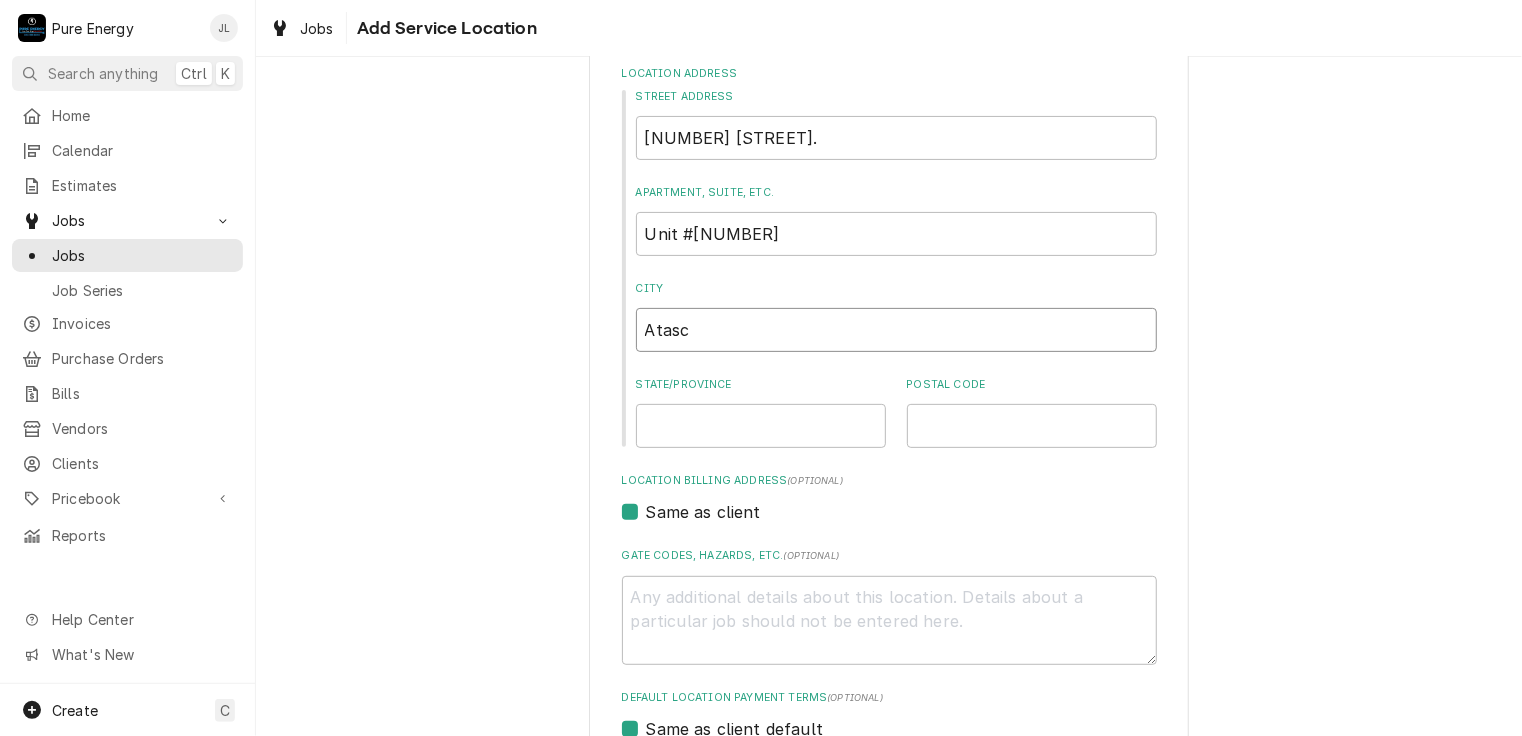 type on "x" 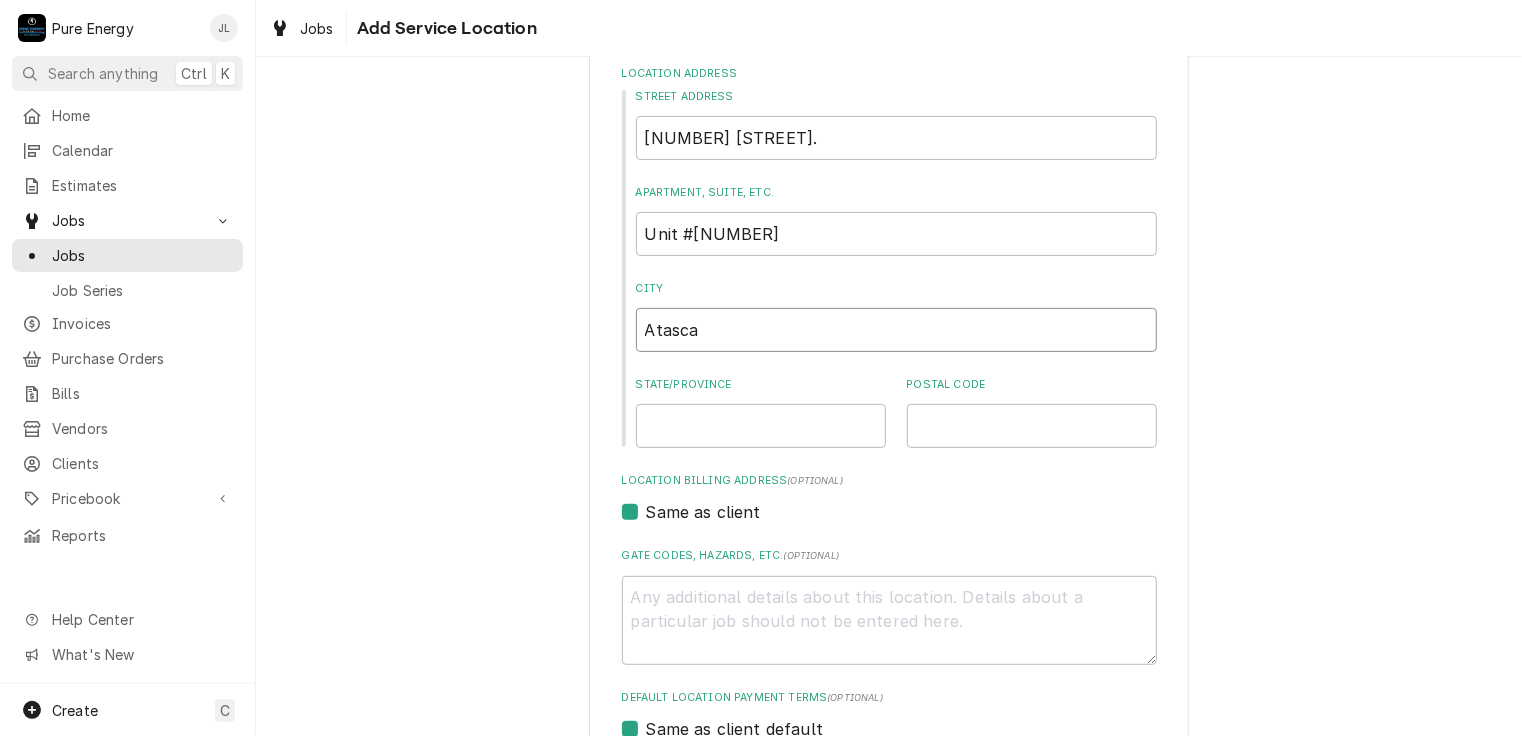 type on "x" 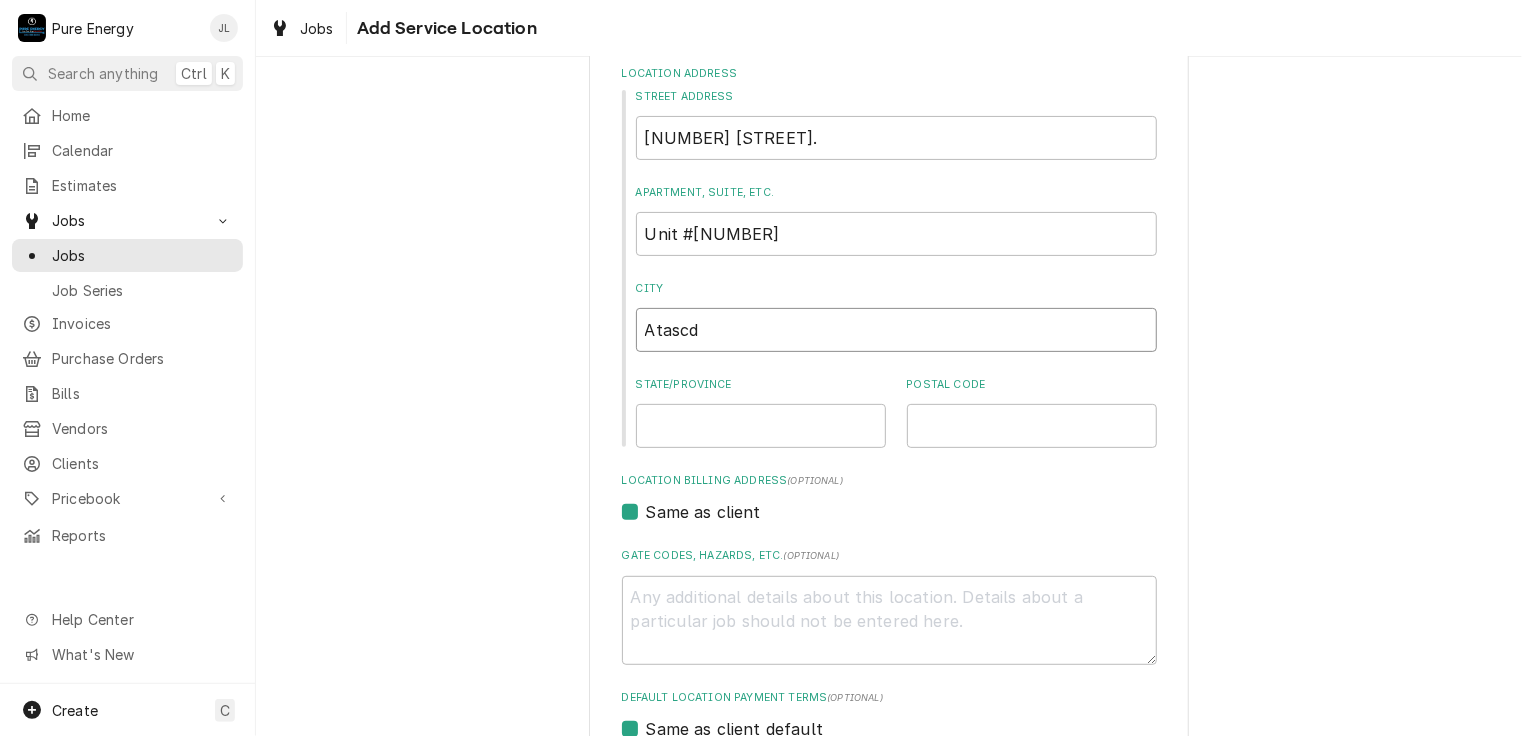 type on "x" 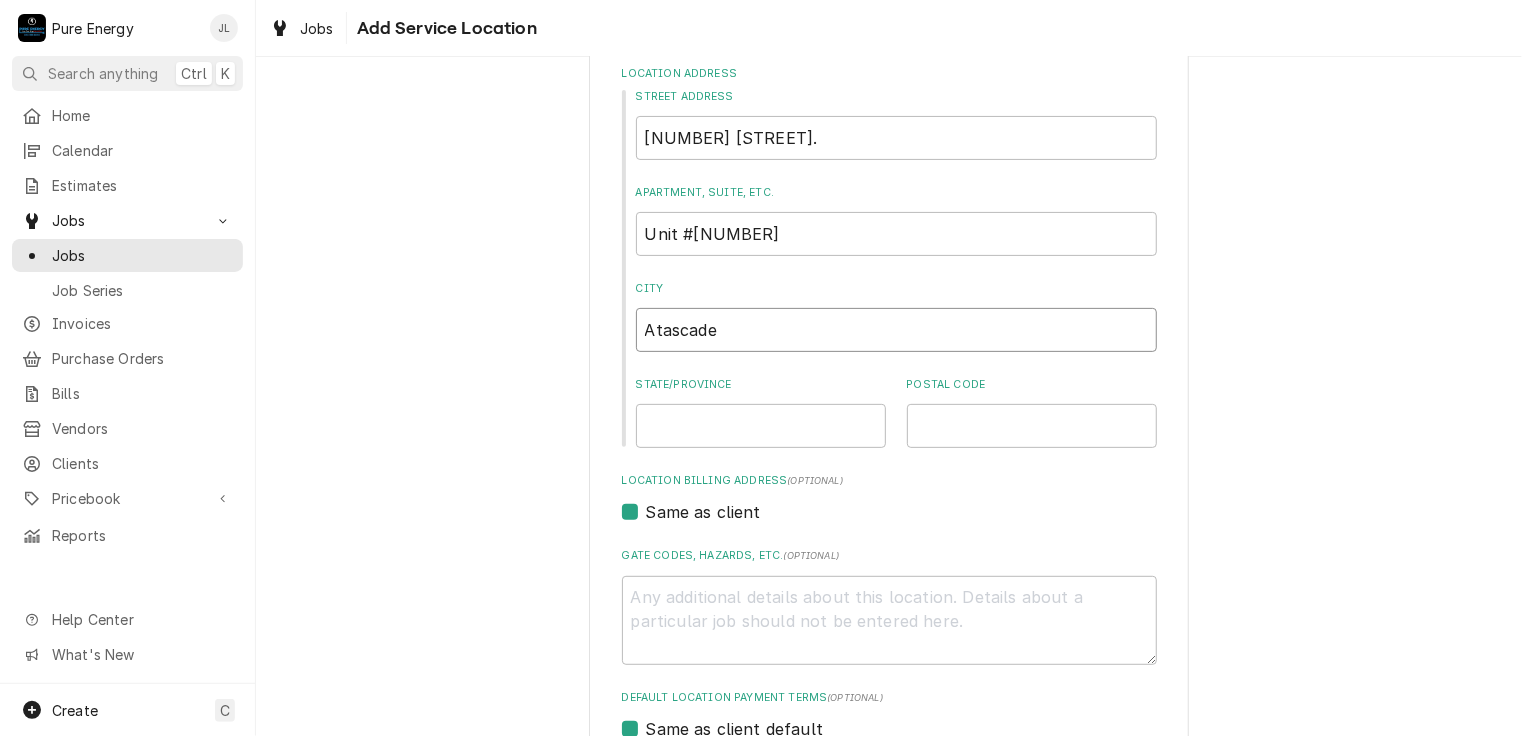 type on "x" 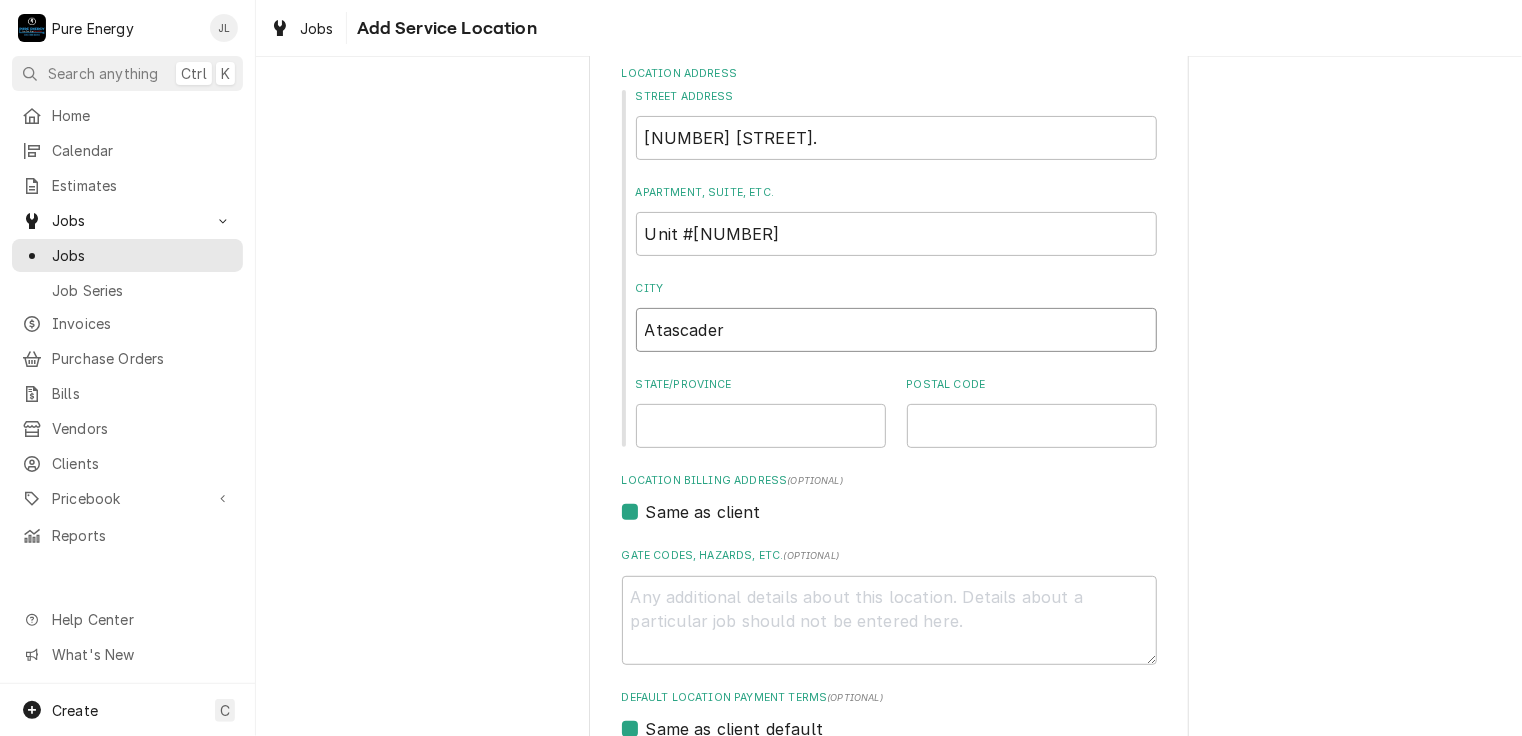 type on "Atascadero" 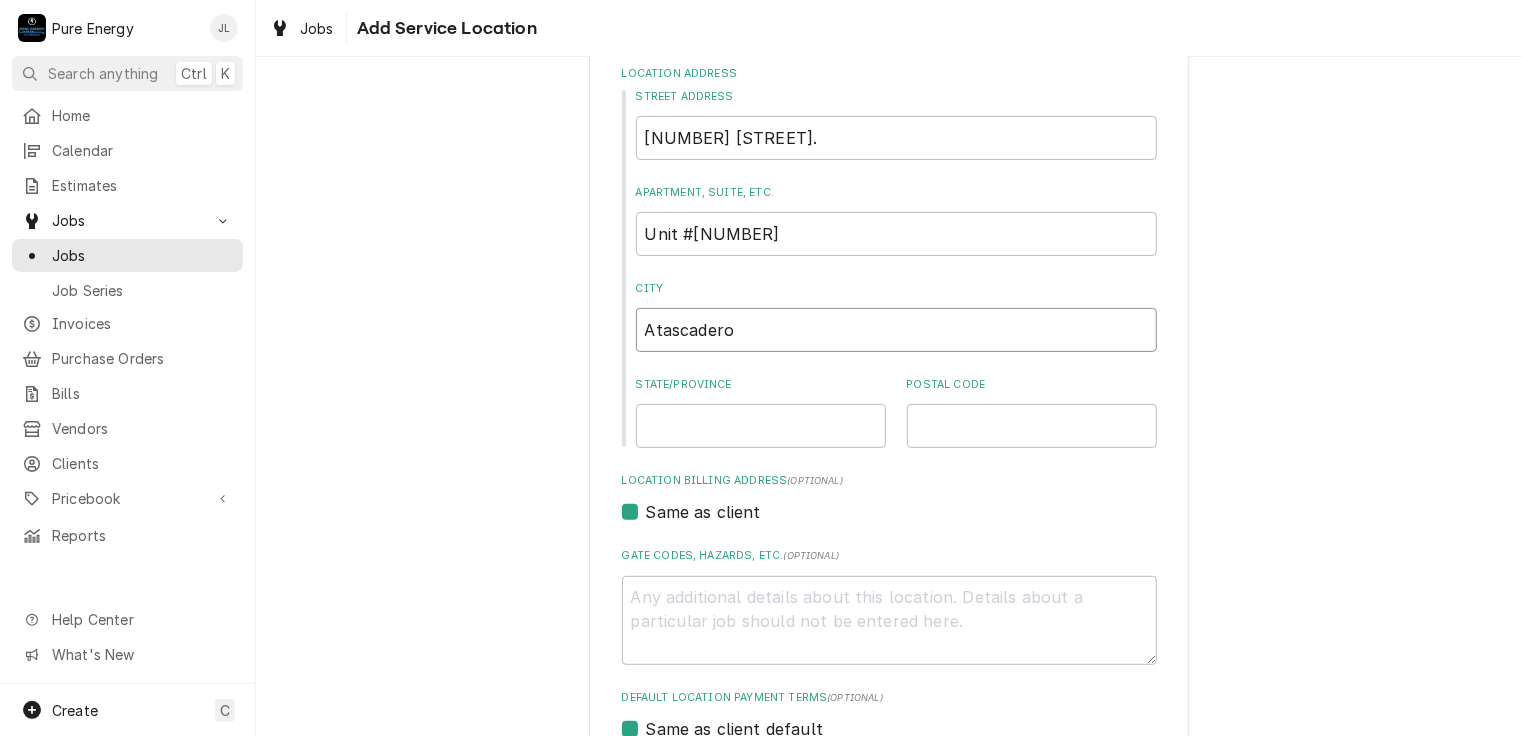 type on "x" 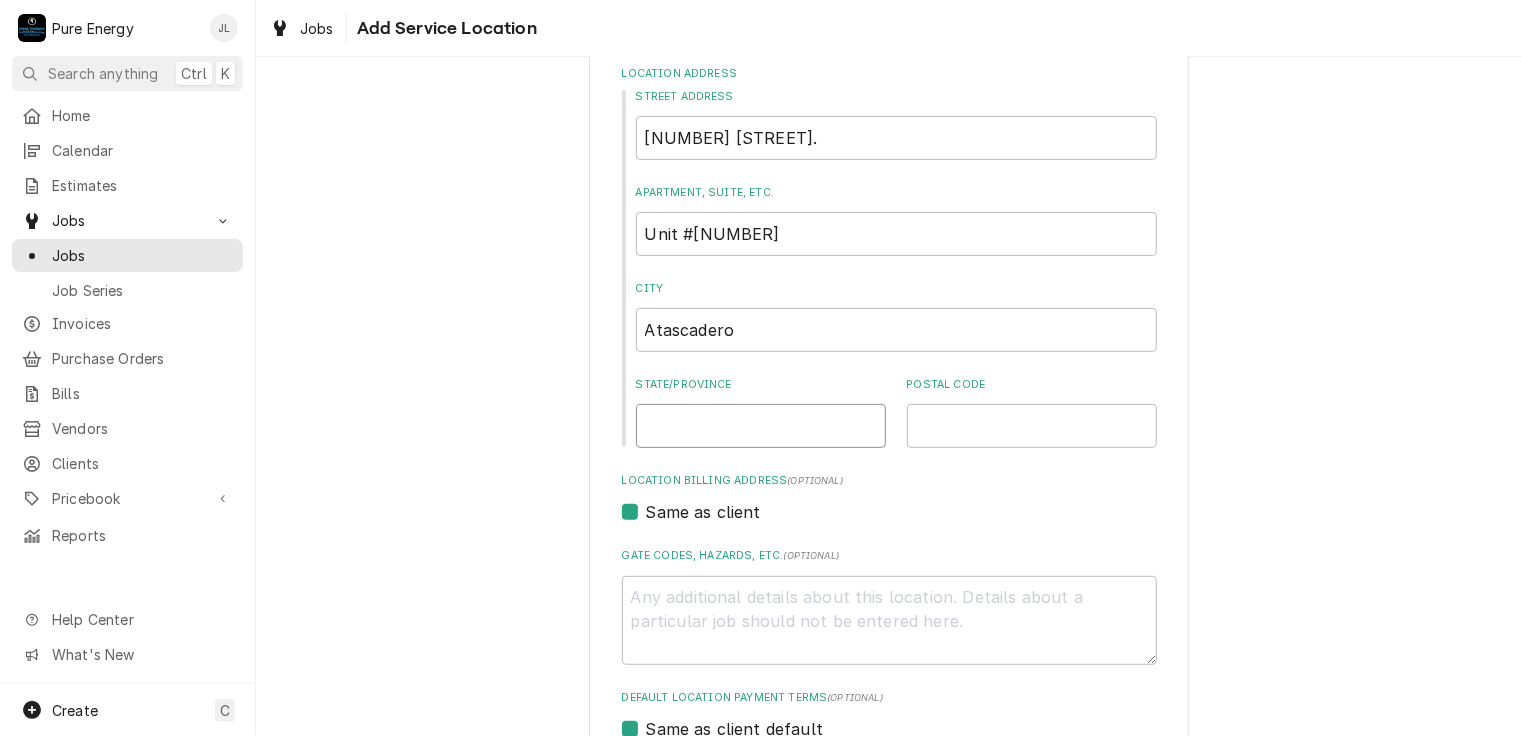 click on "State/Province" at bounding box center (761, 426) 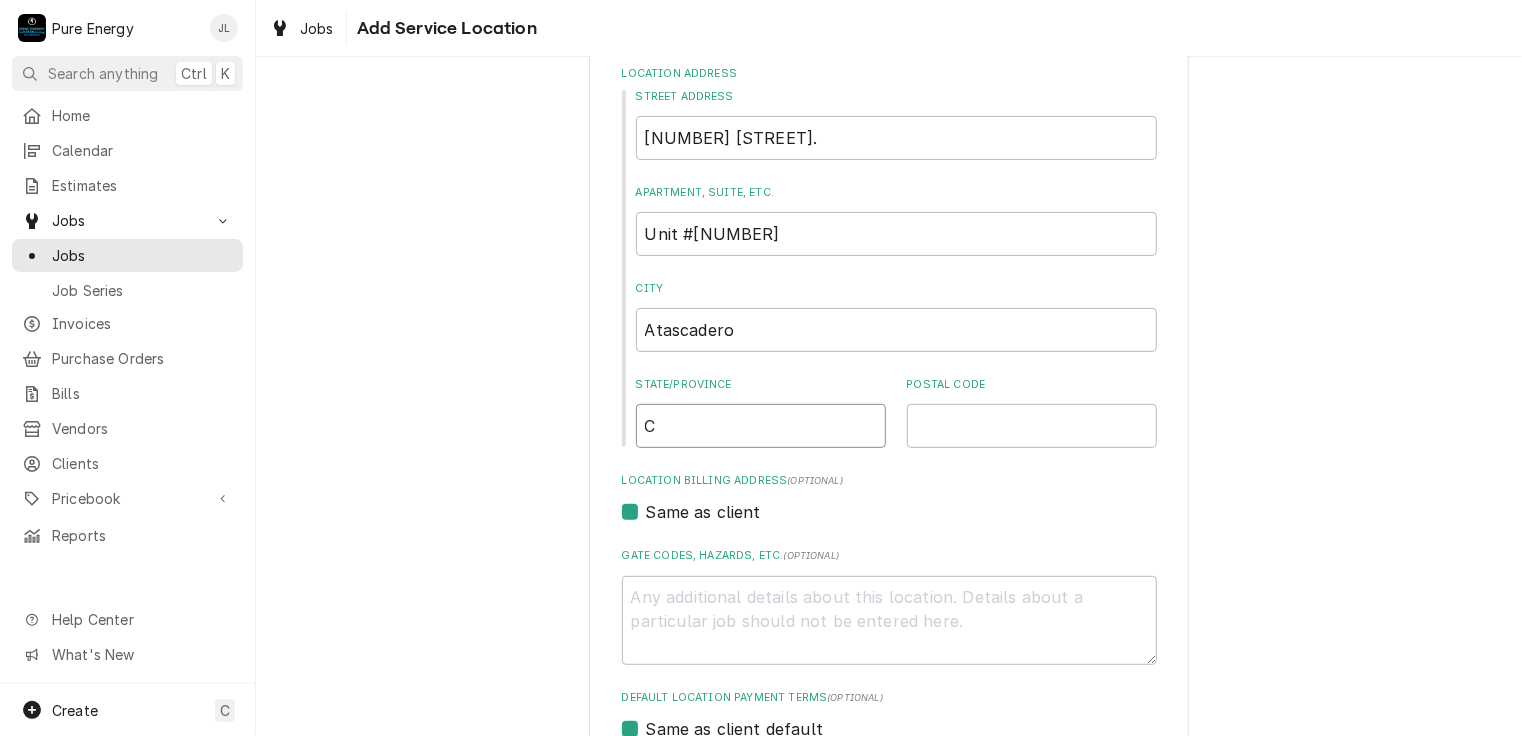 type on "x" 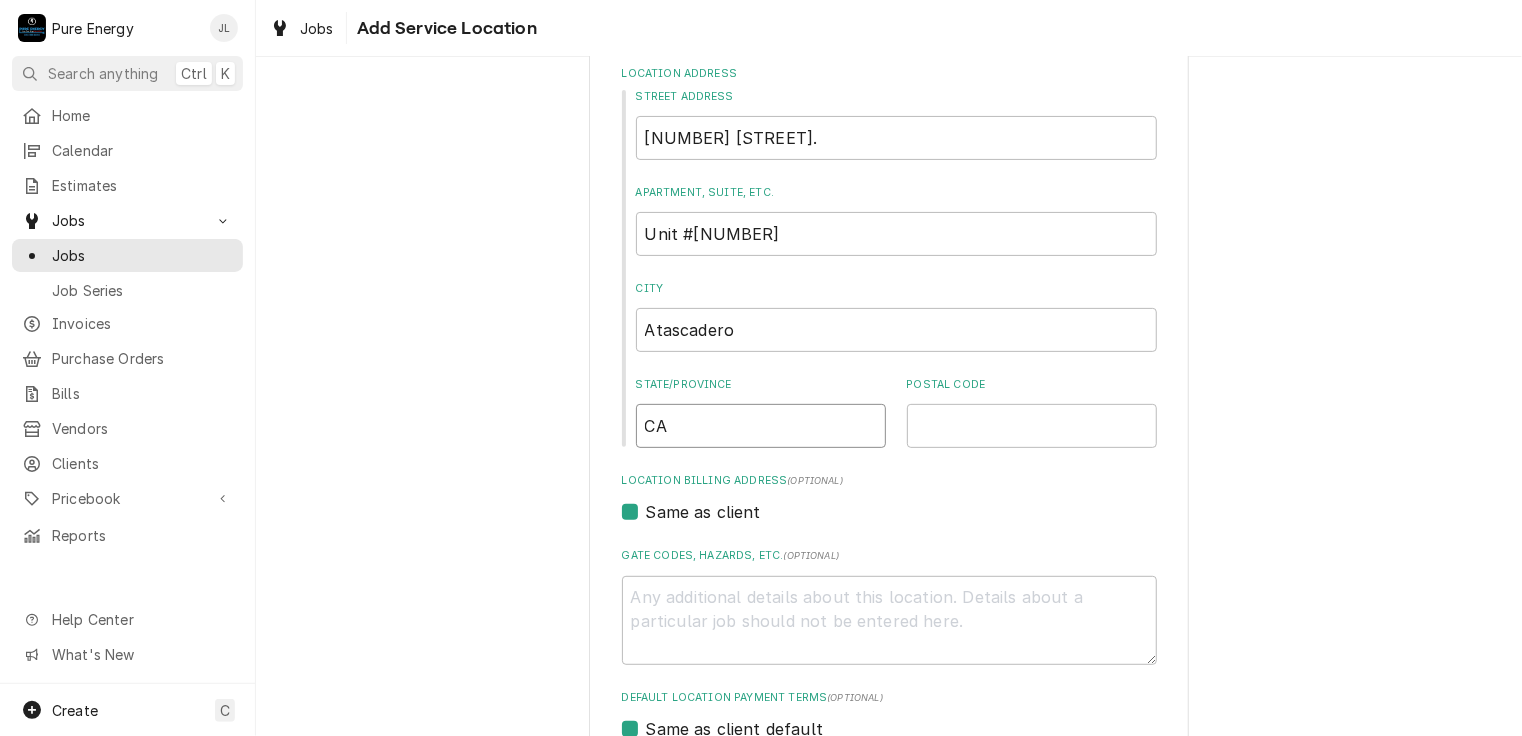 type on "x" 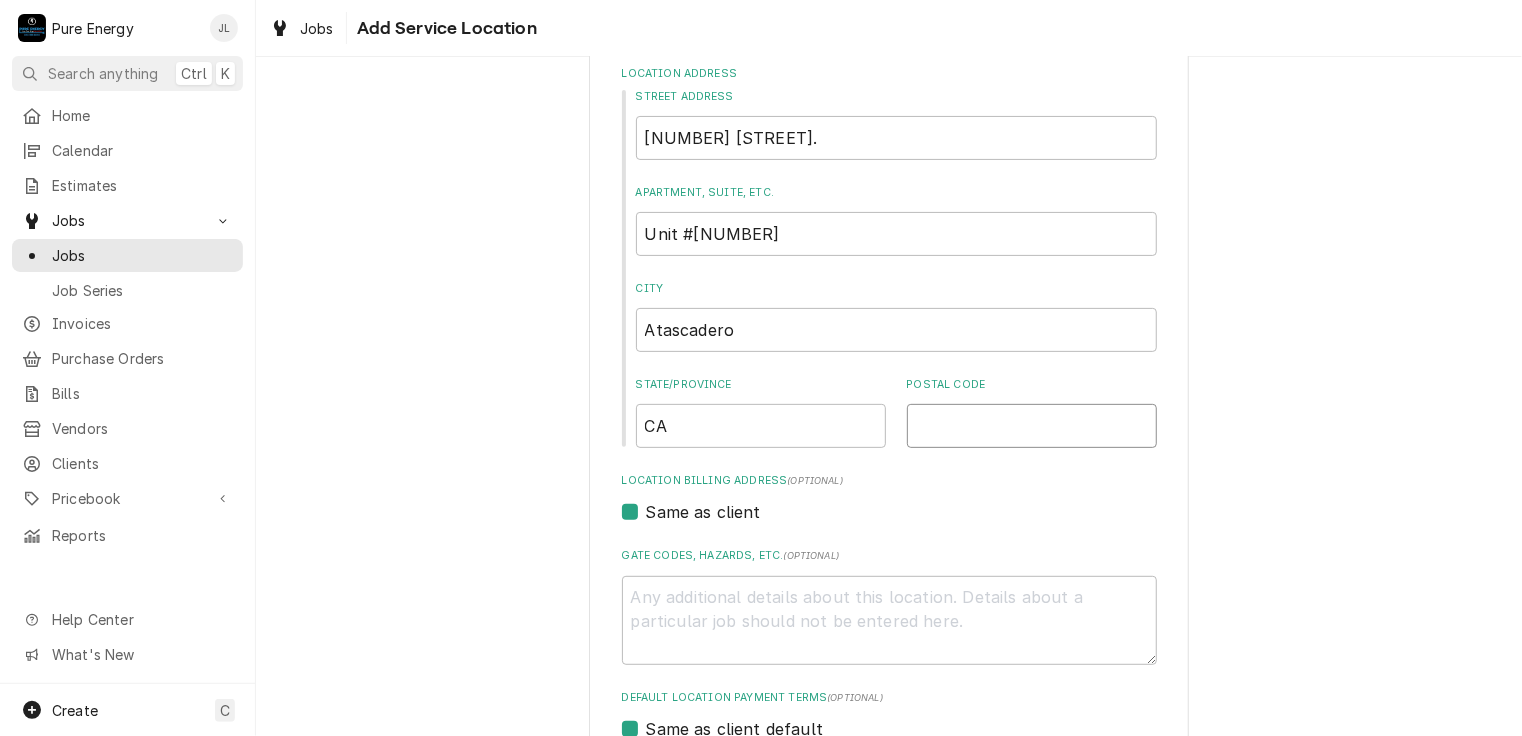 click on "Postal Code" at bounding box center (1032, 426) 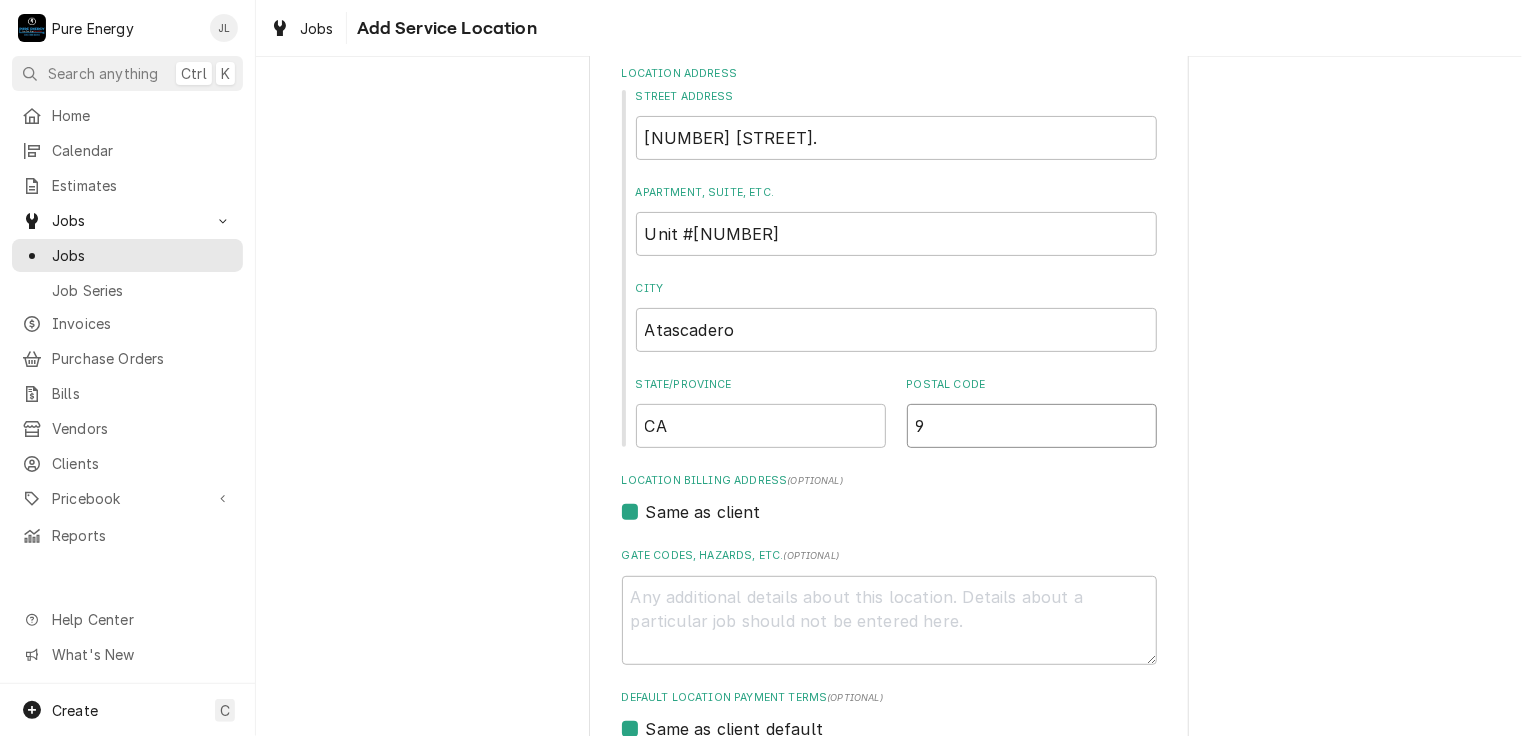 type on "x" 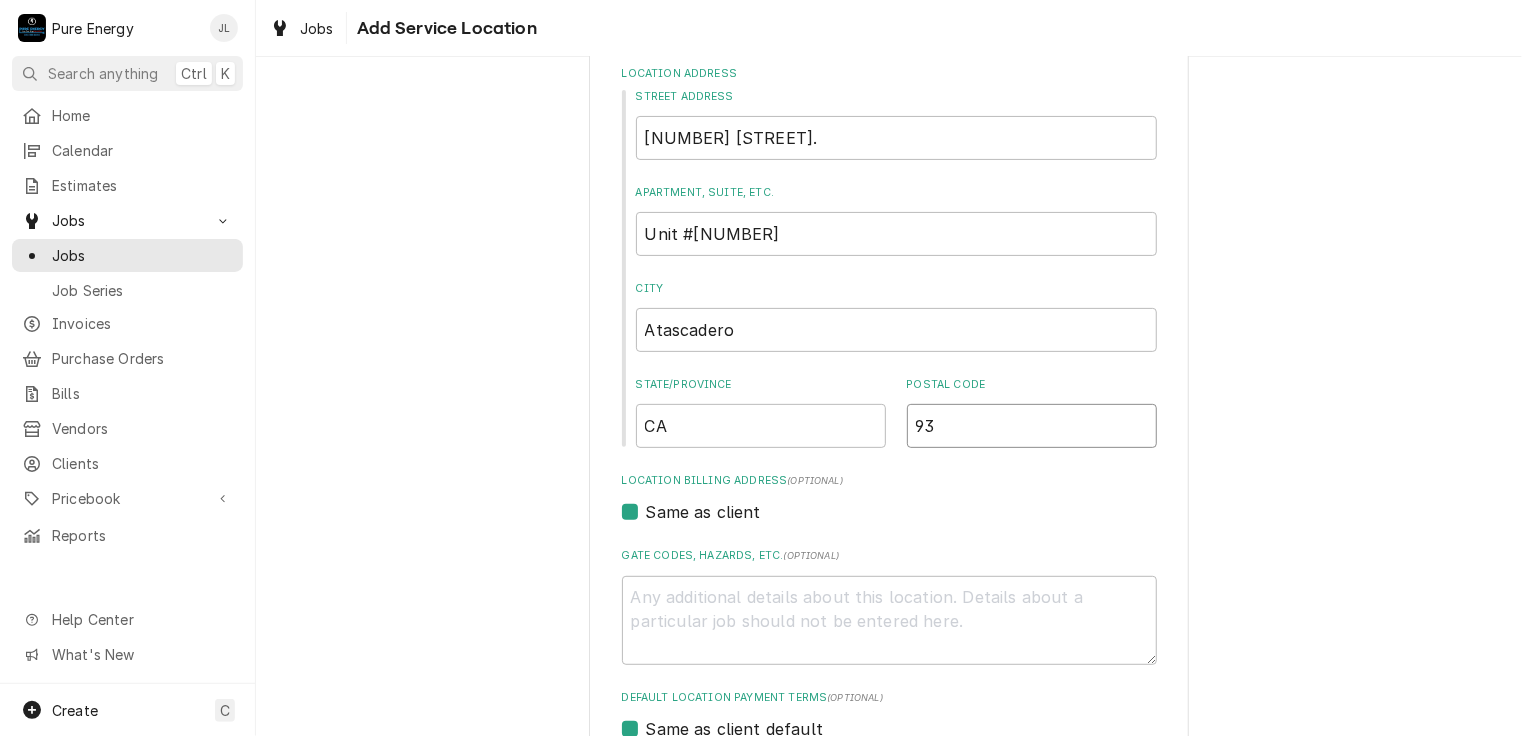 type on "x" 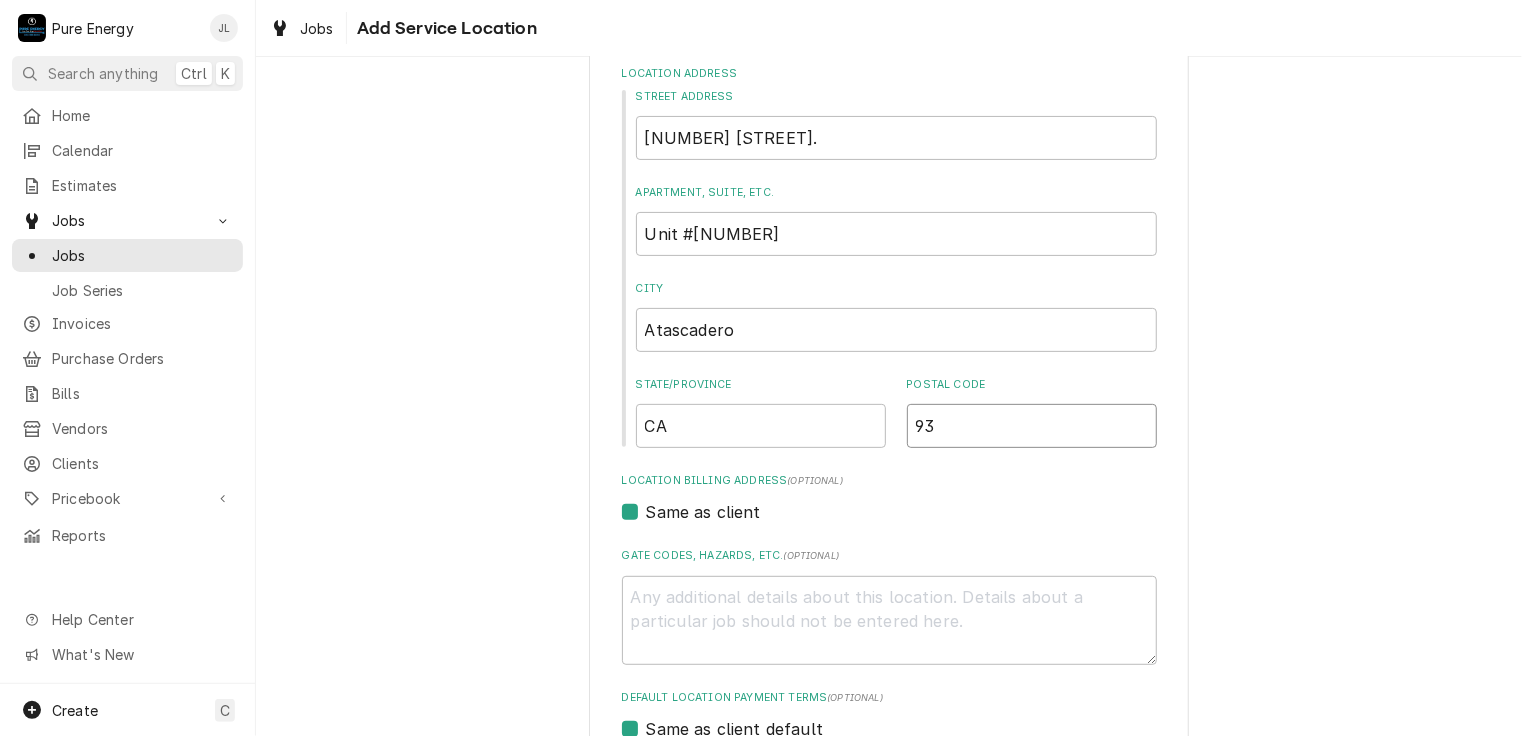 type on "934" 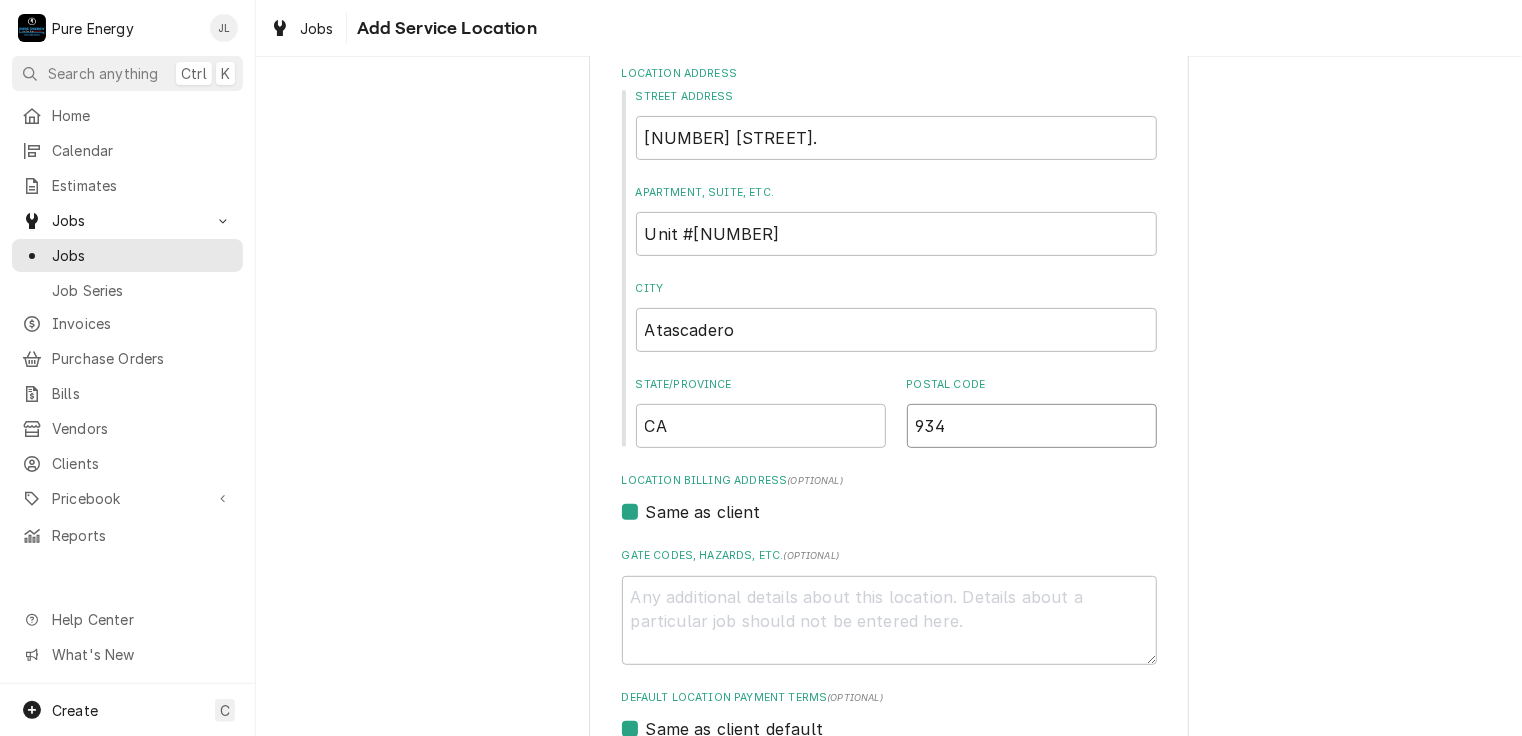 type on "x" 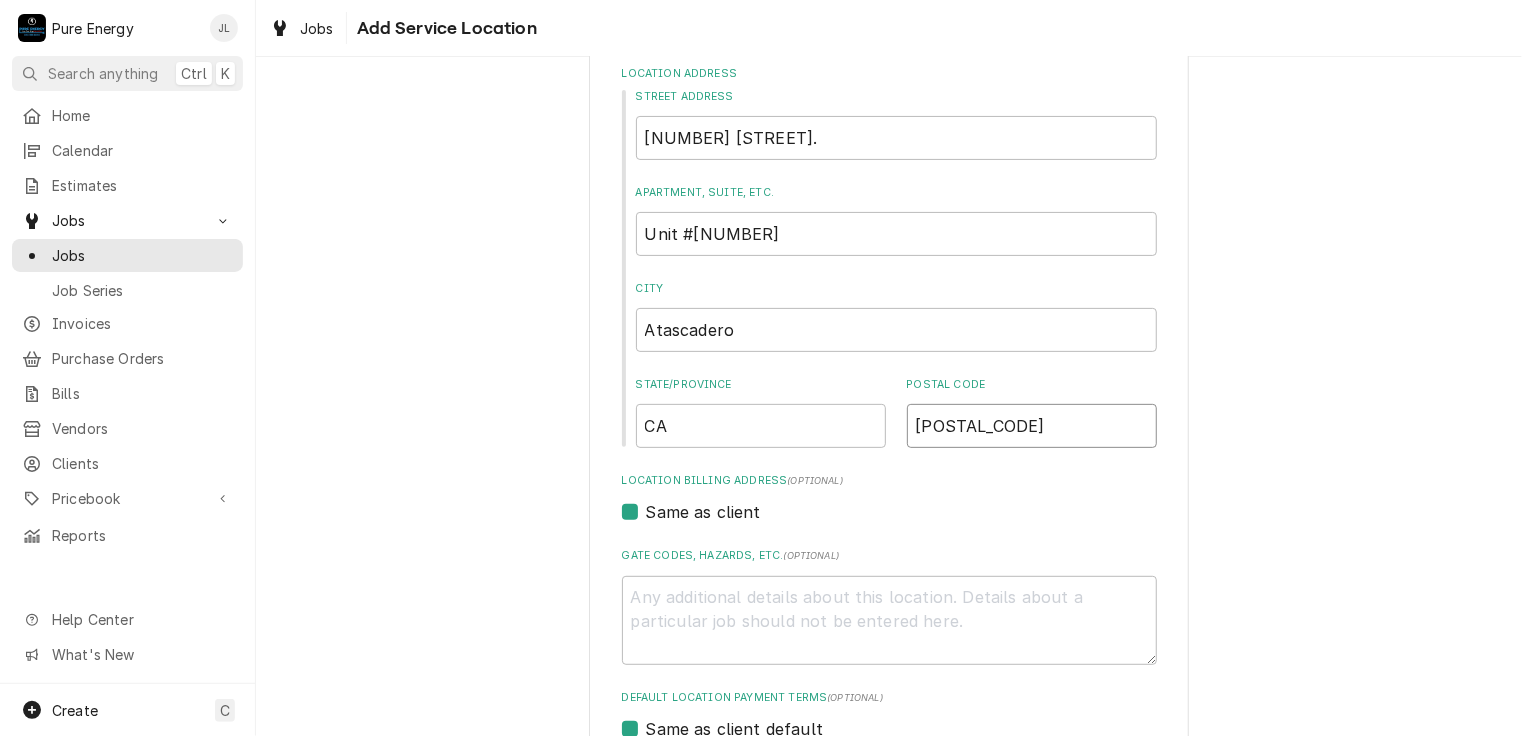 type on "x" 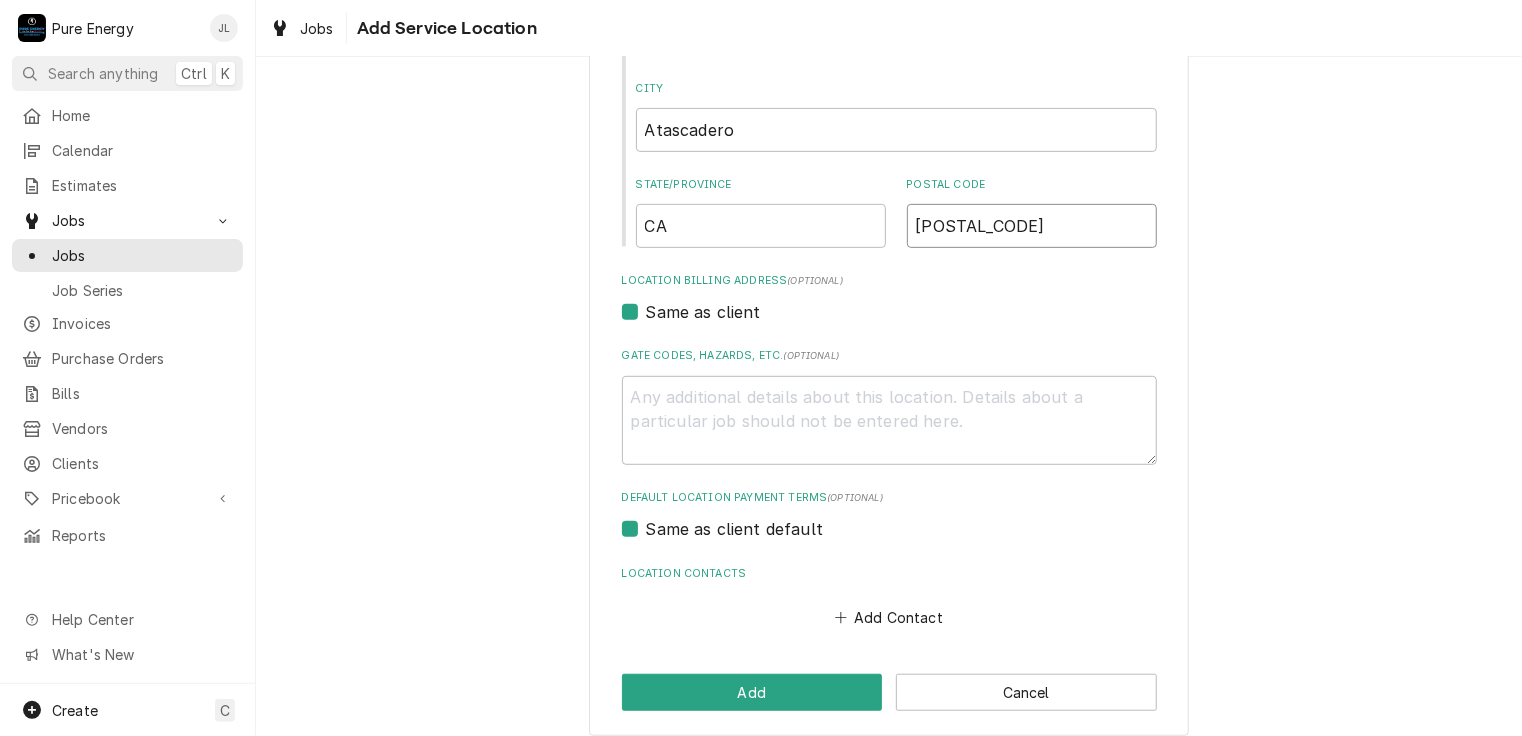 scroll, scrollTop: 416, scrollLeft: 0, axis: vertical 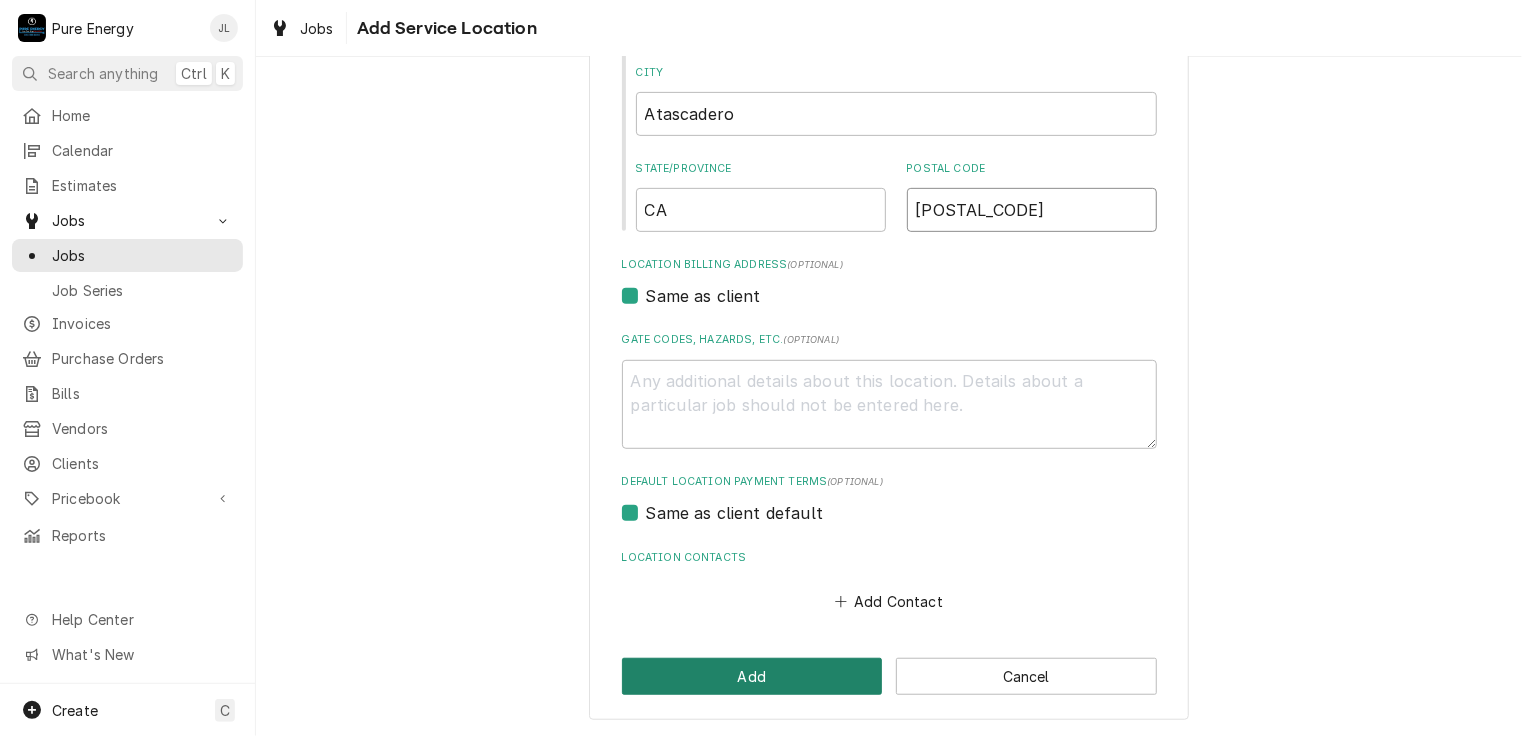 type on "[POSTAL_CODE]" 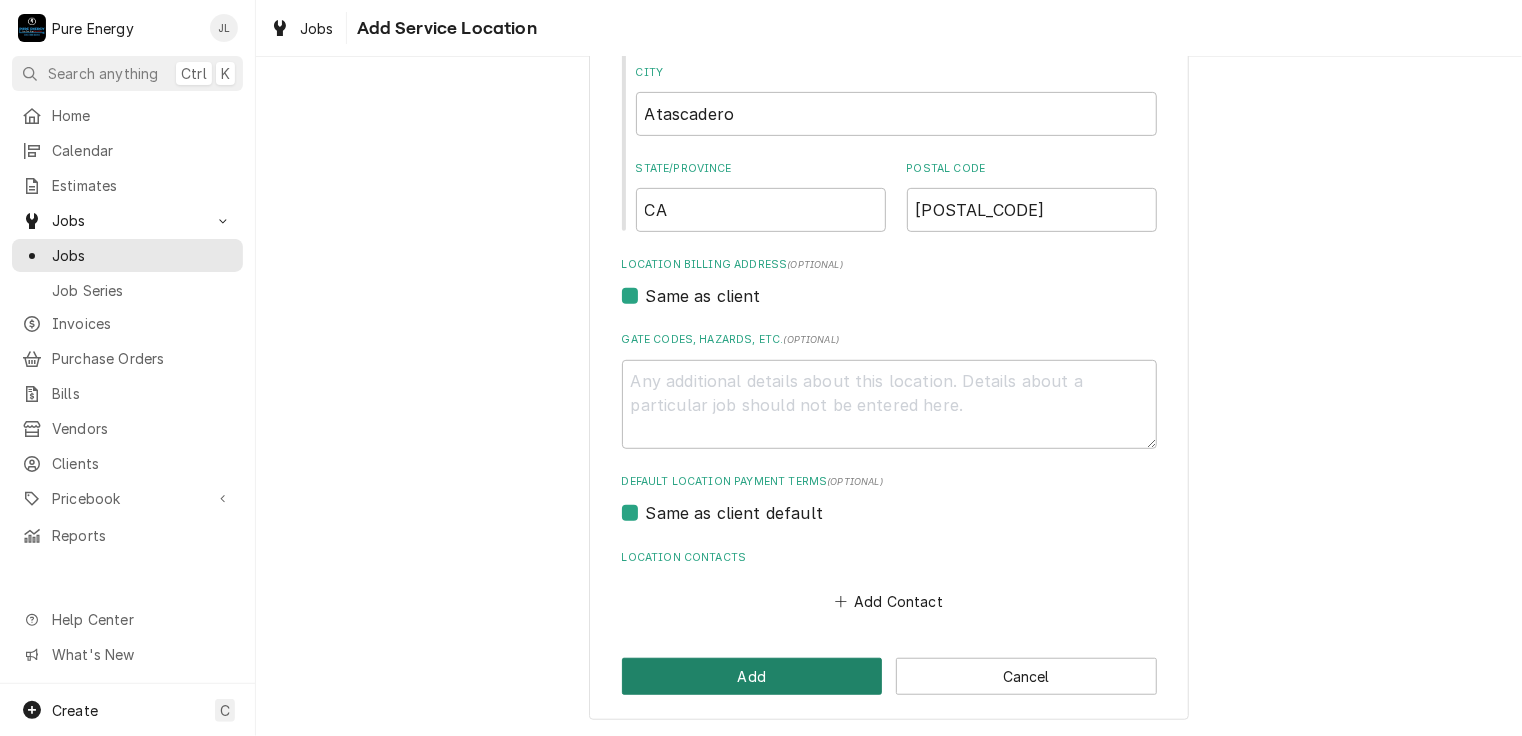 click on "Add" at bounding box center [752, 676] 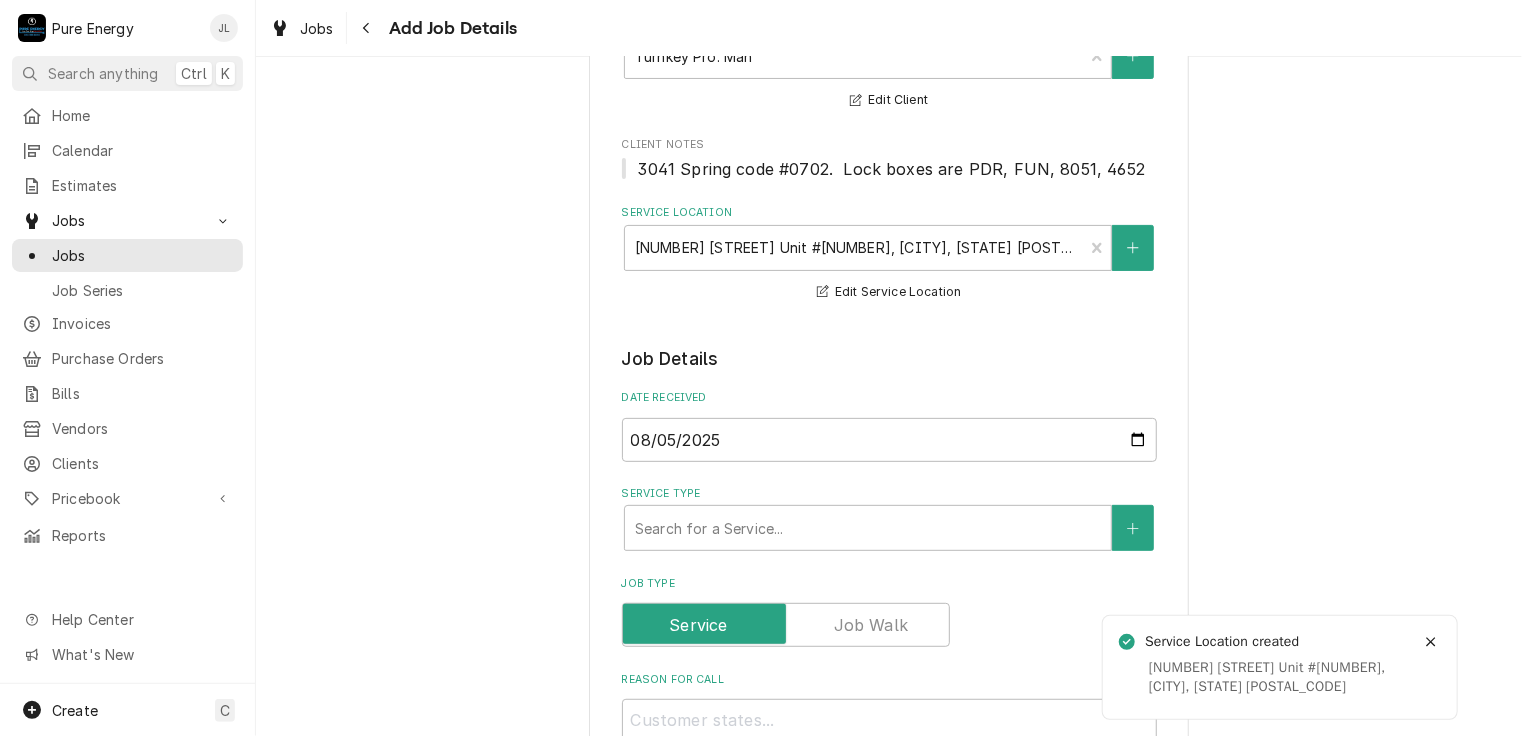 scroll, scrollTop: 400, scrollLeft: 0, axis: vertical 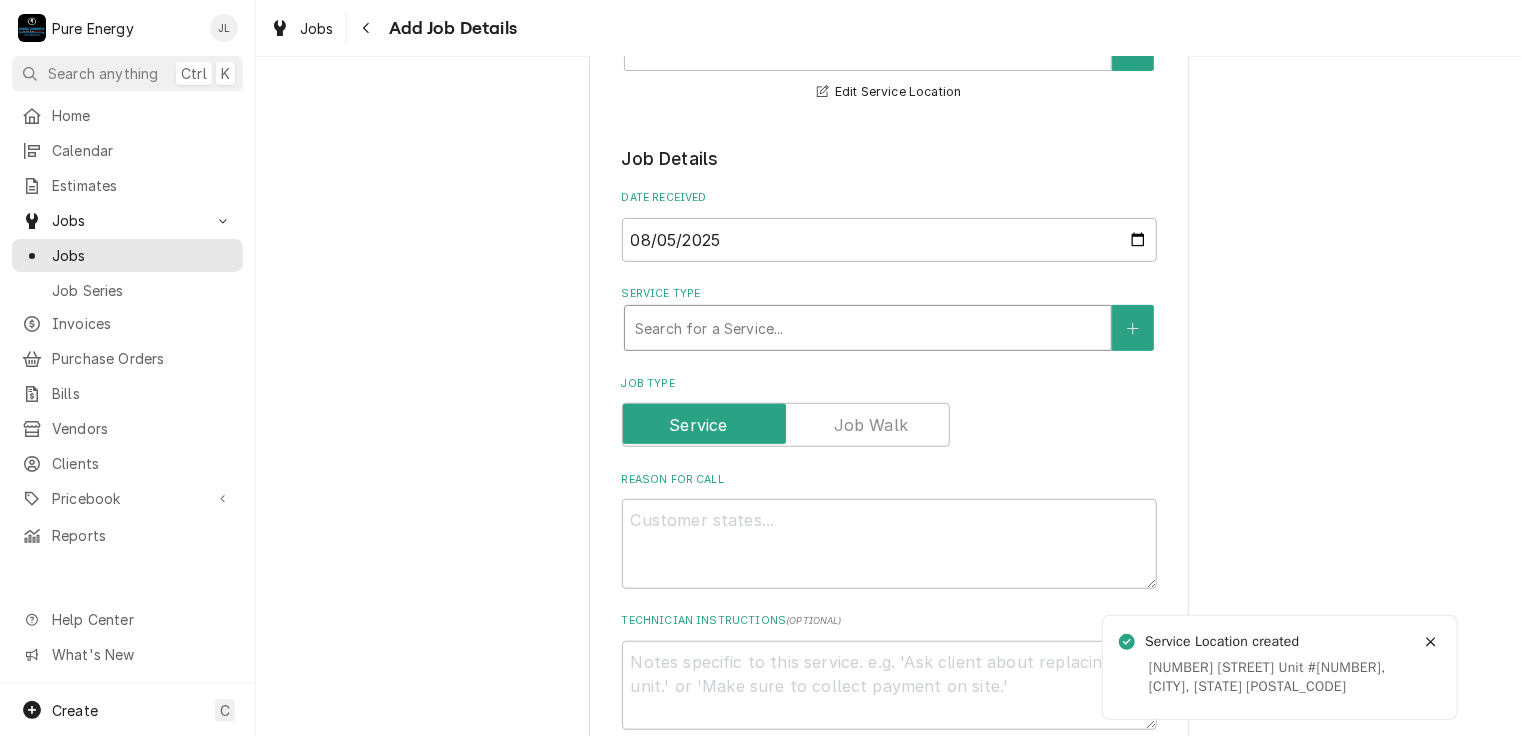 click at bounding box center [868, 328] 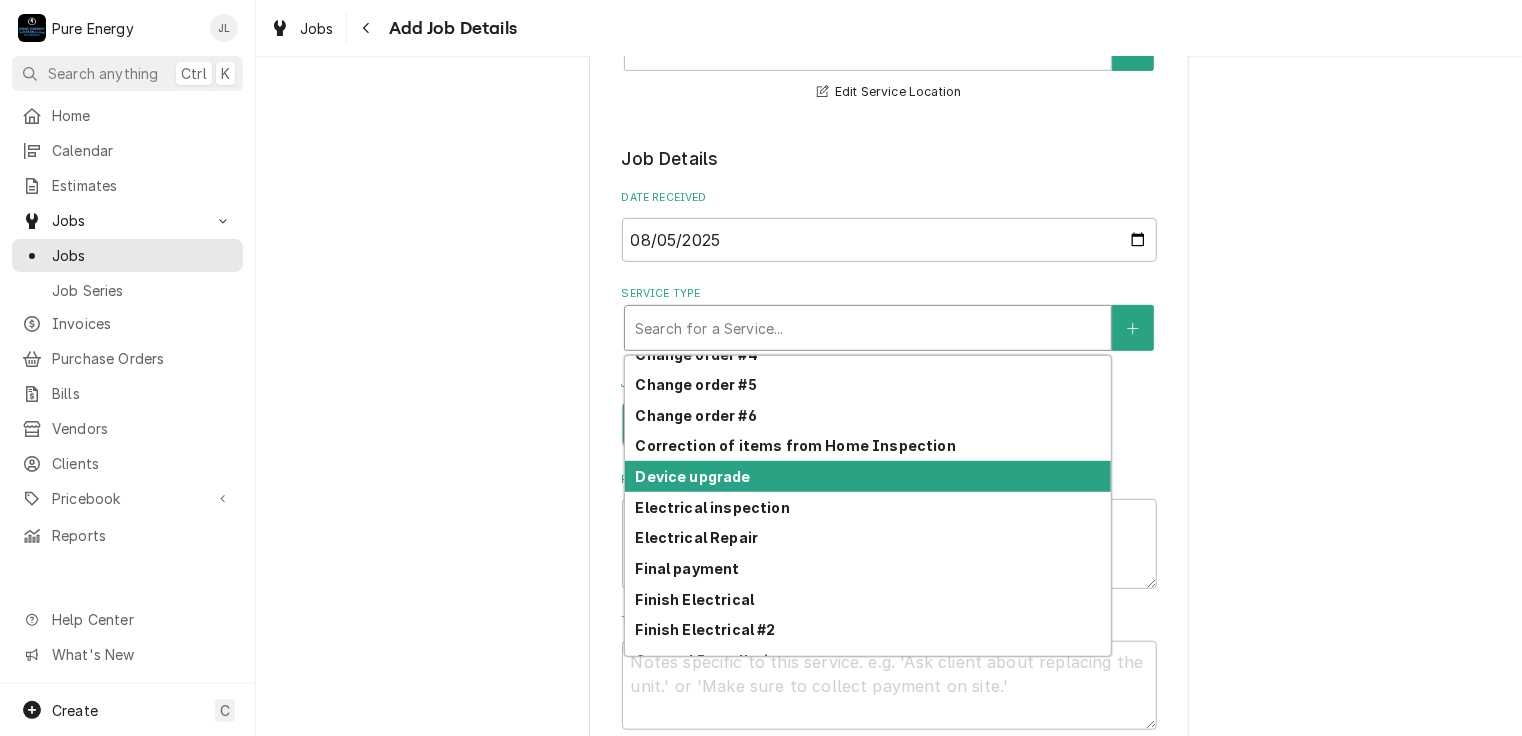 scroll, scrollTop: 246, scrollLeft: 0, axis: vertical 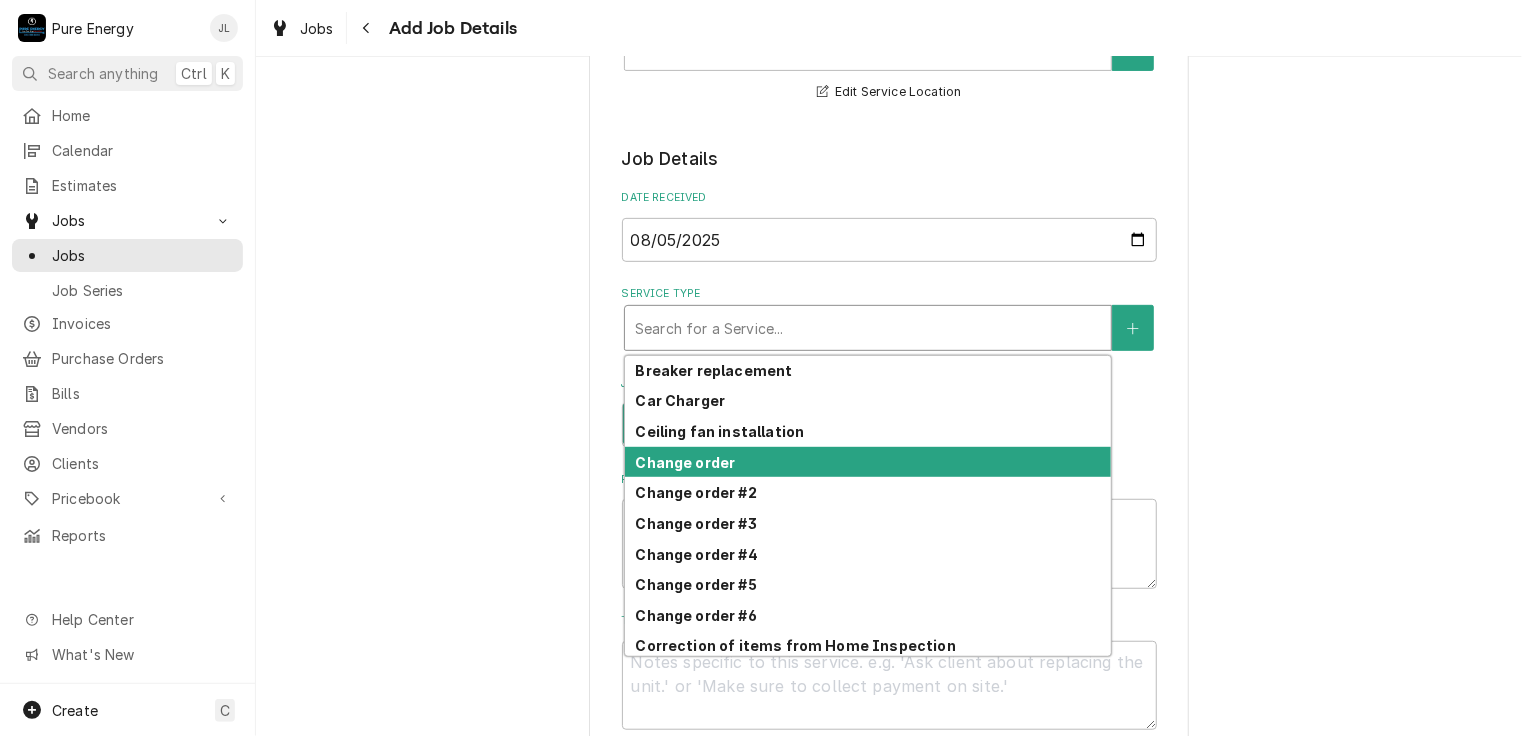 click on "Change order" at bounding box center [868, 462] 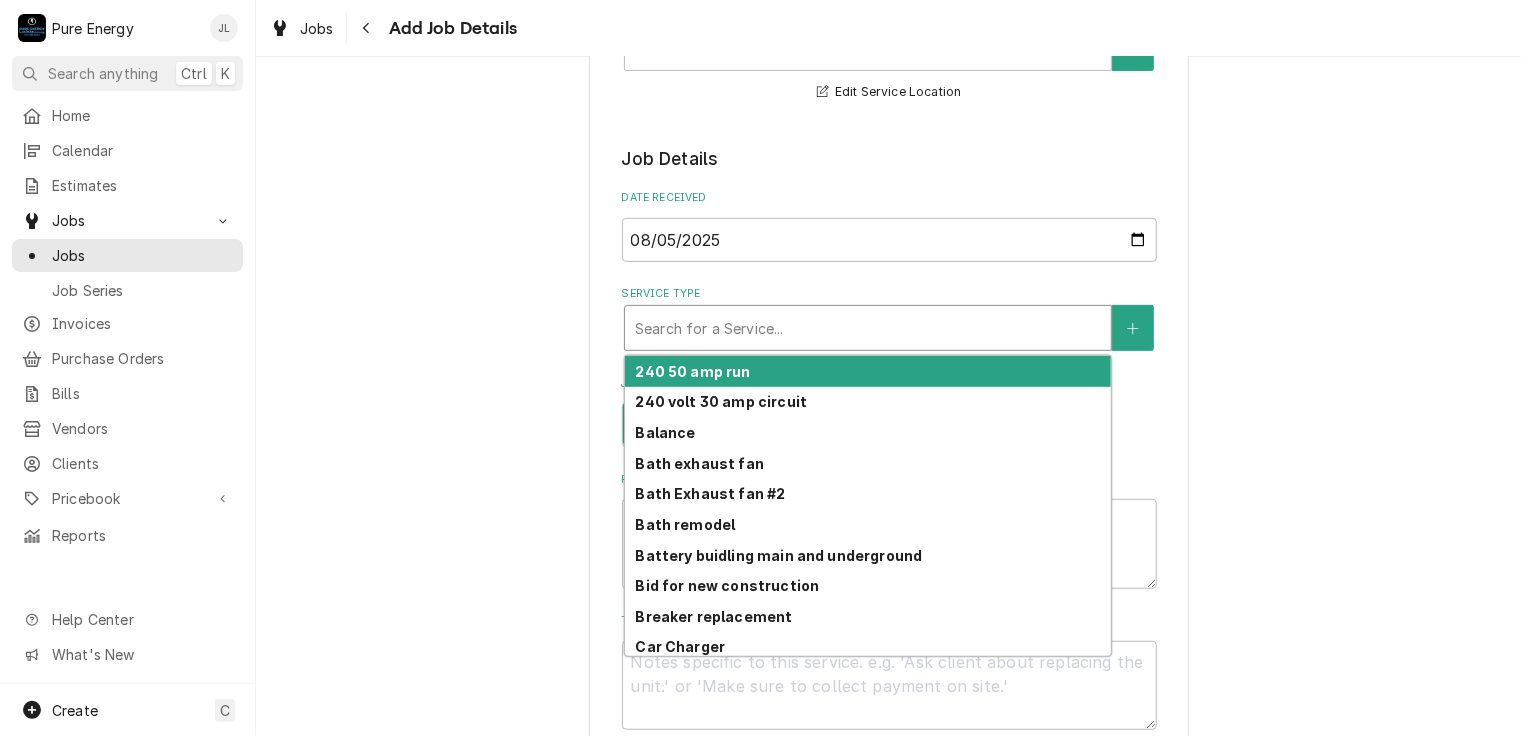 click at bounding box center (868, 328) 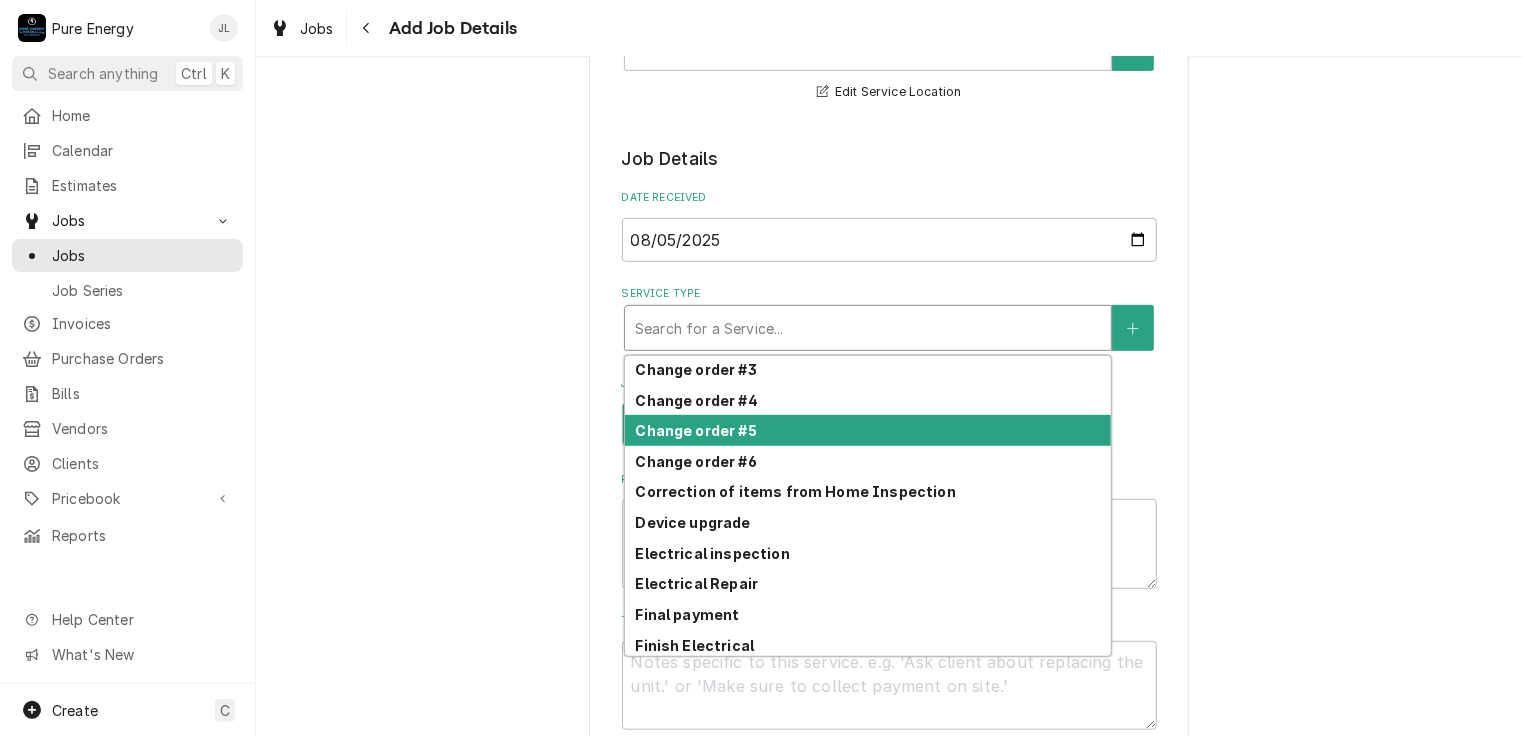 scroll, scrollTop: 600, scrollLeft: 0, axis: vertical 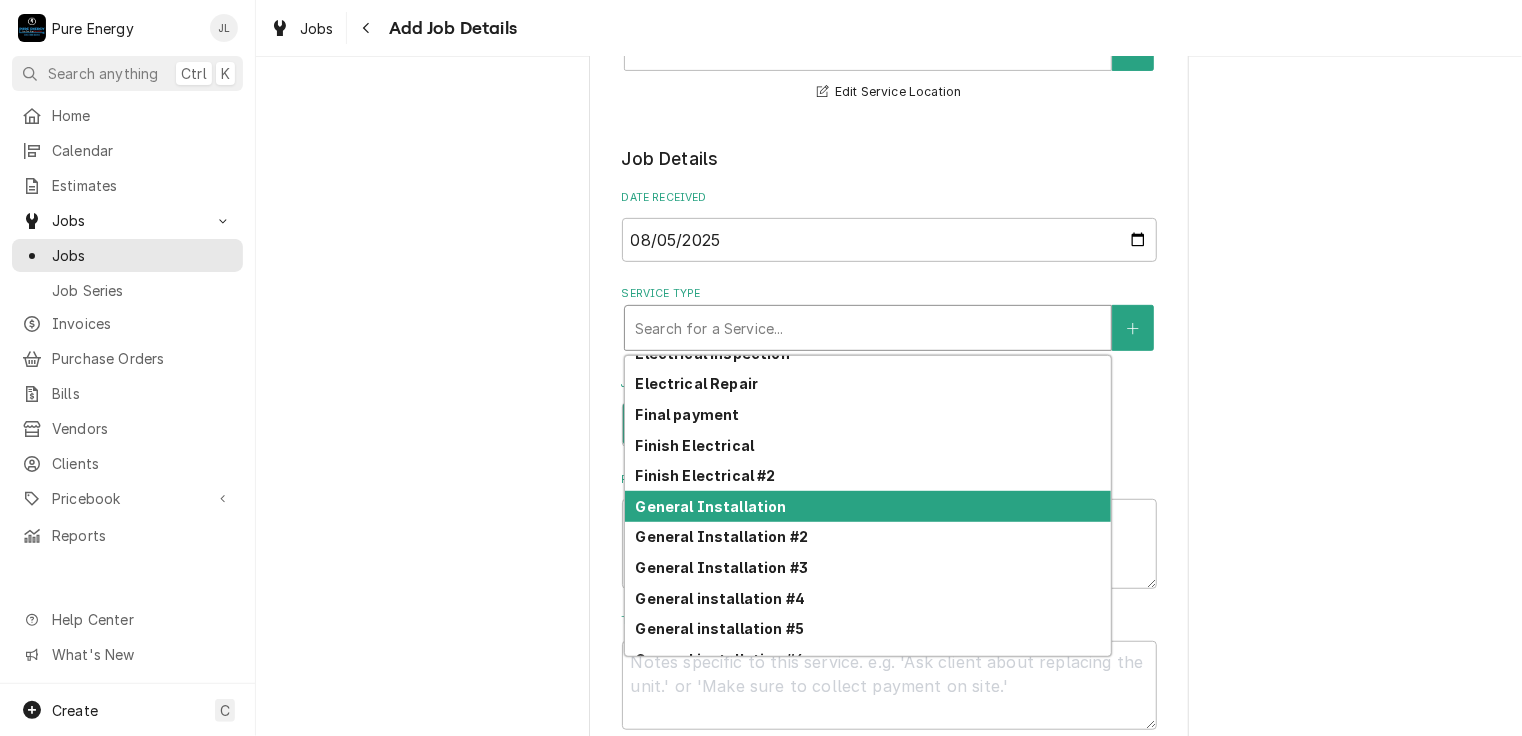 click on "General Installation" at bounding box center [710, 506] 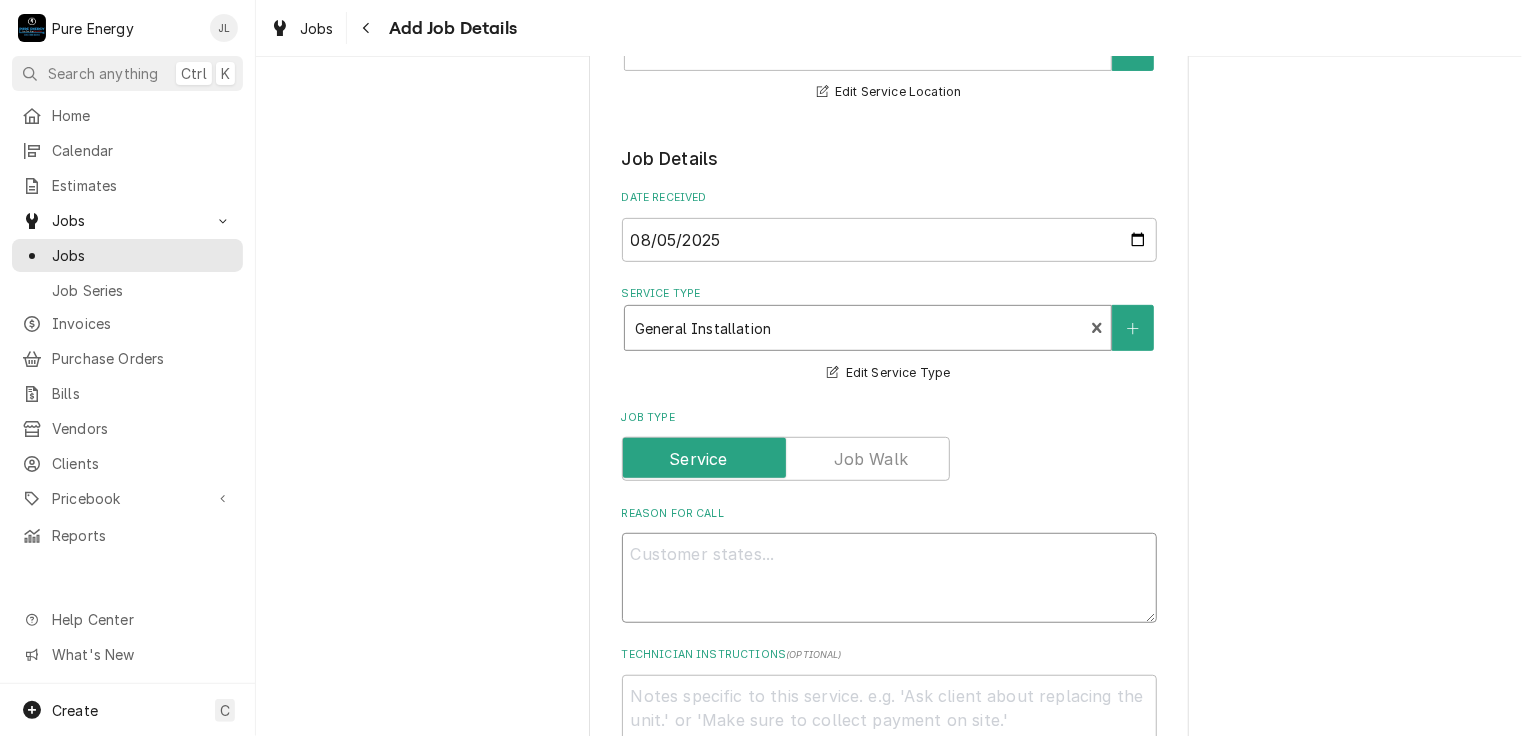 click on "Reason For Call" at bounding box center (889, 578) 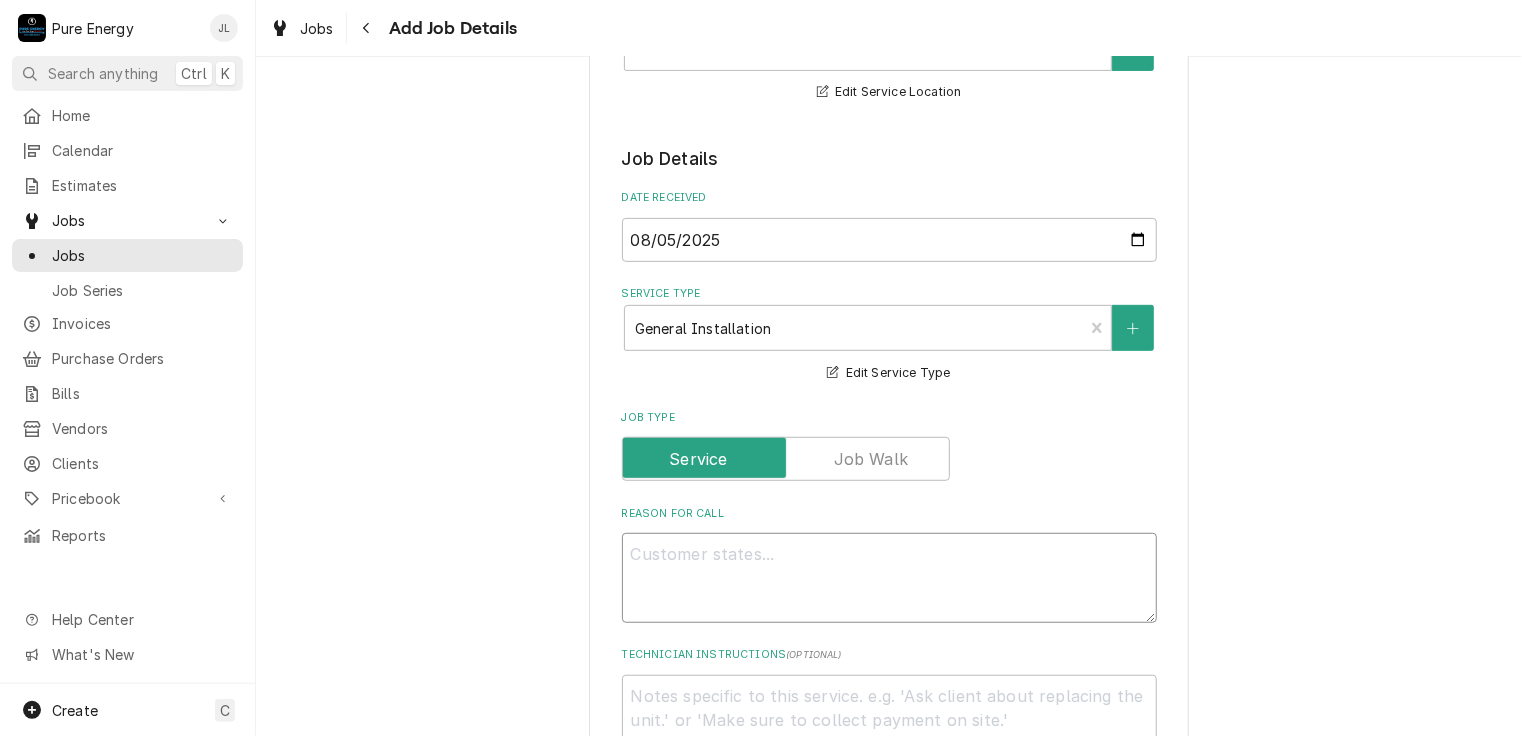 type on "x" 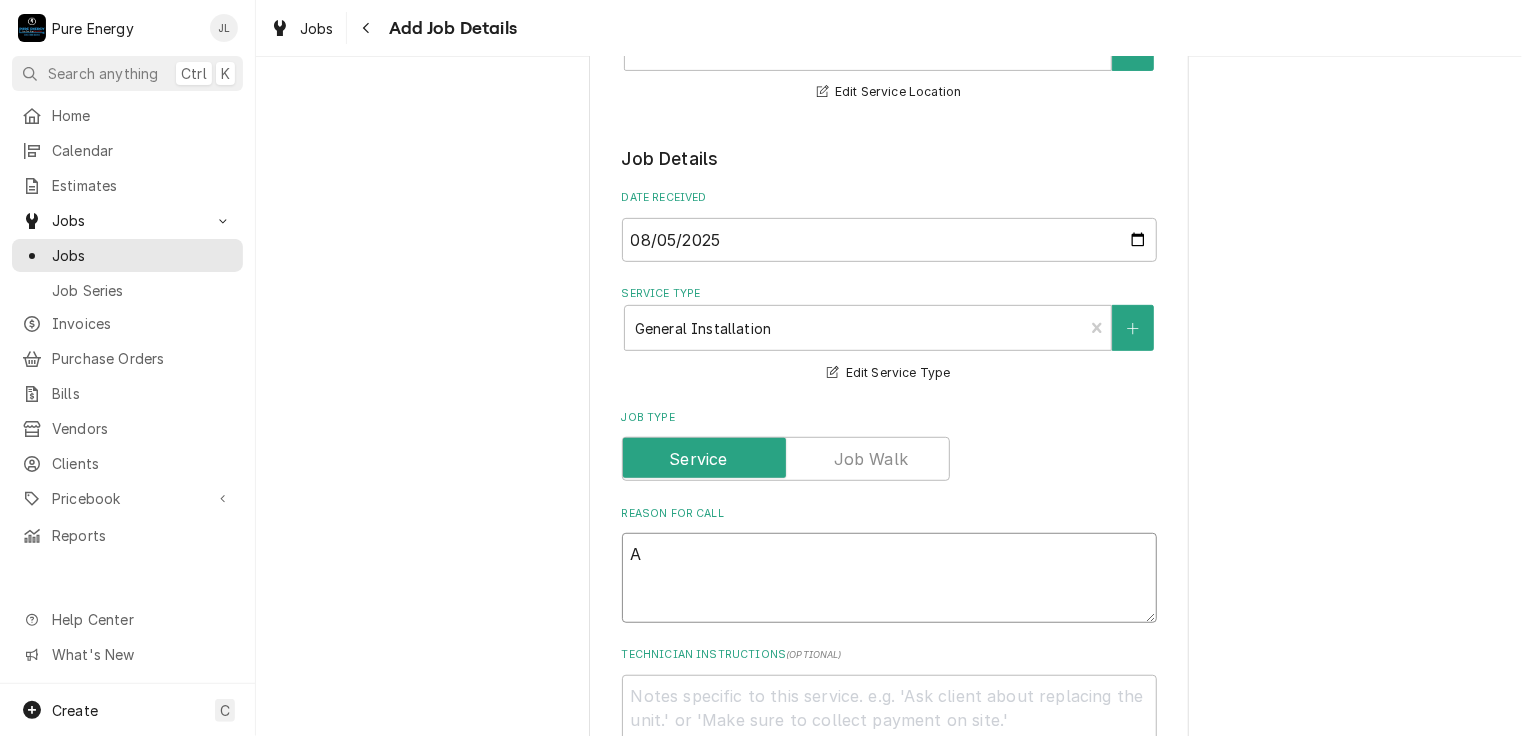 type on "x" 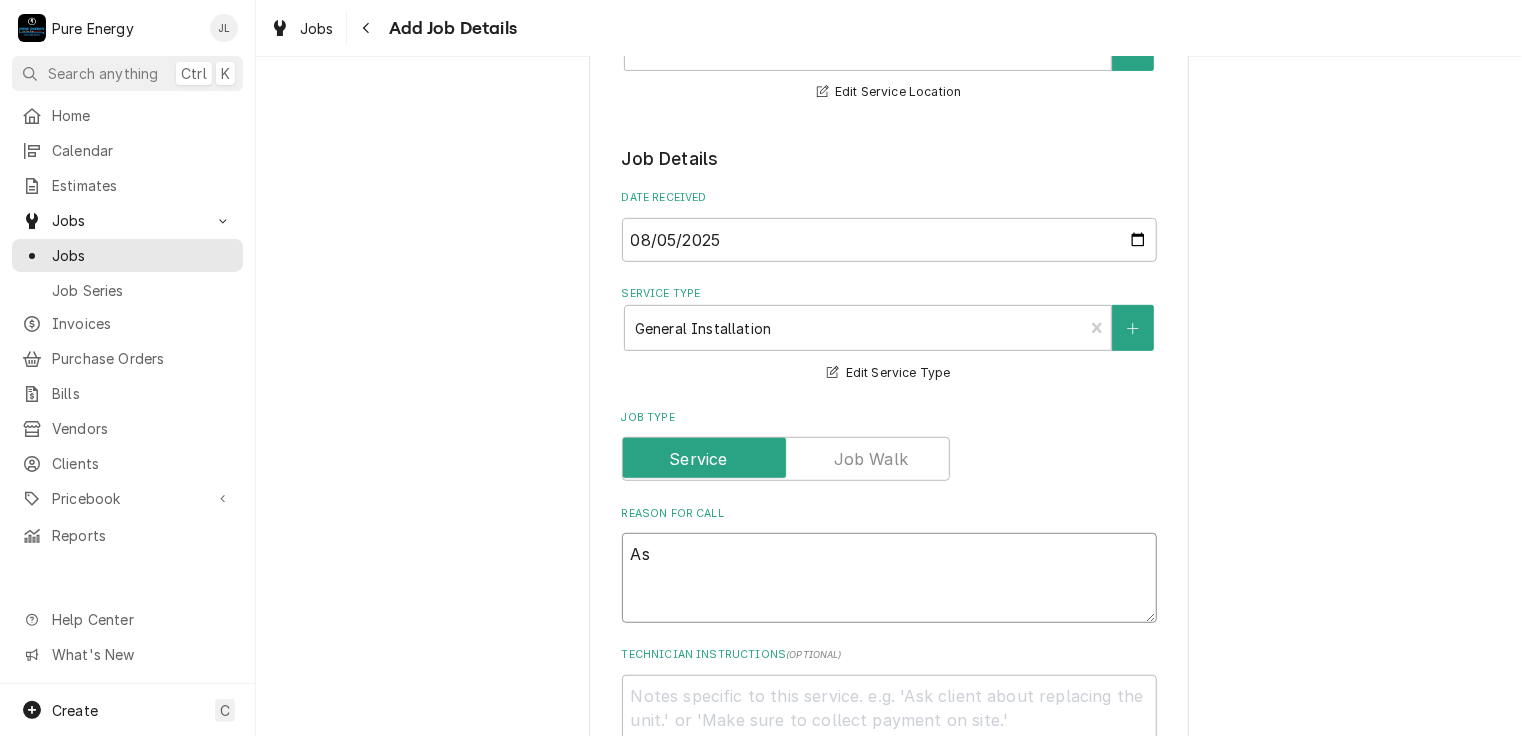 type on "x" 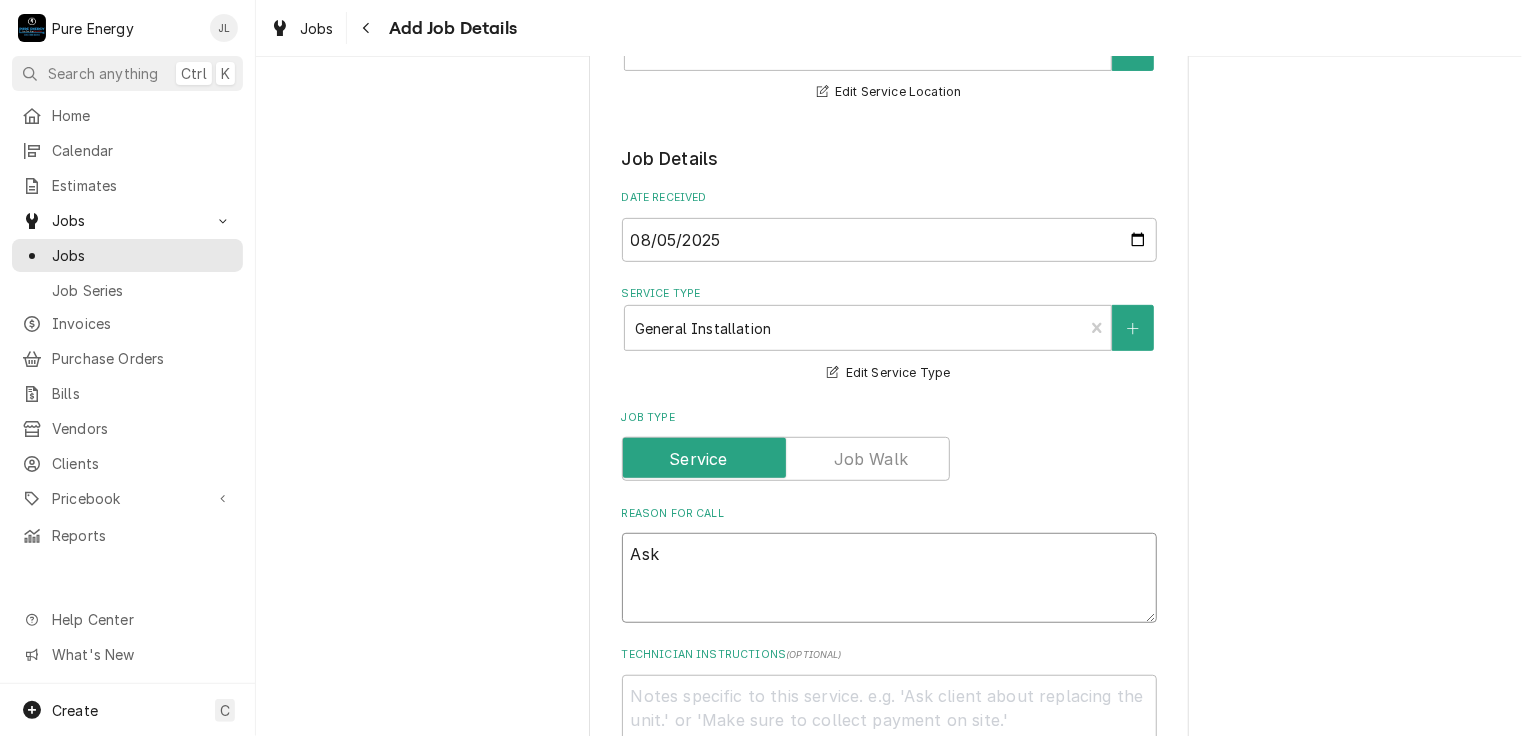 type on "x" 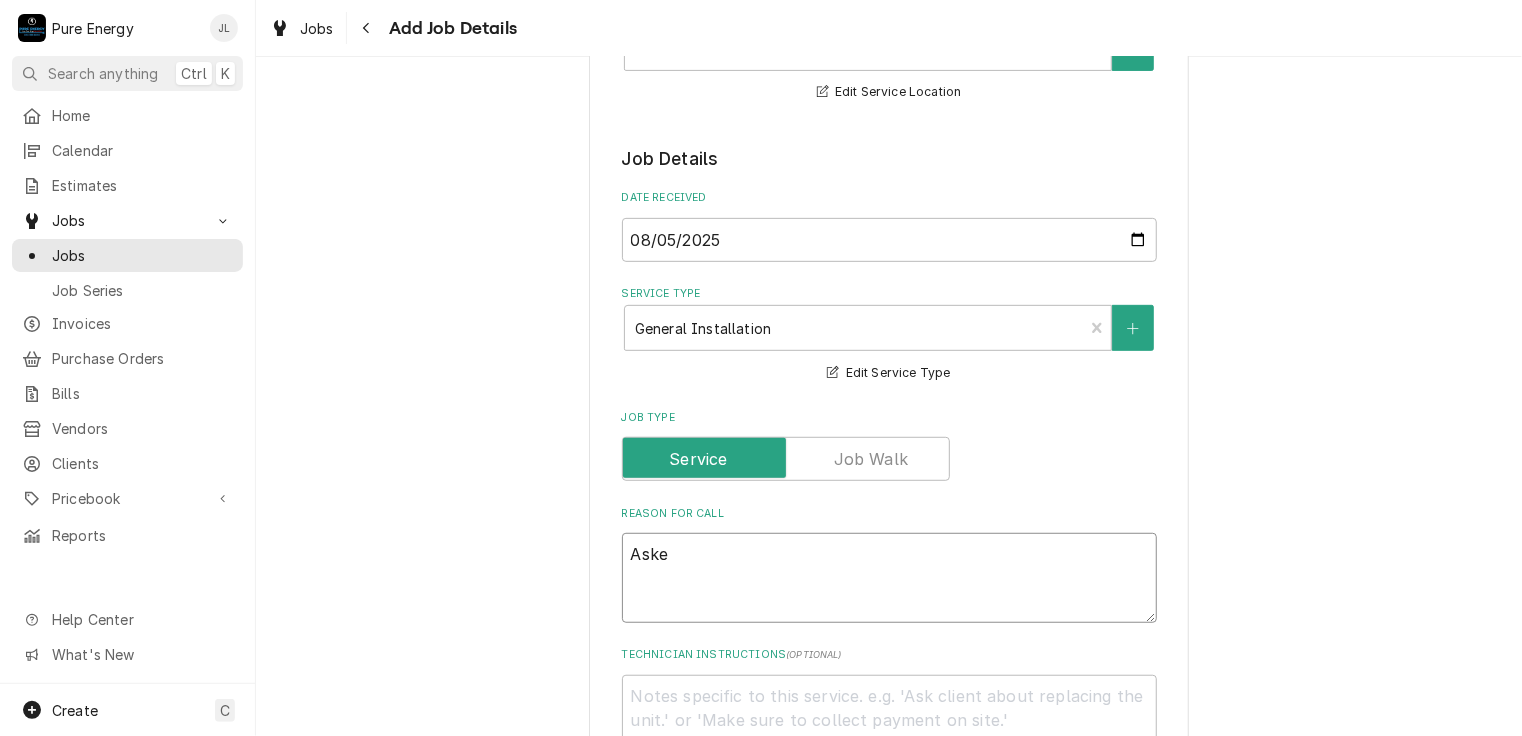 type on "x" 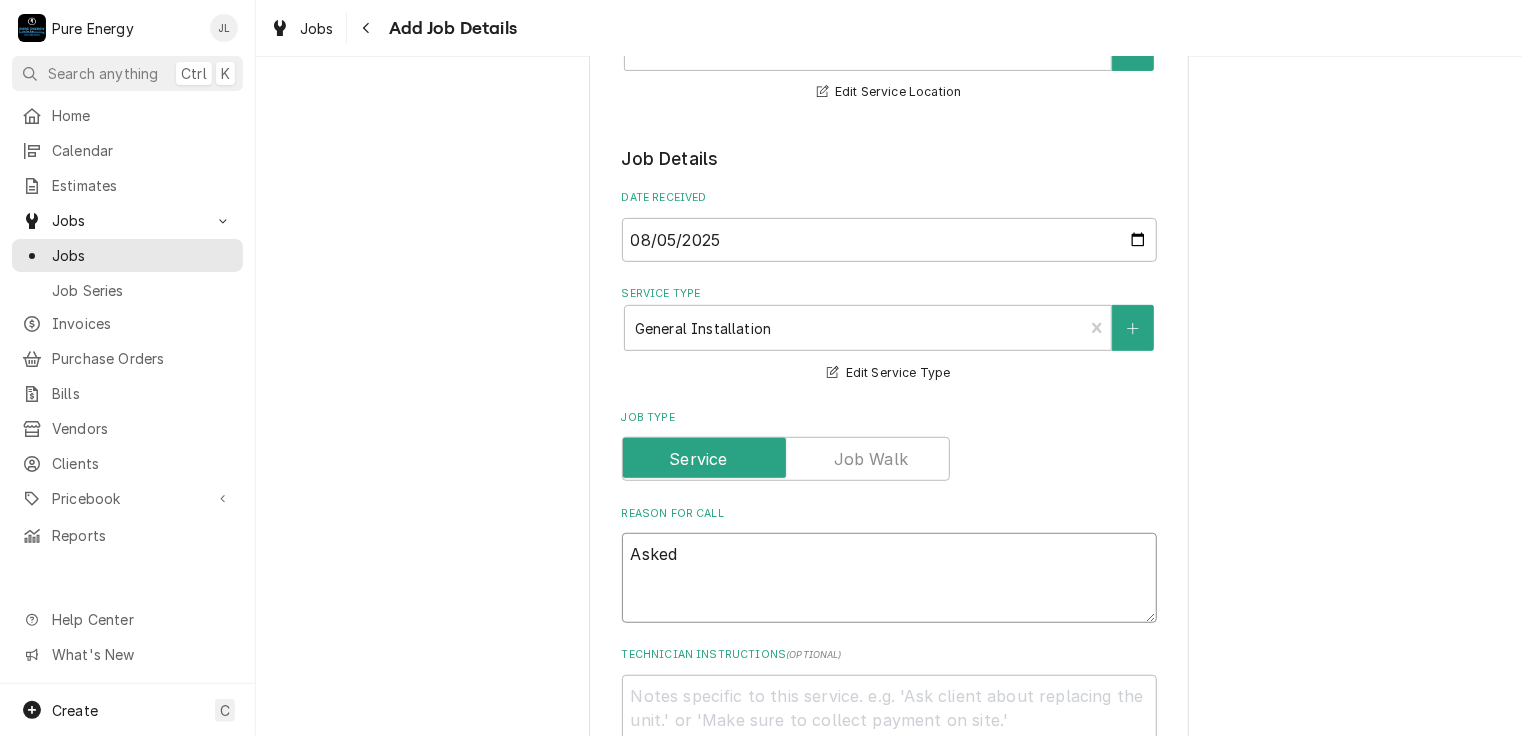 type on "Asked" 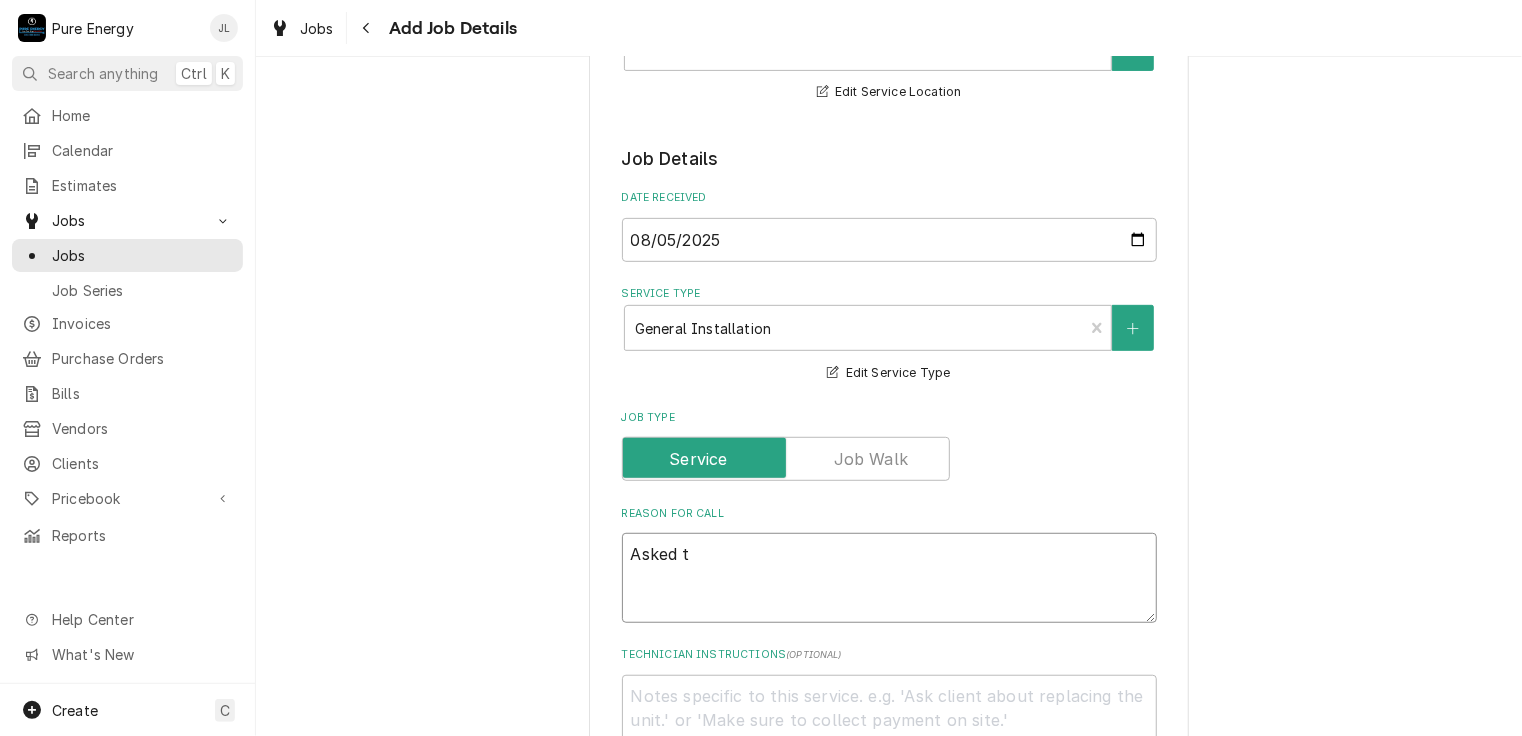 type on "x" 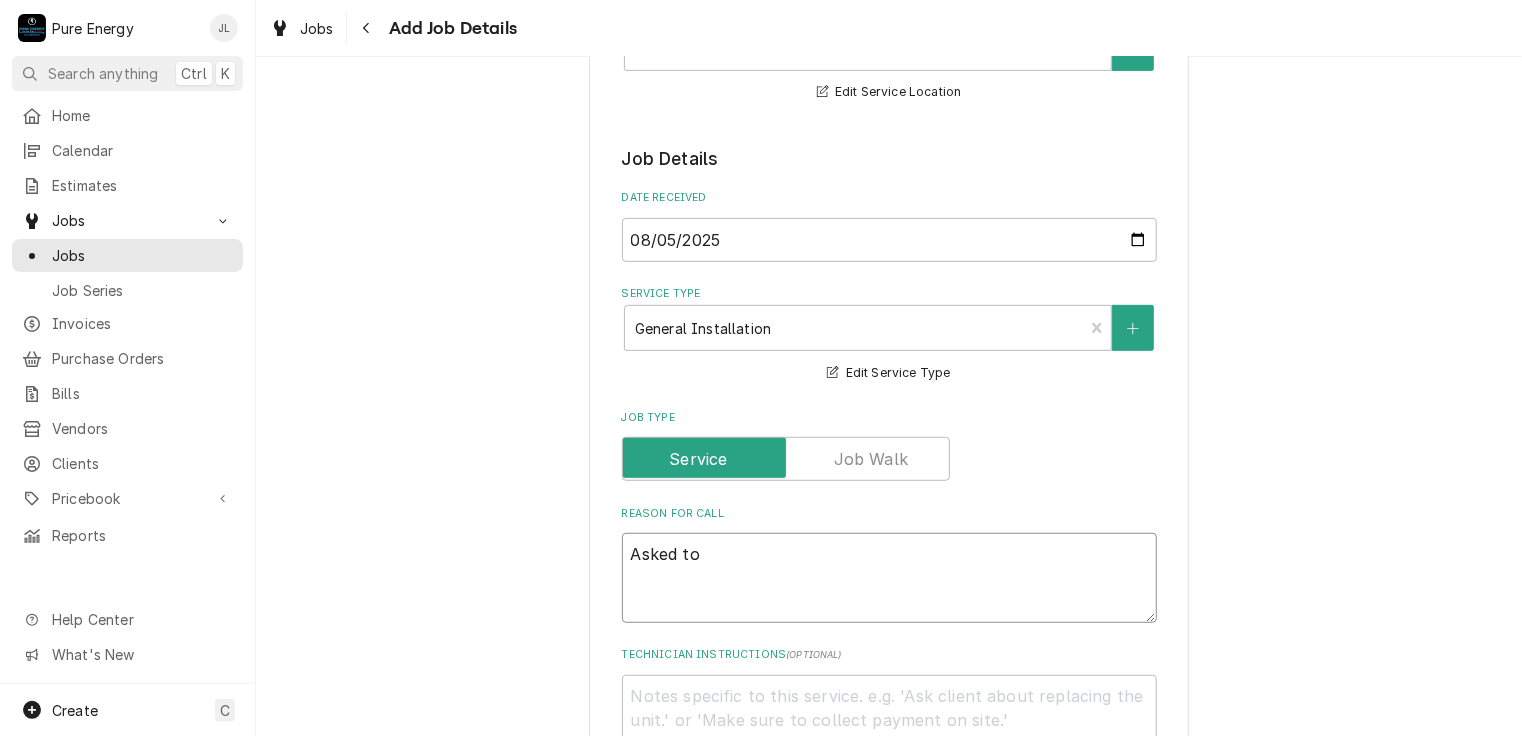 type on "x" 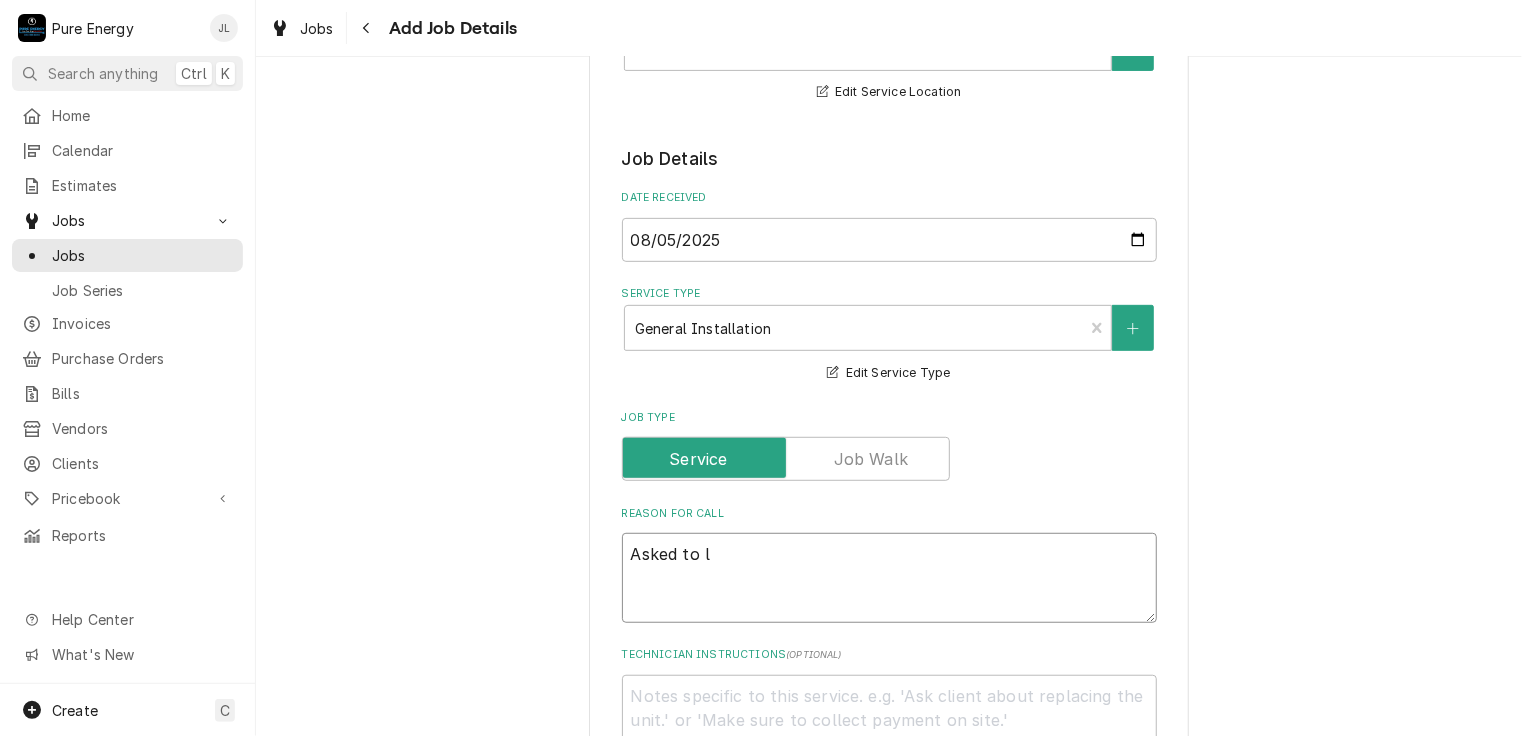 type on "x" 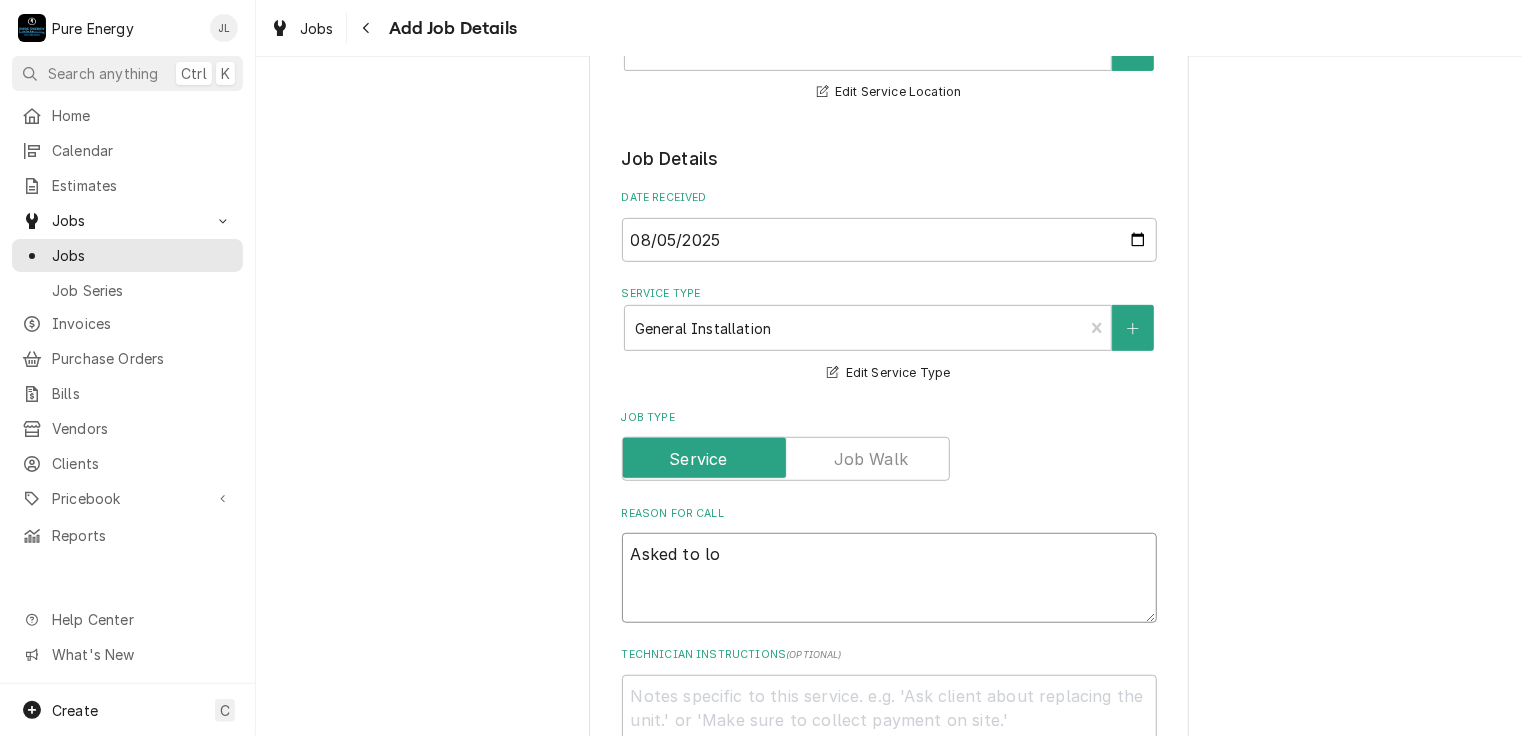 type on "x" 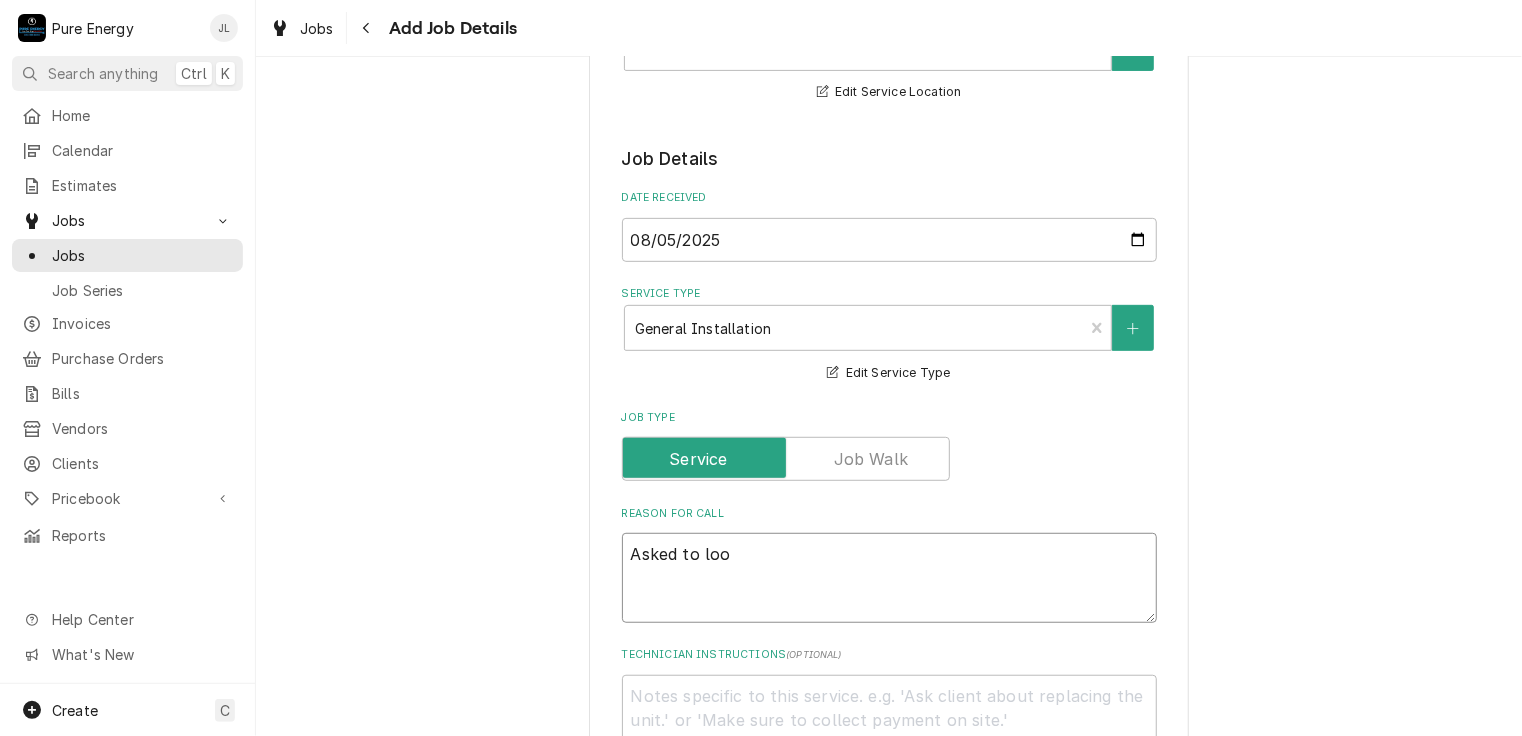 type on "x" 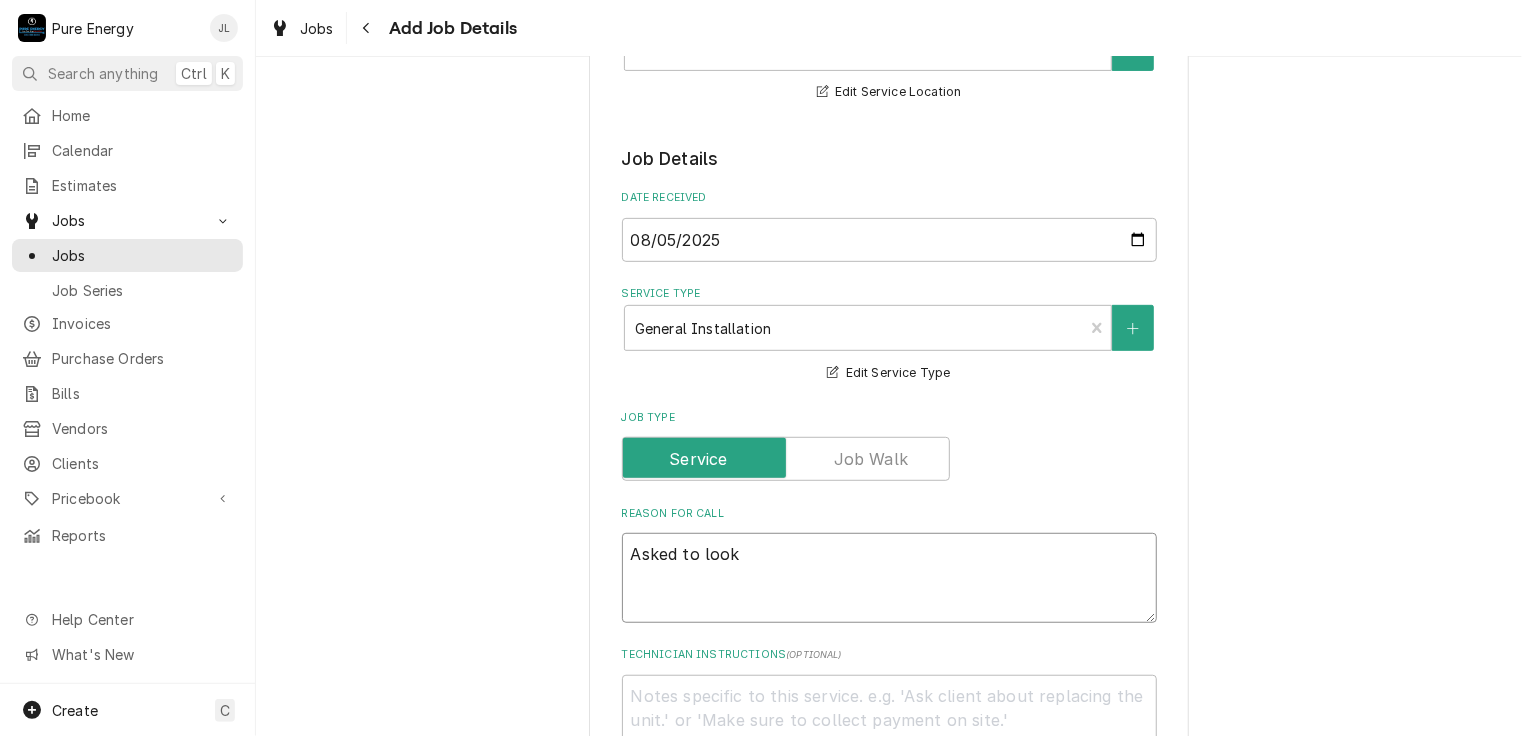 type on "x" 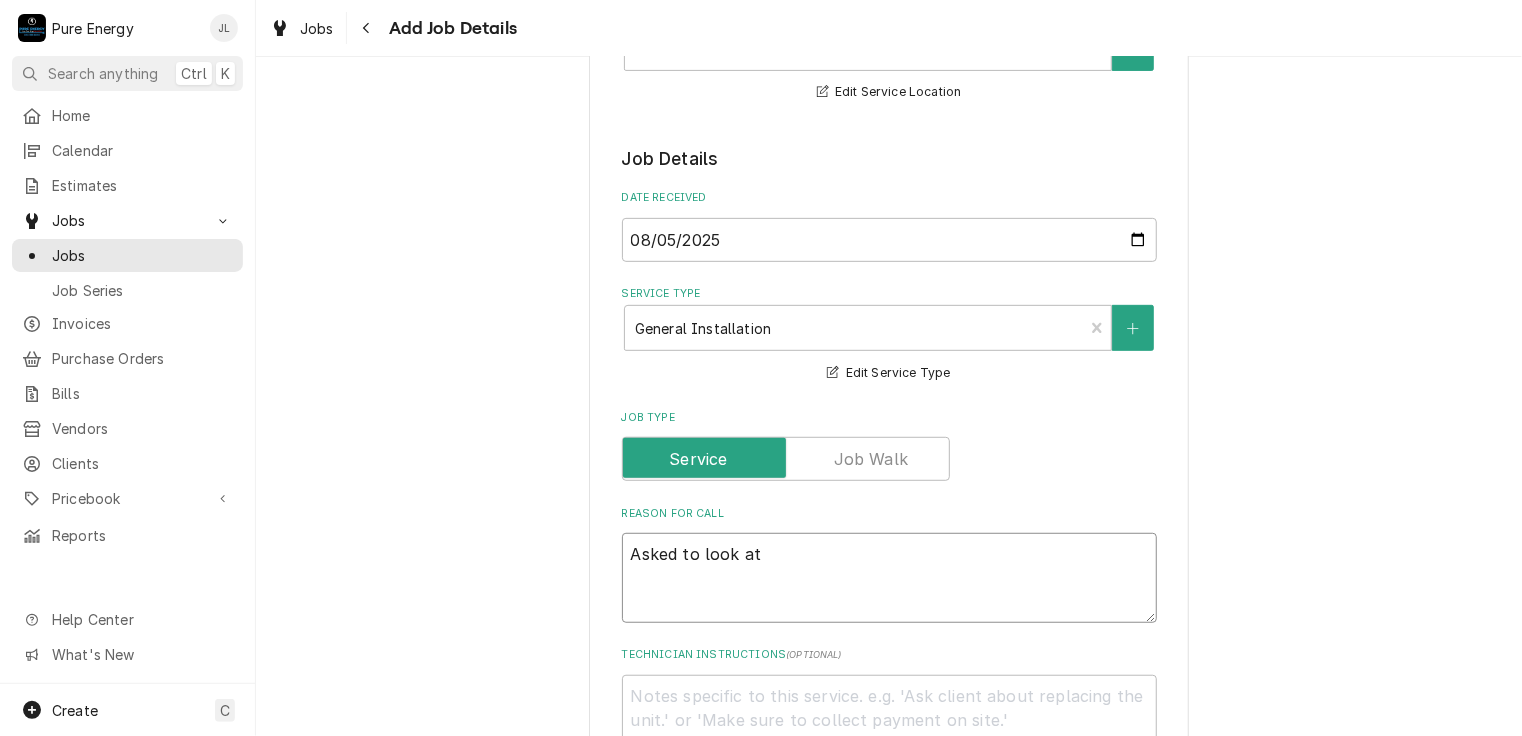 type on "x" 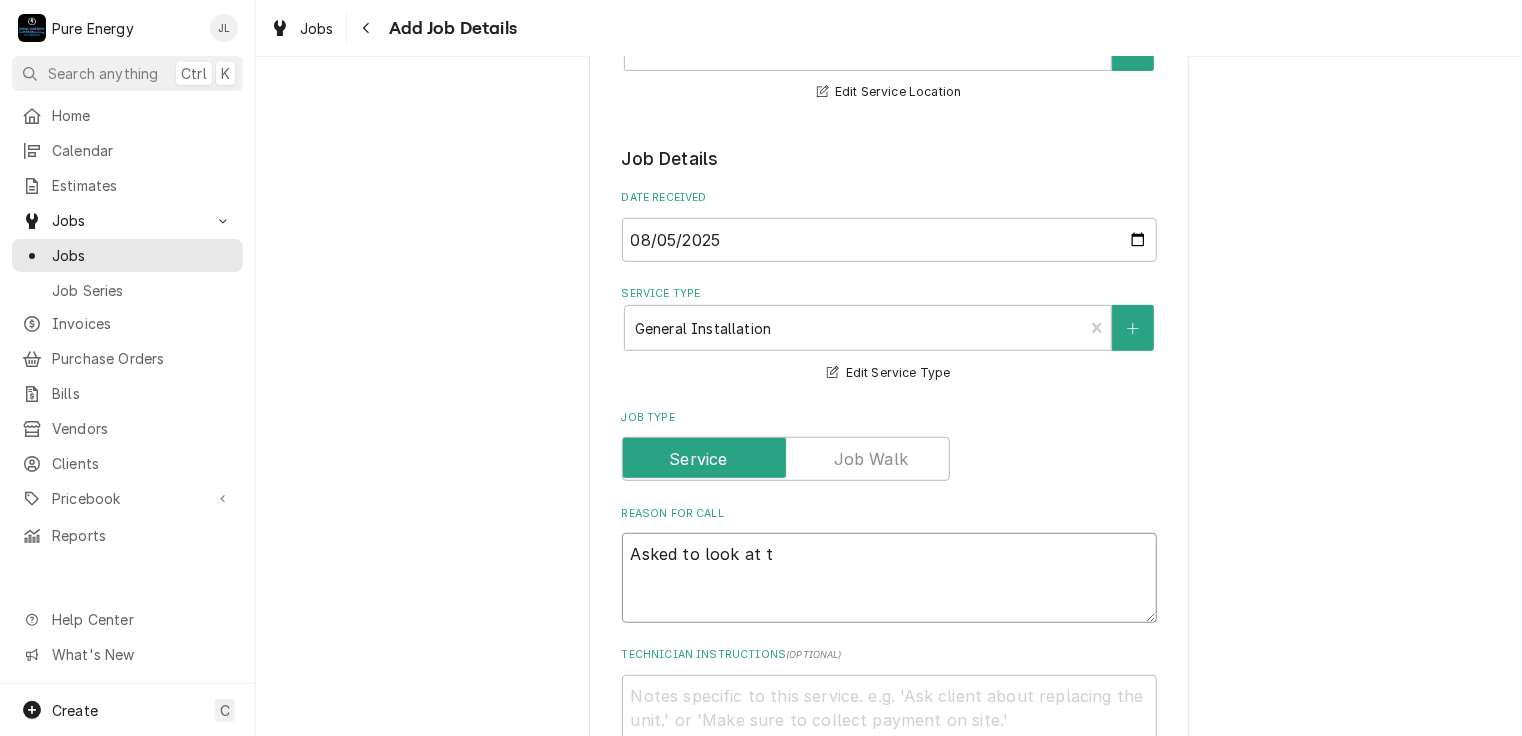 type on "Asked to look at th" 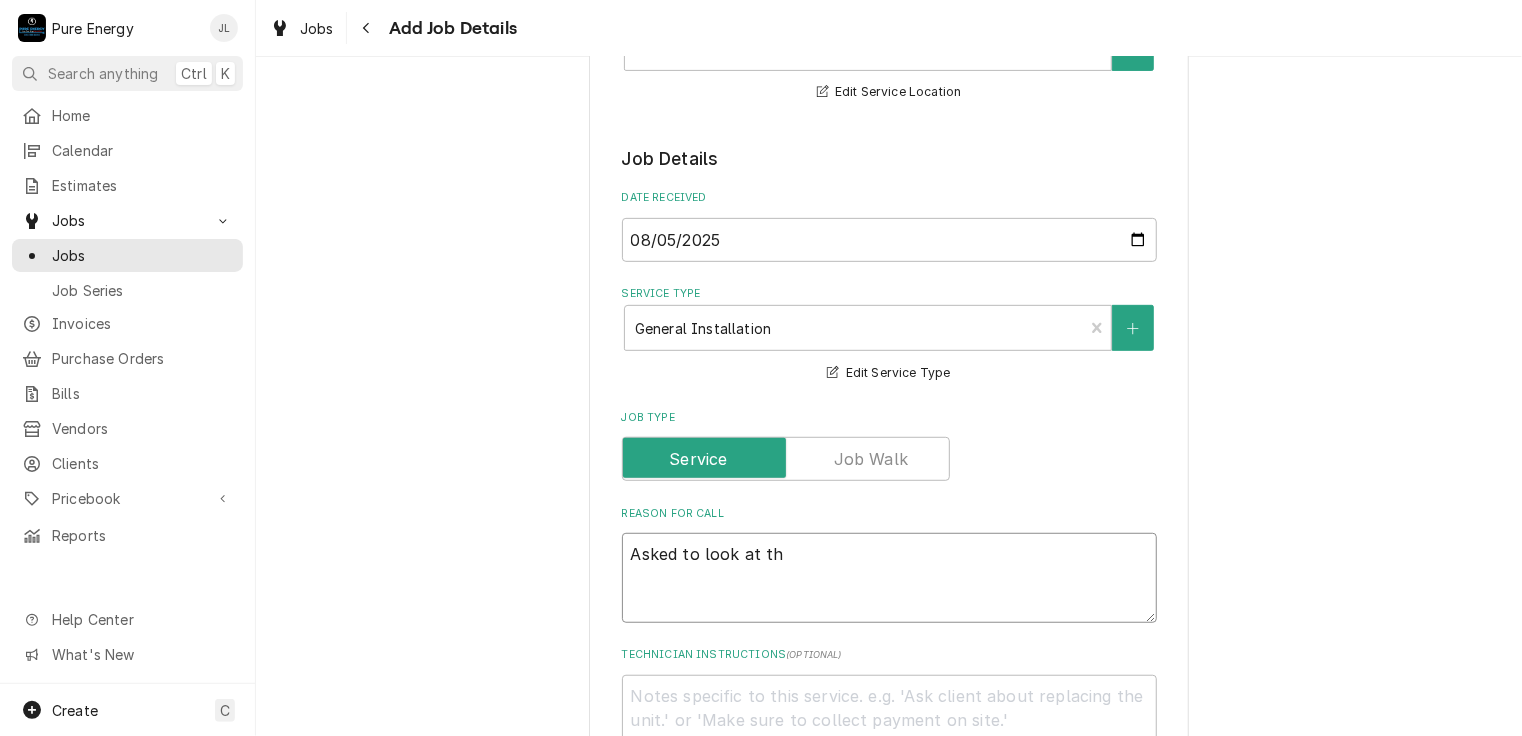 type on "x" 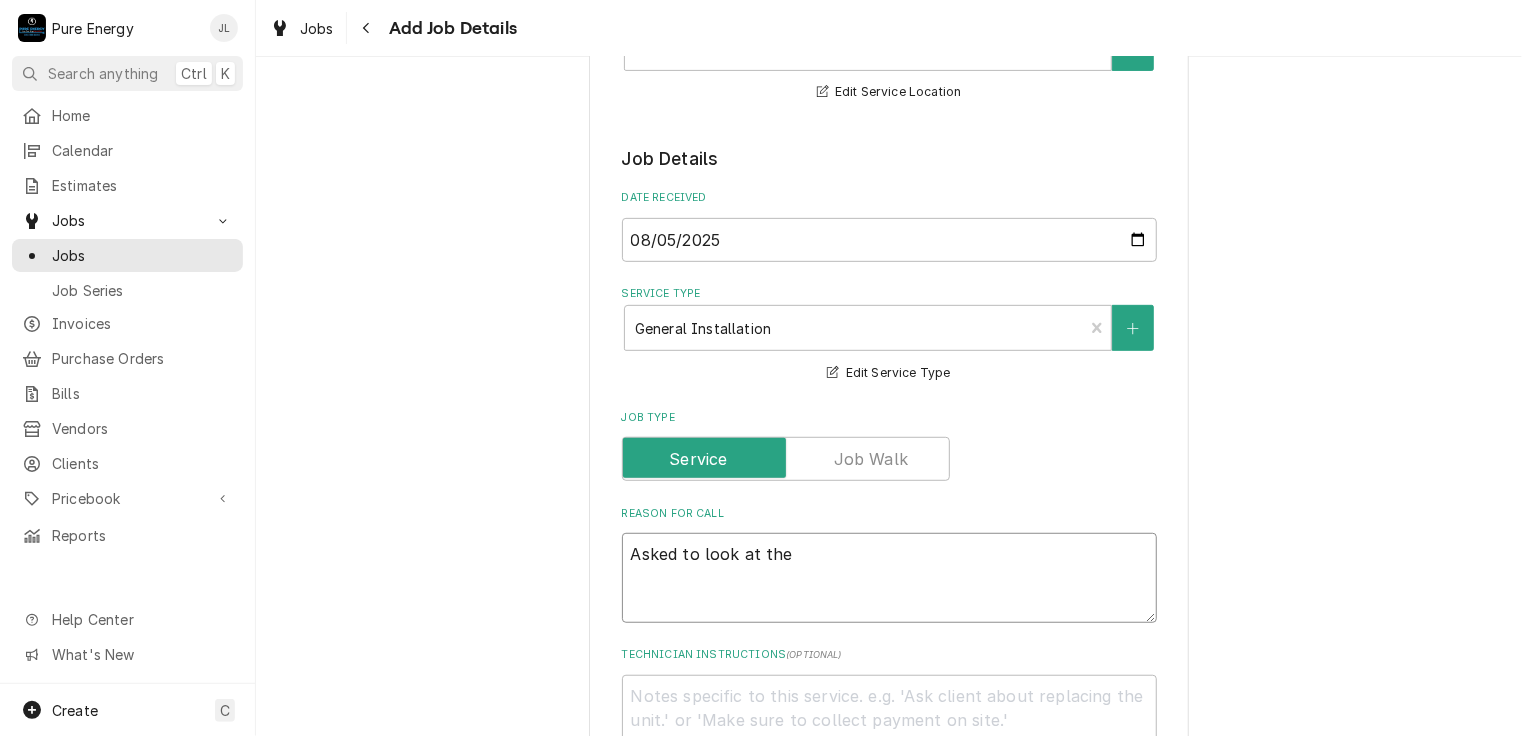 type on "Asked to look at the" 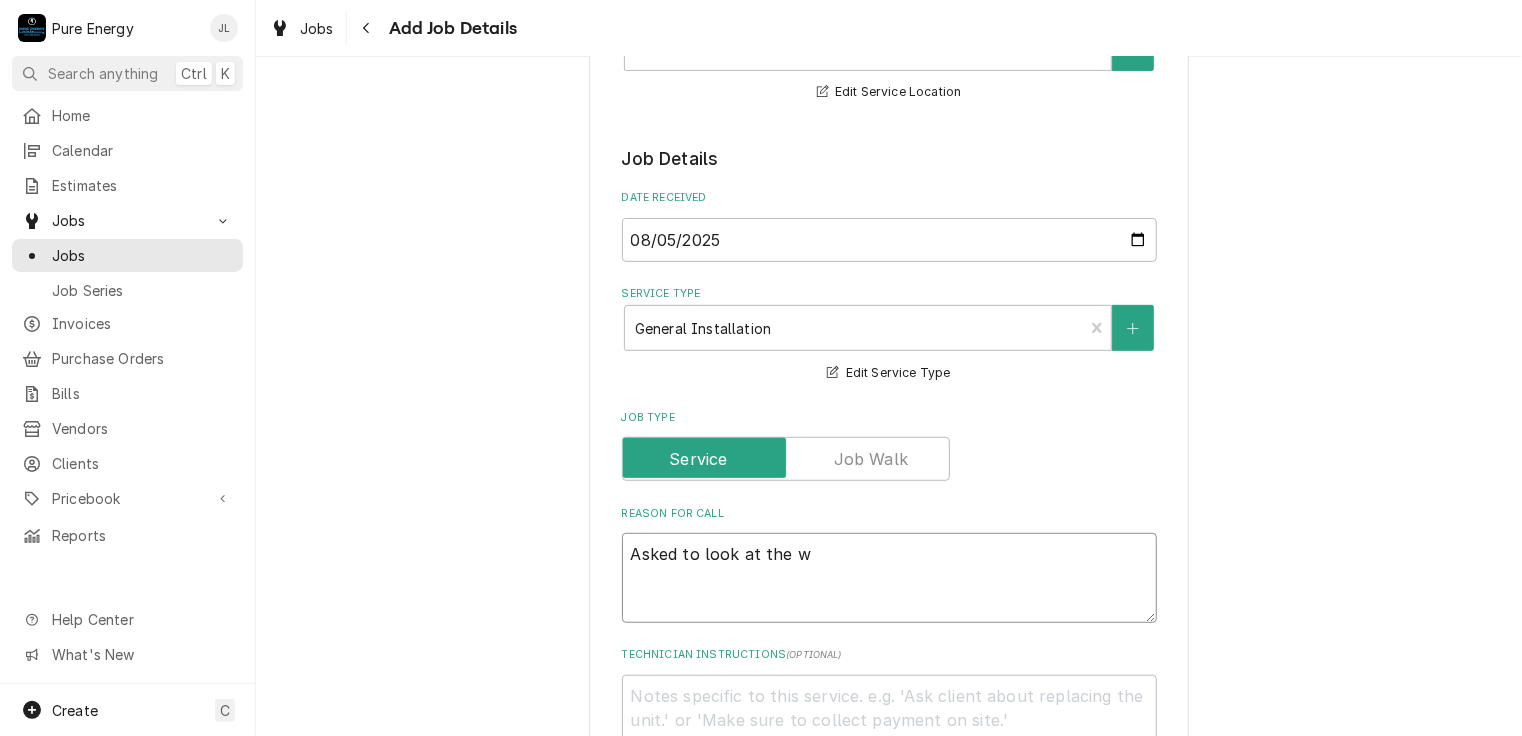 type on "x" 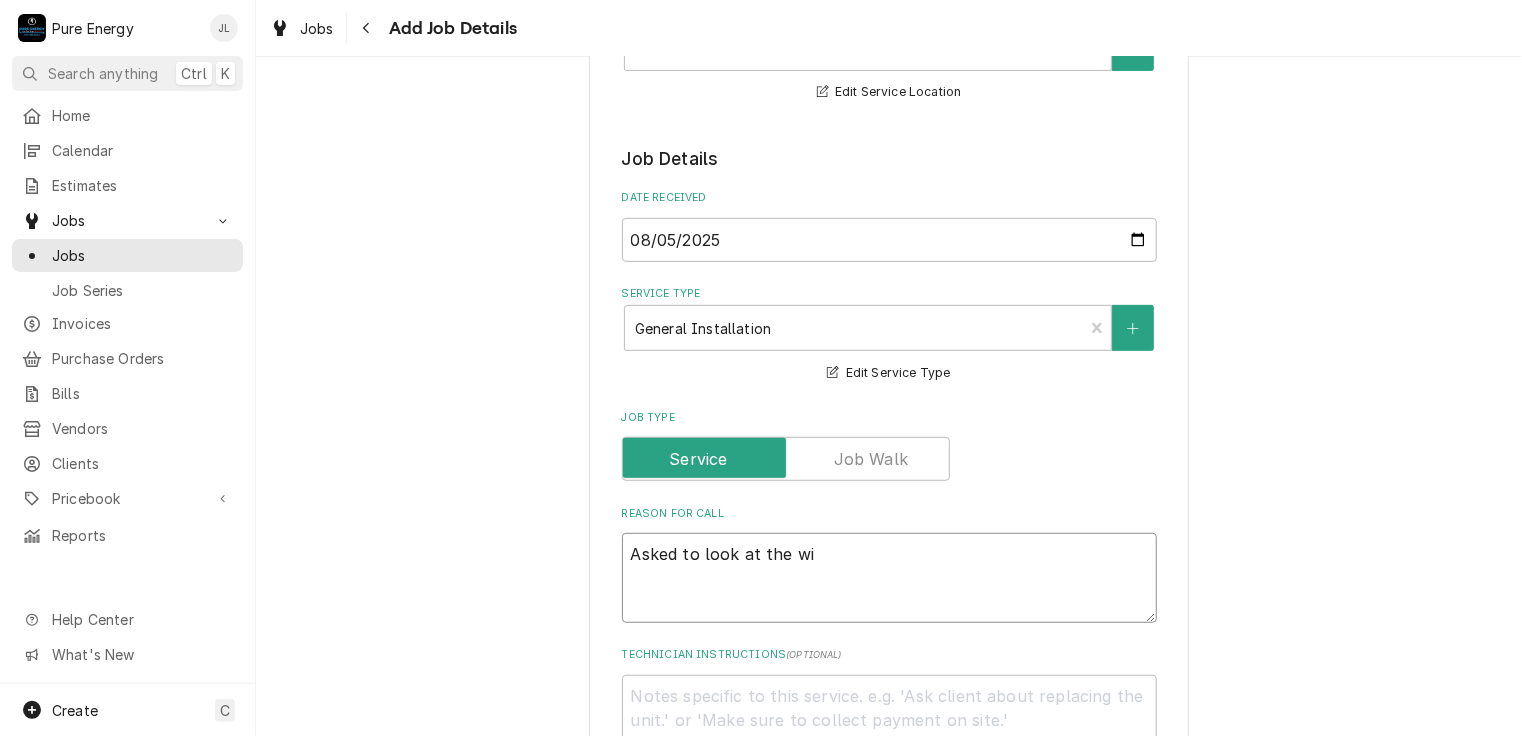 type on "x" 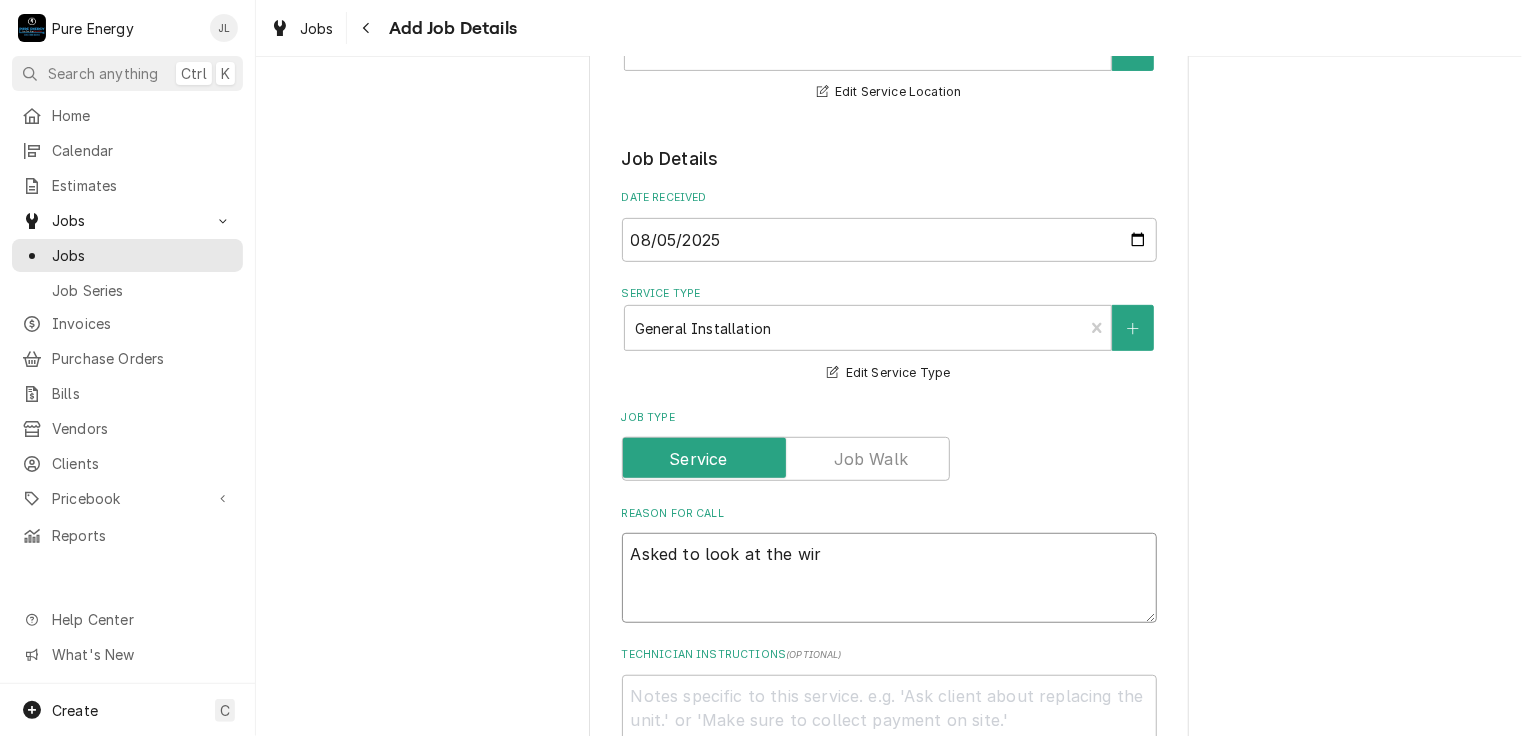 type on "x" 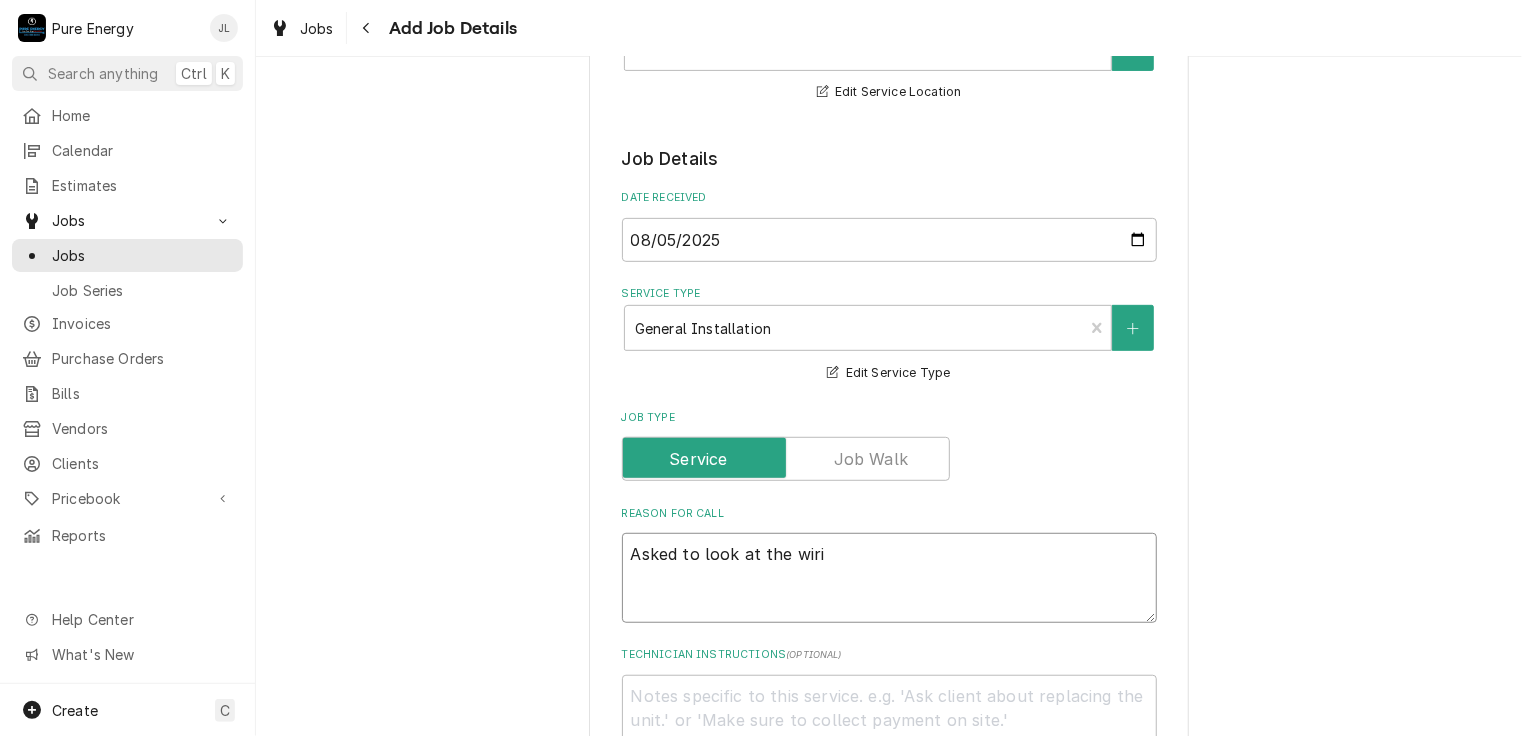 type on "x" 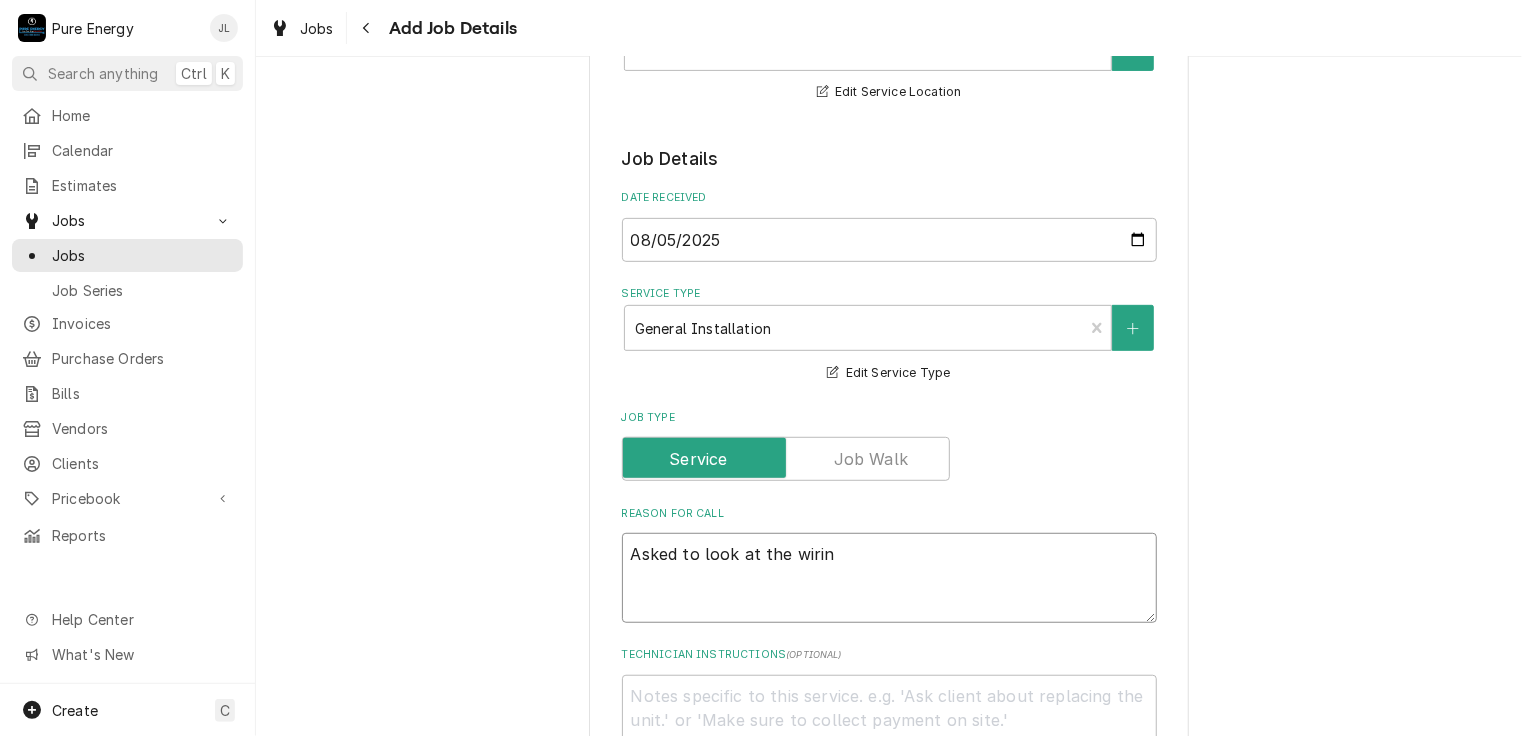 type on "x" 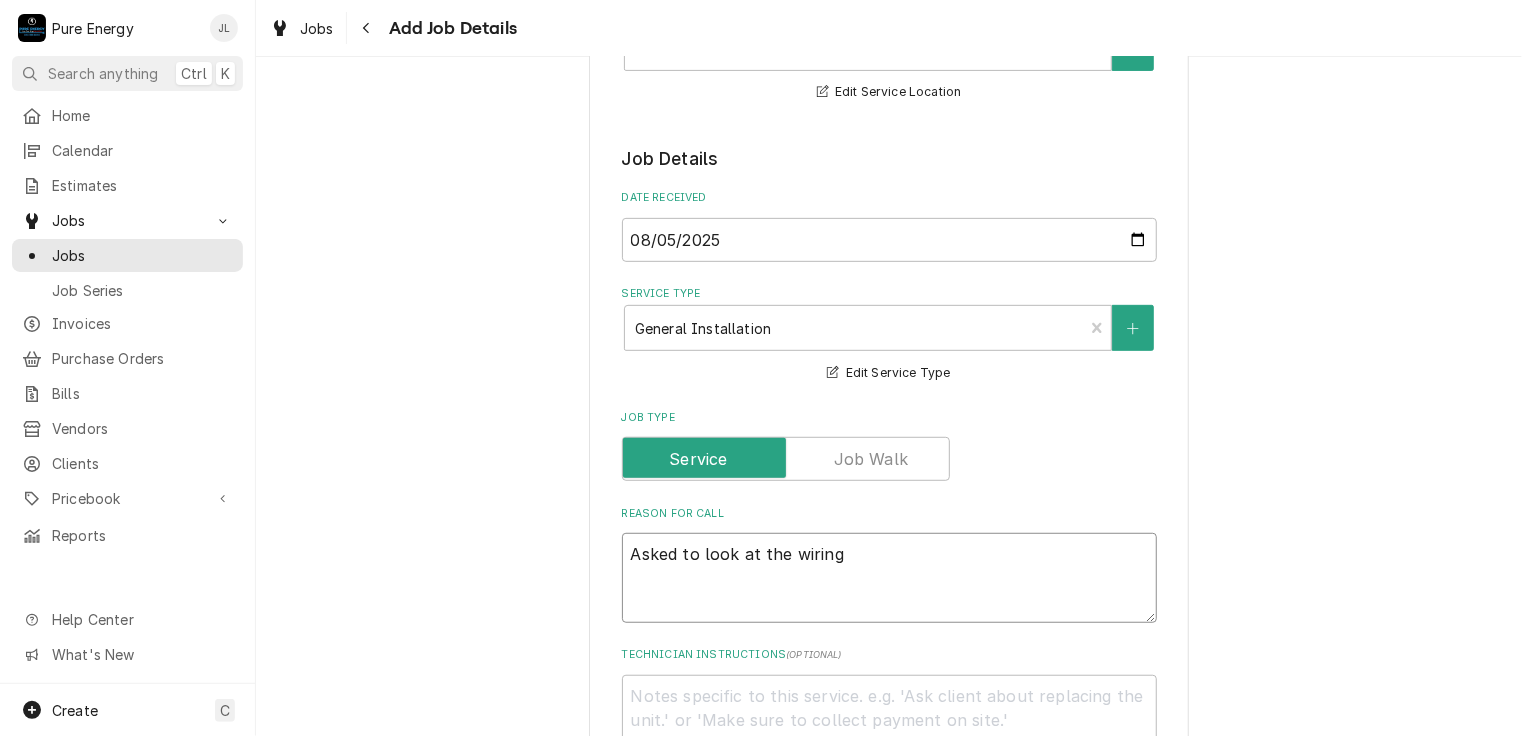 type on "x" 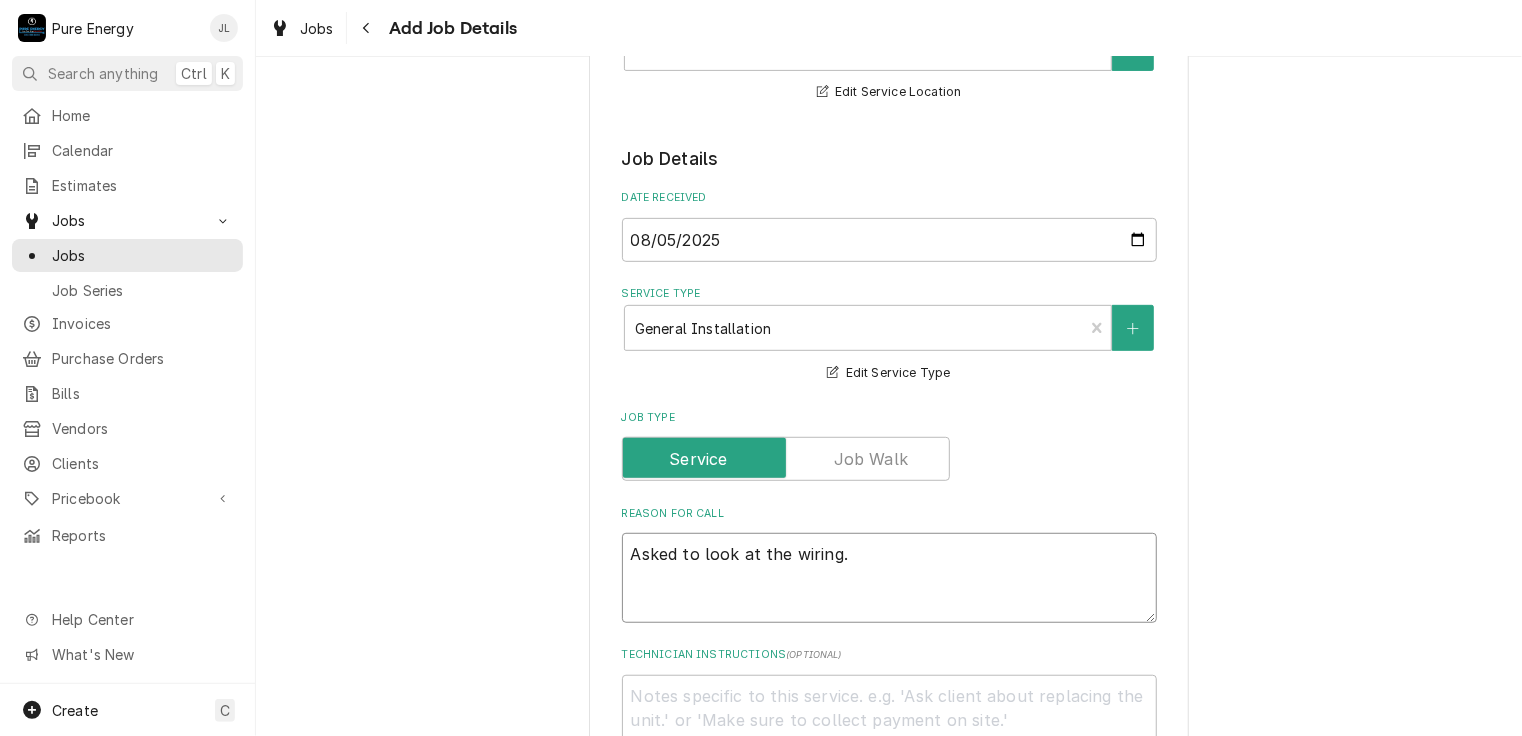 type on "Asked to look at the wiring." 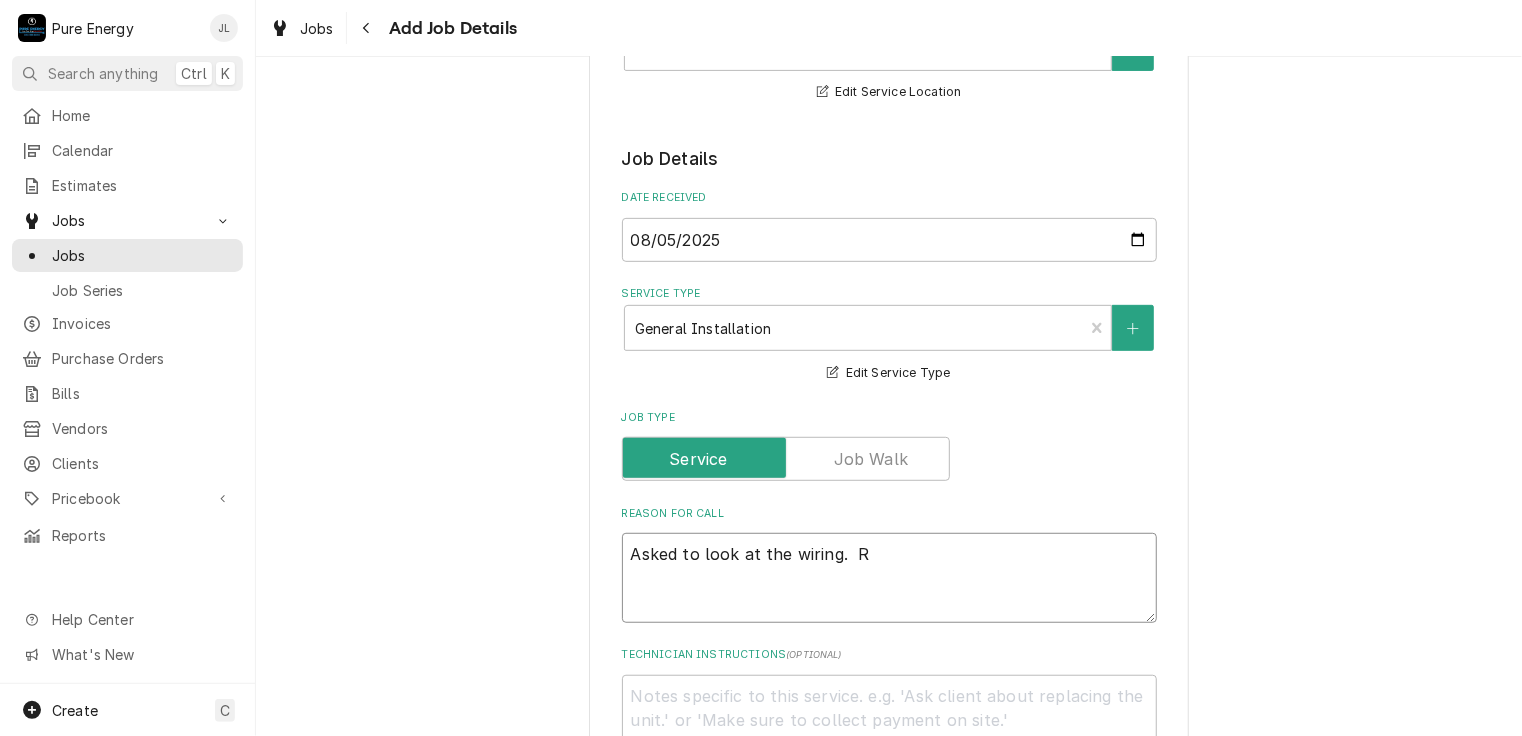 type on "x" 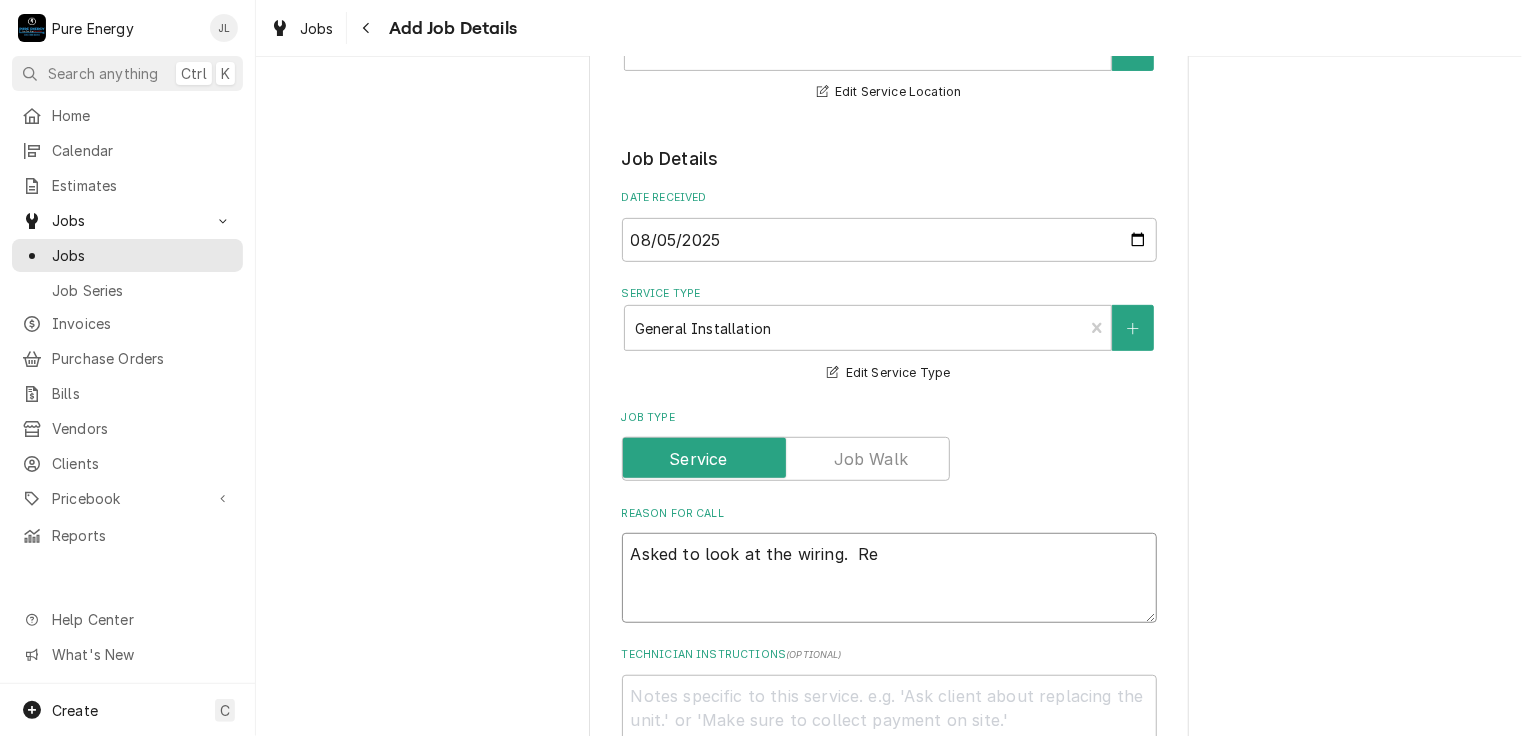 type on "x" 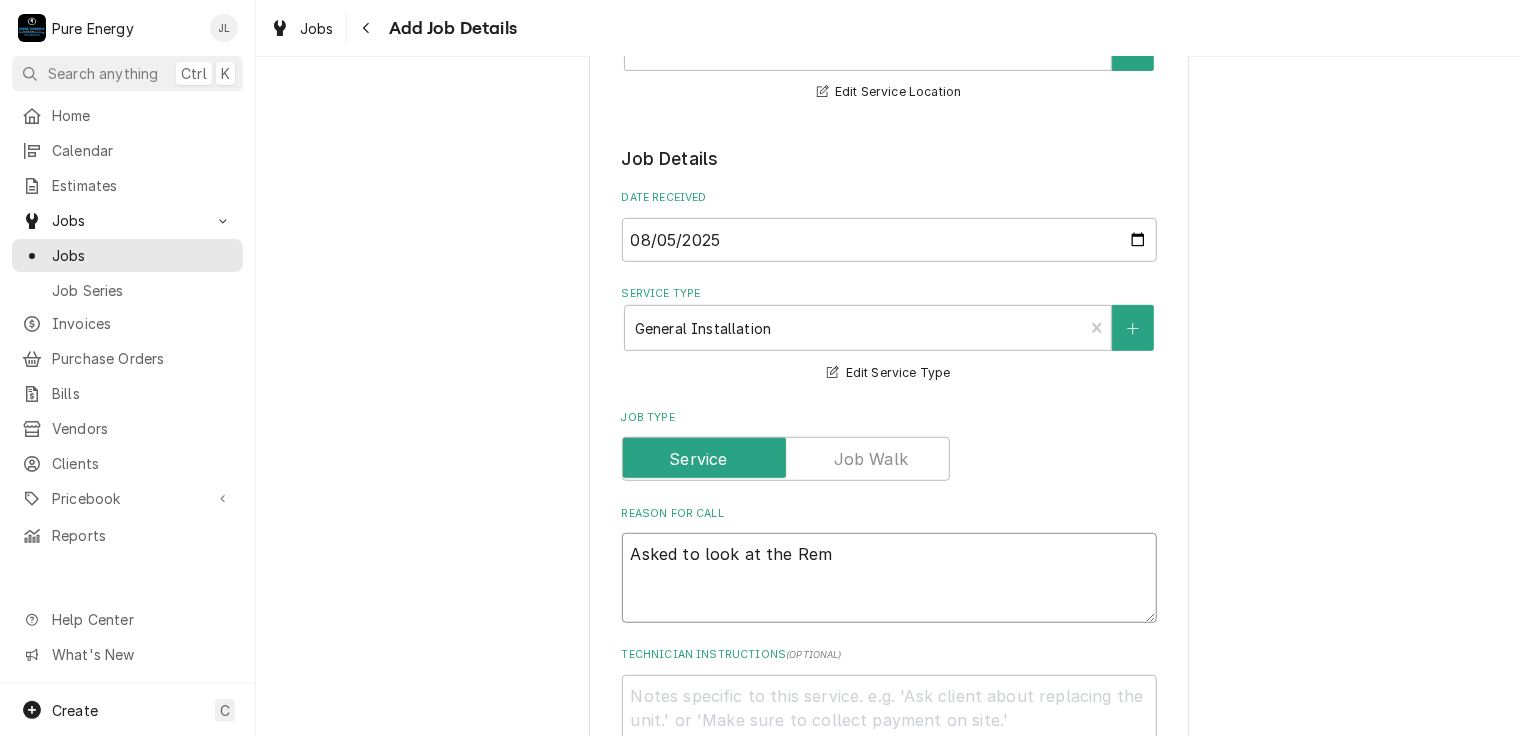 type on "x" 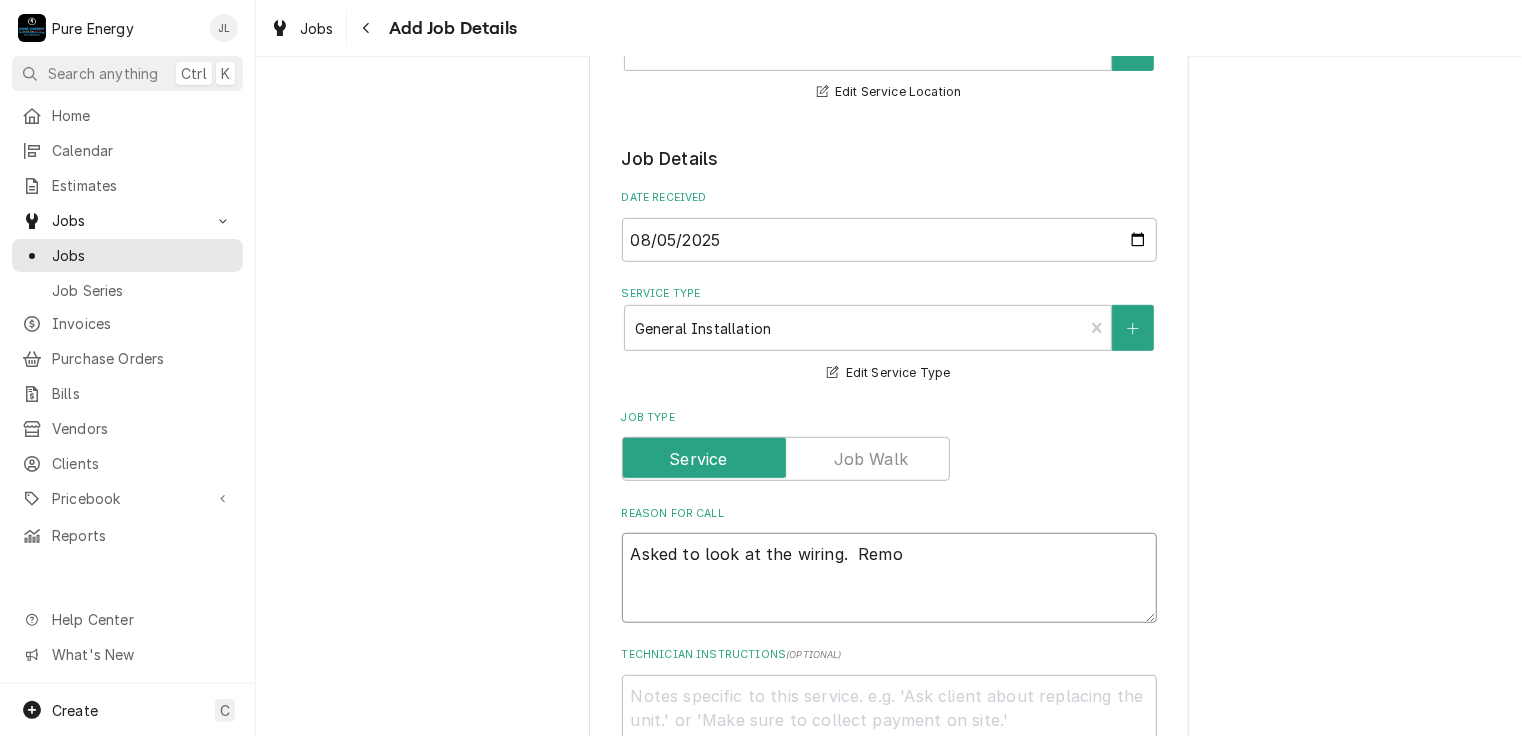 type on "x" 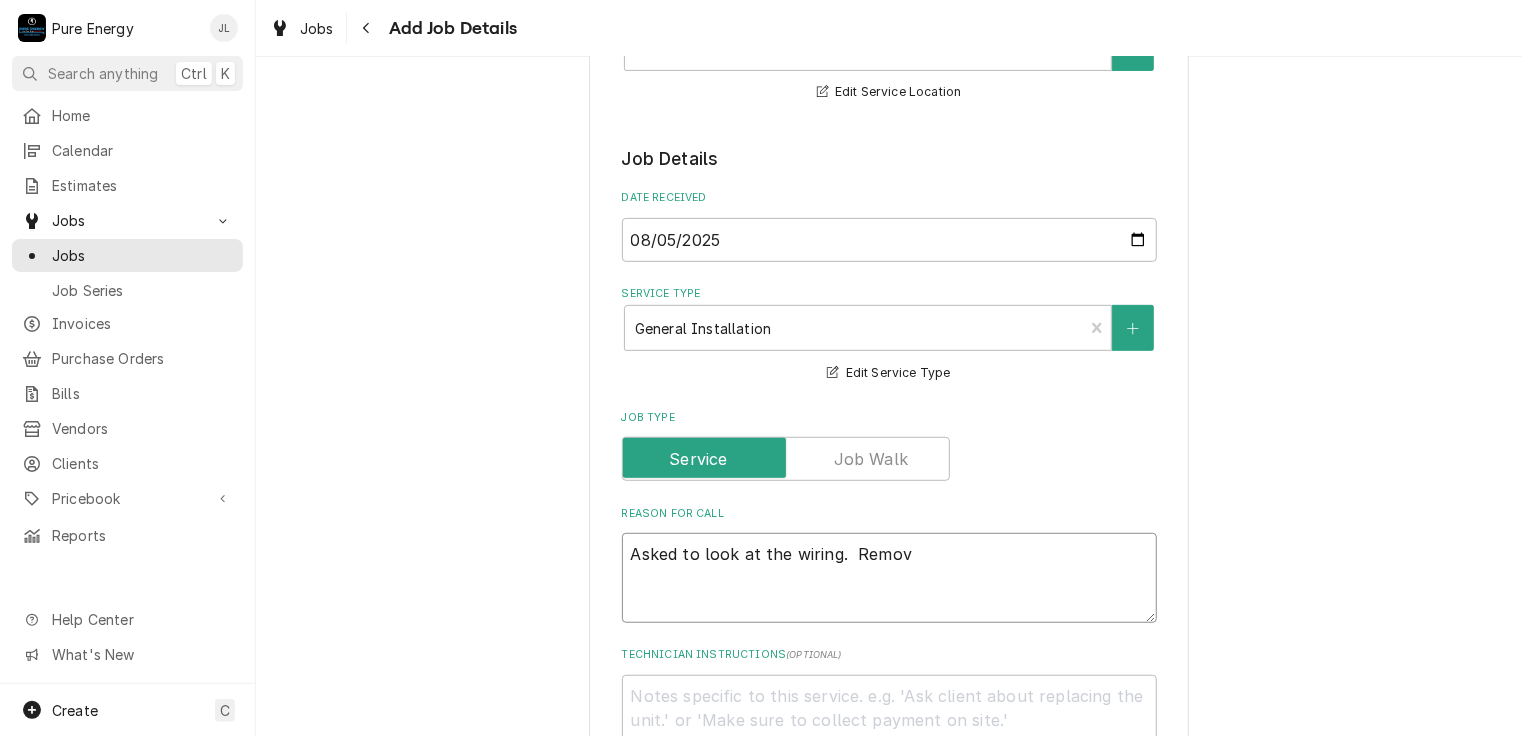 type on "x" 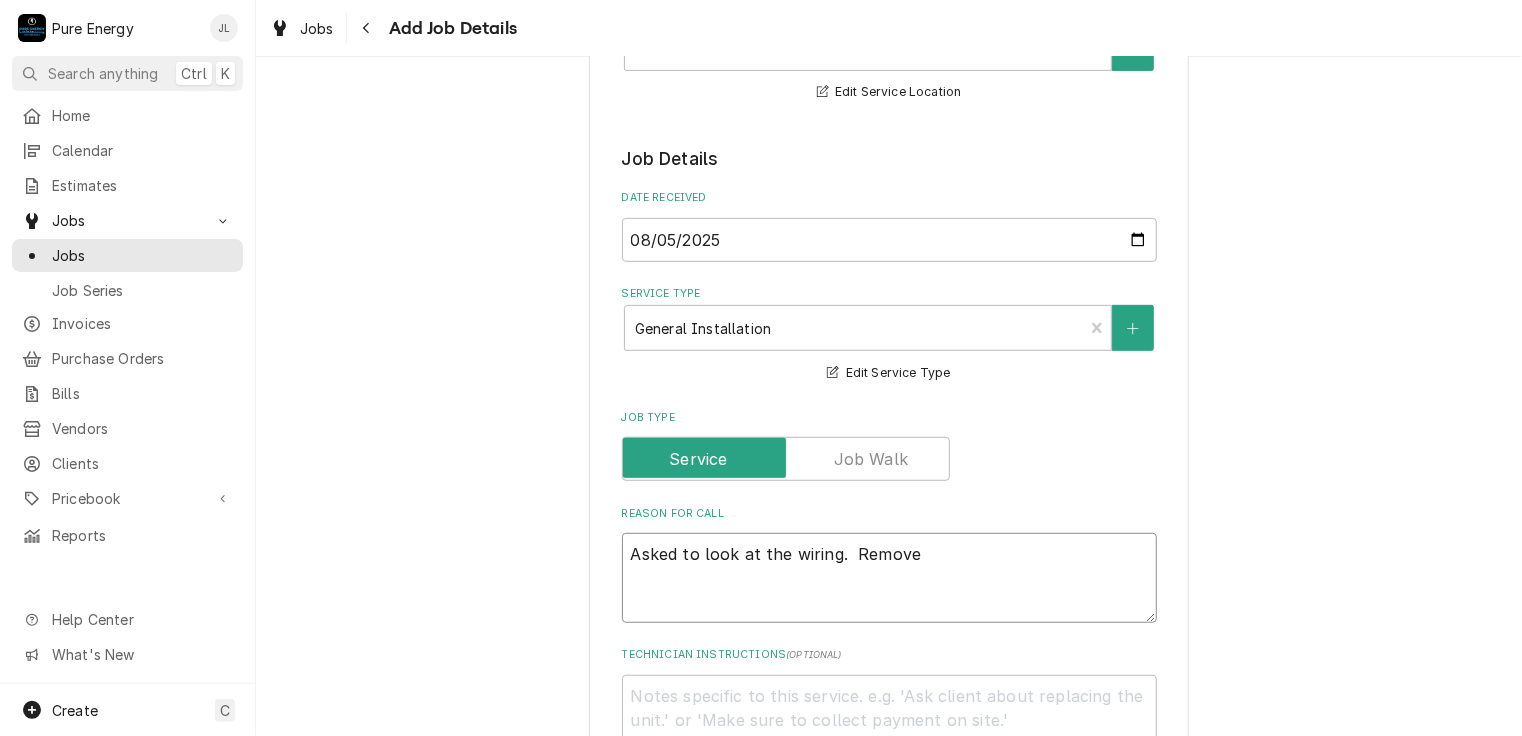 type on "x" 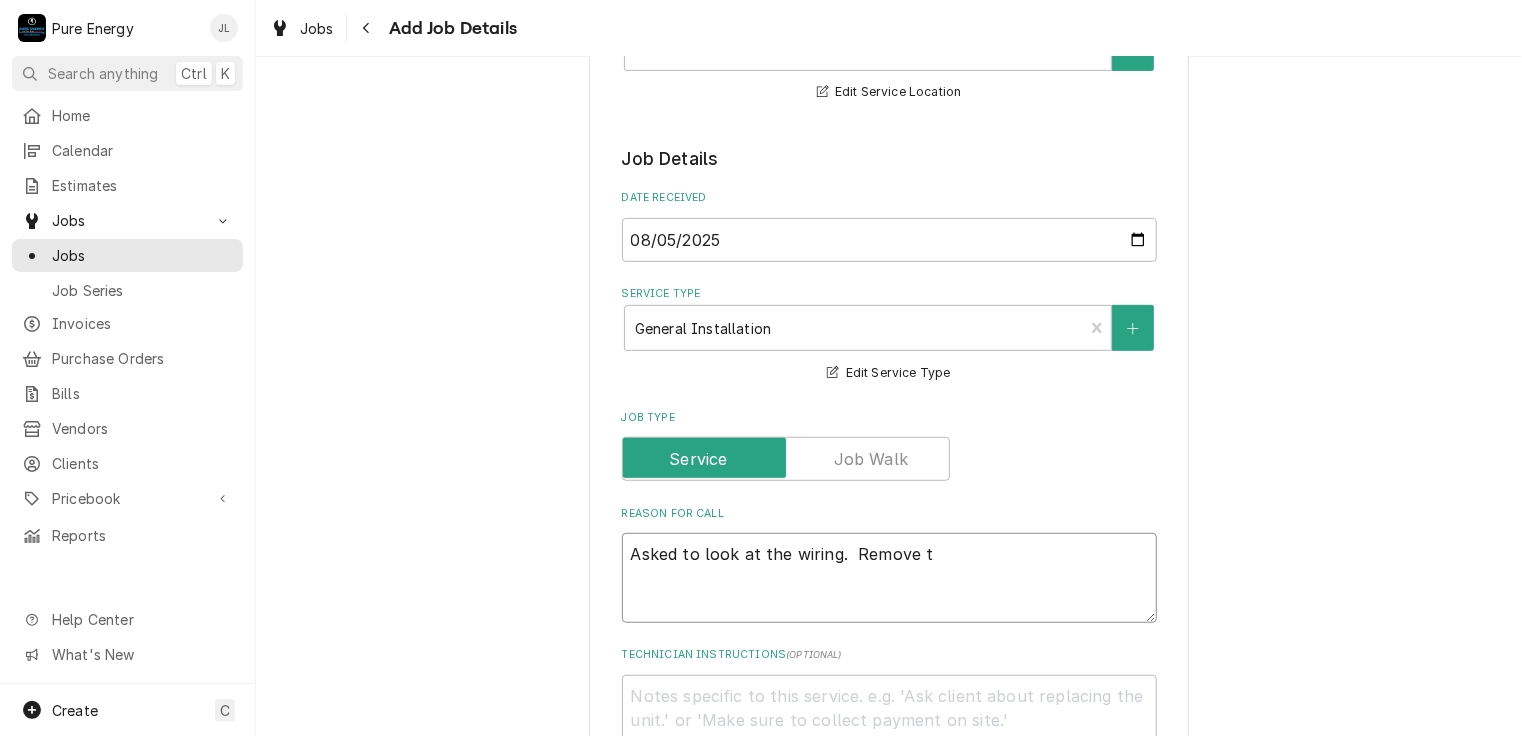 type on "Asked to look at the wiring.  Remove th" 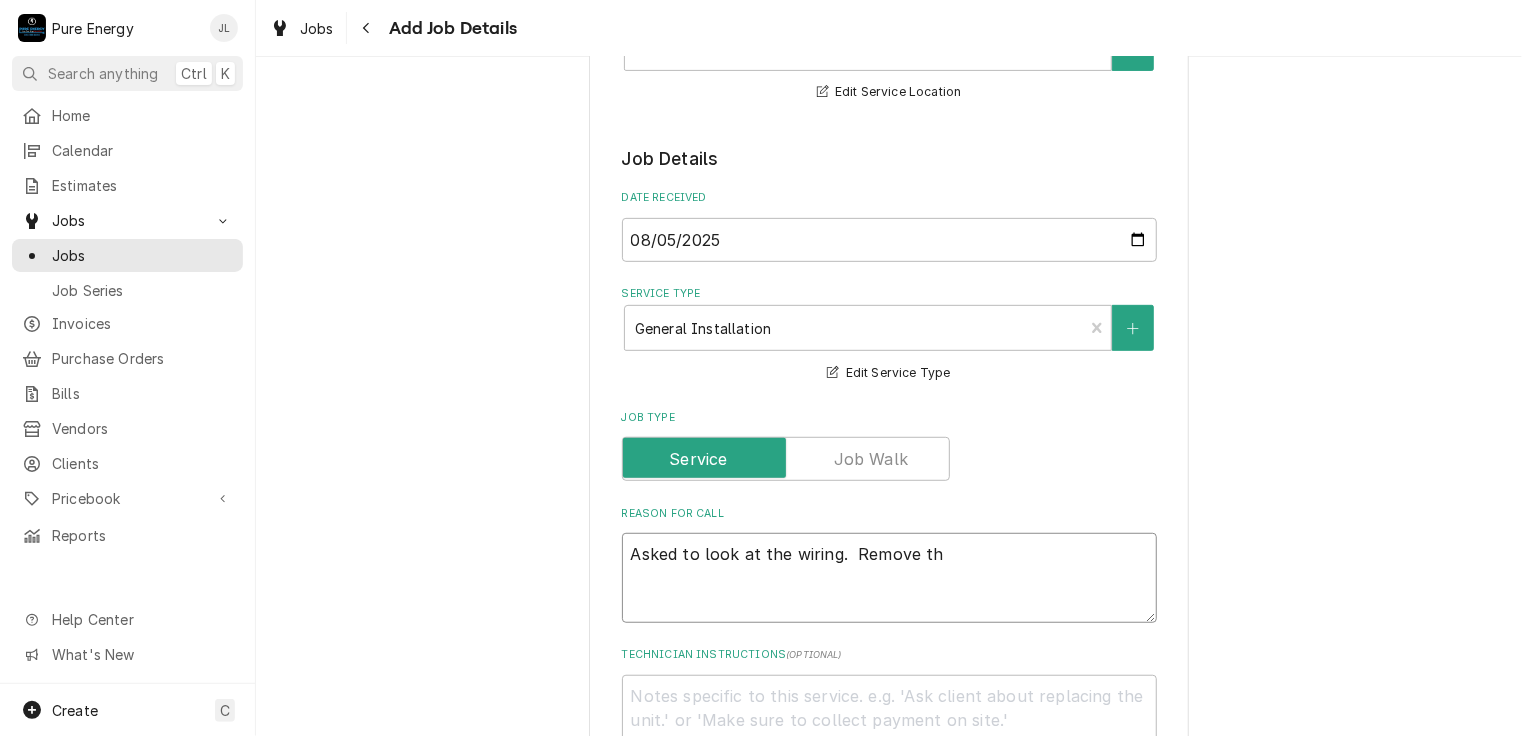 type on "x" 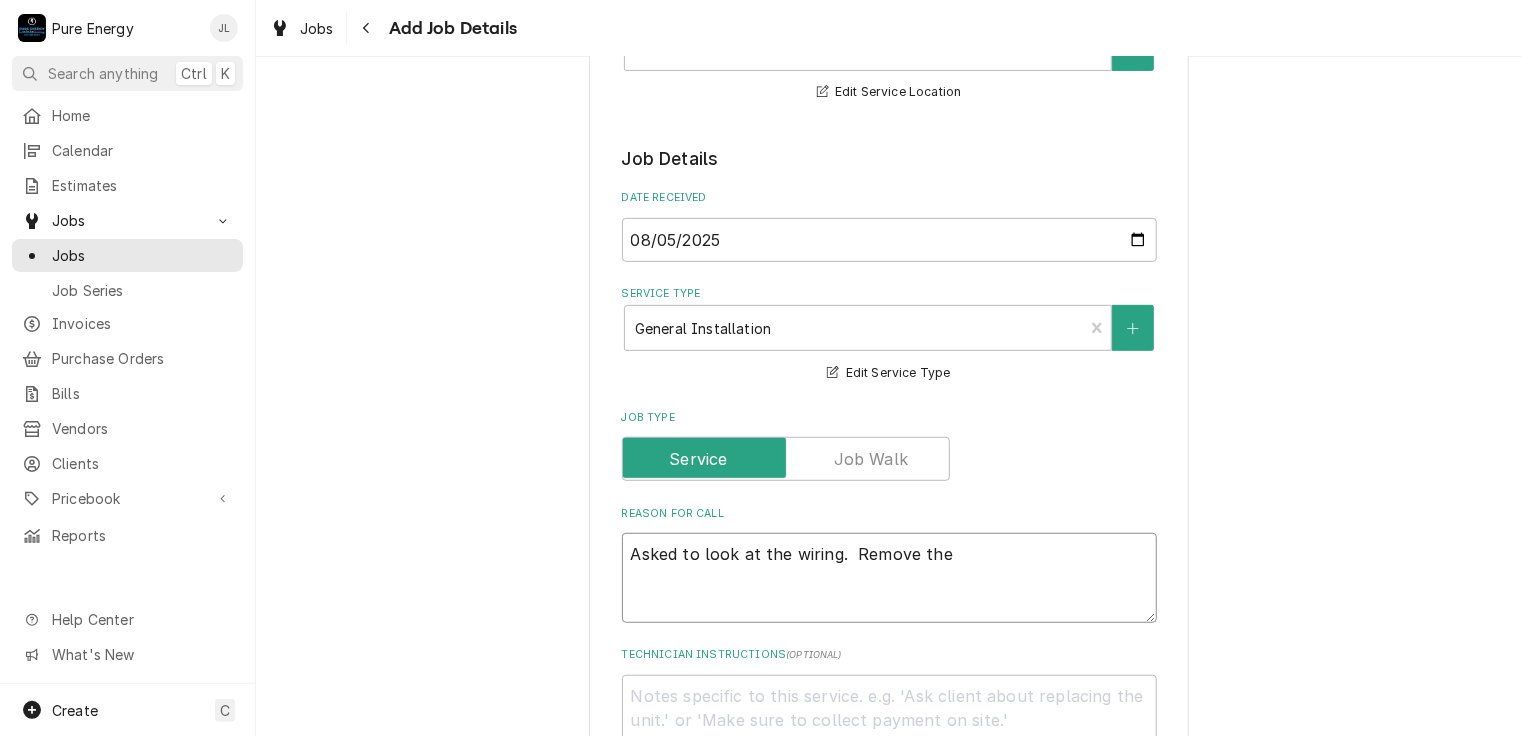 type on "x" 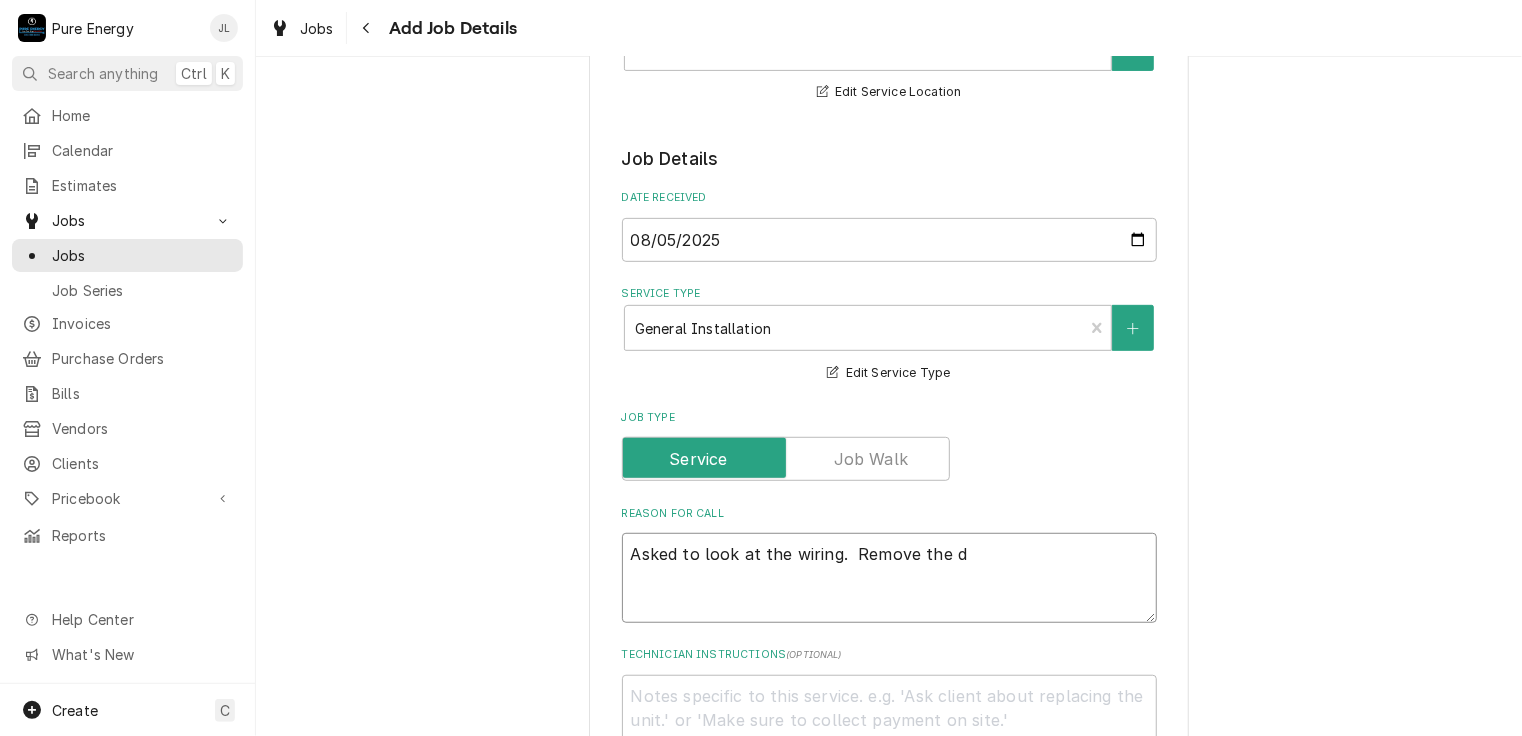 type on "x" 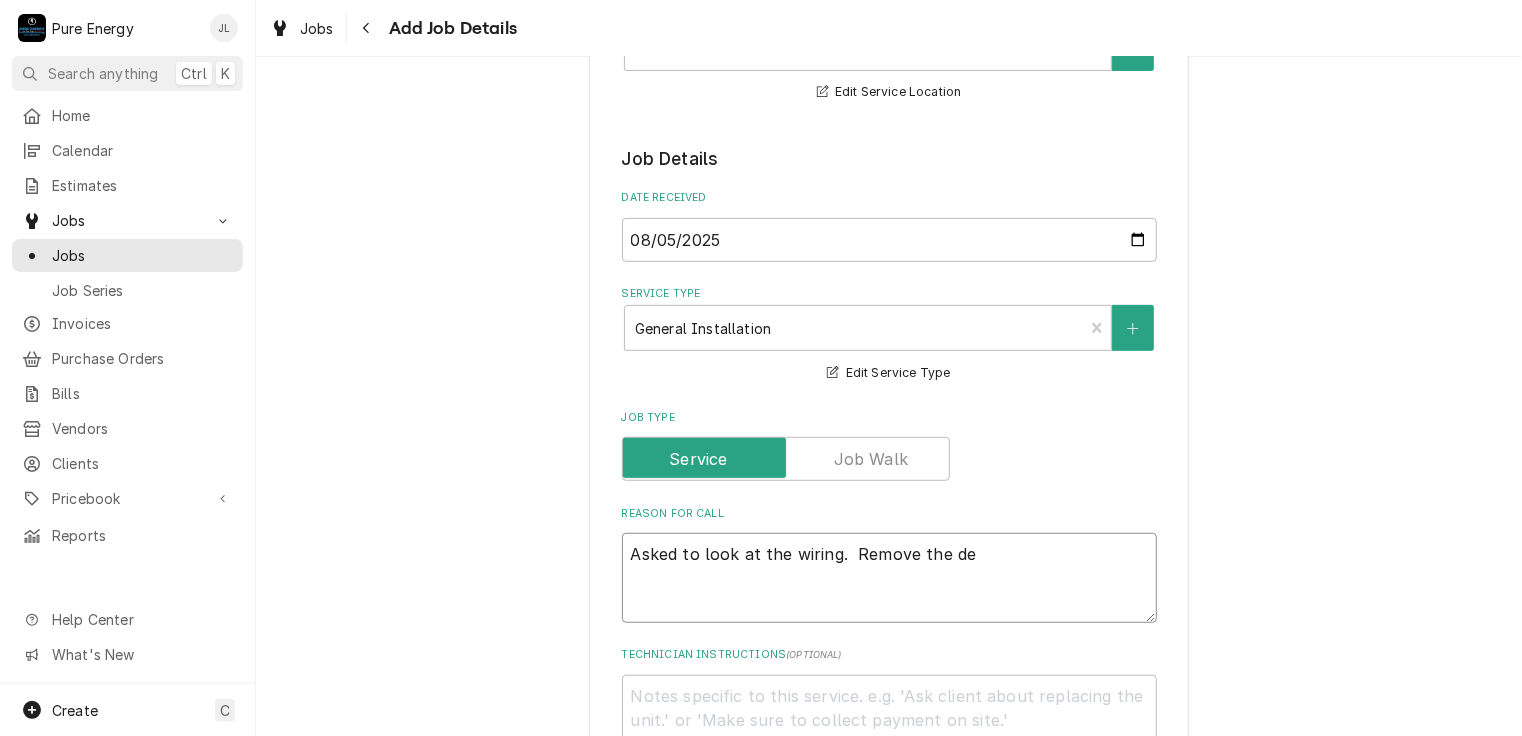 type on "x" 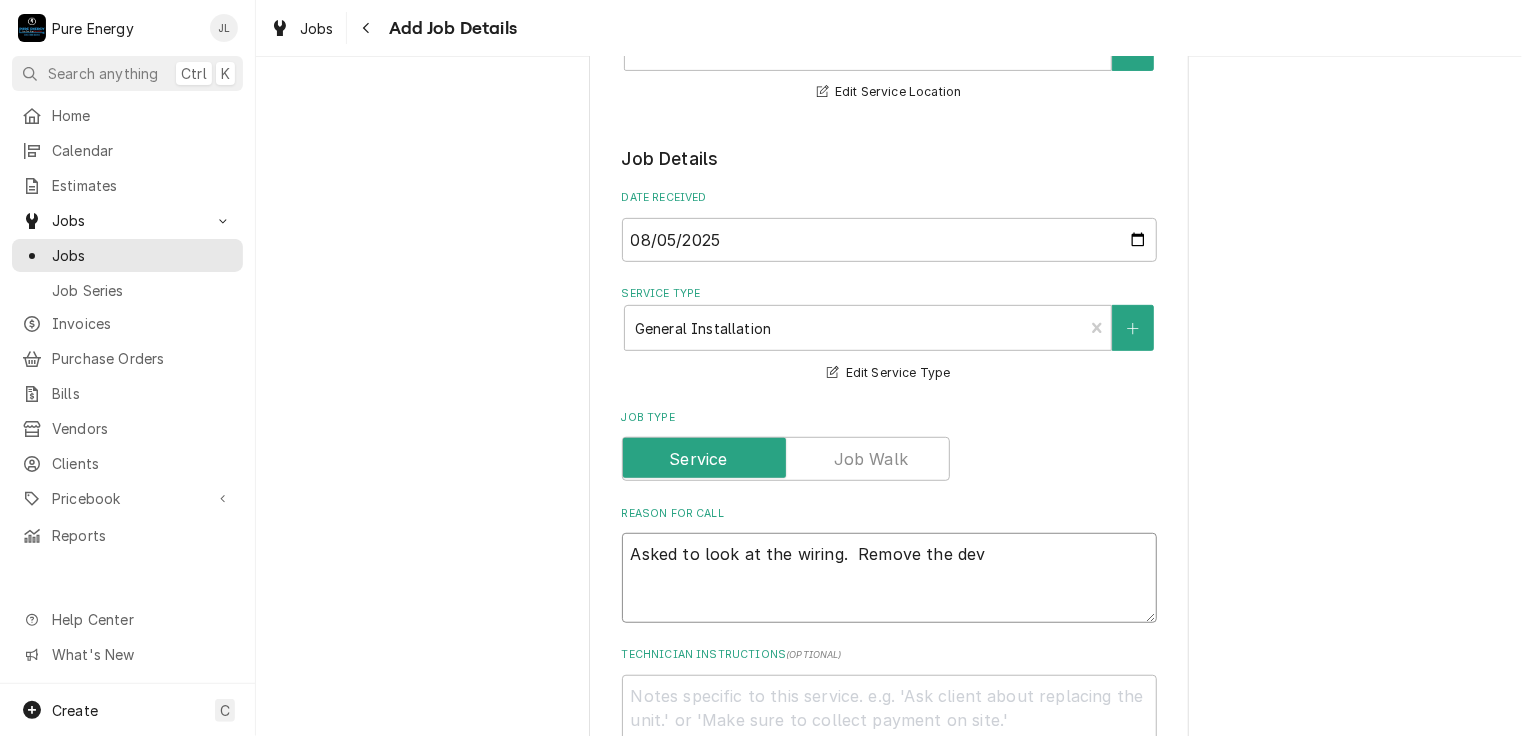 type on "x" 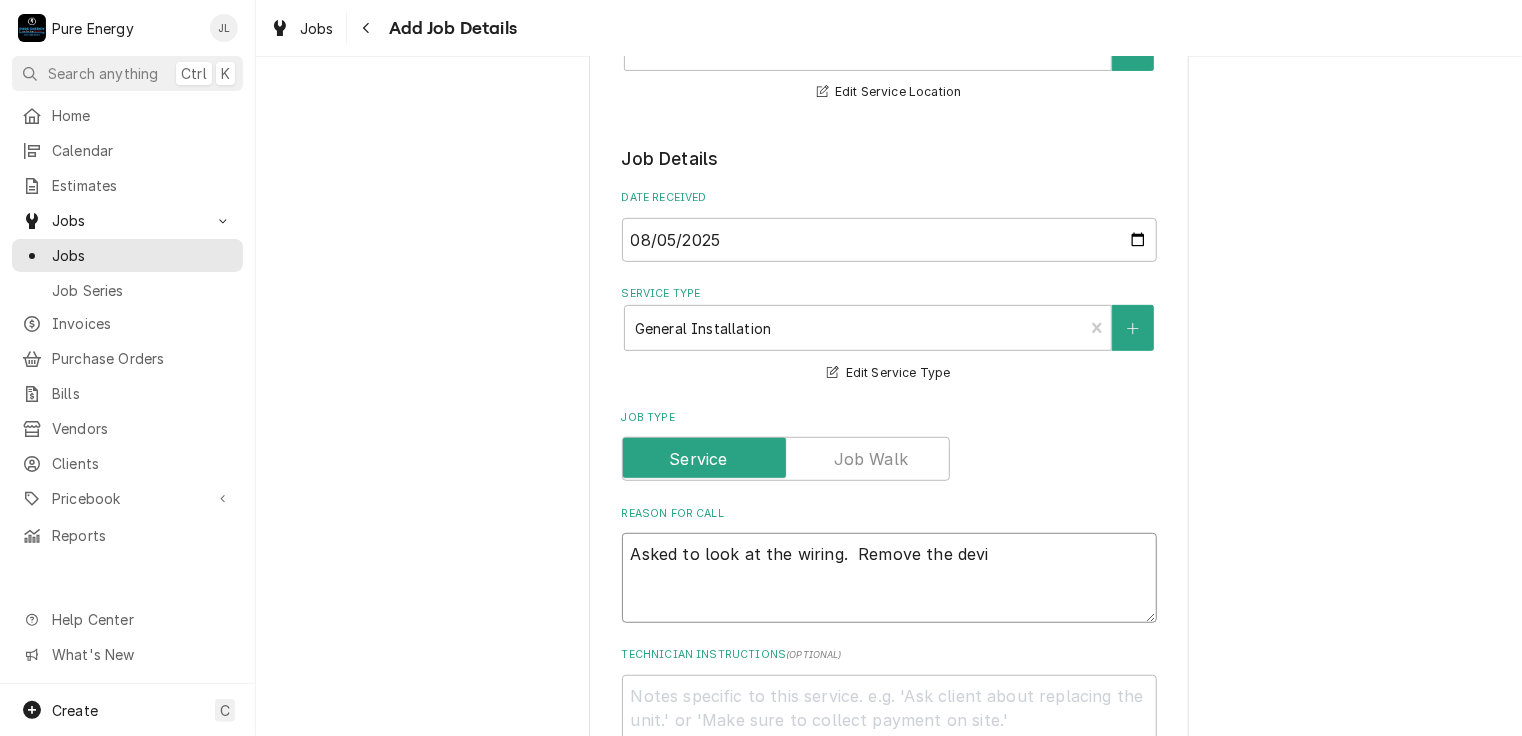 type on "x" 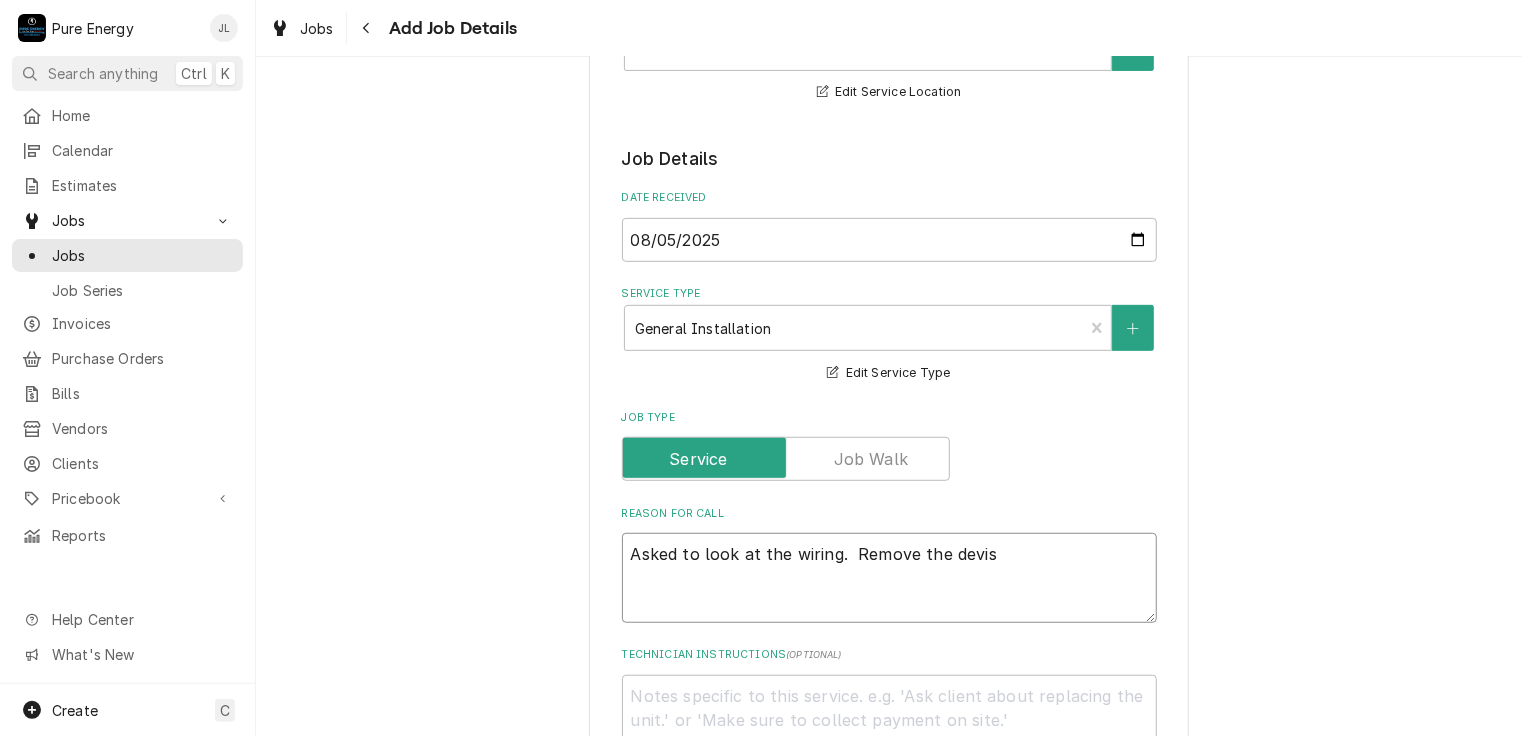 type on "x" 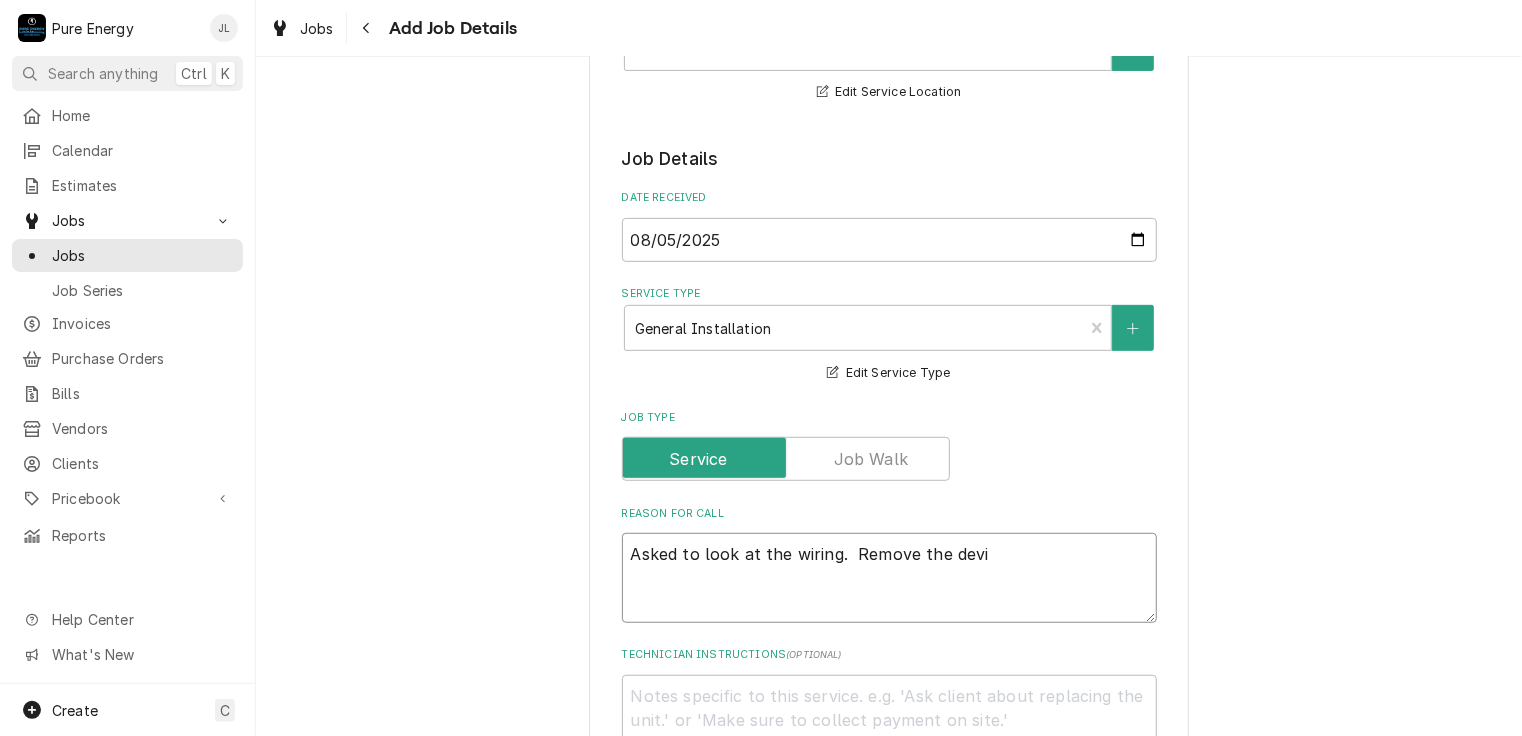 type on "x" 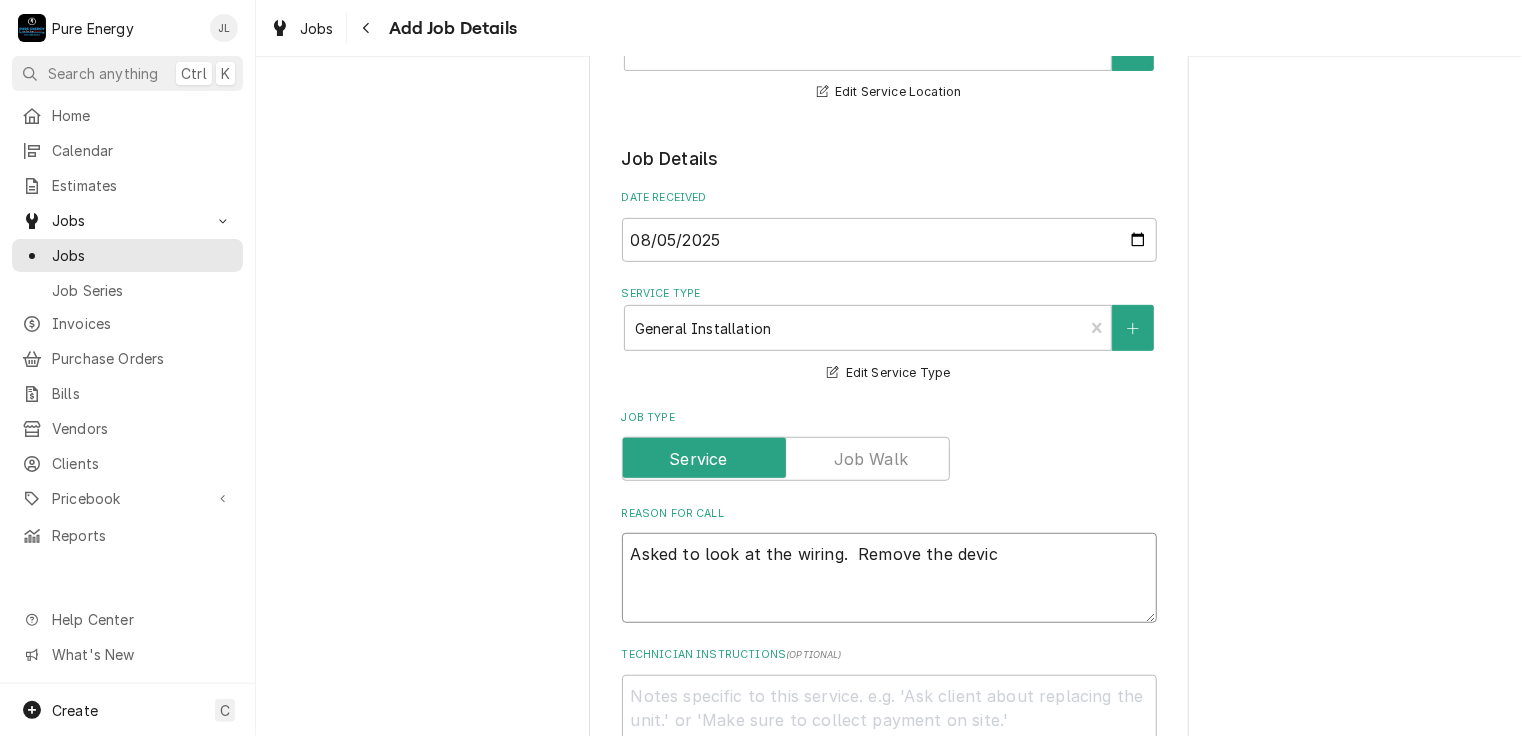 type on "x" 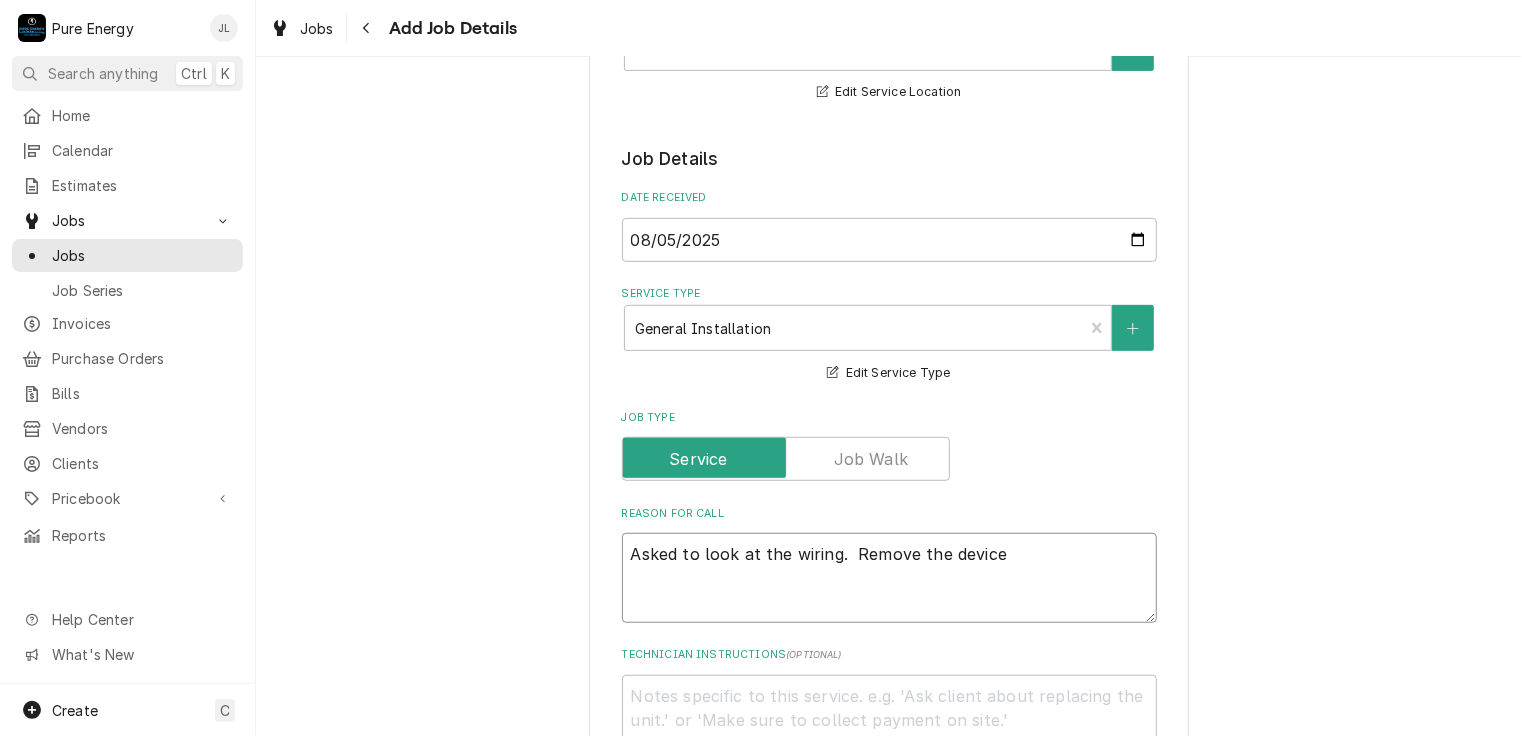 type on "x" 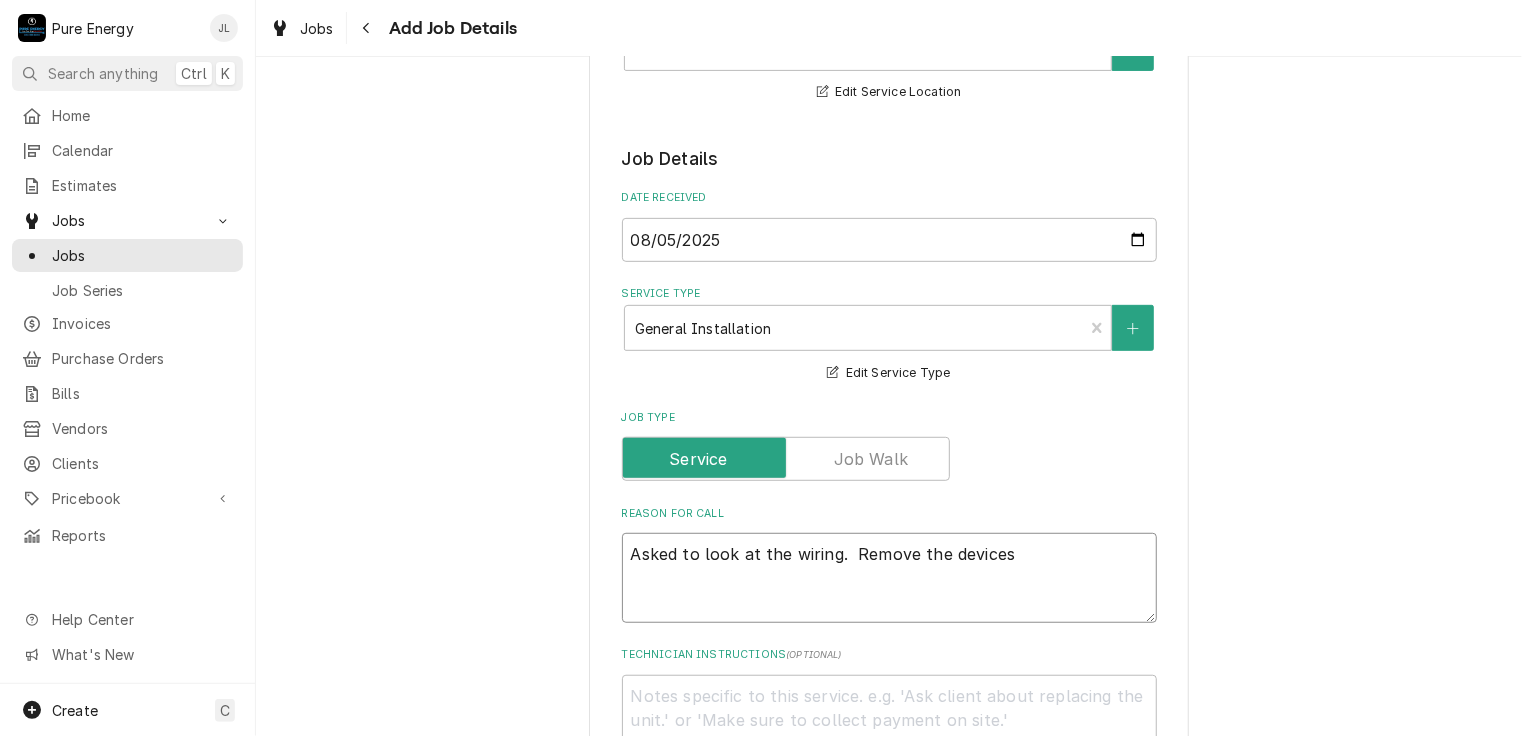 type on "x" 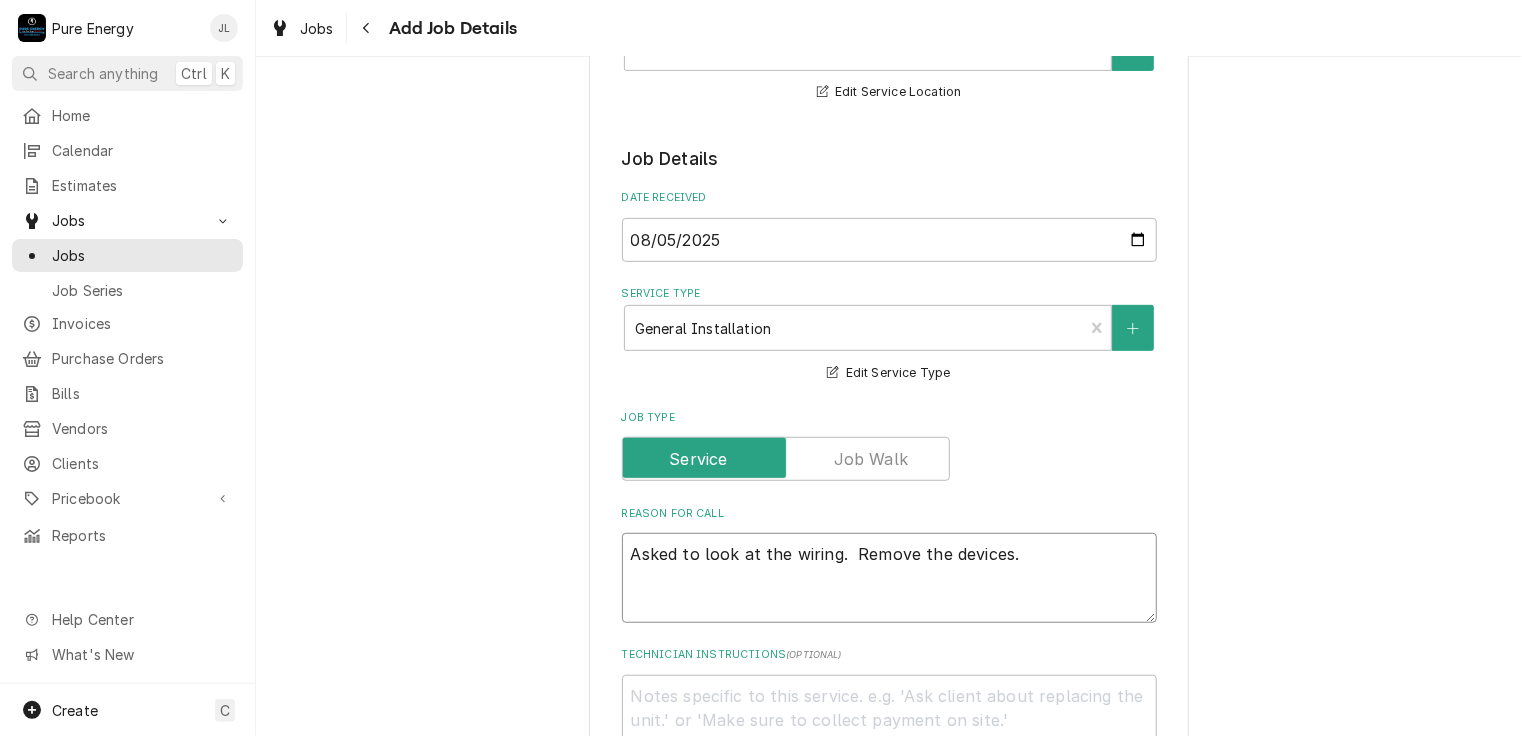 type on "Asked to look at the wiring.  Remove the devices." 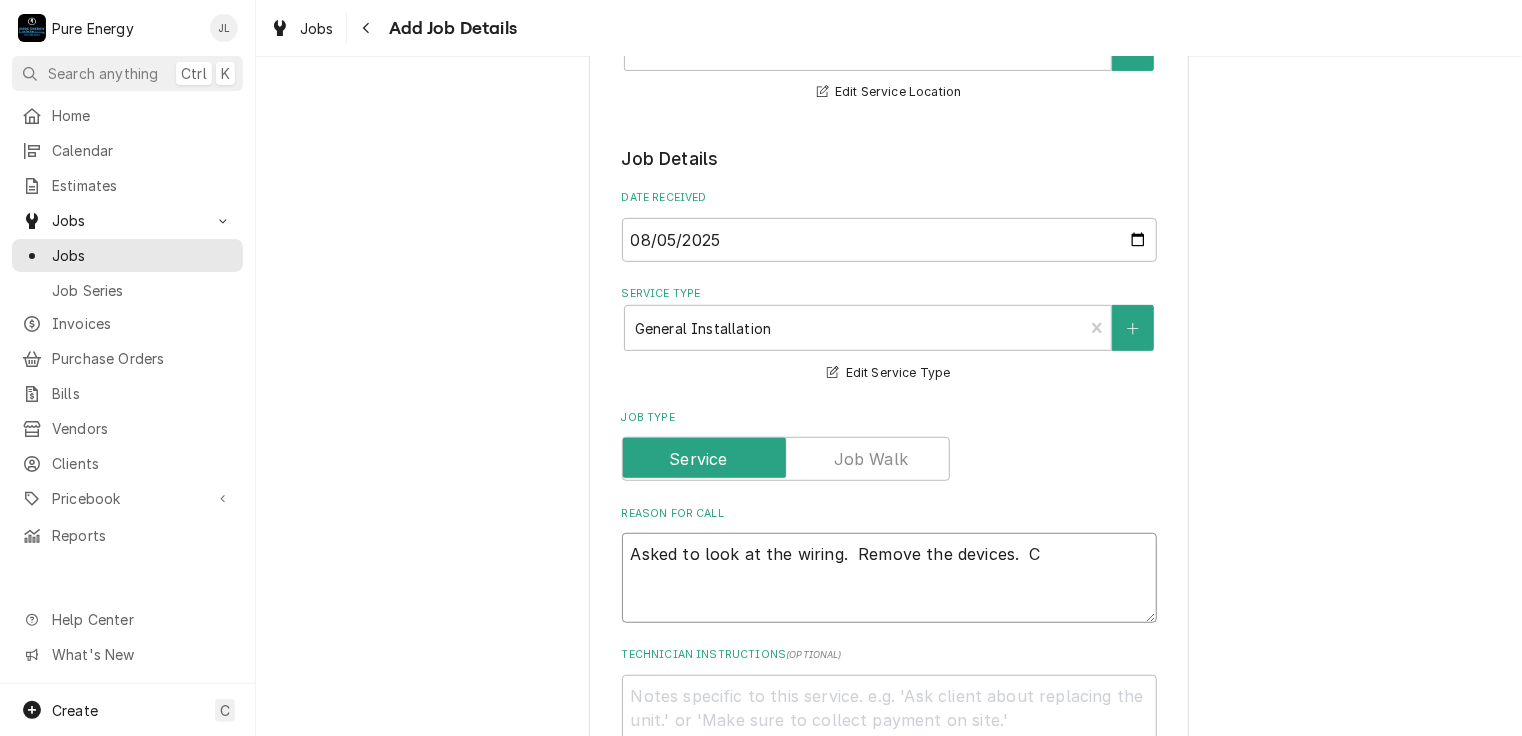 type on "x" 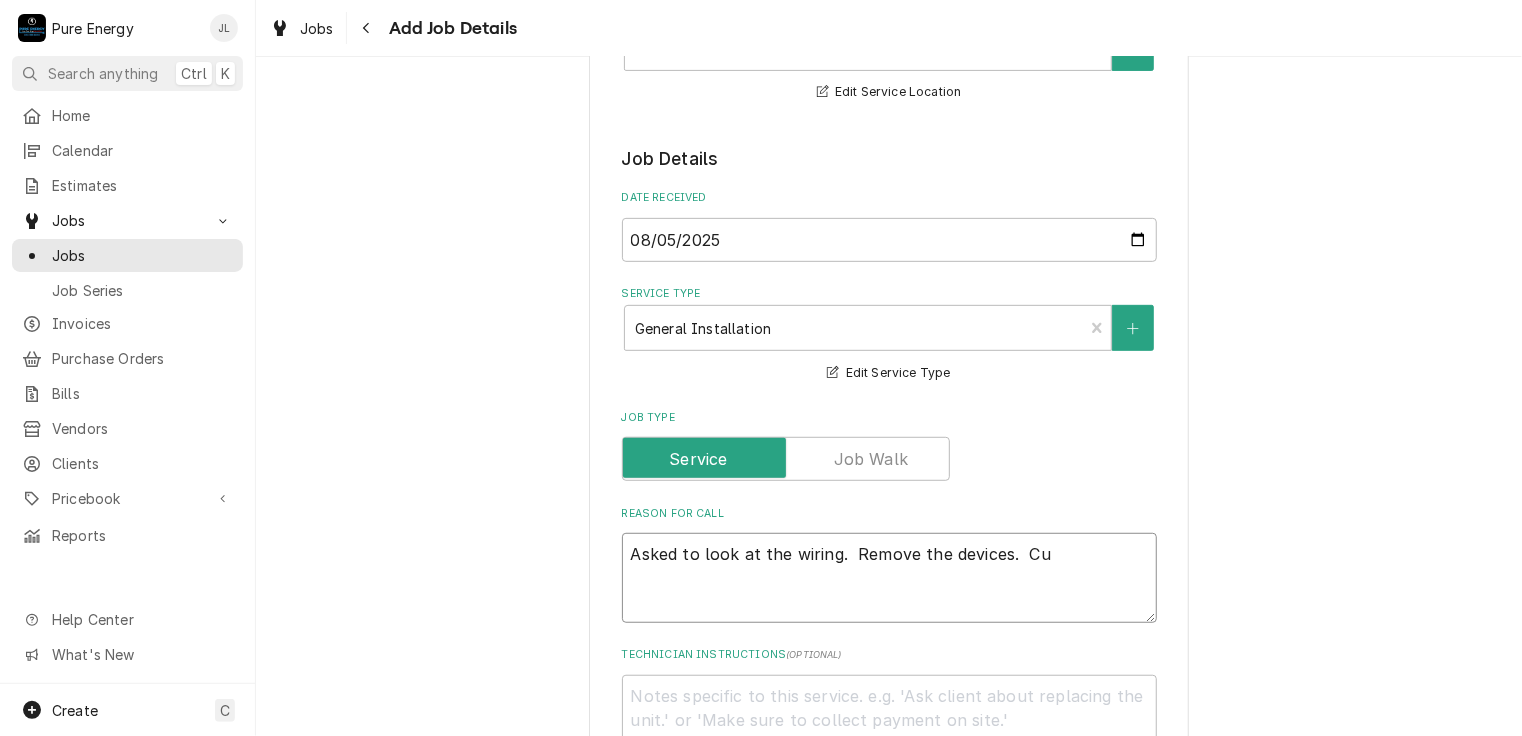 type on "x" 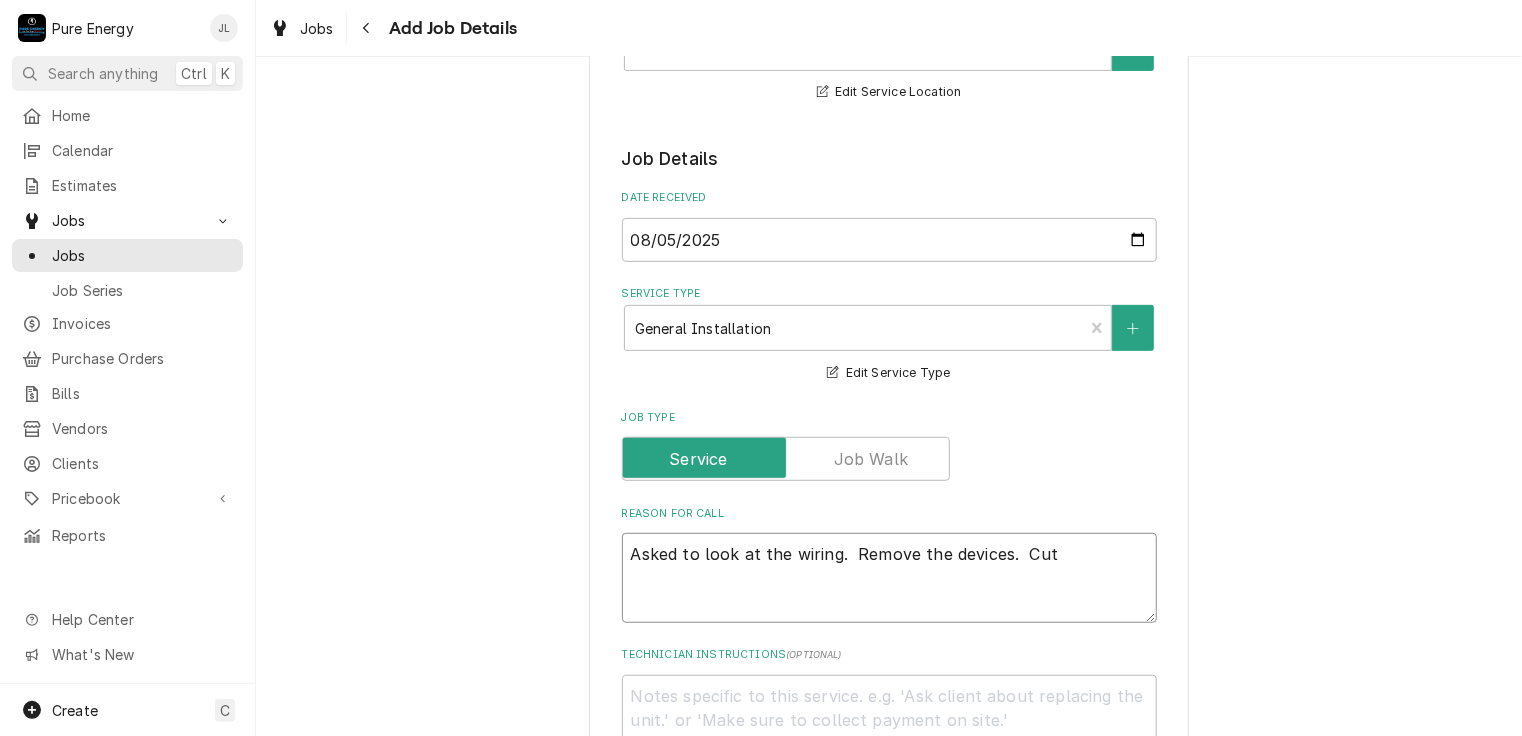 type on "Asked to look at the wiring.  Remove the devices.  Cut" 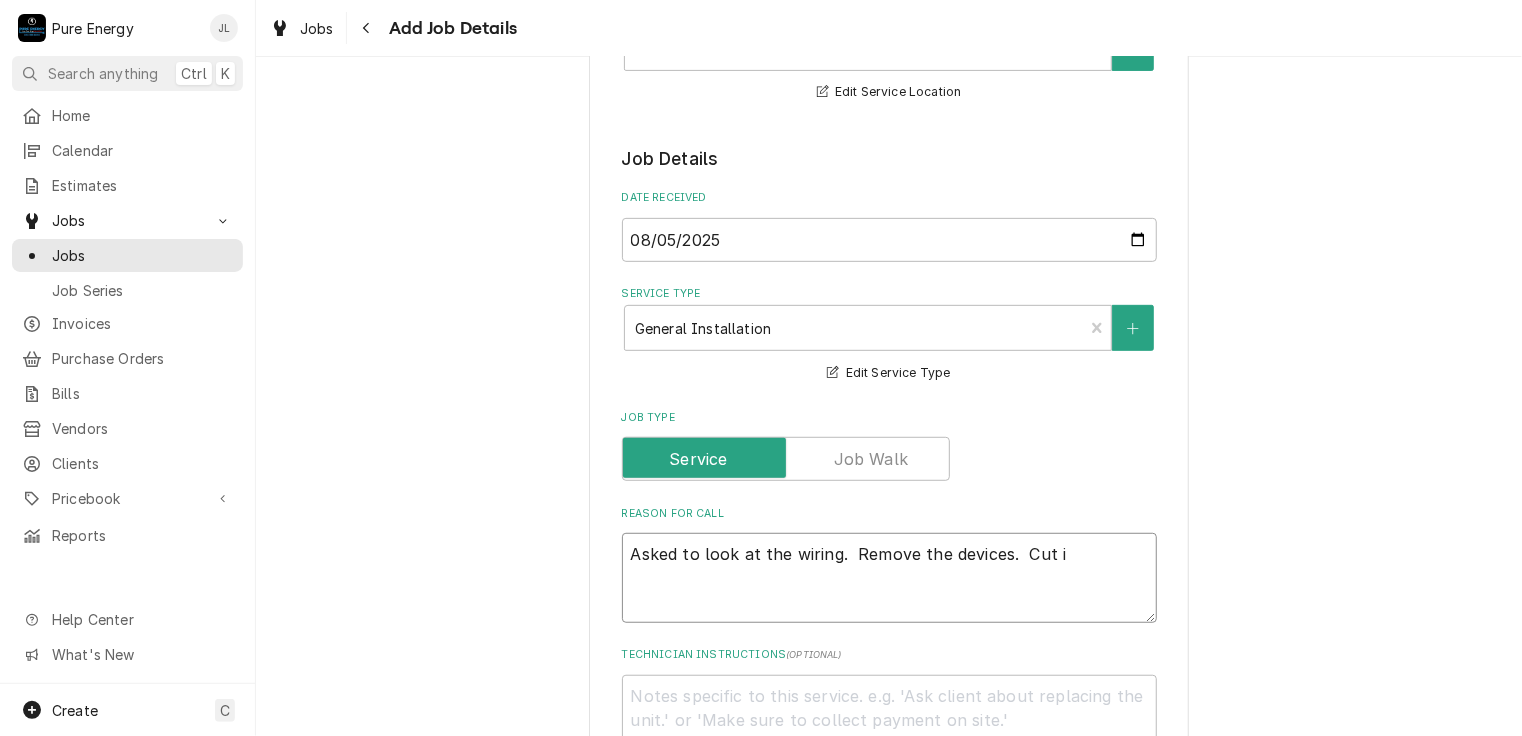 type on "x" 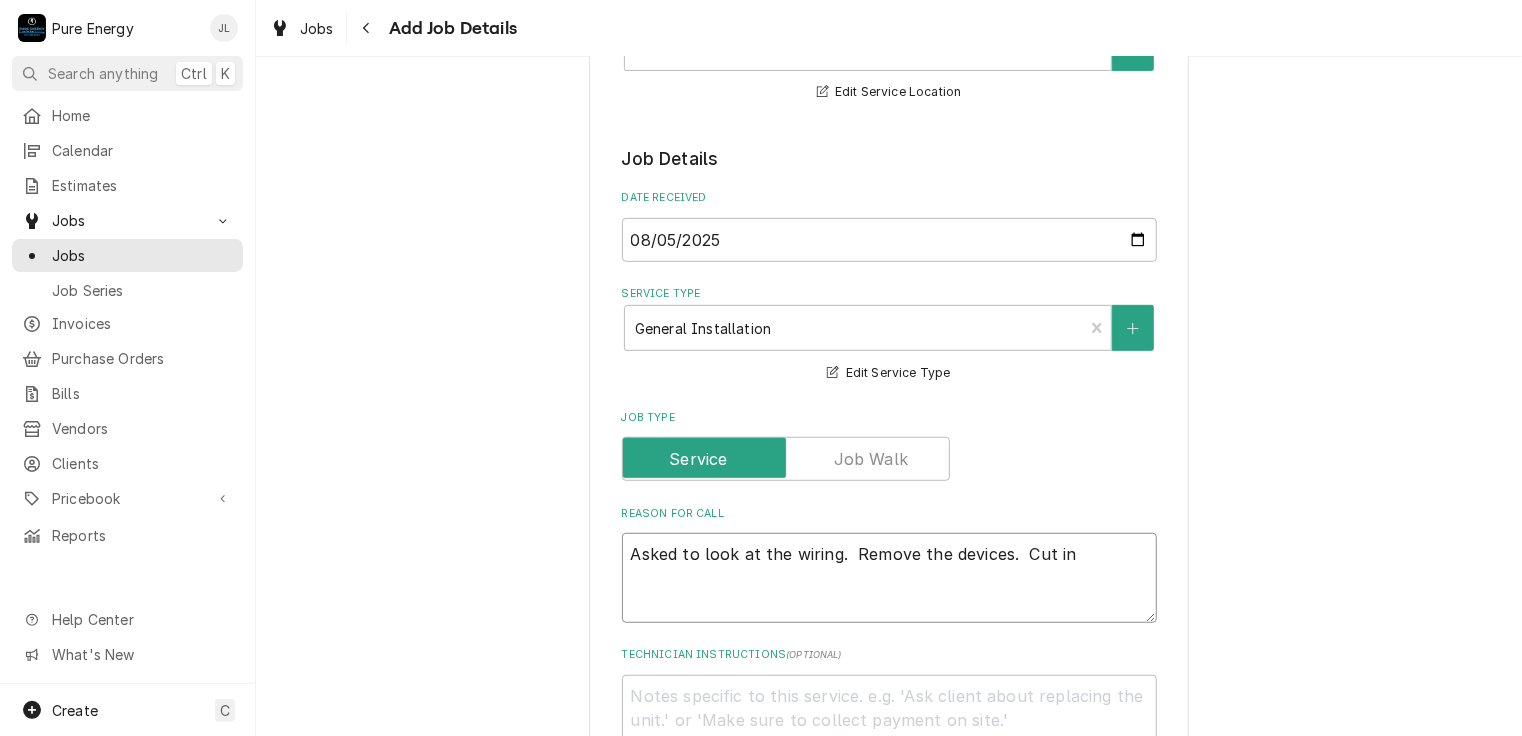 type on "x" 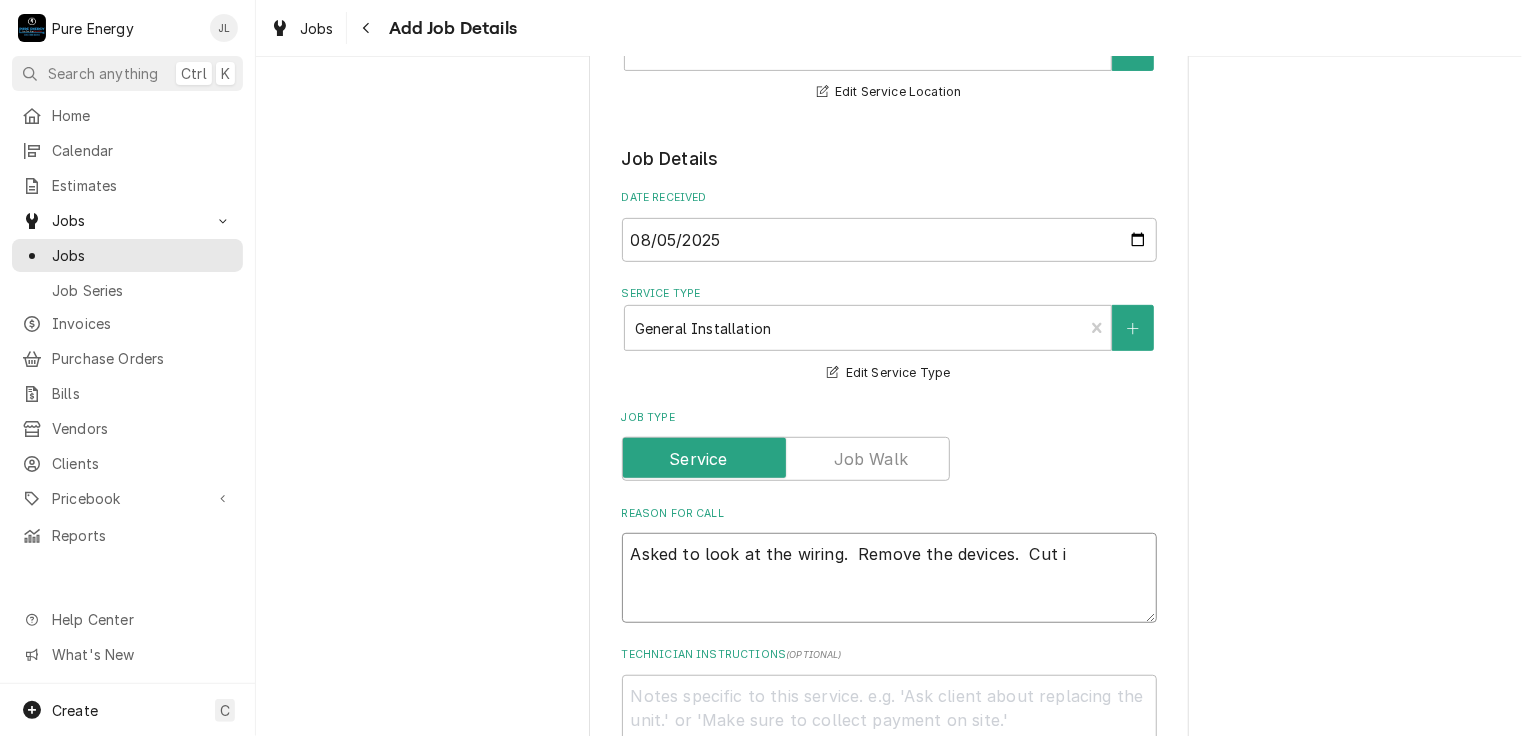 type 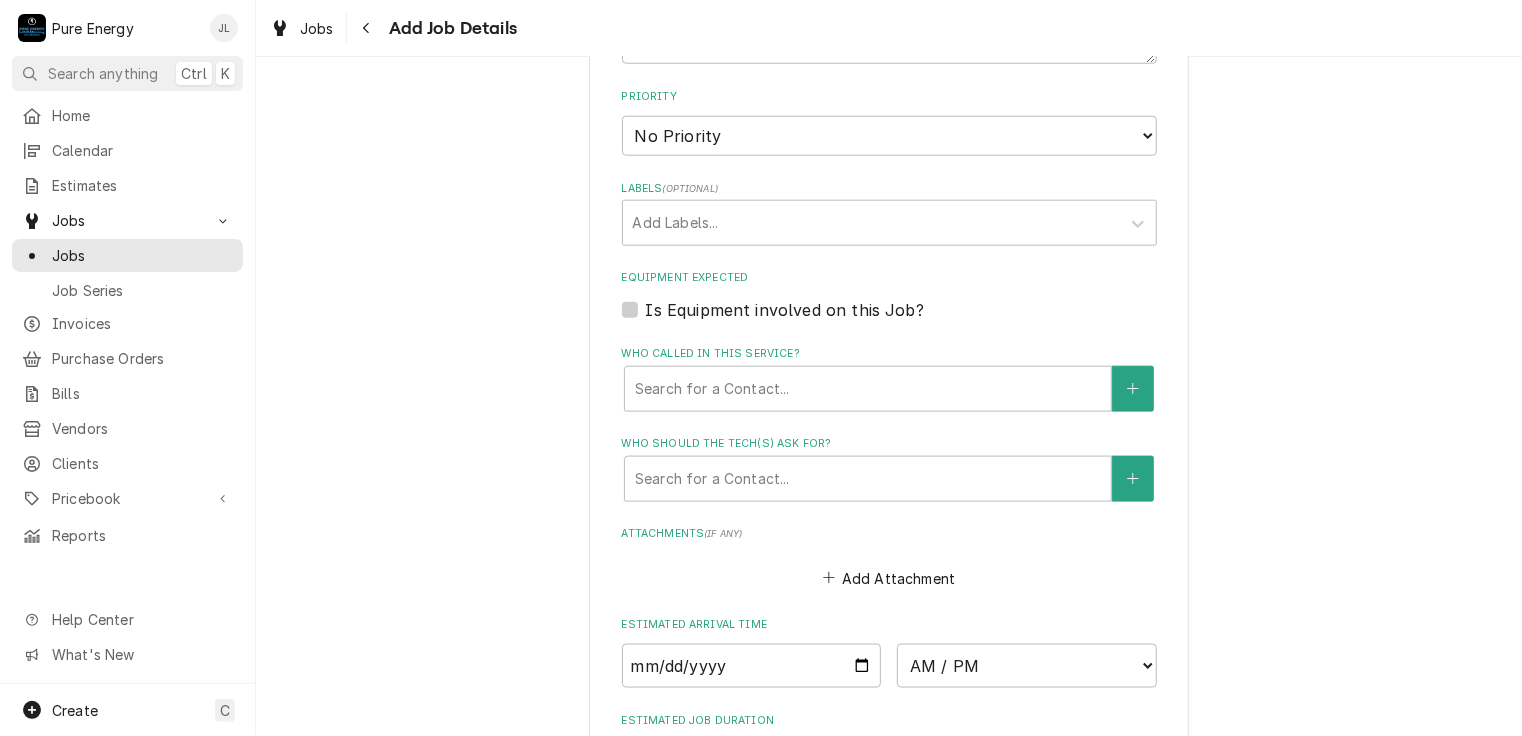 scroll, scrollTop: 1404, scrollLeft: 0, axis: vertical 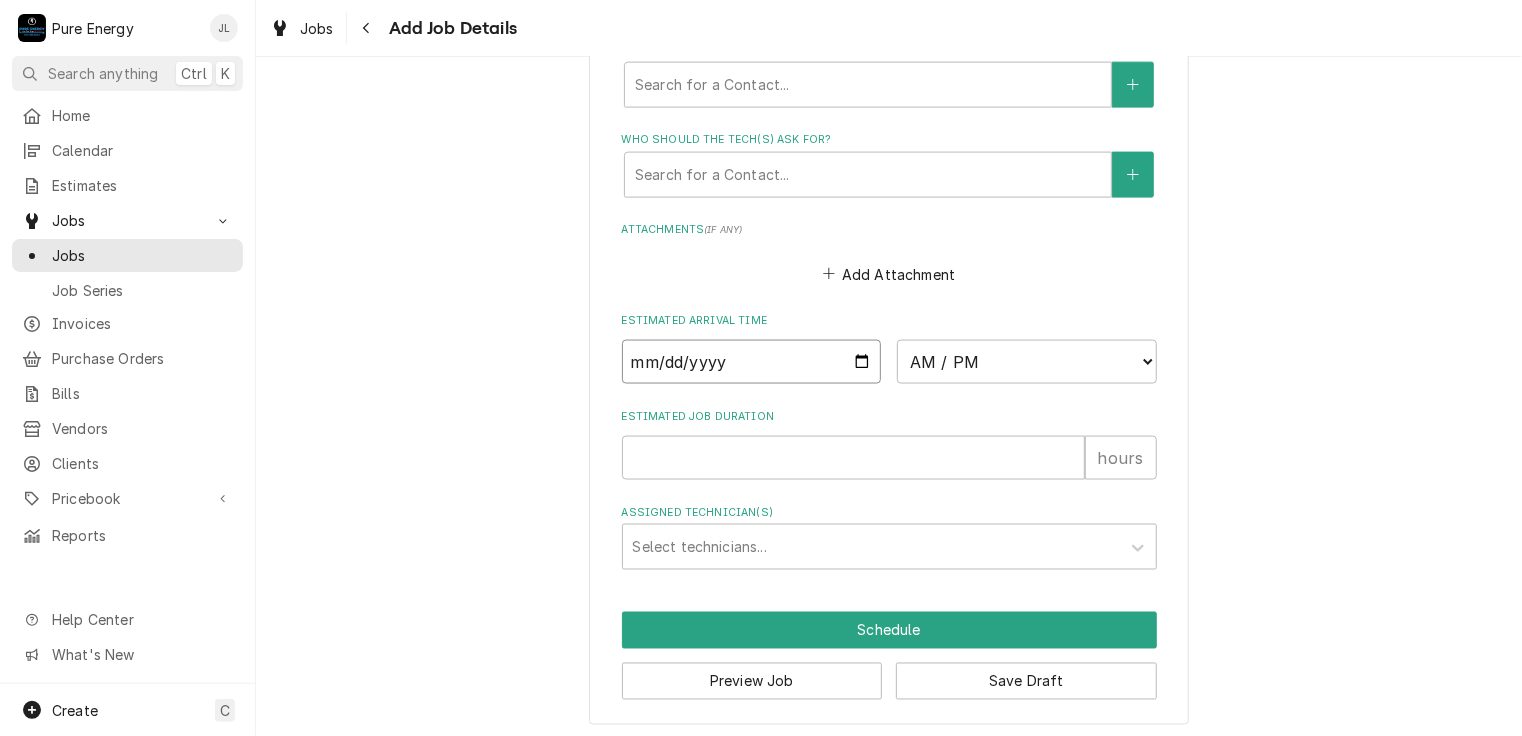 click at bounding box center [752, 362] 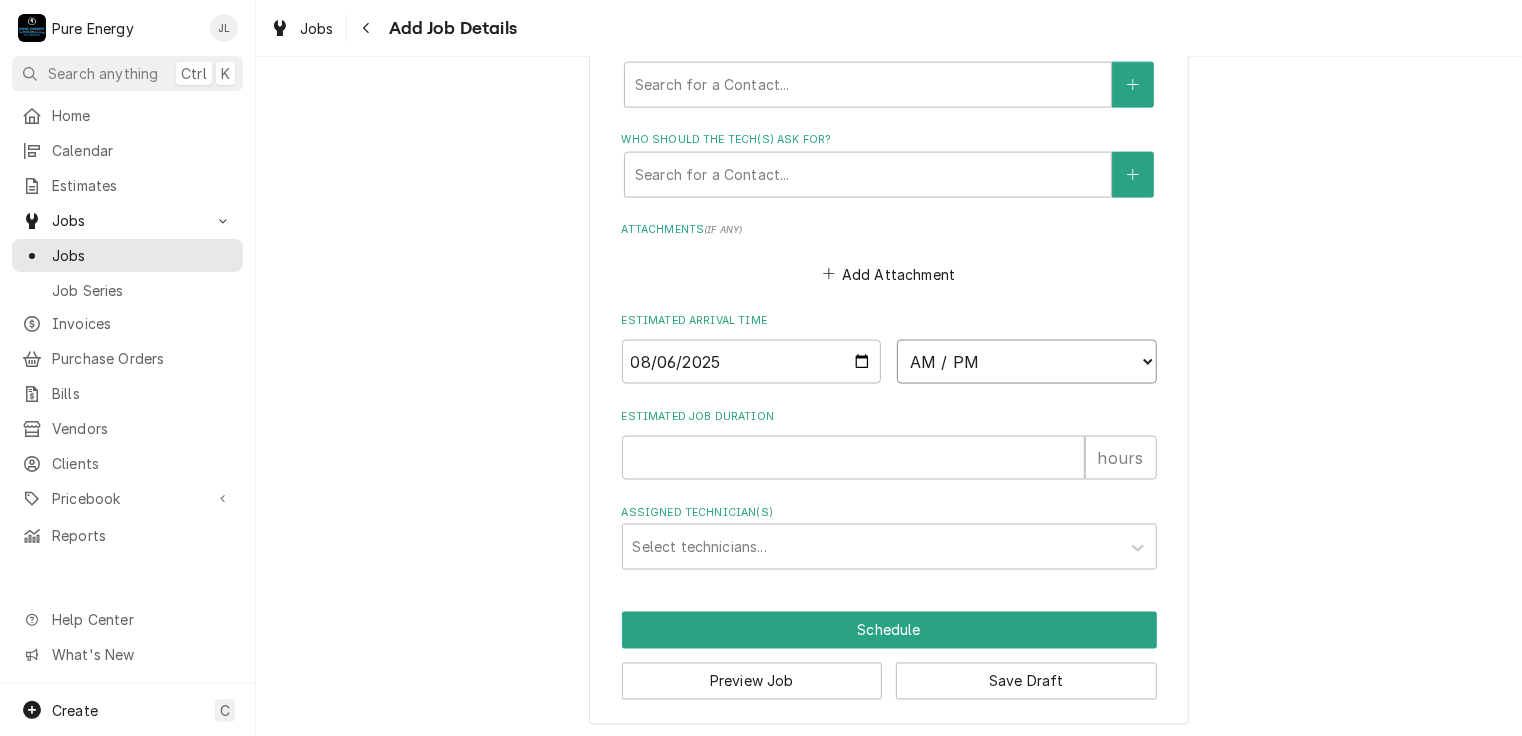 click on "AM / PM 6:00 AM 6:15 AM 6:30 AM 6:45 AM 7:00 AM 7:15 AM 7:30 AM 7:45 AM 8:00 AM 8:15 AM 8:30 AM 8:45 AM 9:00 AM 9:15 AM 9:30 AM 9:45 AM 10:00 AM 10:15 AM 10:30 AM 10:45 AM 11:00 AM 11:15 AM 11:30 AM 11:45 AM 12:00 PM 12:15 PM 12:30 PM 12:45 PM 1:00 PM 1:15 PM 1:30 PM 1:45 PM 2:00 PM 2:15 PM 2:30 PM 2:45 PM 3:00 PM 3:15 PM 3:30 PM 3:45 PM 4:00 PM 4:15 PM 4:30 PM 4:45 PM 5:00 PM 5:15 PM 5:30 PM 5:45 PM 6:00 PM 6:15 PM 6:30 PM 6:45 PM 7:00 PM 7:15 PM 7:30 PM 7:45 PM 8:00 PM 8:15 PM 8:30 PM 8:45 PM 9:00 PM 9:15 PM 9:30 PM 9:45 PM 10:00 PM 10:15 PM 10:30 PM 10:45 PM 11:00 PM 11:15 PM 11:30 PM 11:45 PM 12:00 AM 12:15 AM 12:30 AM 12:45 AM 1:00 AM 1:15 AM 1:30 AM 1:45 AM 2:00 AM 2:15 AM 2:30 AM 2:45 AM 3:00 AM 3:15 AM 3:30 AM 3:45 AM 4:00 AM 4:15 AM 4:30 AM 4:45 AM 5:00 AM 5:15 AM 5:30 AM 5:45 AM" at bounding box center (1027, 362) 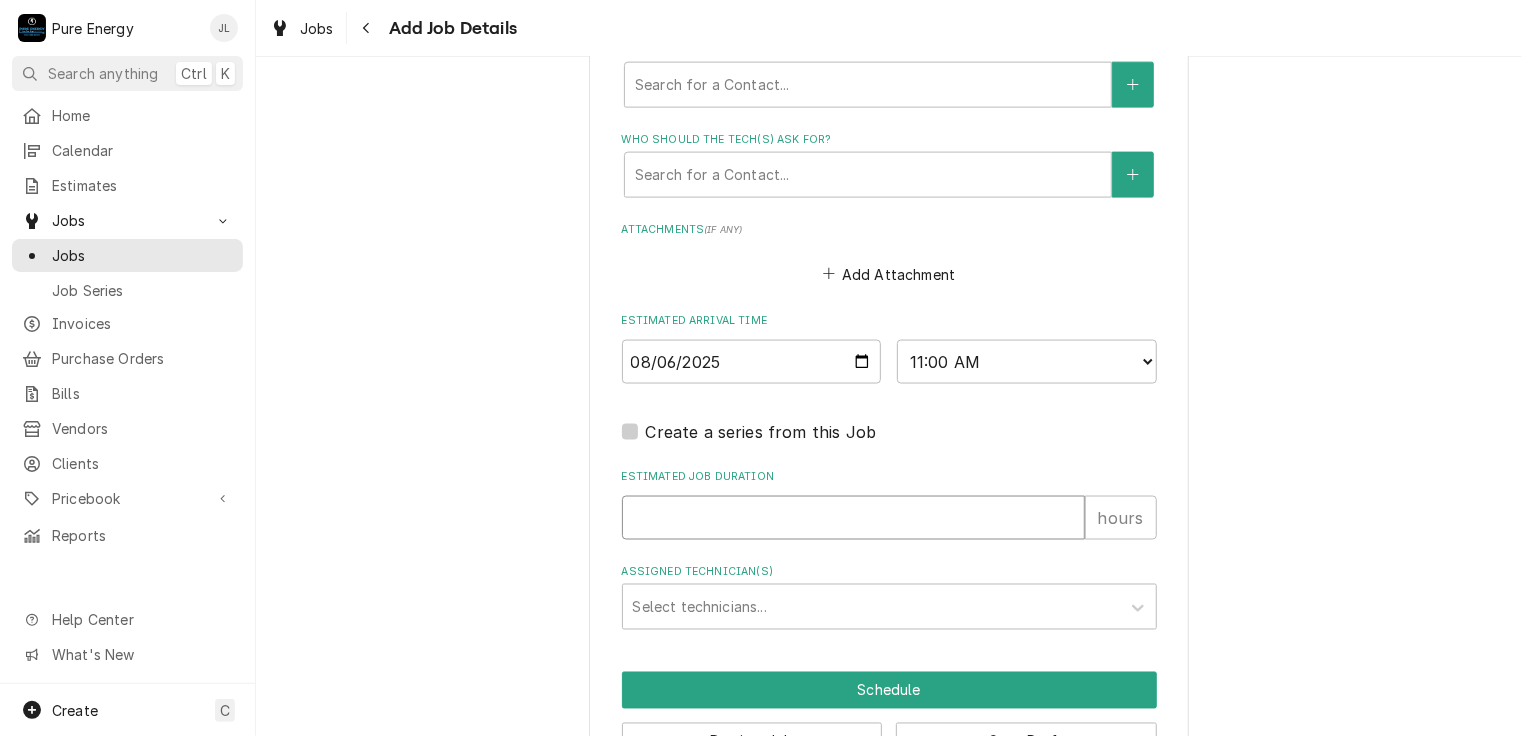 click on "Estimated Job Duration" at bounding box center [853, 518] 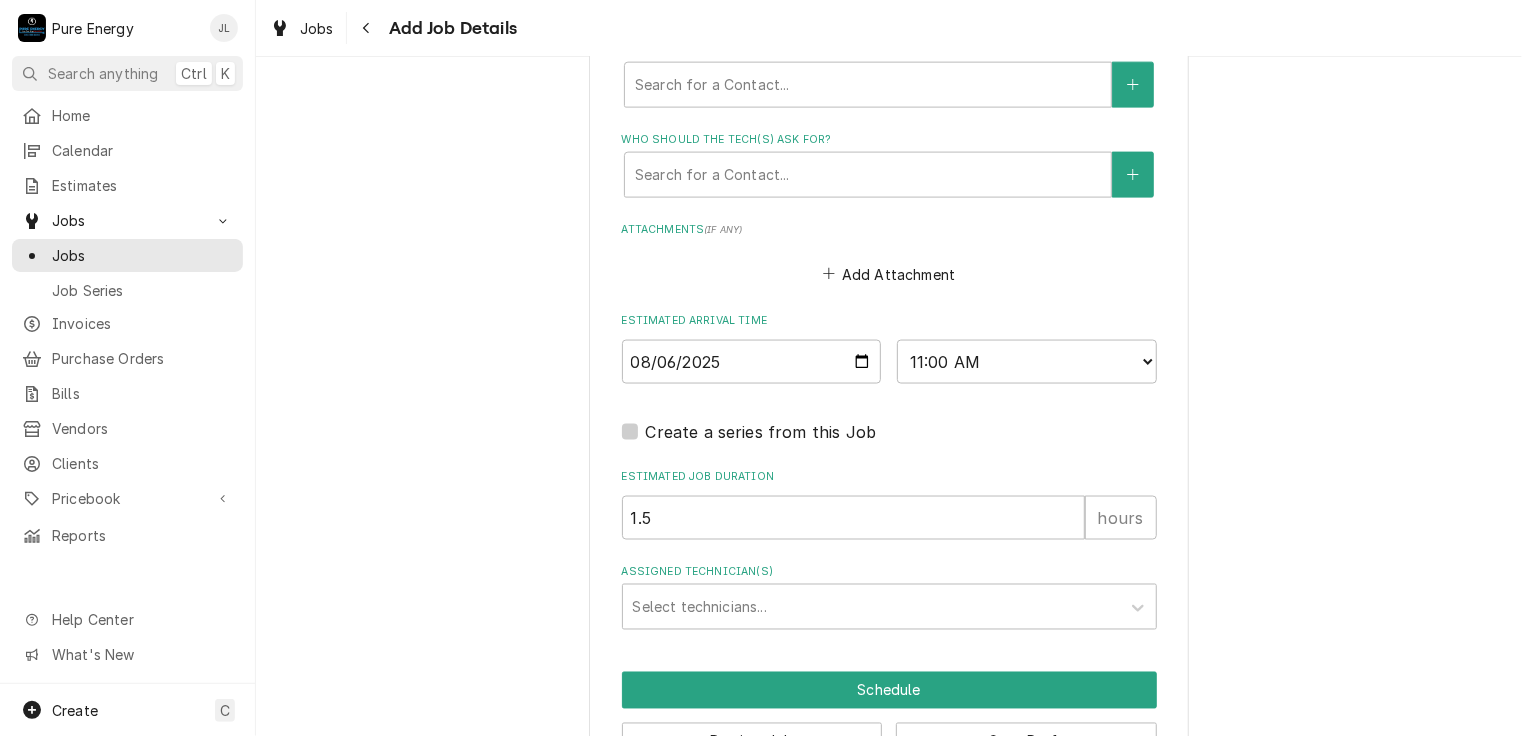 scroll, scrollTop: 1465, scrollLeft: 0, axis: vertical 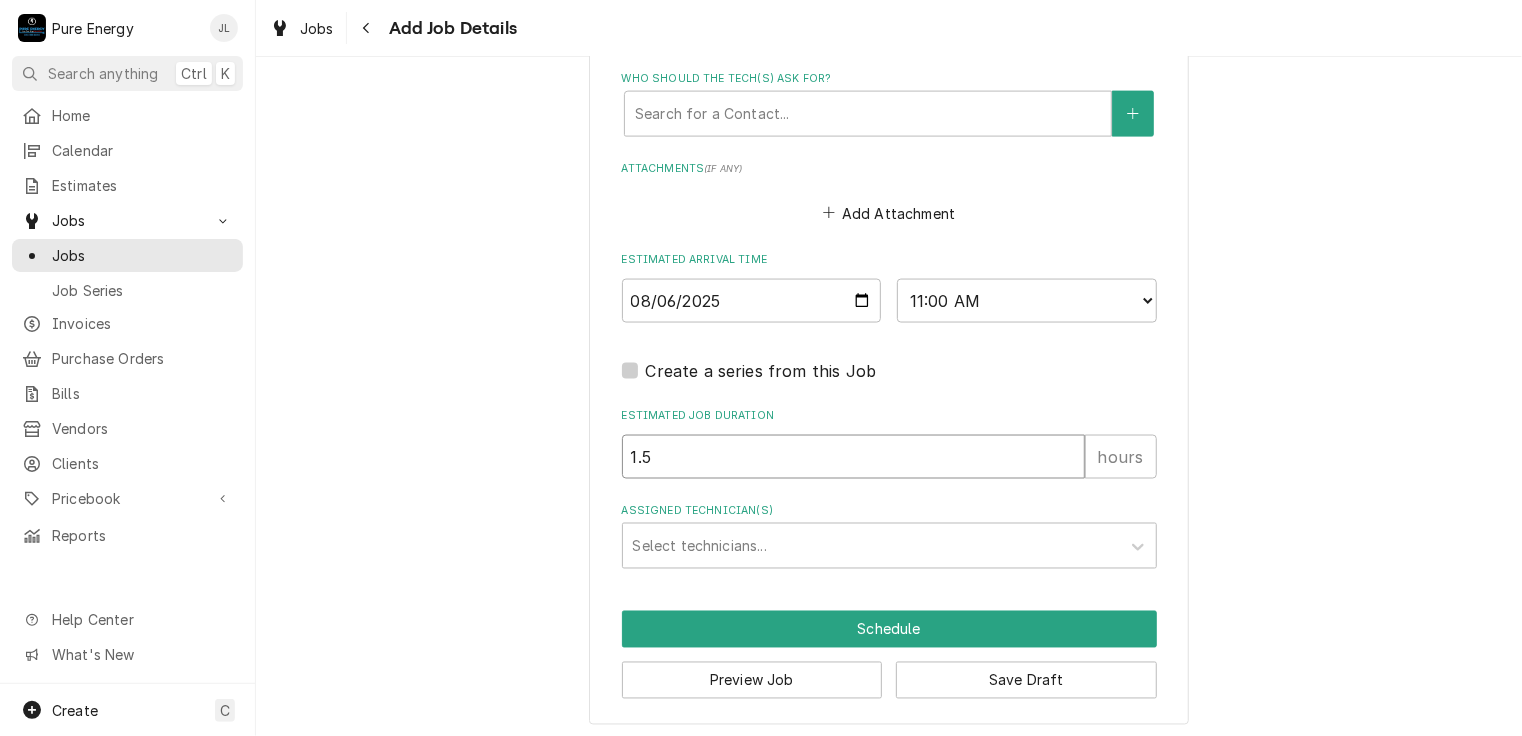 click on "1.5" at bounding box center (853, 457) 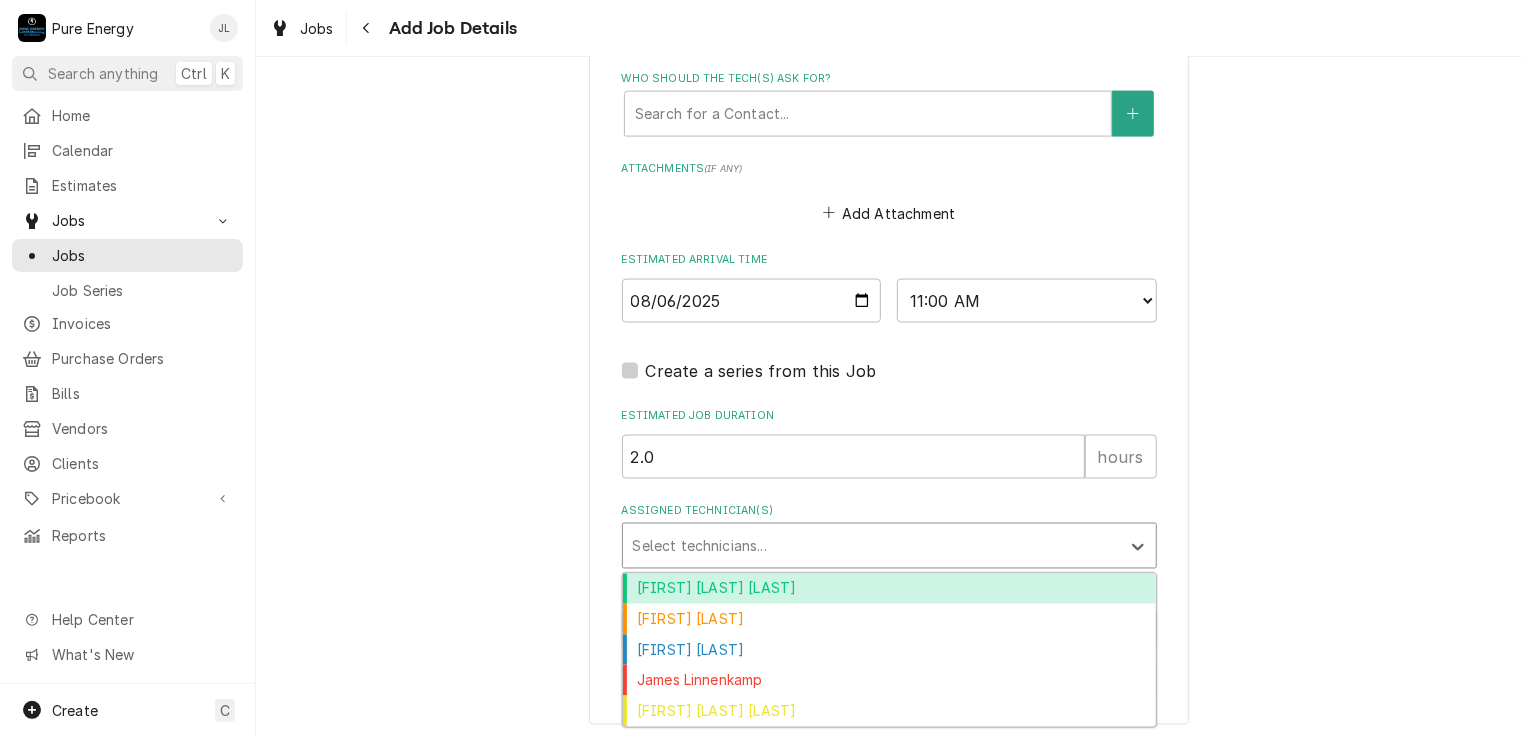 click at bounding box center [871, 546] 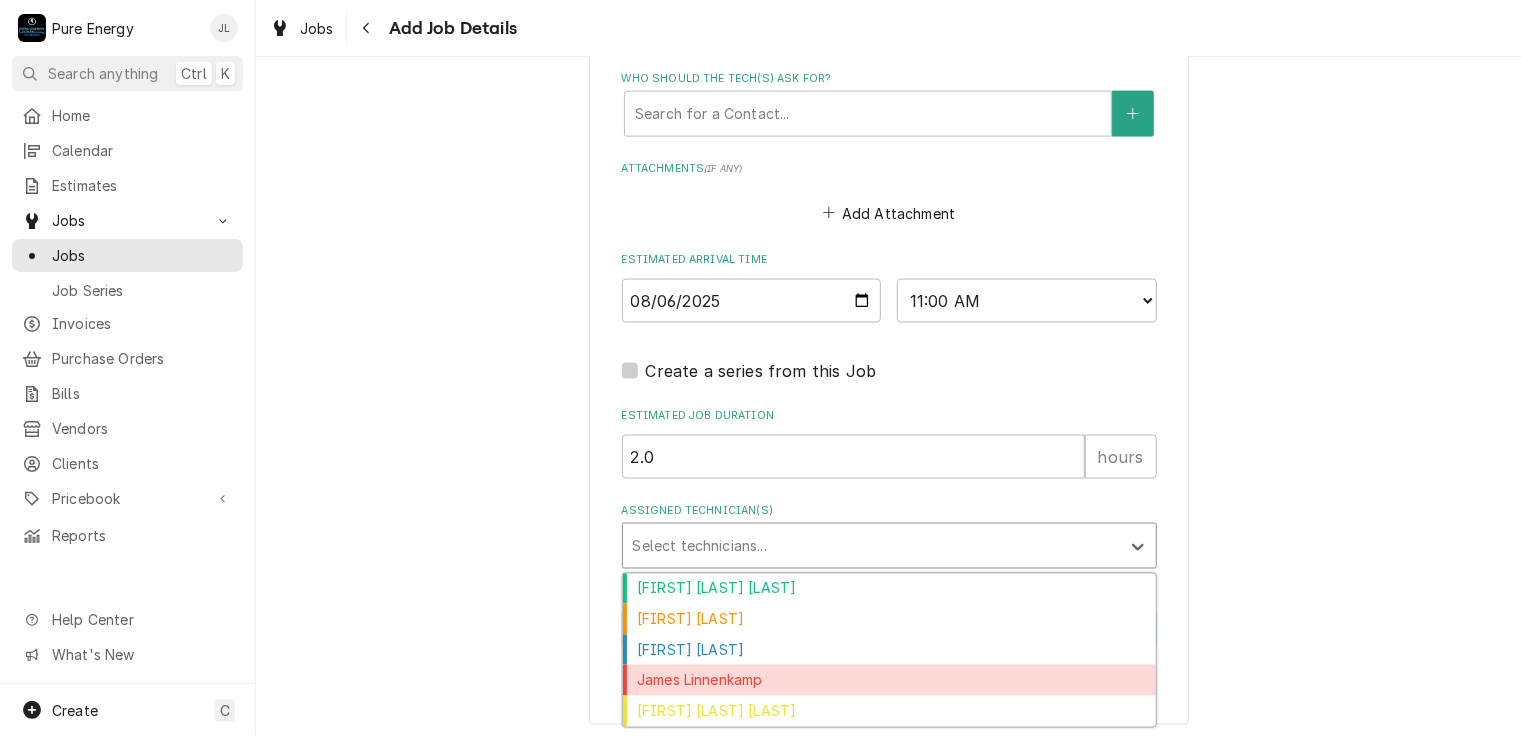 drag, startPoint x: 740, startPoint y: 667, endPoint x: 763, endPoint y: 628, distance: 45.276924 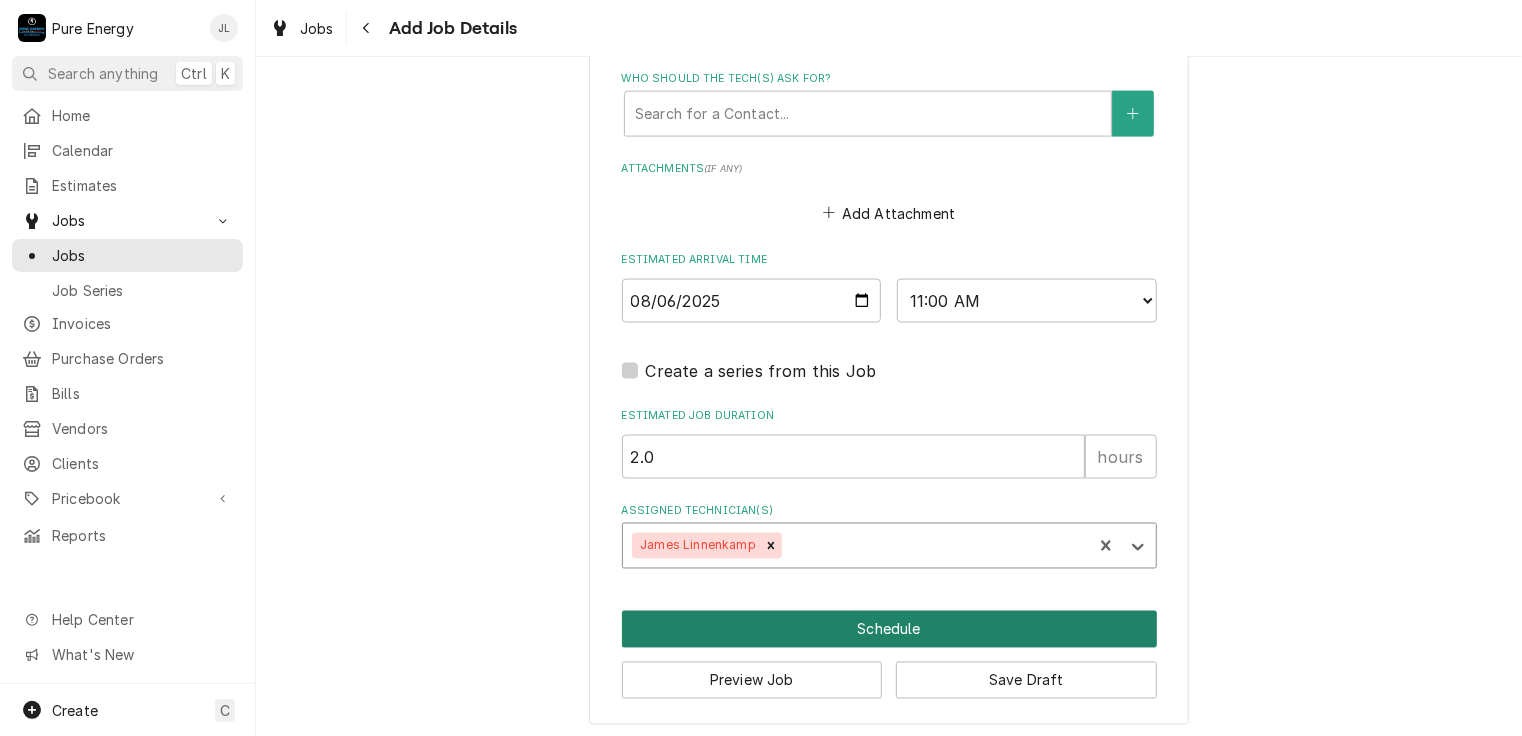 click on "Schedule" at bounding box center (889, 629) 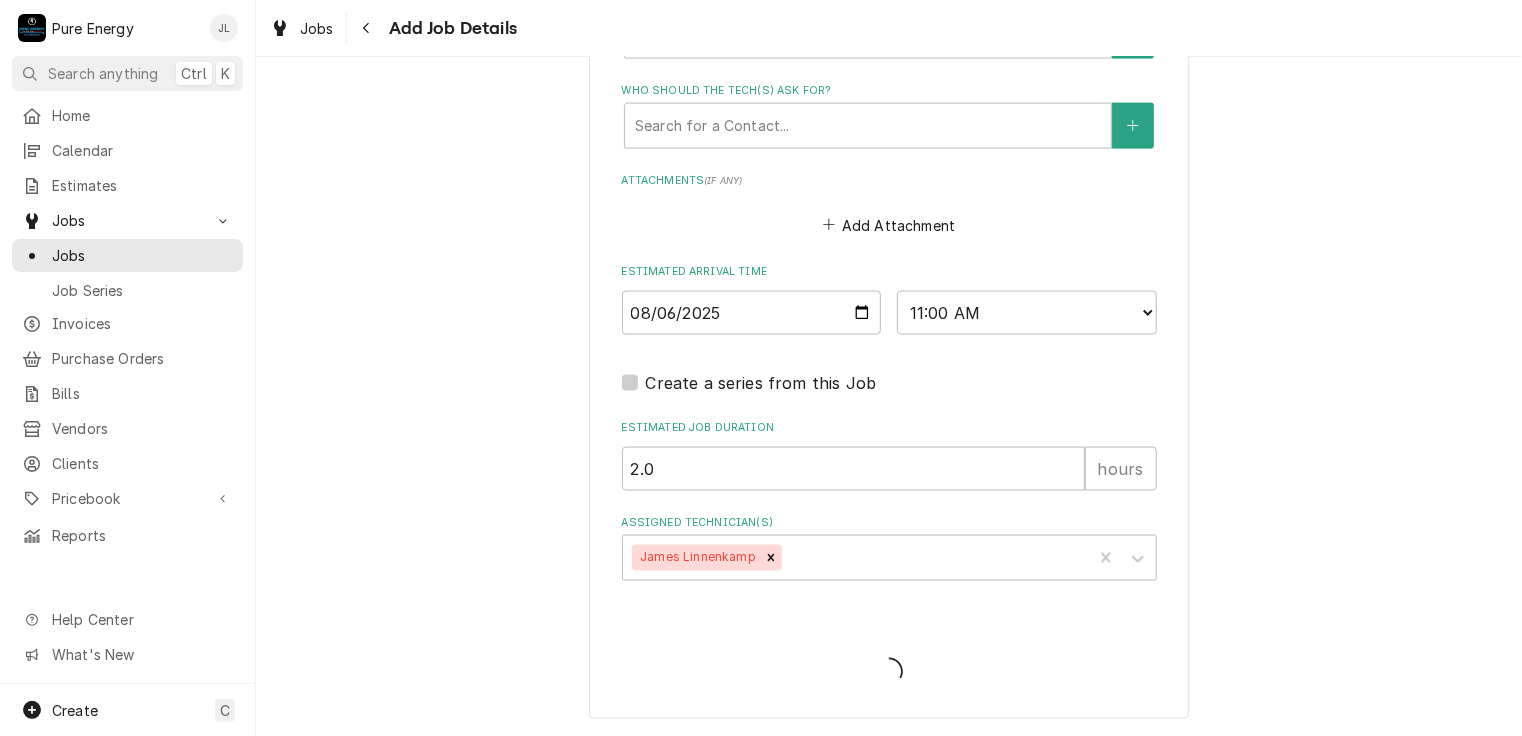 scroll, scrollTop: 1448, scrollLeft: 0, axis: vertical 